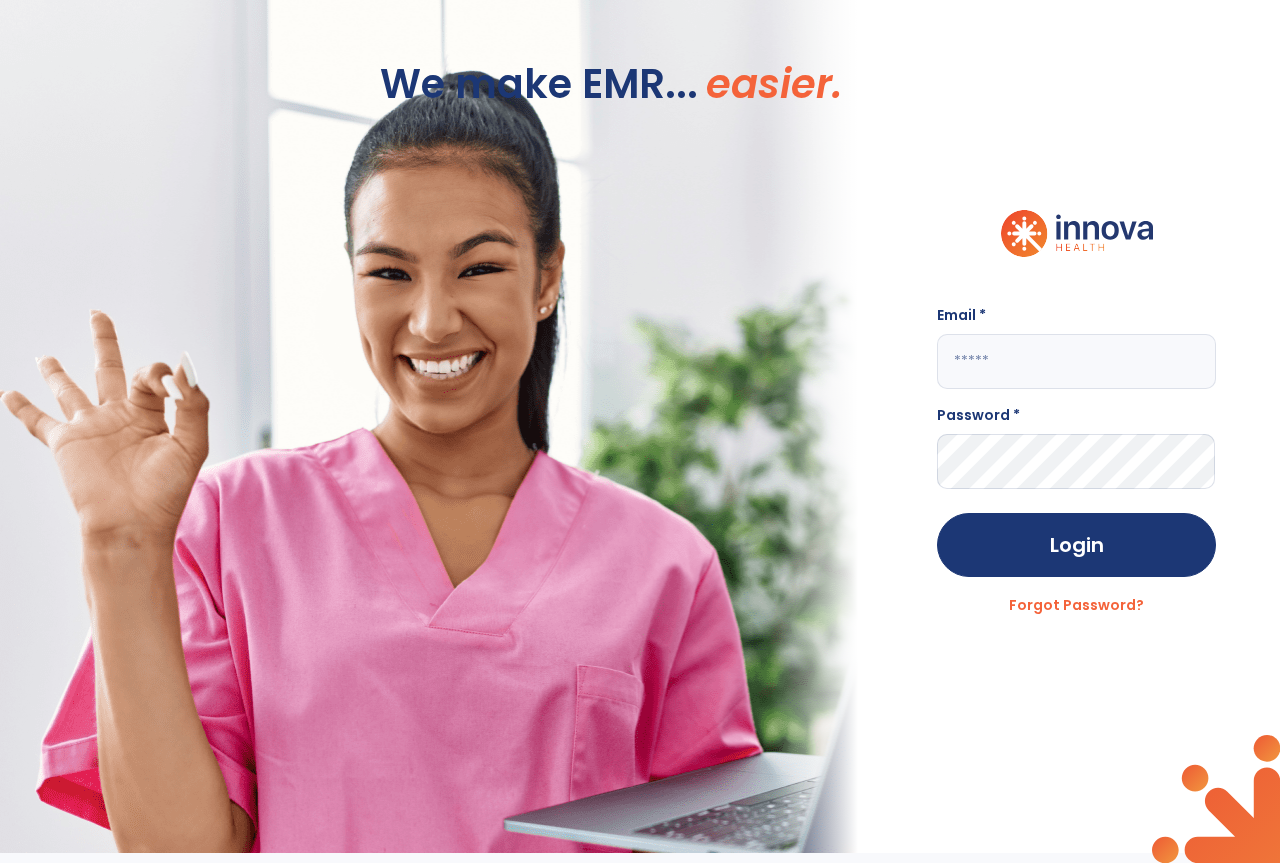 scroll, scrollTop: 0, scrollLeft: 0, axis: both 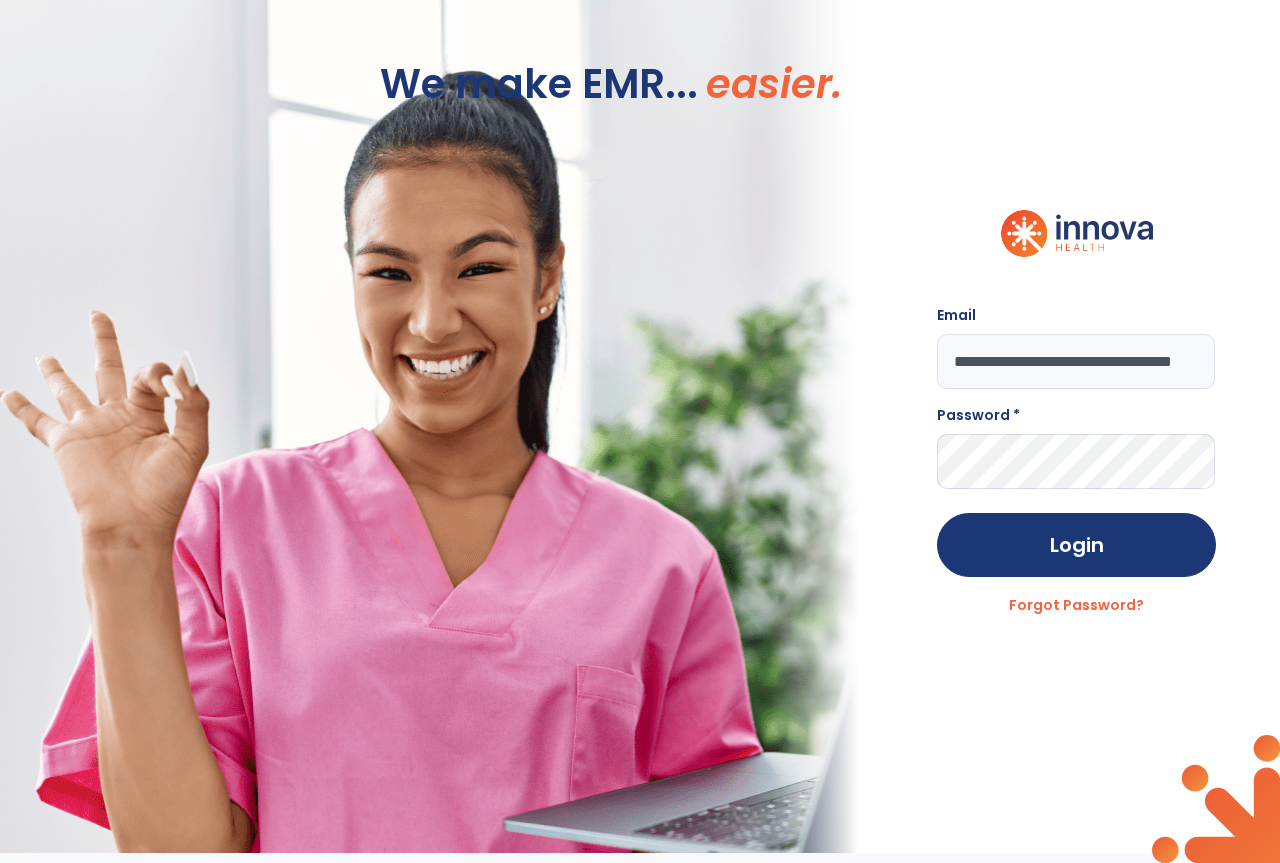 type on "**********" 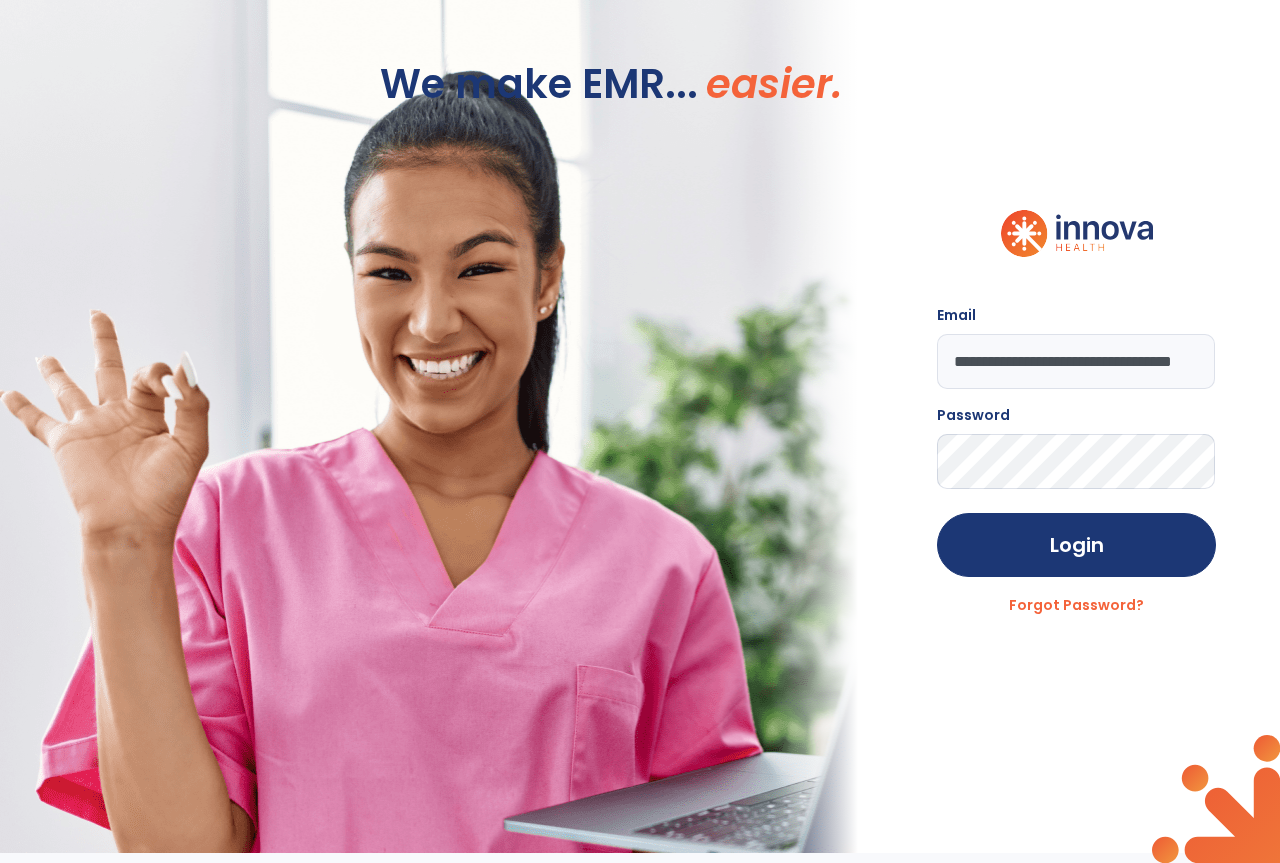 click on "Login" 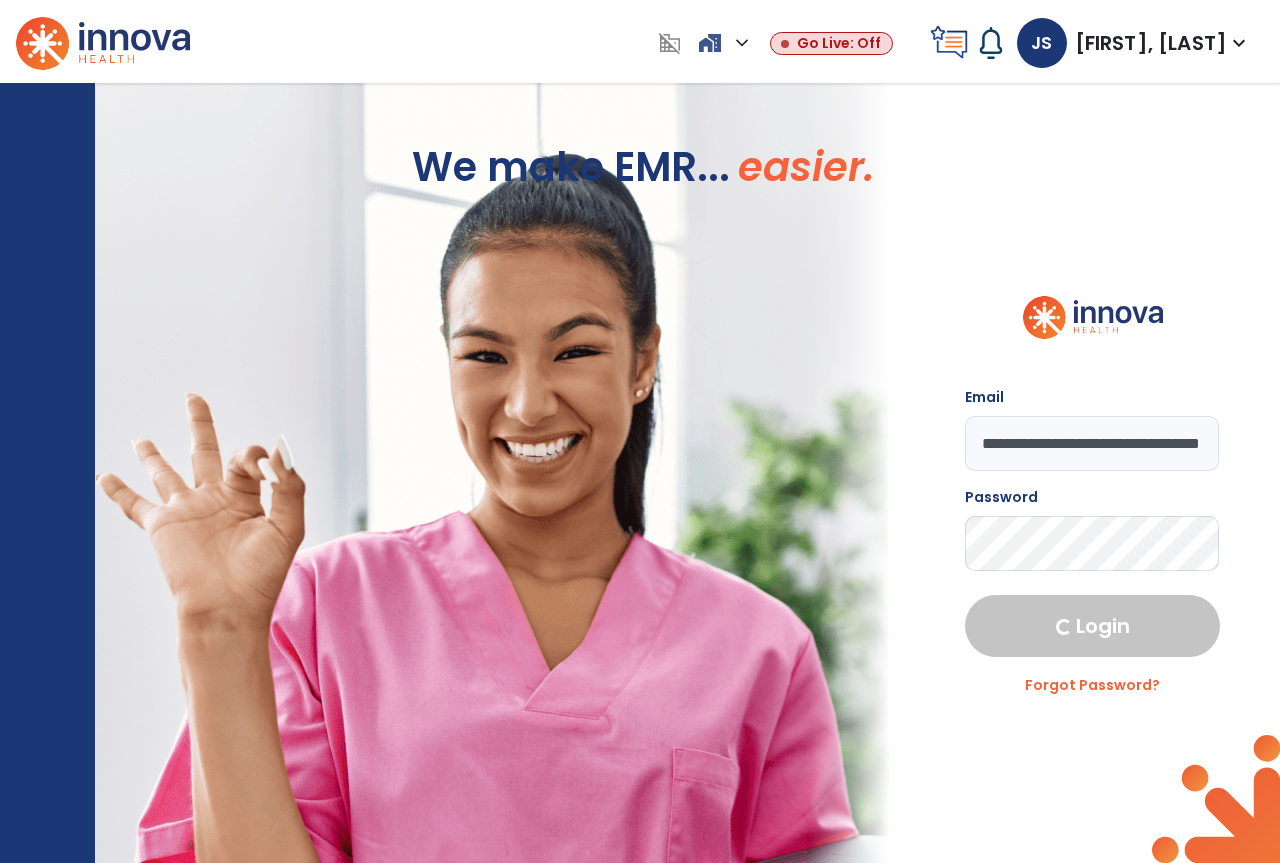 select on "****" 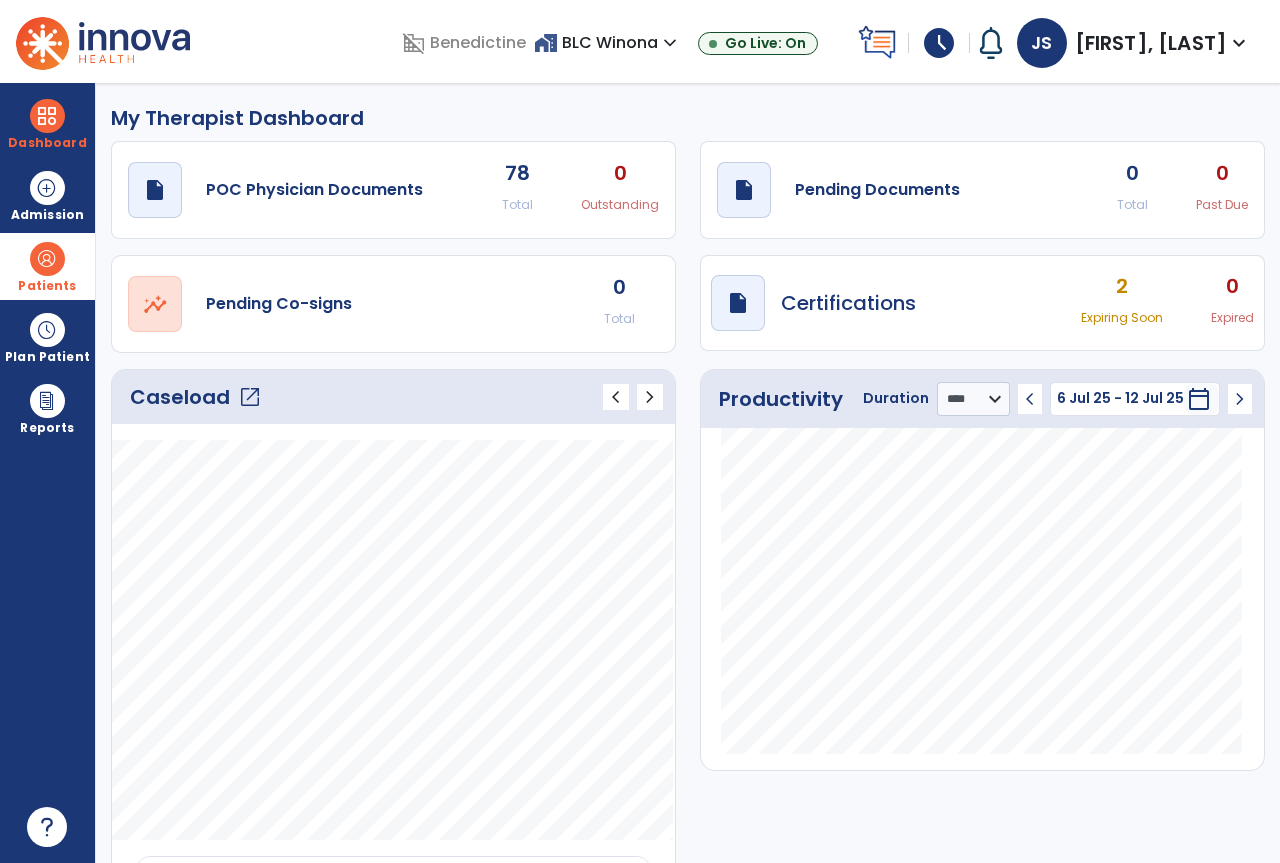 click at bounding box center (47, 259) 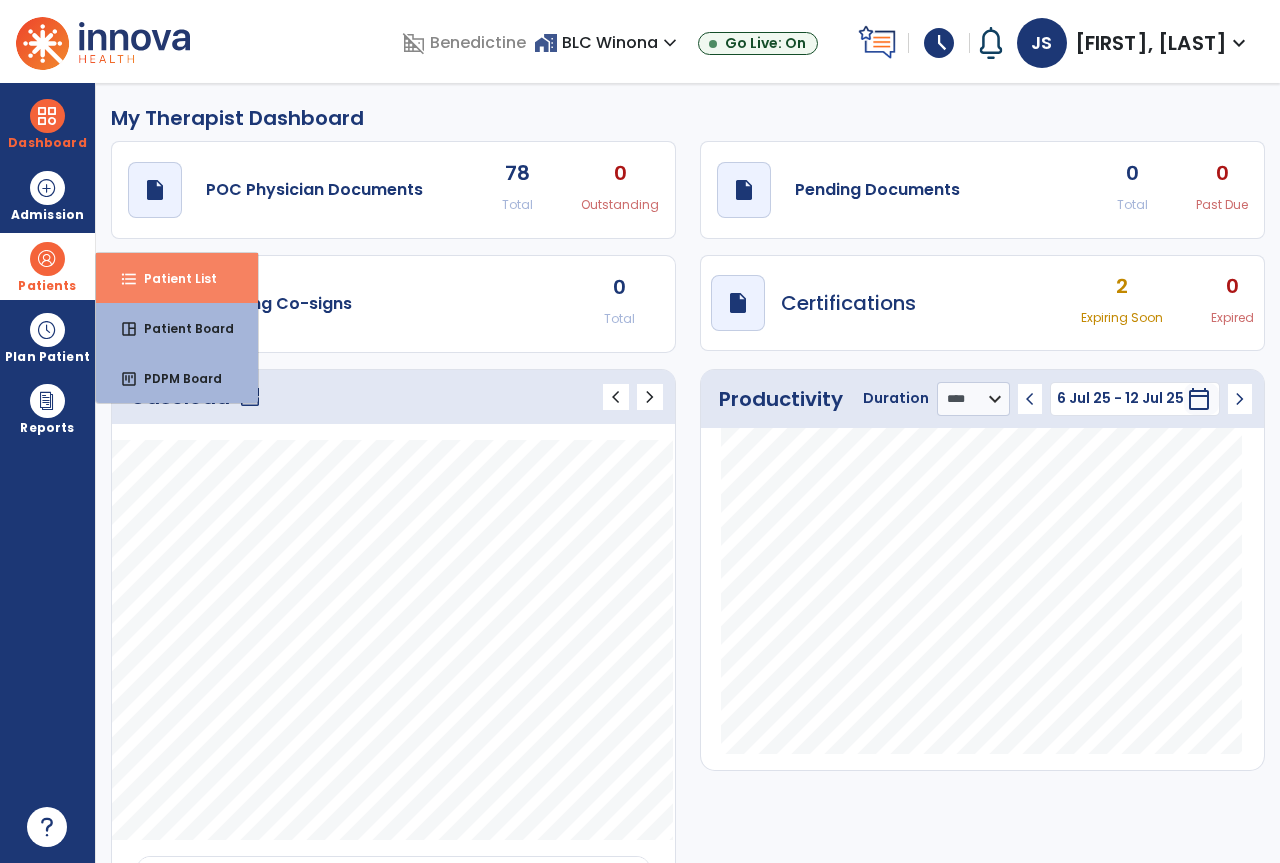 click on "format_list_bulleted" at bounding box center (129, 279) 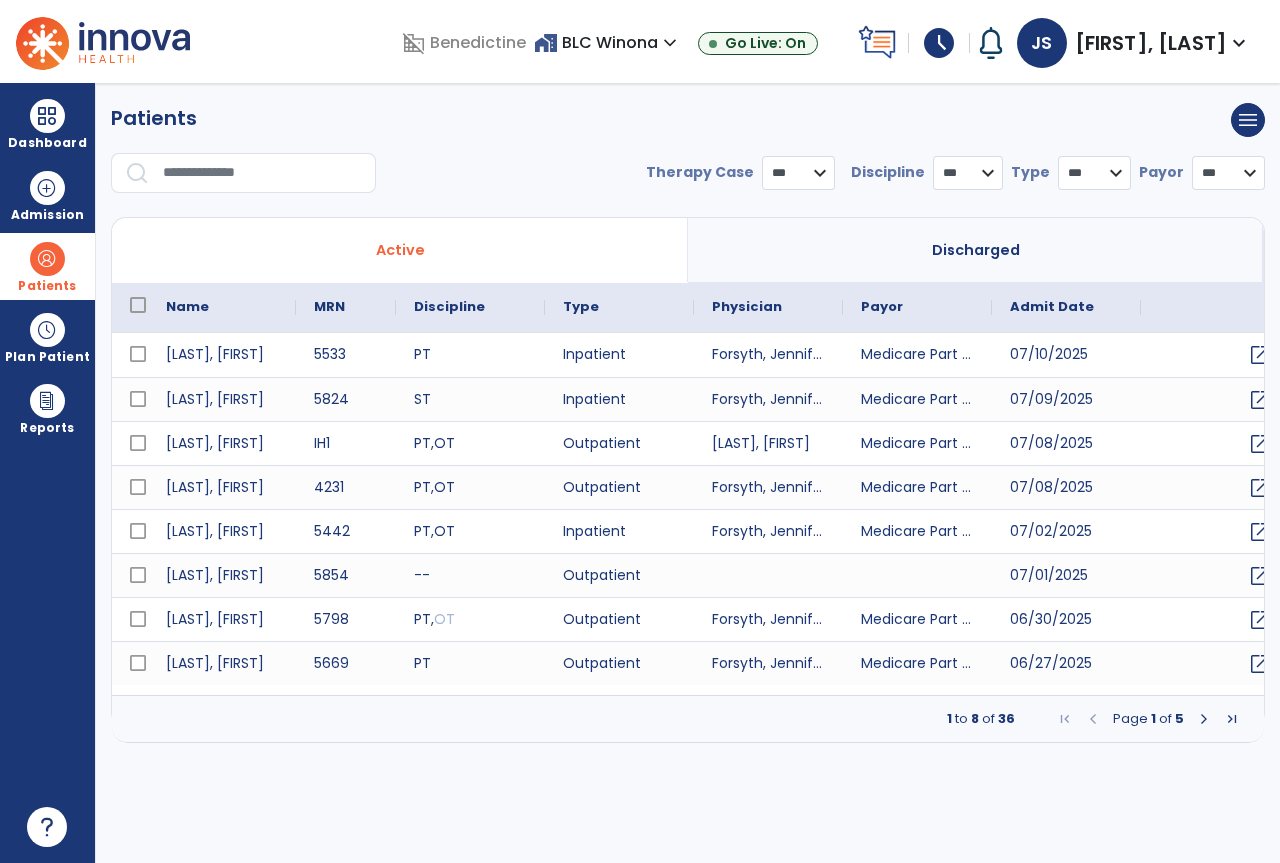 select on "***" 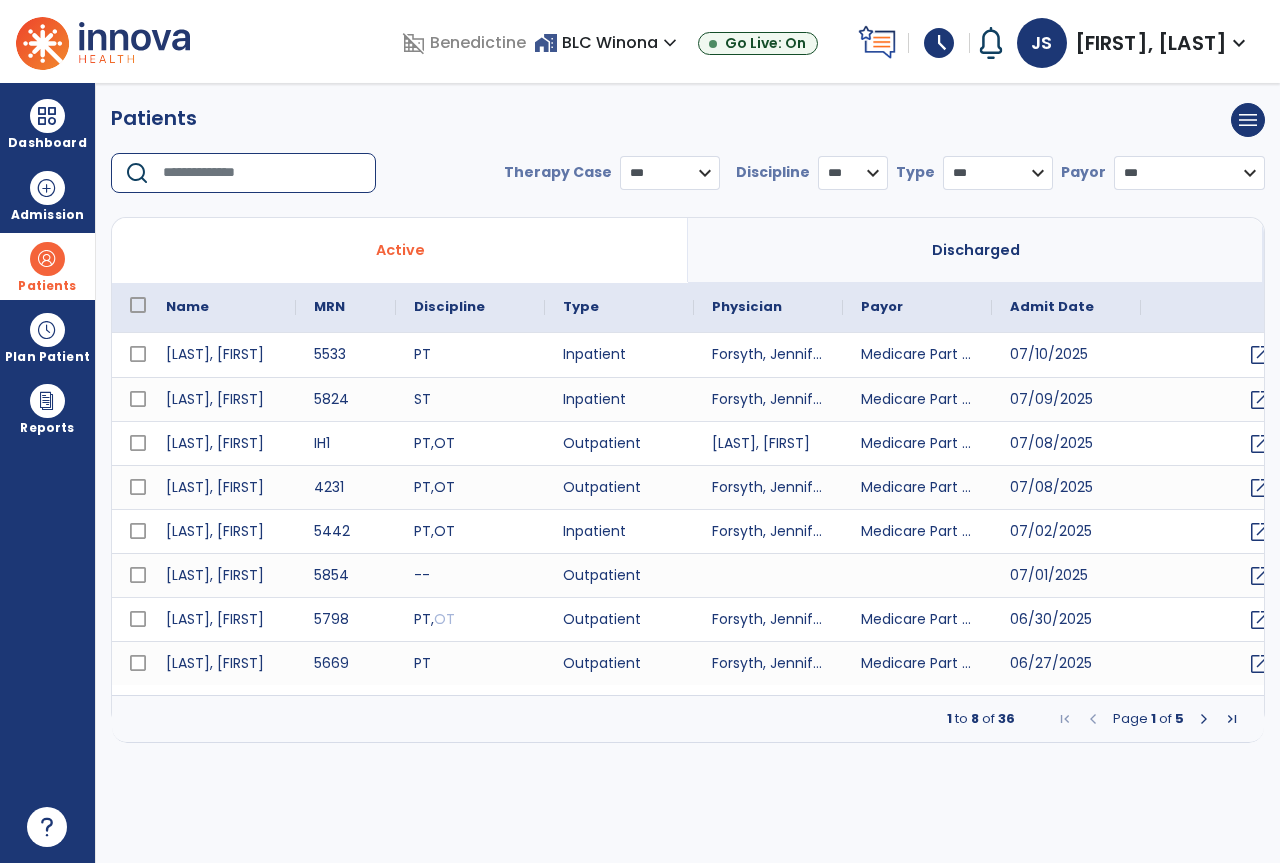 click at bounding box center [262, 173] 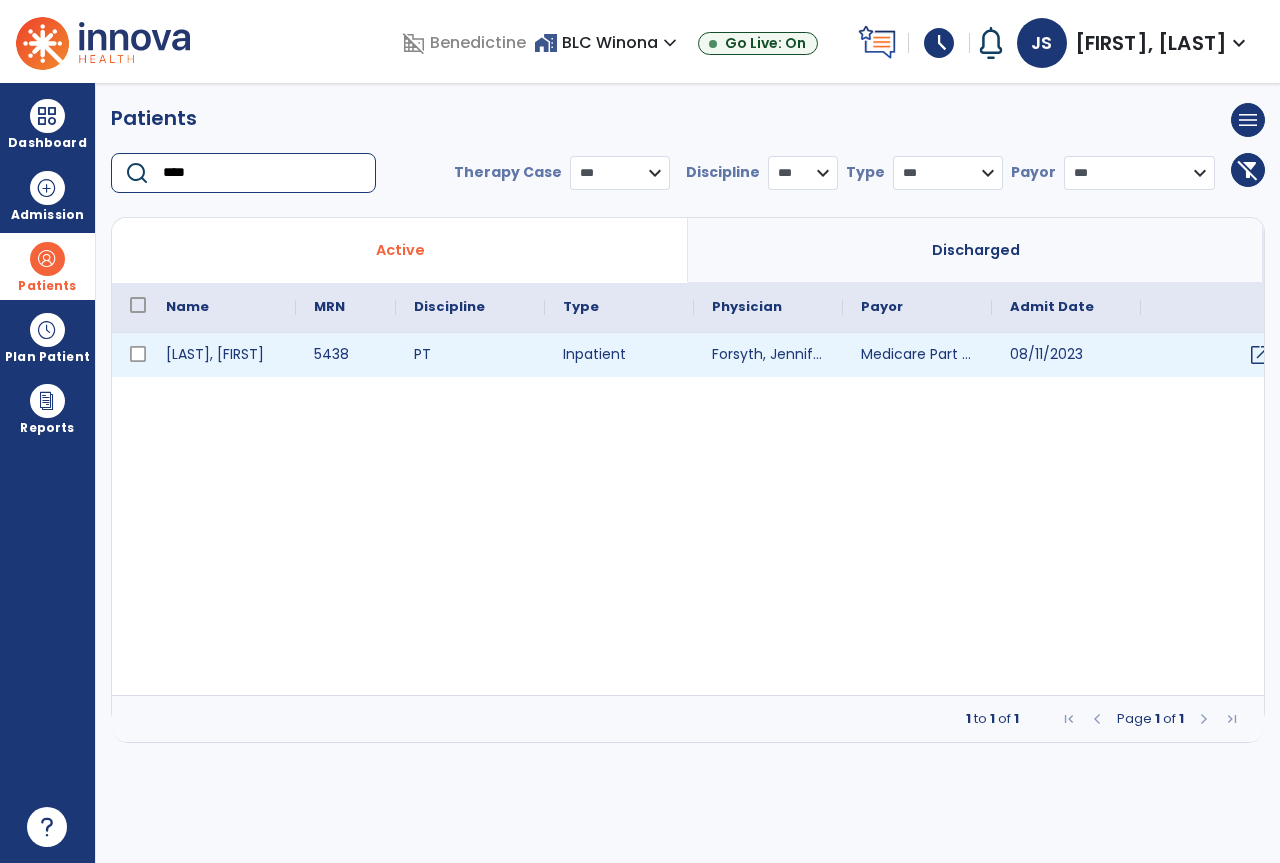 type on "****" 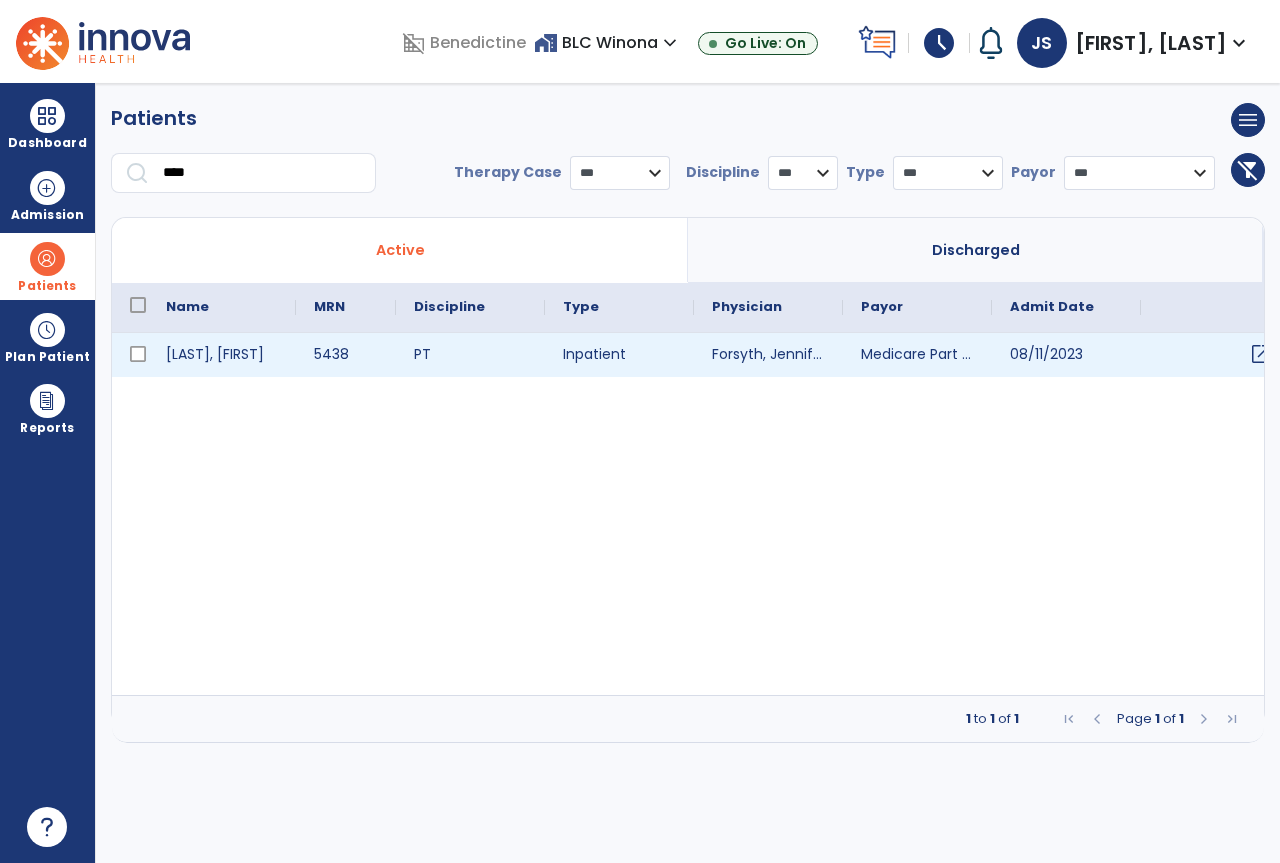 click on "open_in_new" at bounding box center (1261, 354) 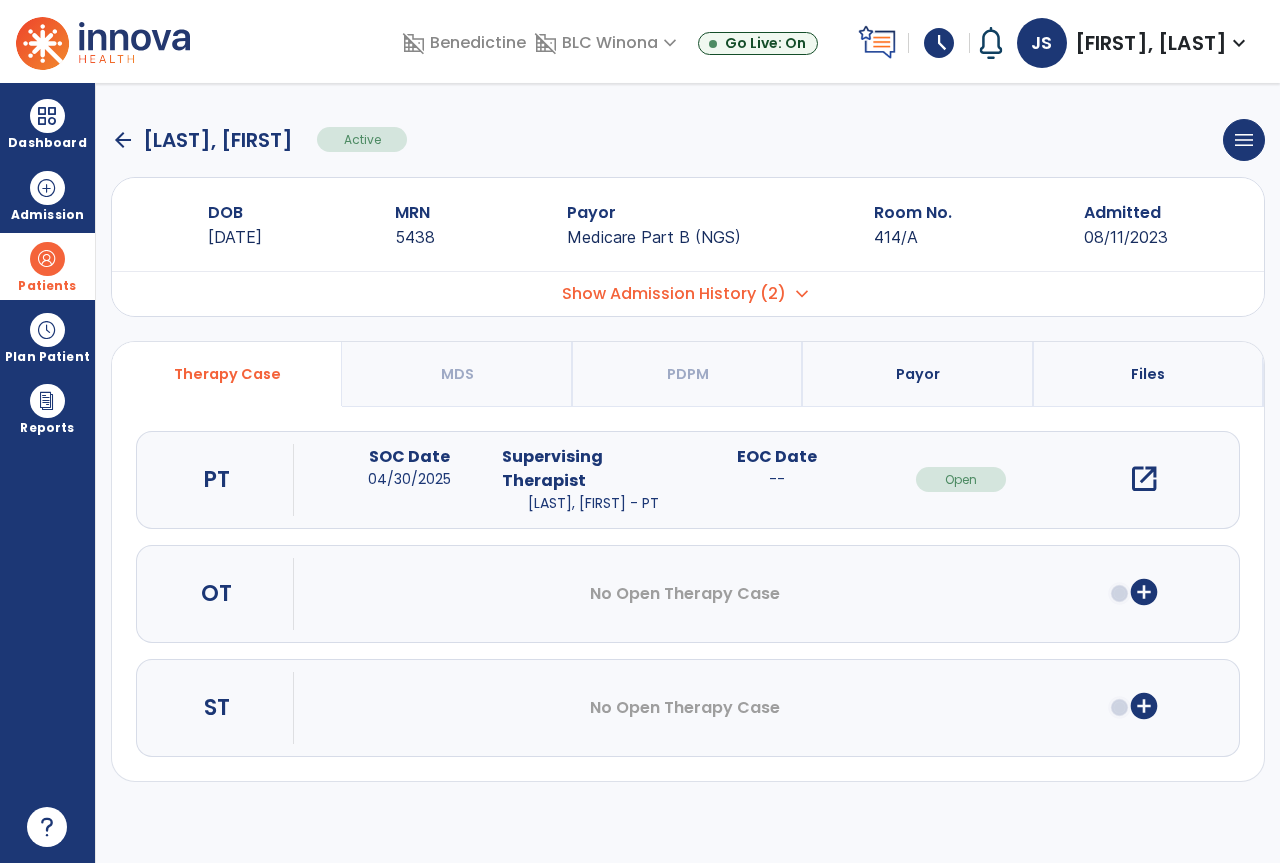 click on "add_circle" at bounding box center [1144, 706] 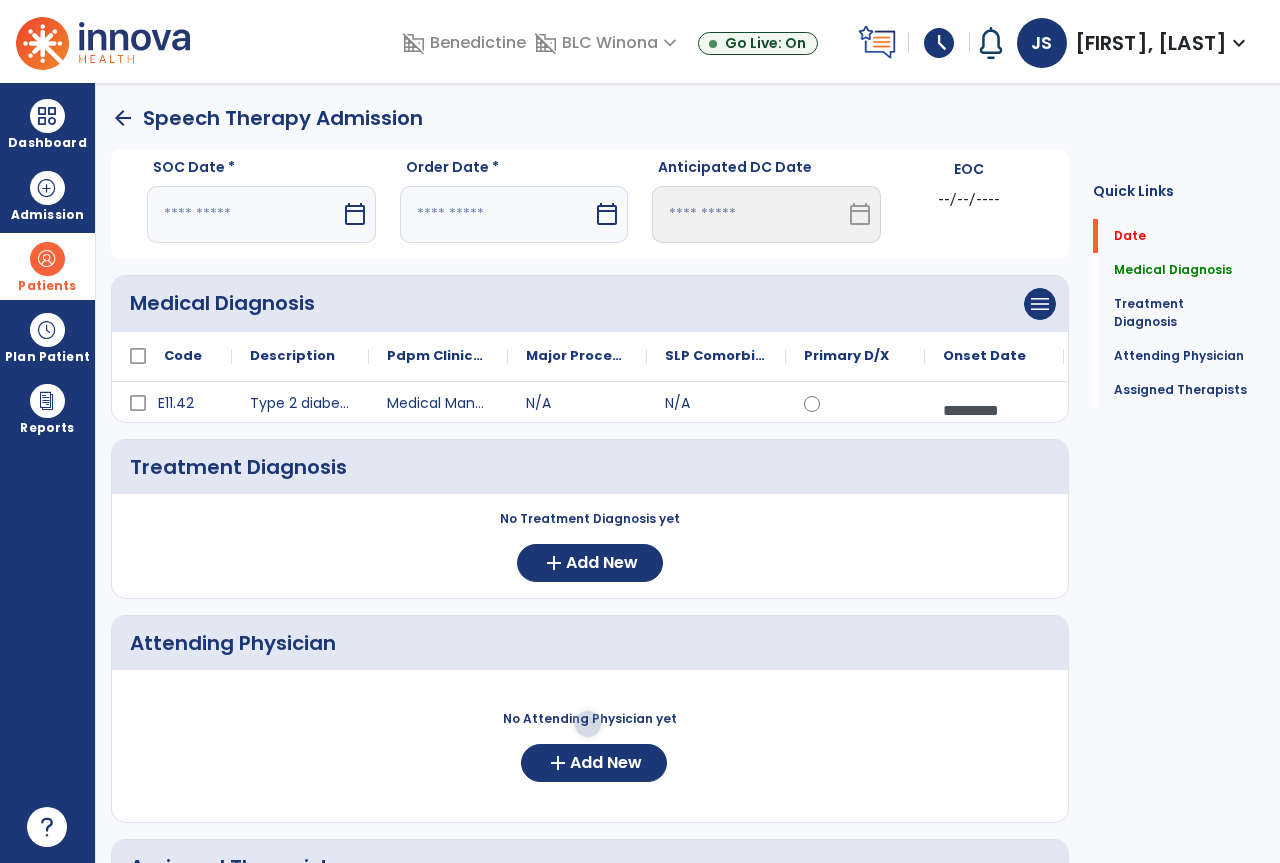 click at bounding box center (244, 214) 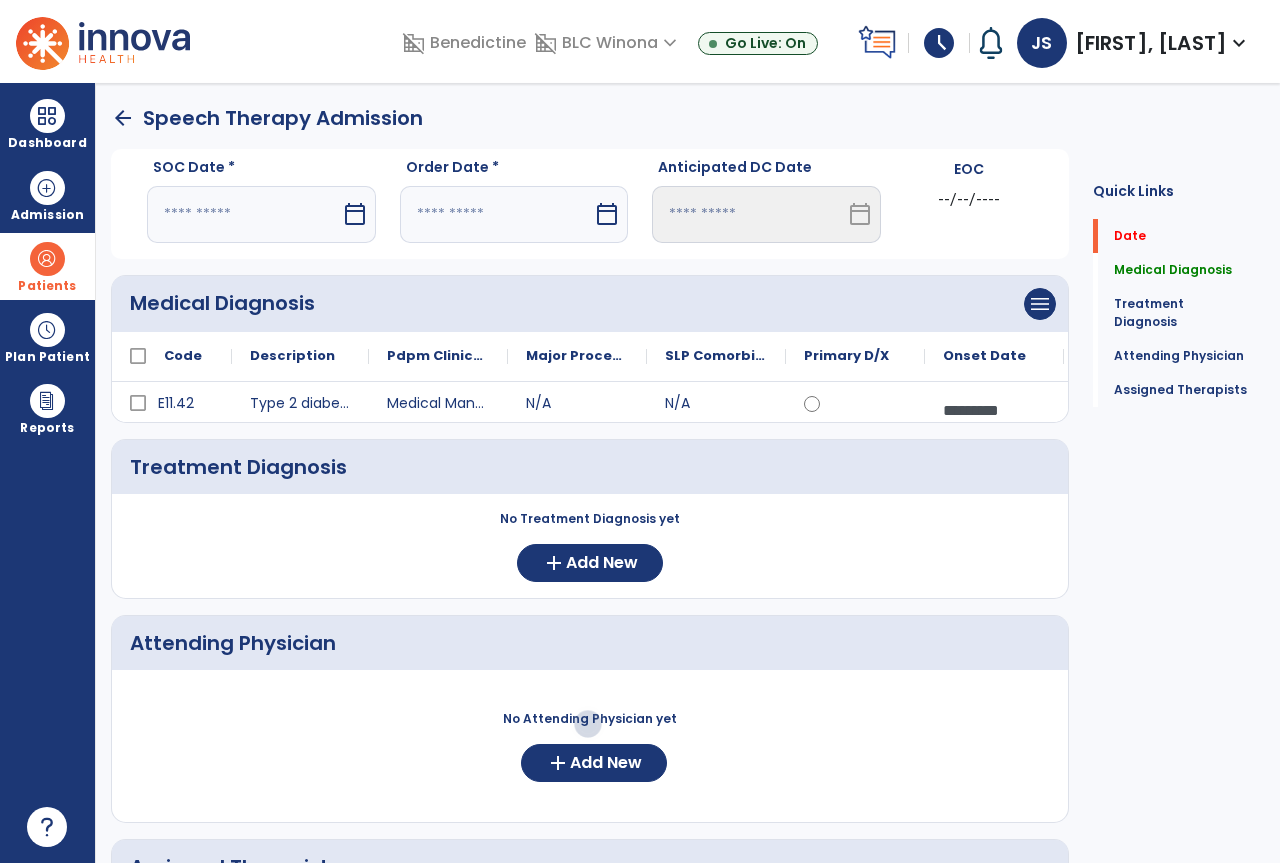 select on "*" 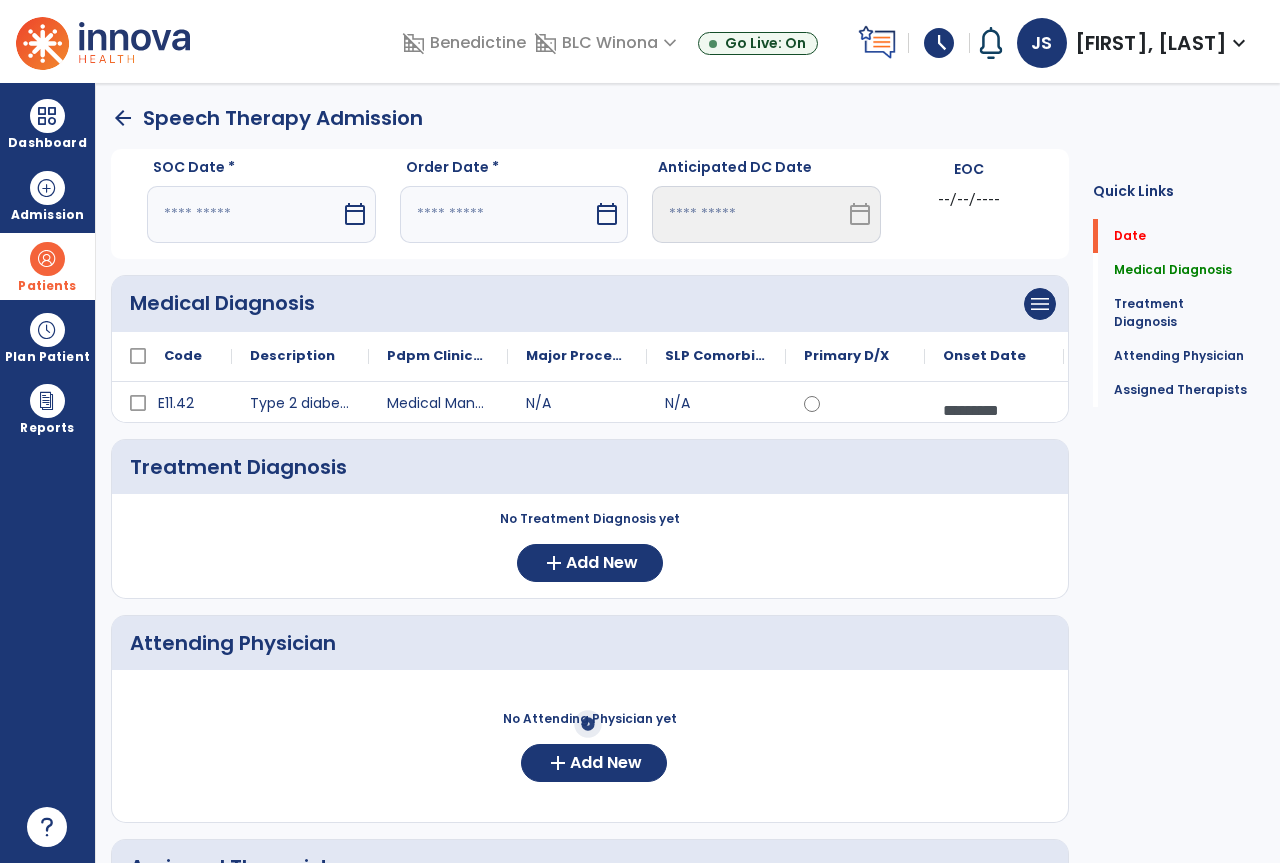 select on "****" 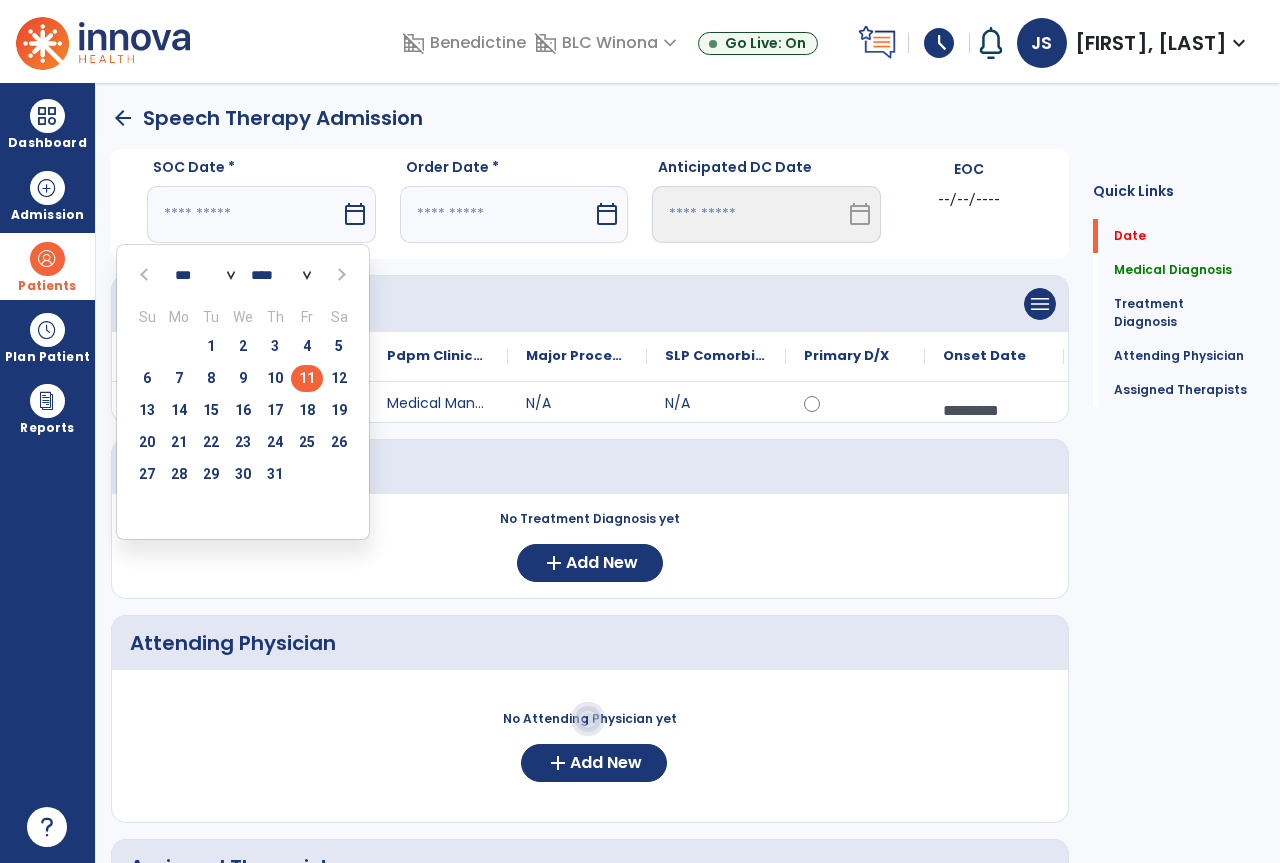 click on "11" at bounding box center (307, 378) 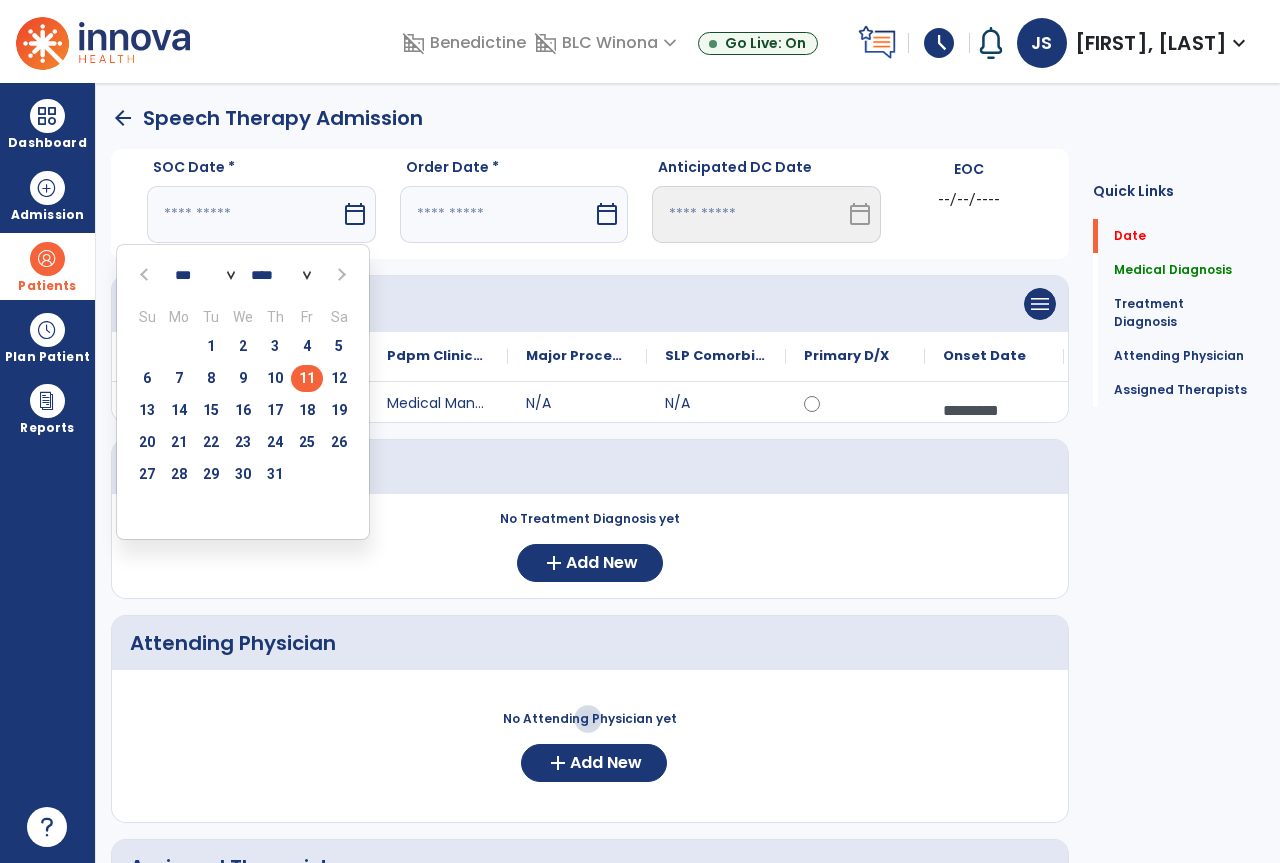 type on "*********" 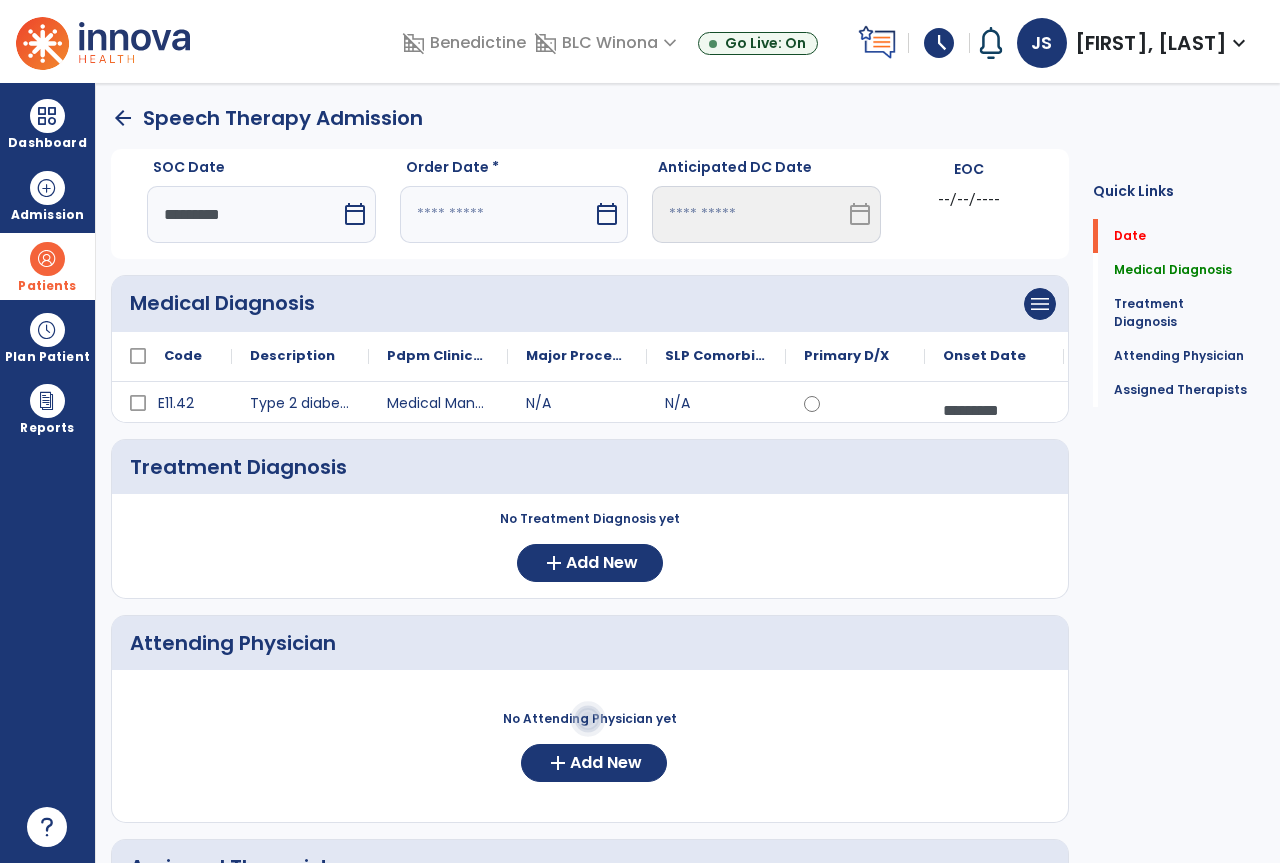 click at bounding box center (497, 214) 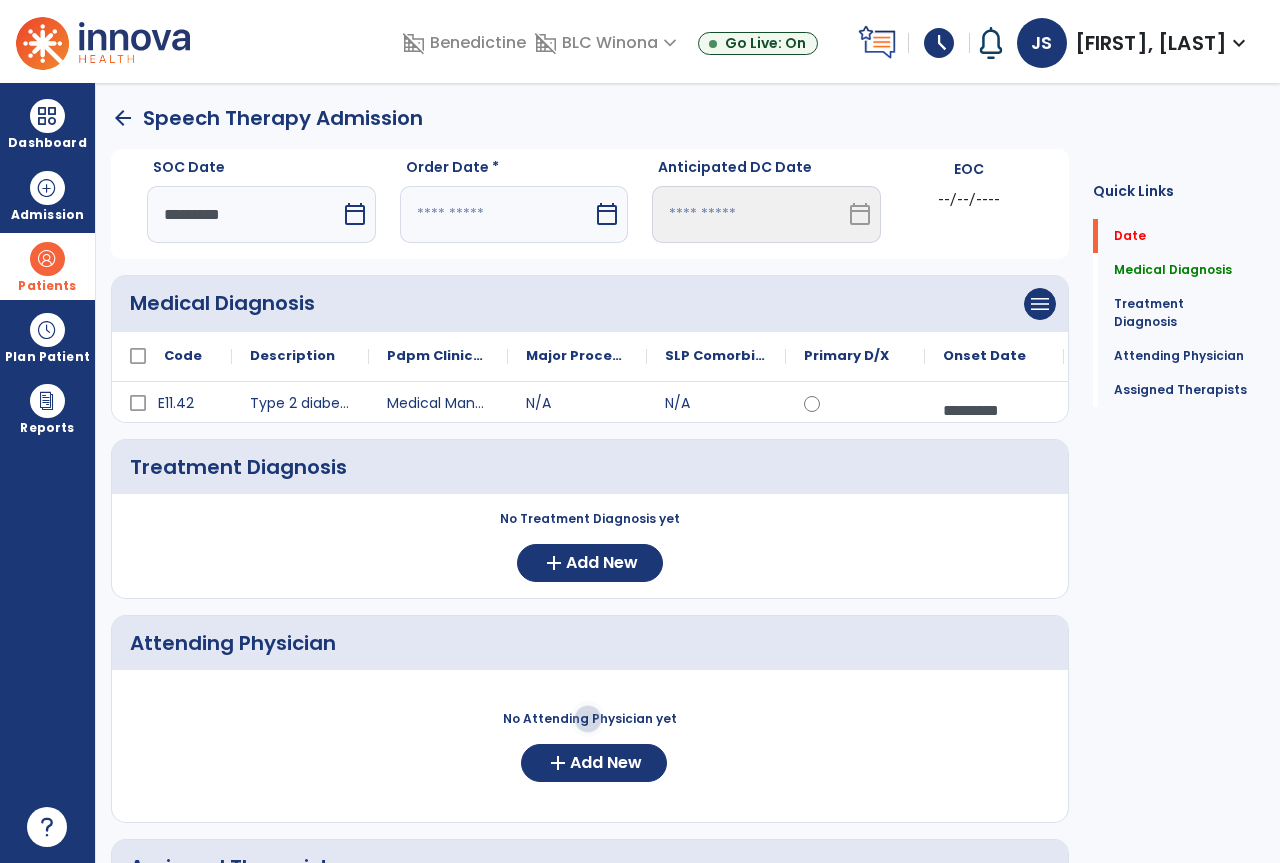 select on "*" 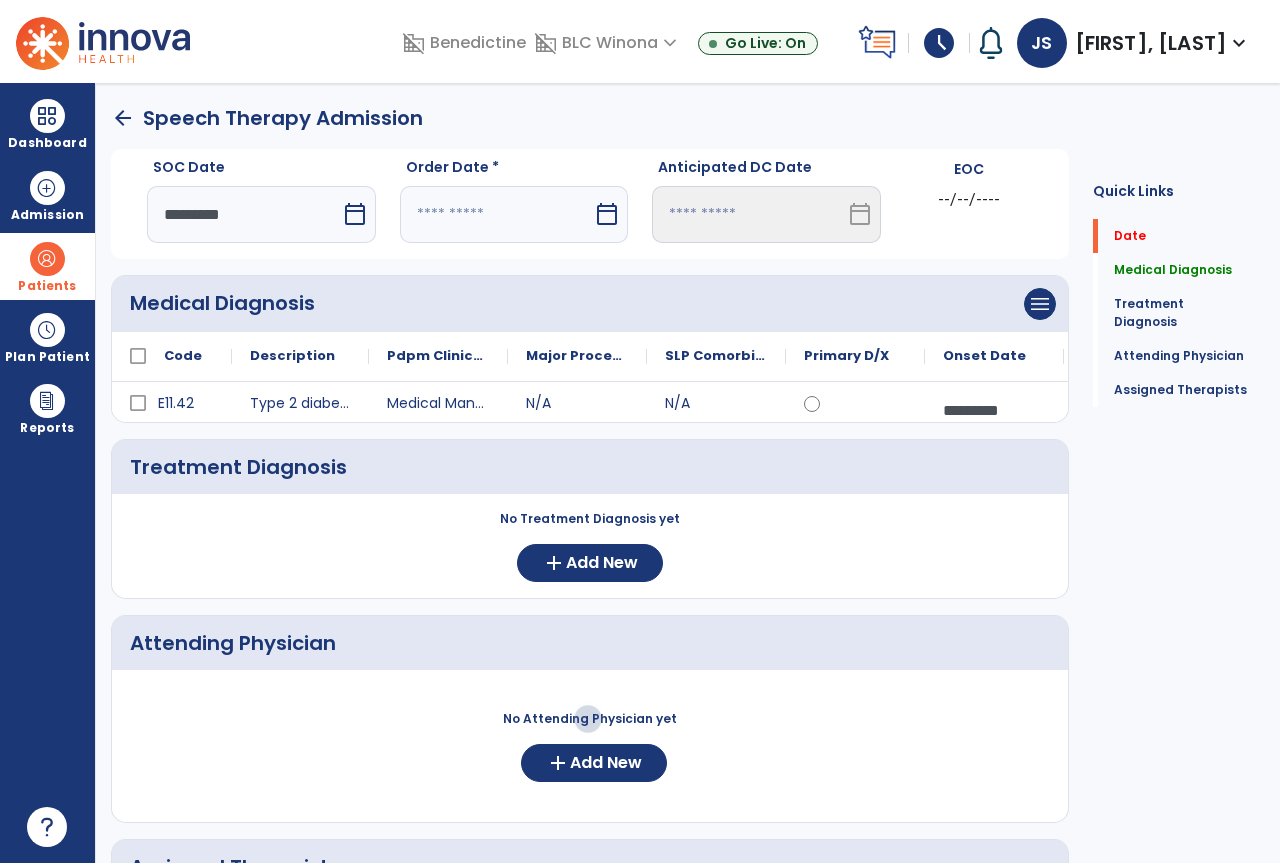 select on "****" 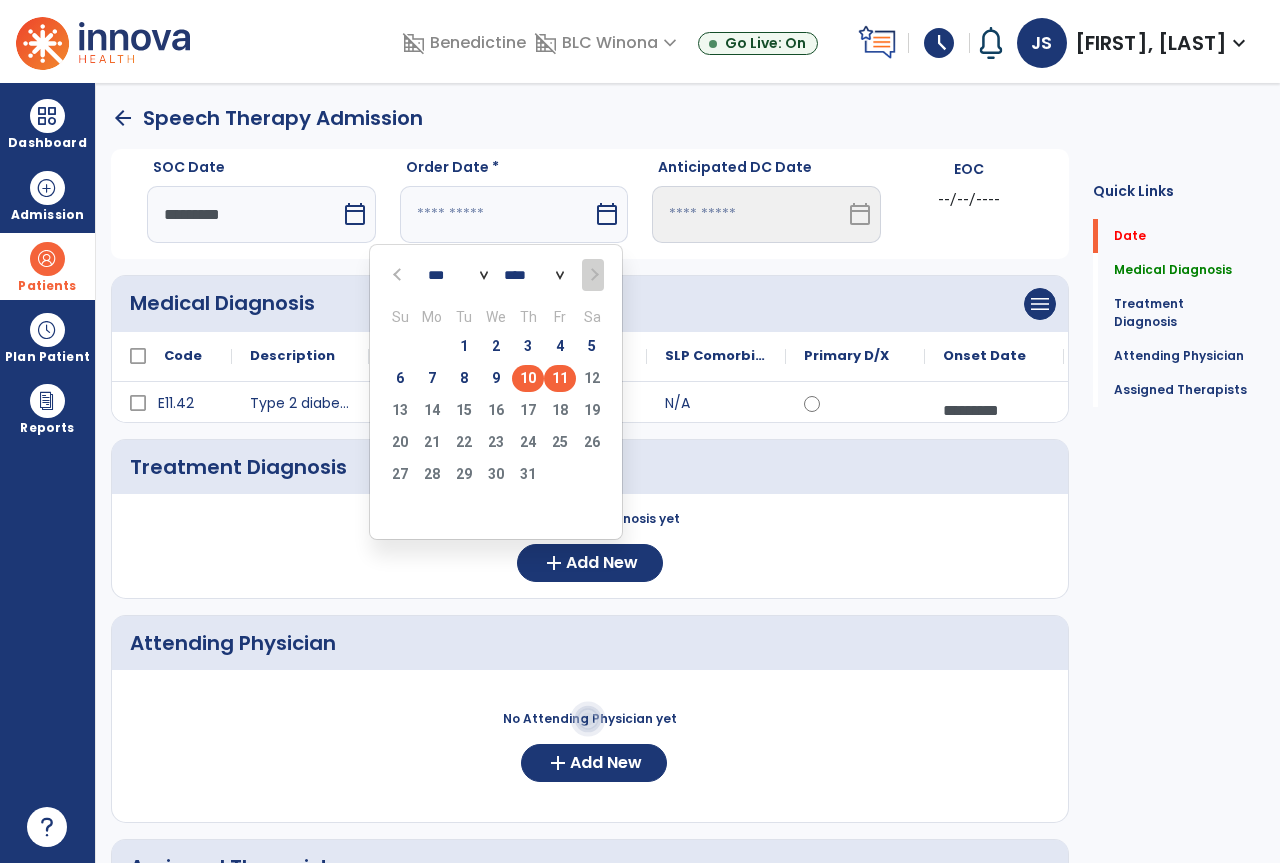 click on "10" at bounding box center (528, 378) 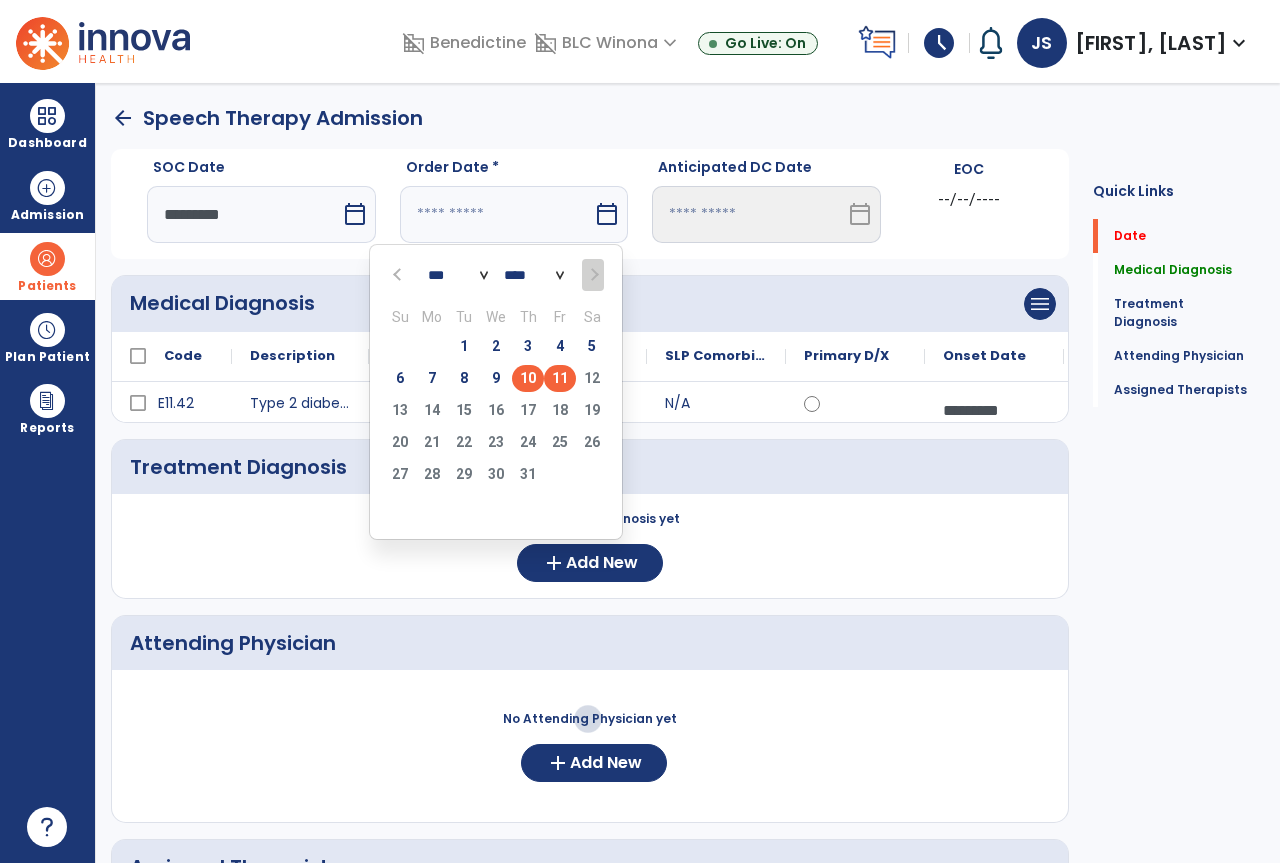 type on "*********" 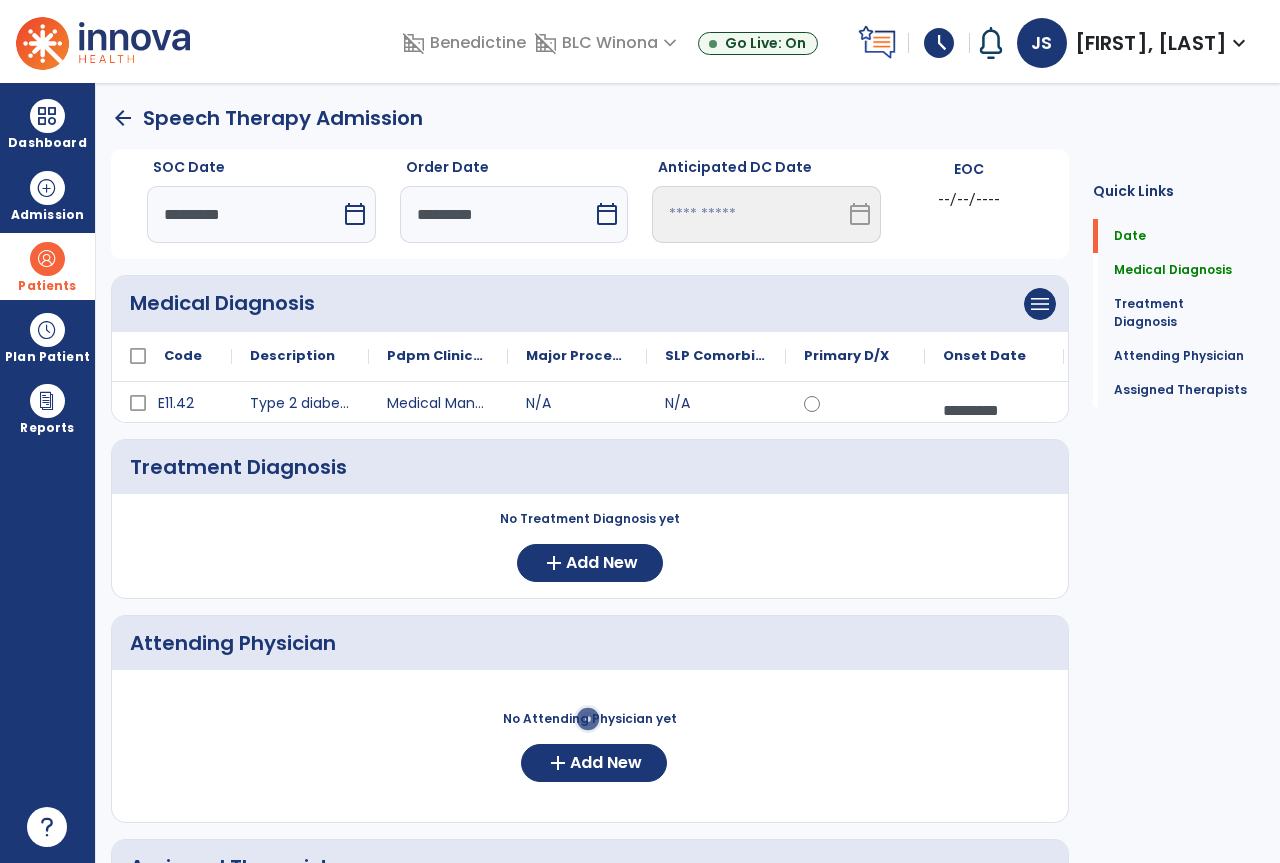 scroll, scrollTop: 100, scrollLeft: 0, axis: vertical 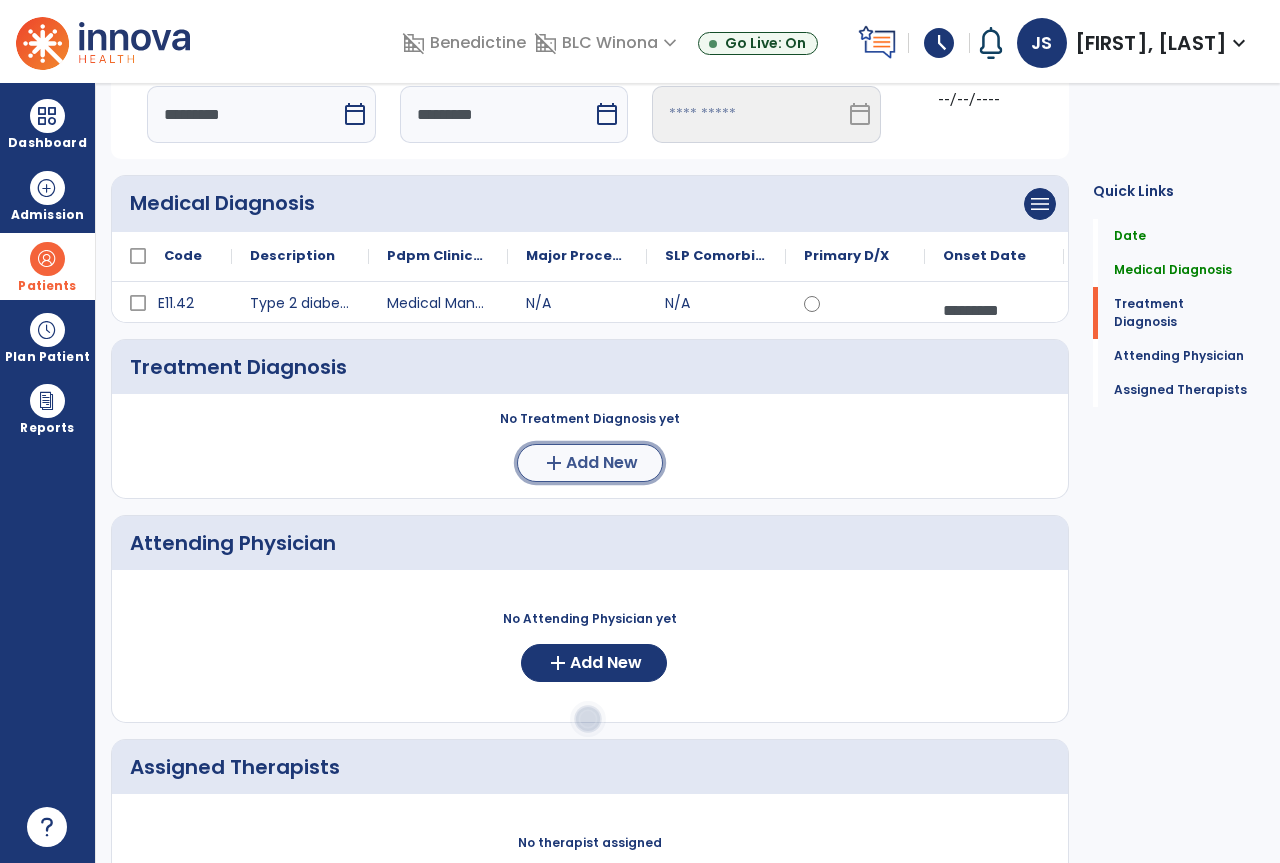 click on "Add New" 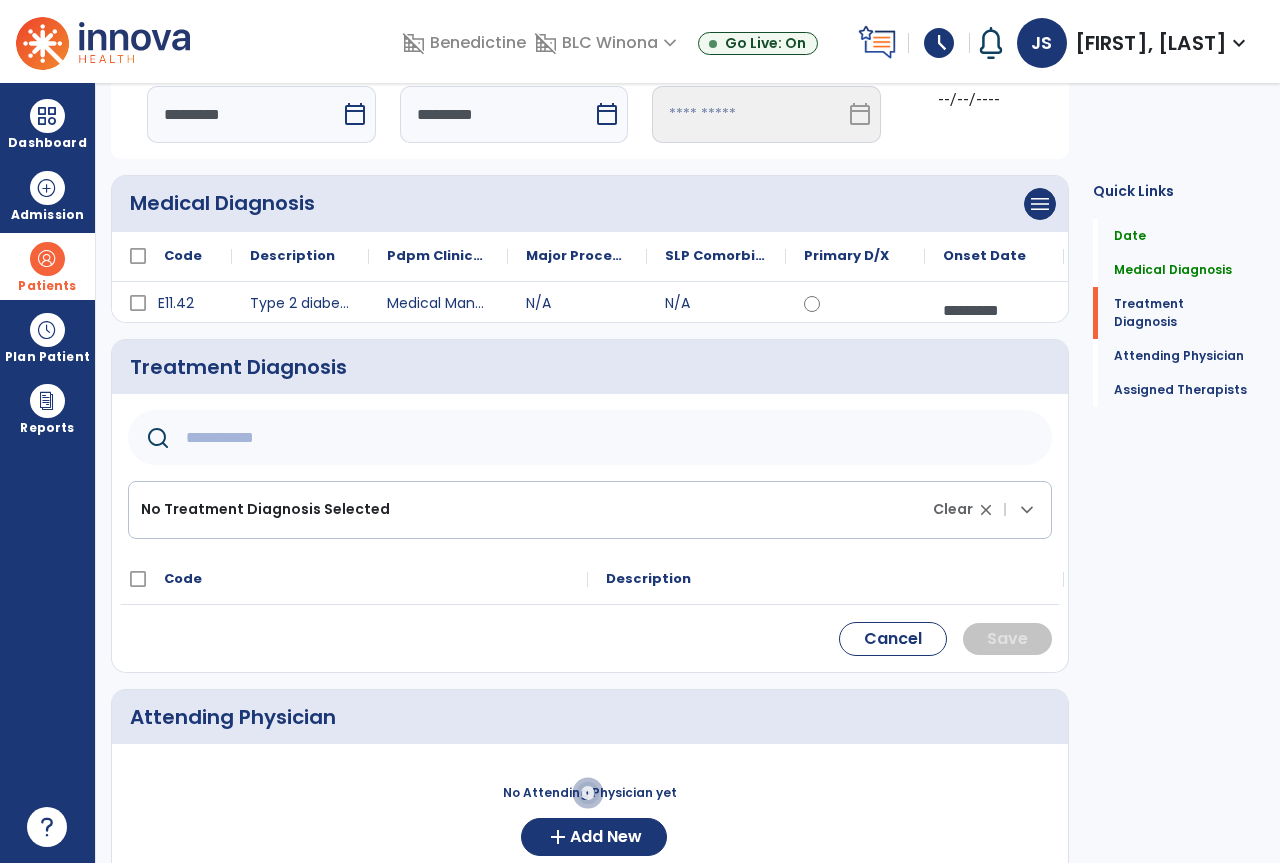 click 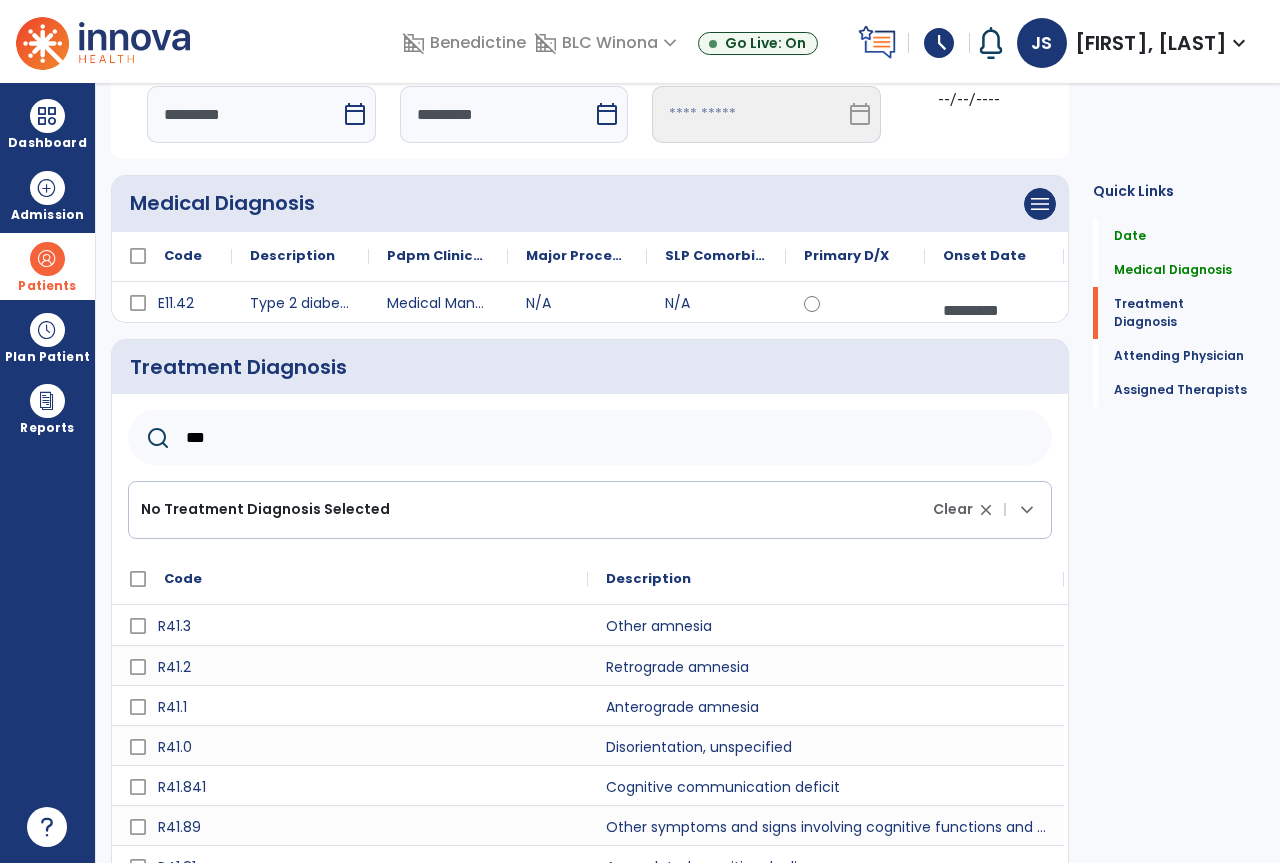 scroll, scrollTop: 288, scrollLeft: 0, axis: vertical 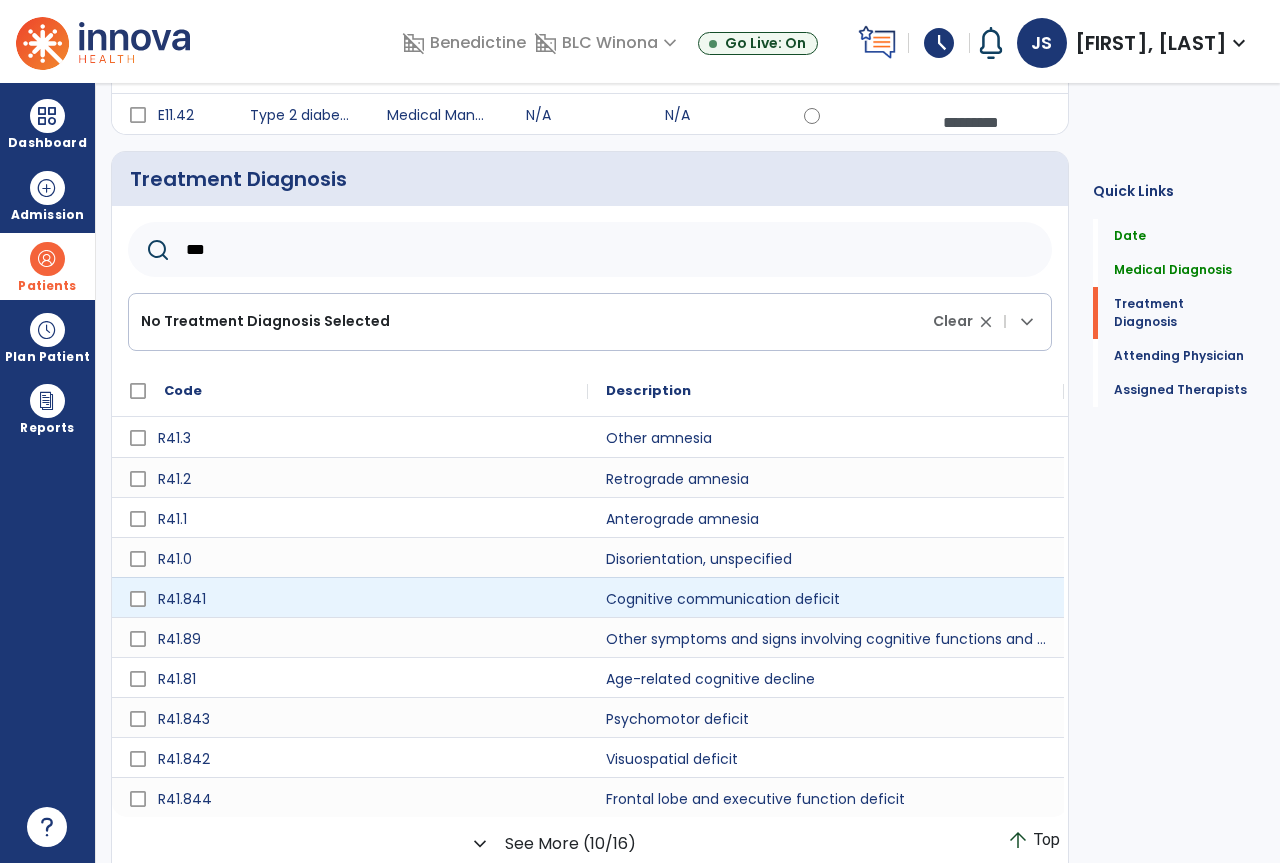 type on "***" 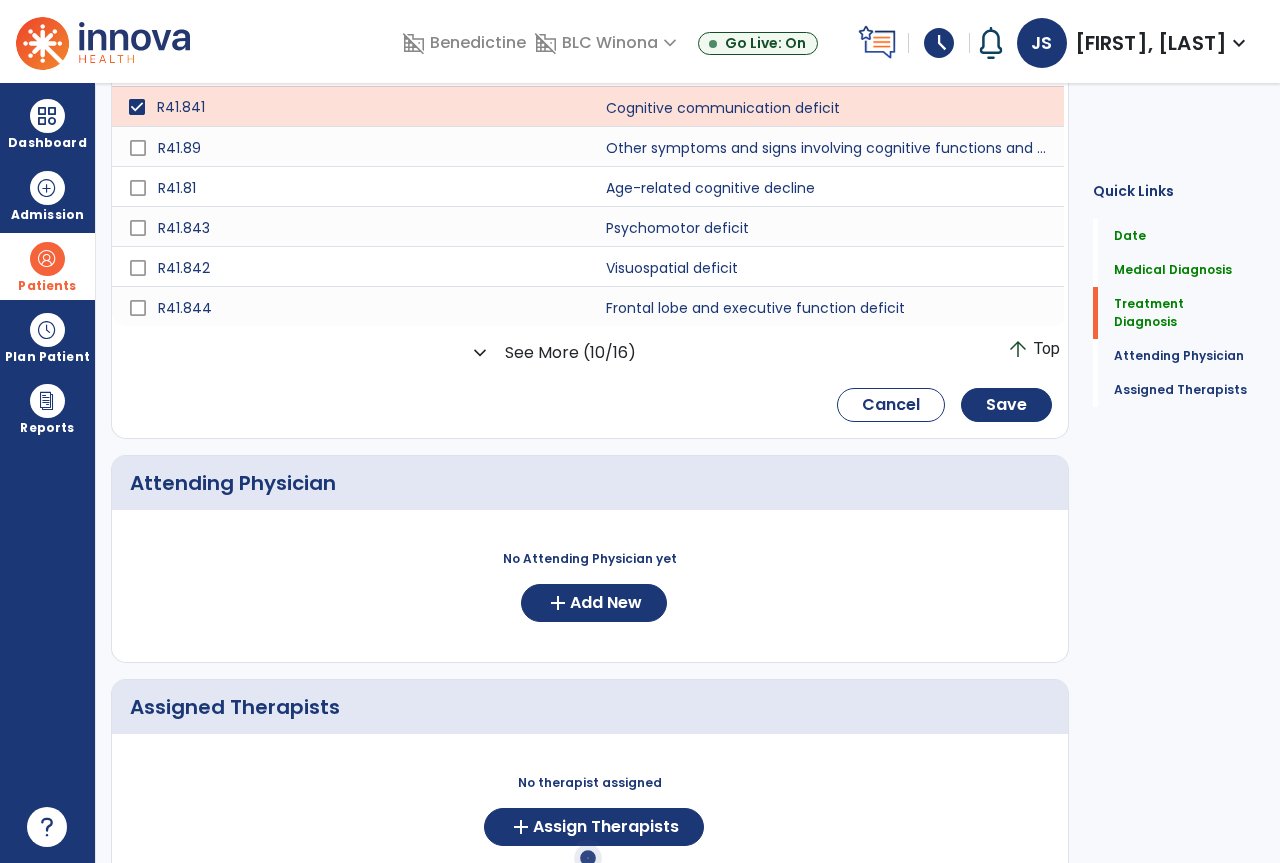 scroll, scrollTop: 788, scrollLeft: 0, axis: vertical 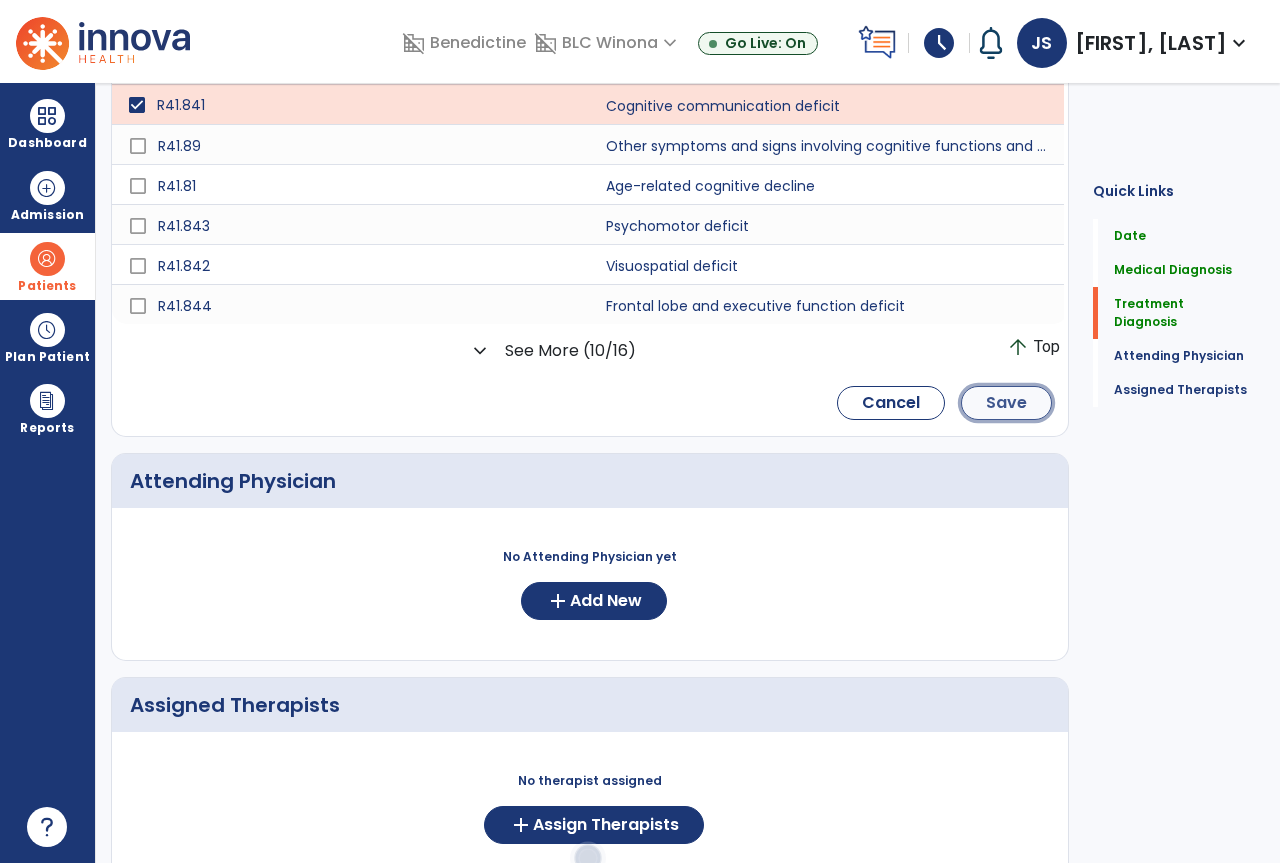 click on "Save" 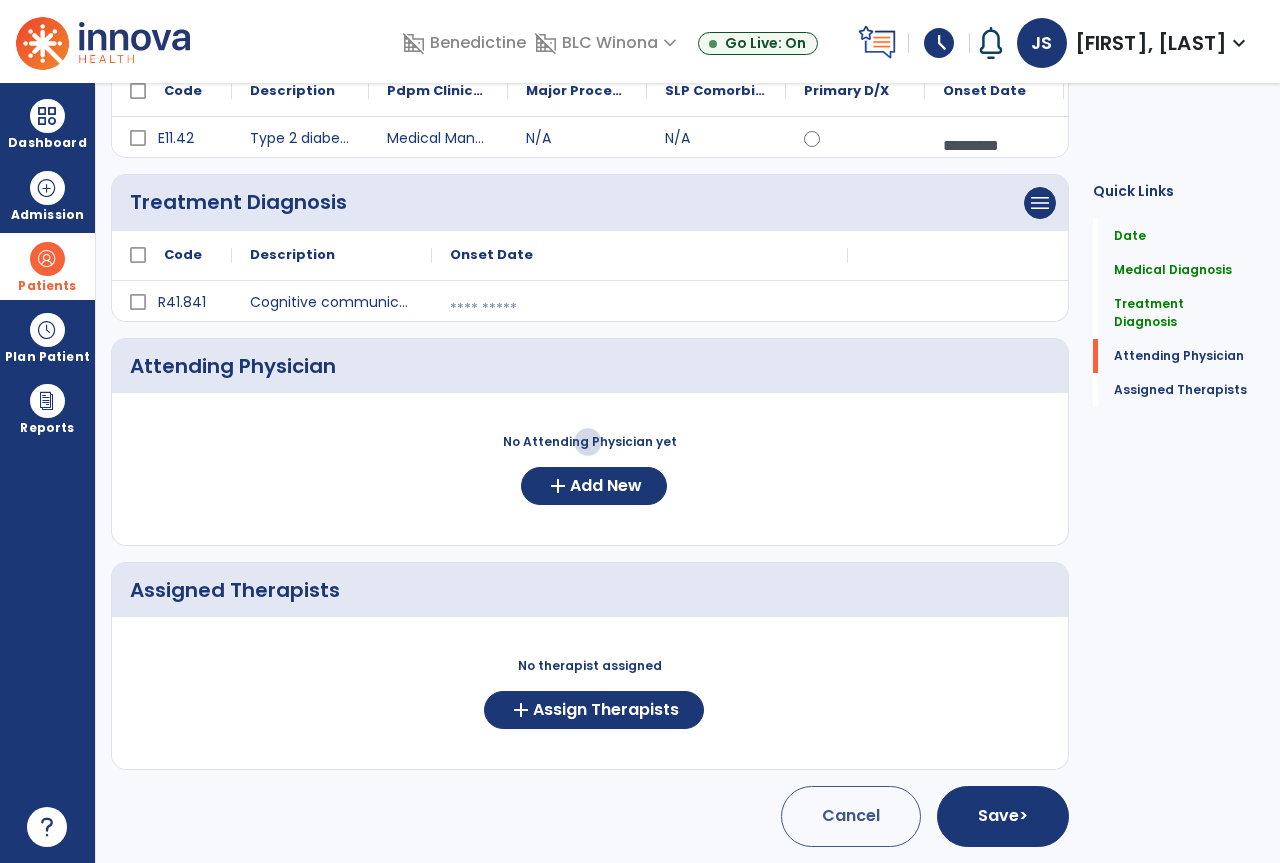 scroll, scrollTop: 265, scrollLeft: 0, axis: vertical 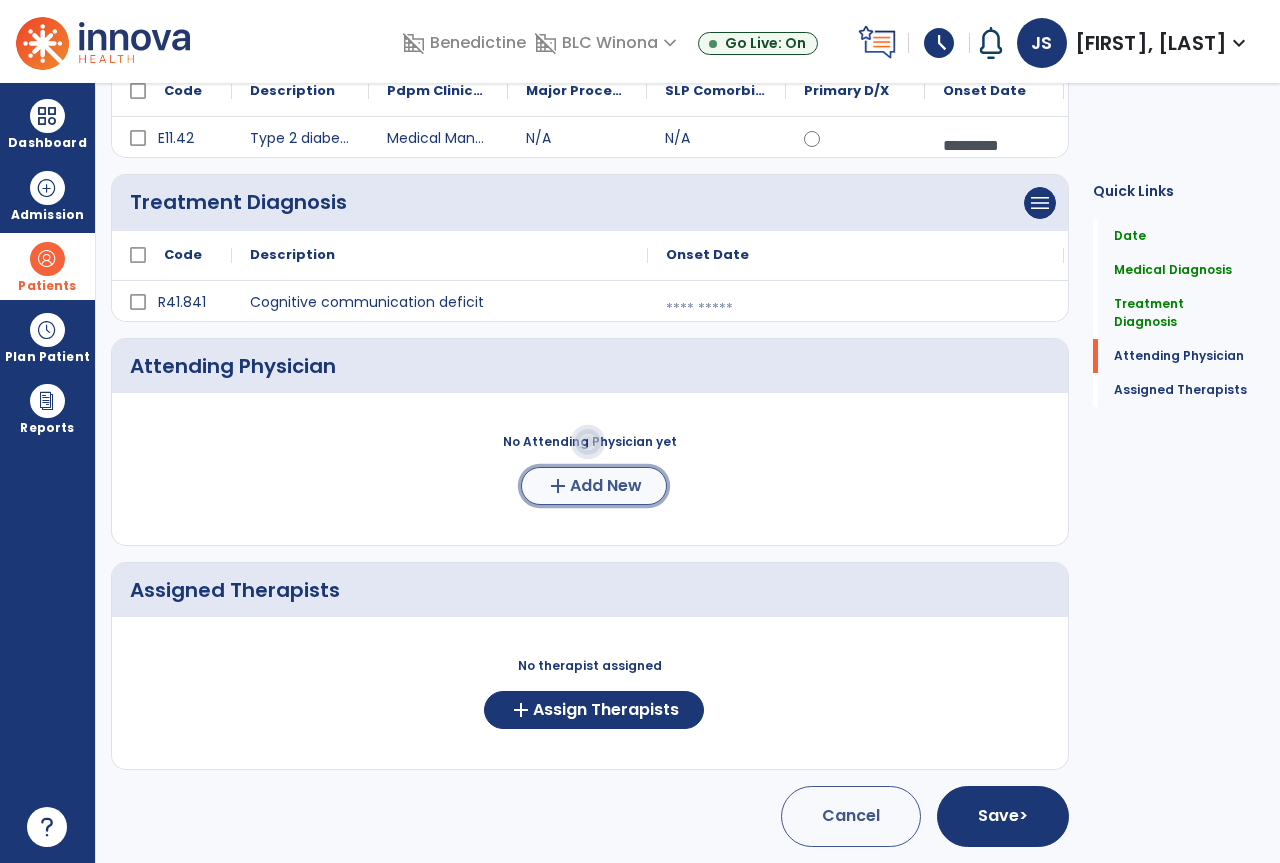 click on "add  Add New" 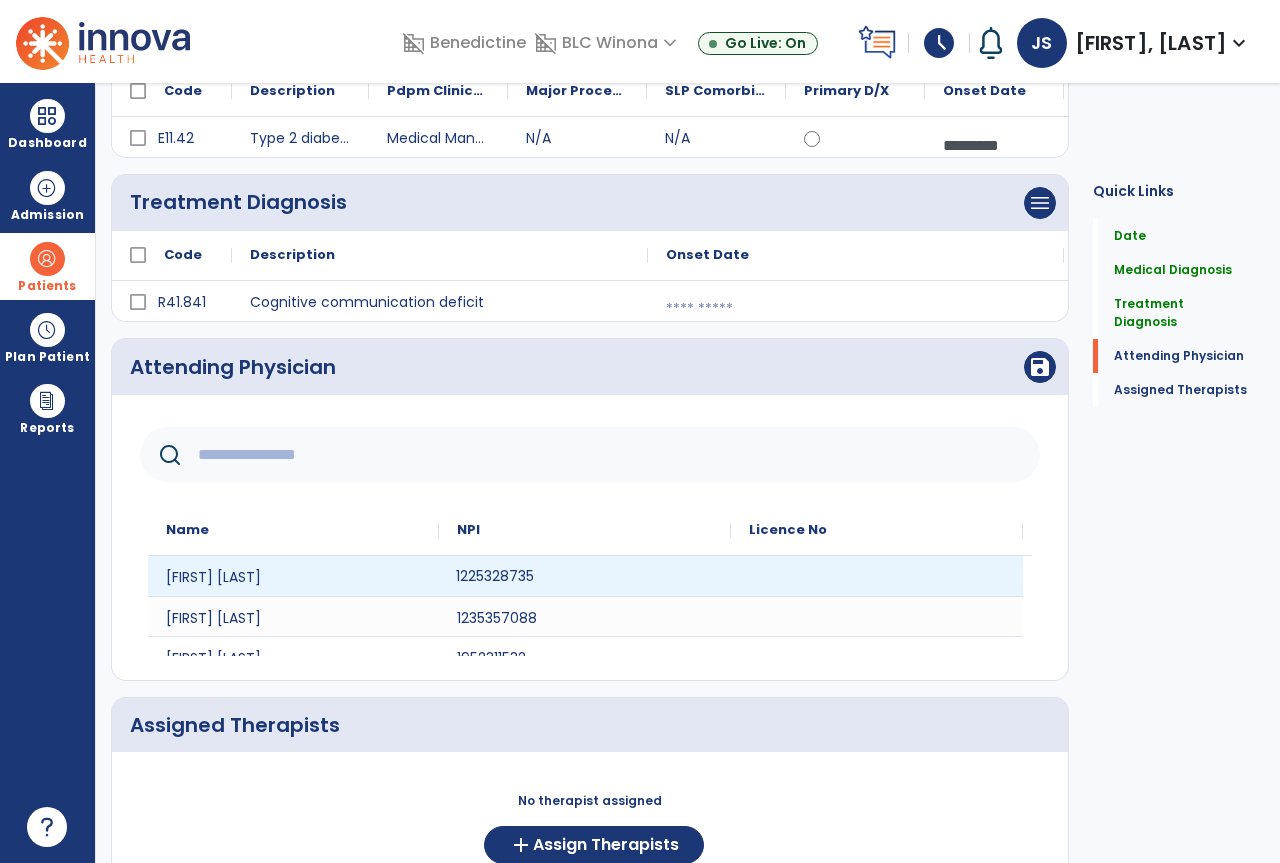 click on "1225328735" 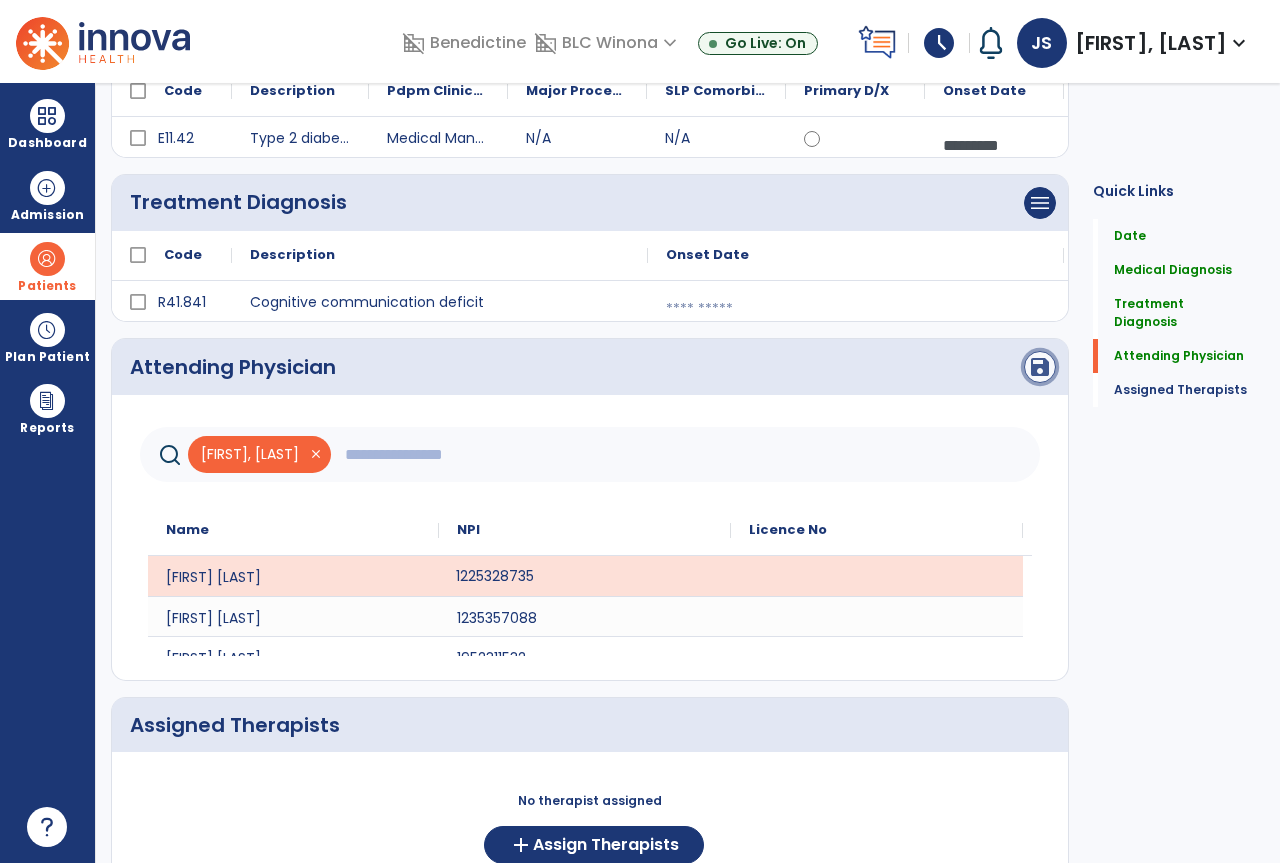 click on "save" 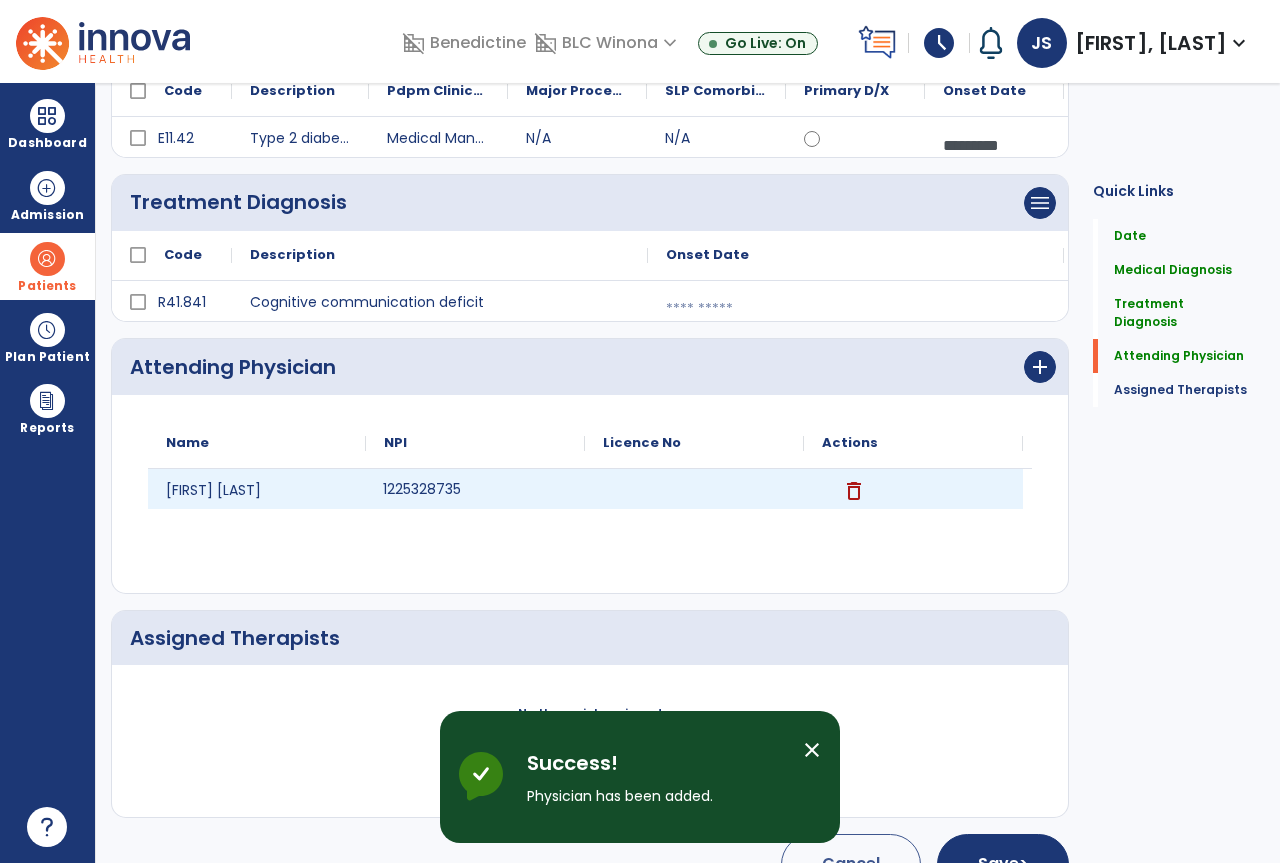 scroll, scrollTop: 313, scrollLeft: 0, axis: vertical 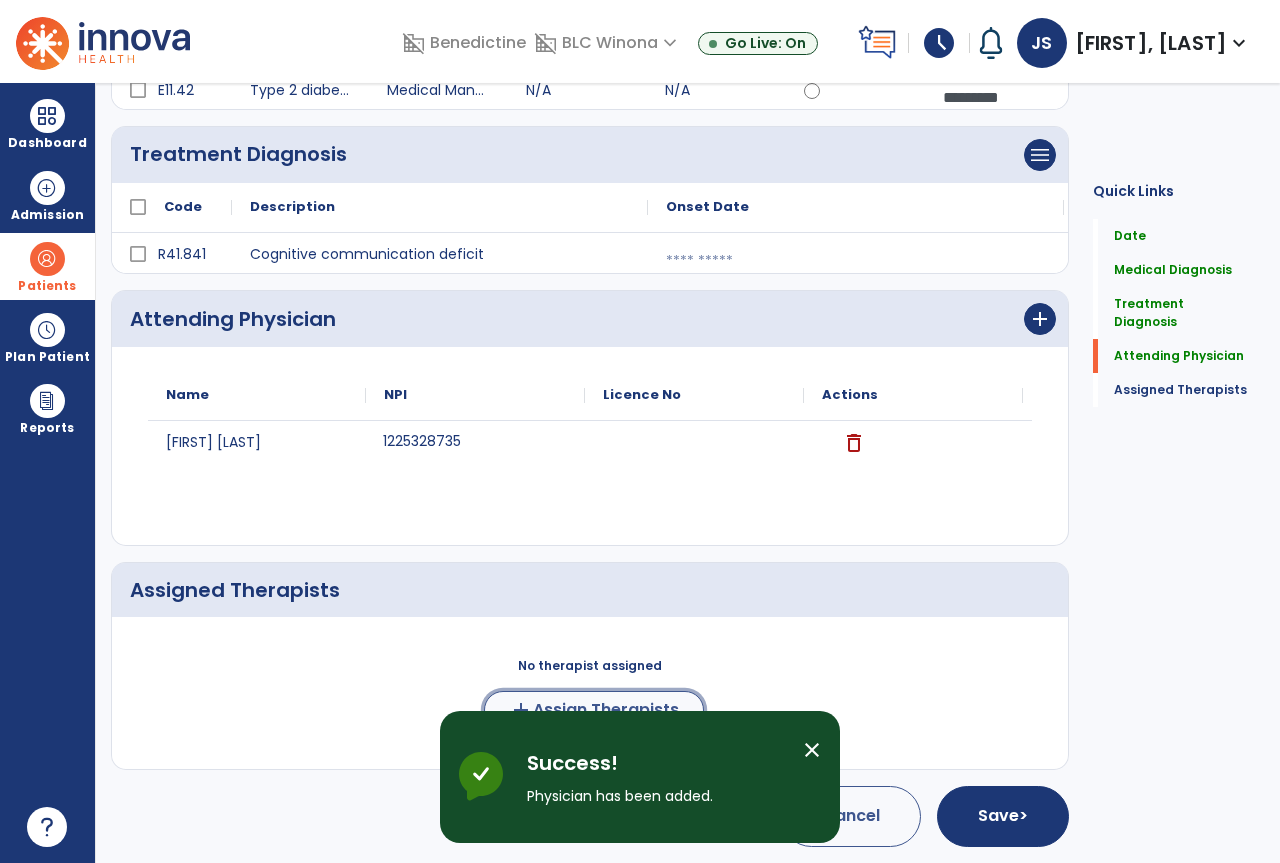 click on "Assign Therapists" 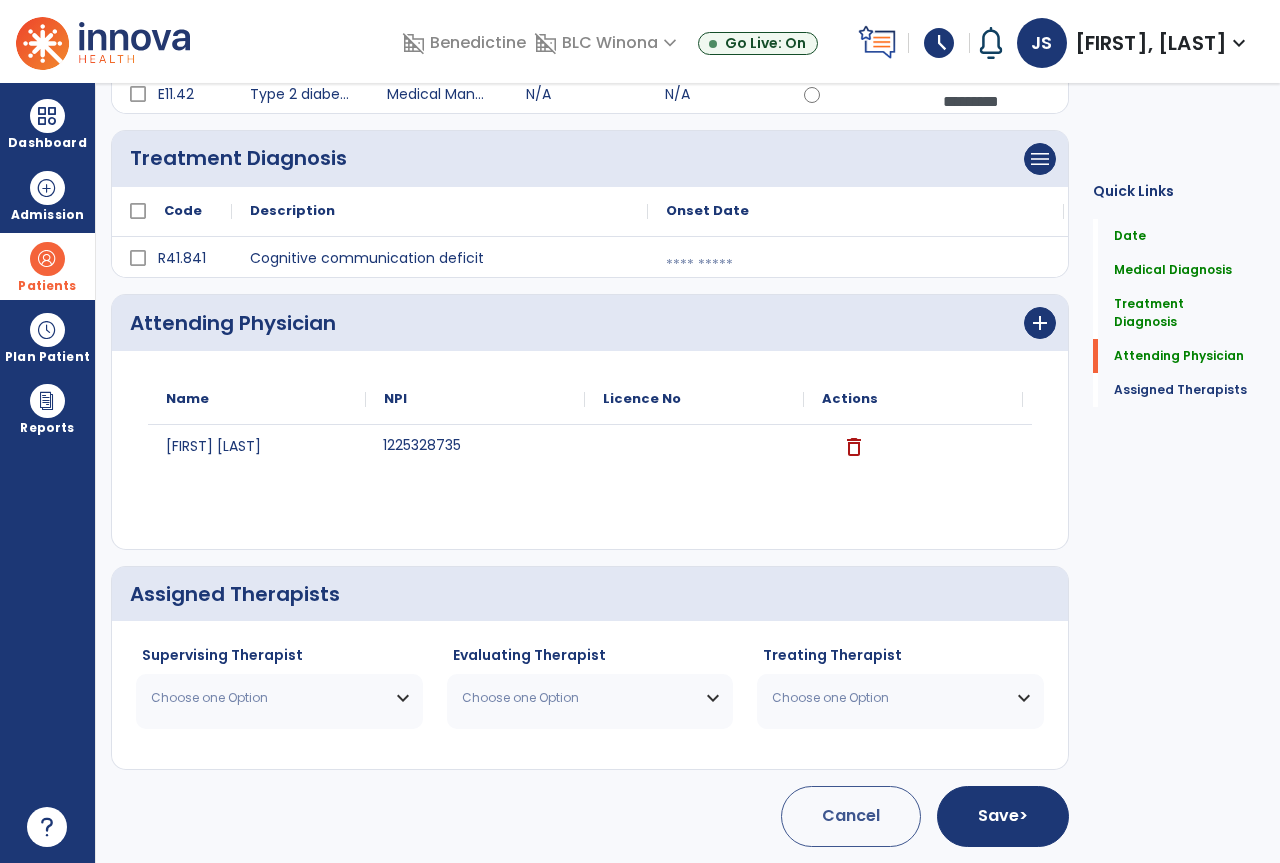 scroll, scrollTop: 309, scrollLeft: 0, axis: vertical 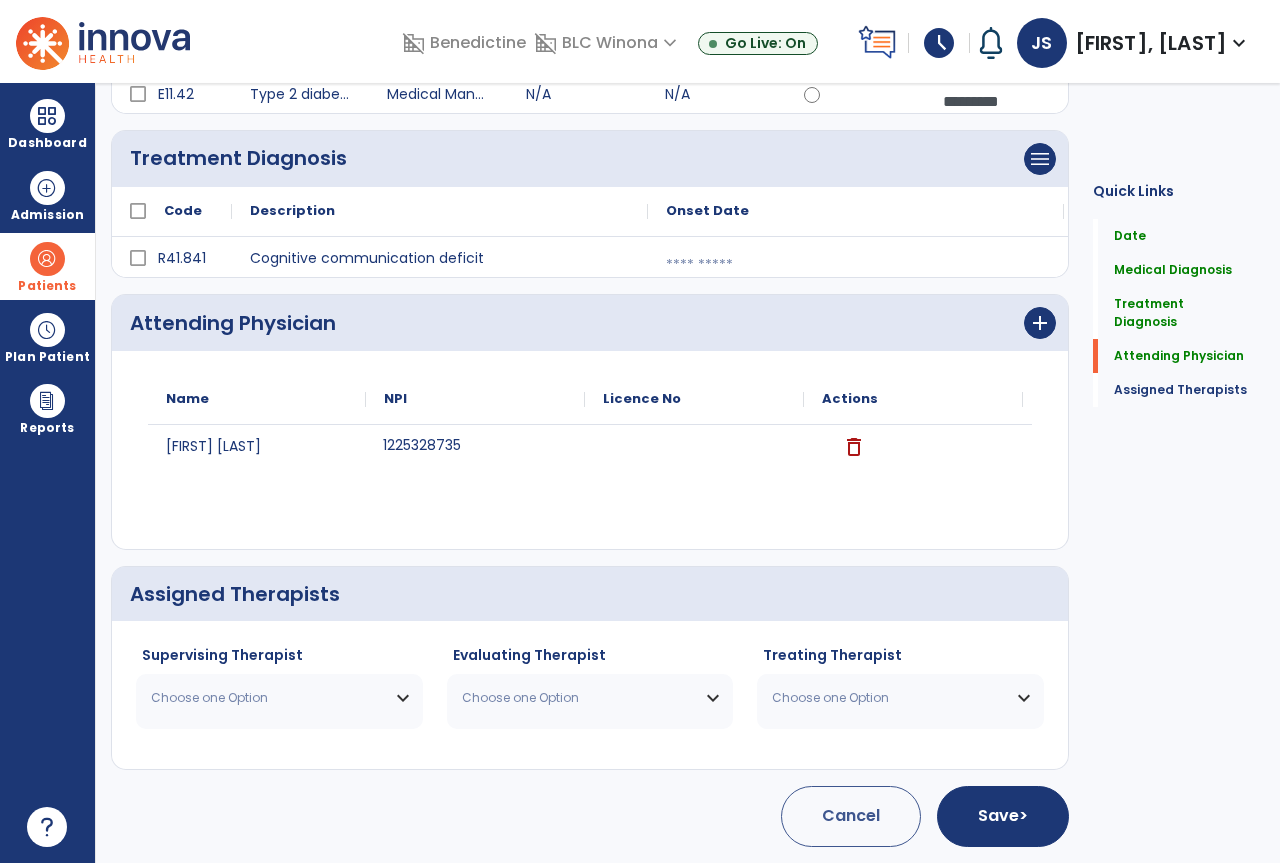 click on "Choose one Option" at bounding box center [267, 698] 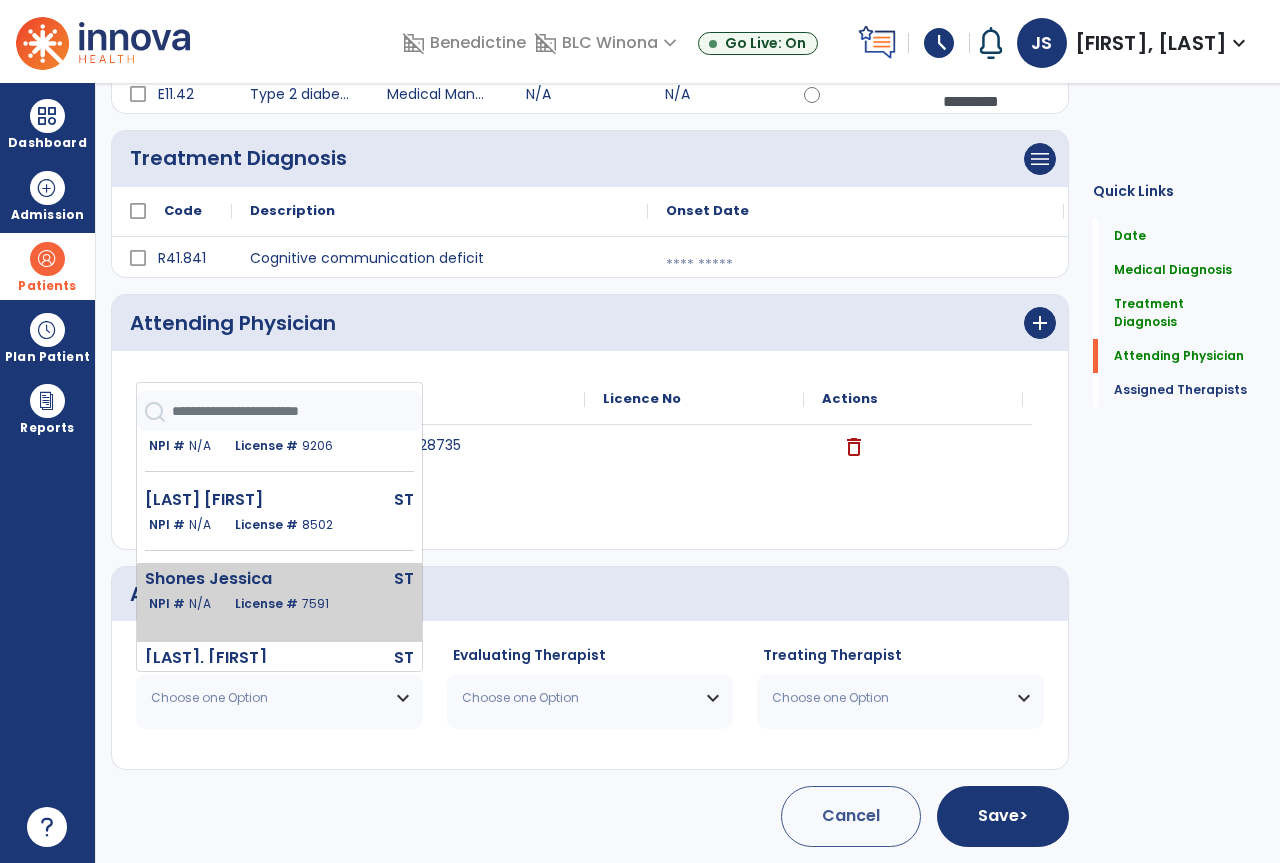 scroll, scrollTop: 200, scrollLeft: 0, axis: vertical 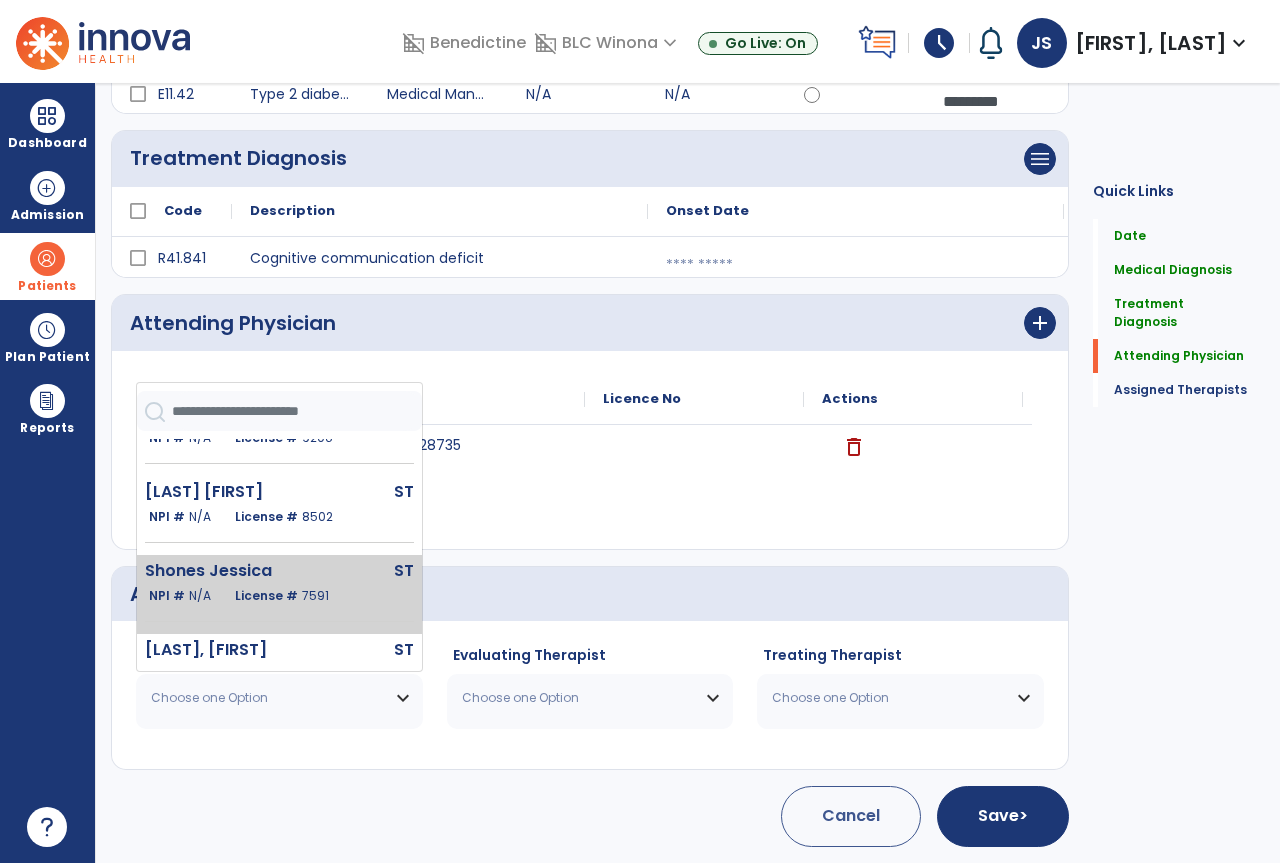 click on "NPI # N/A License # 7591" 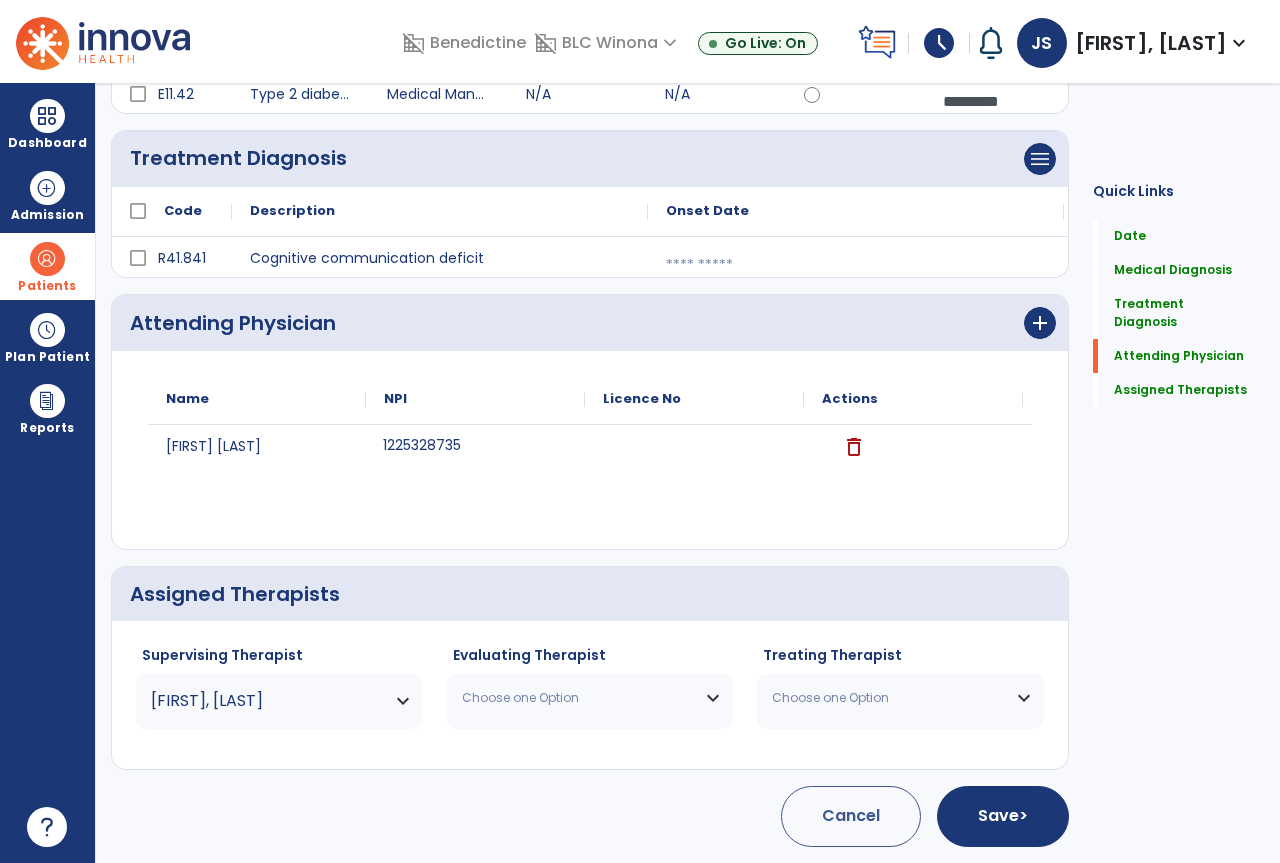 click on "Choose one Option" at bounding box center (578, 698) 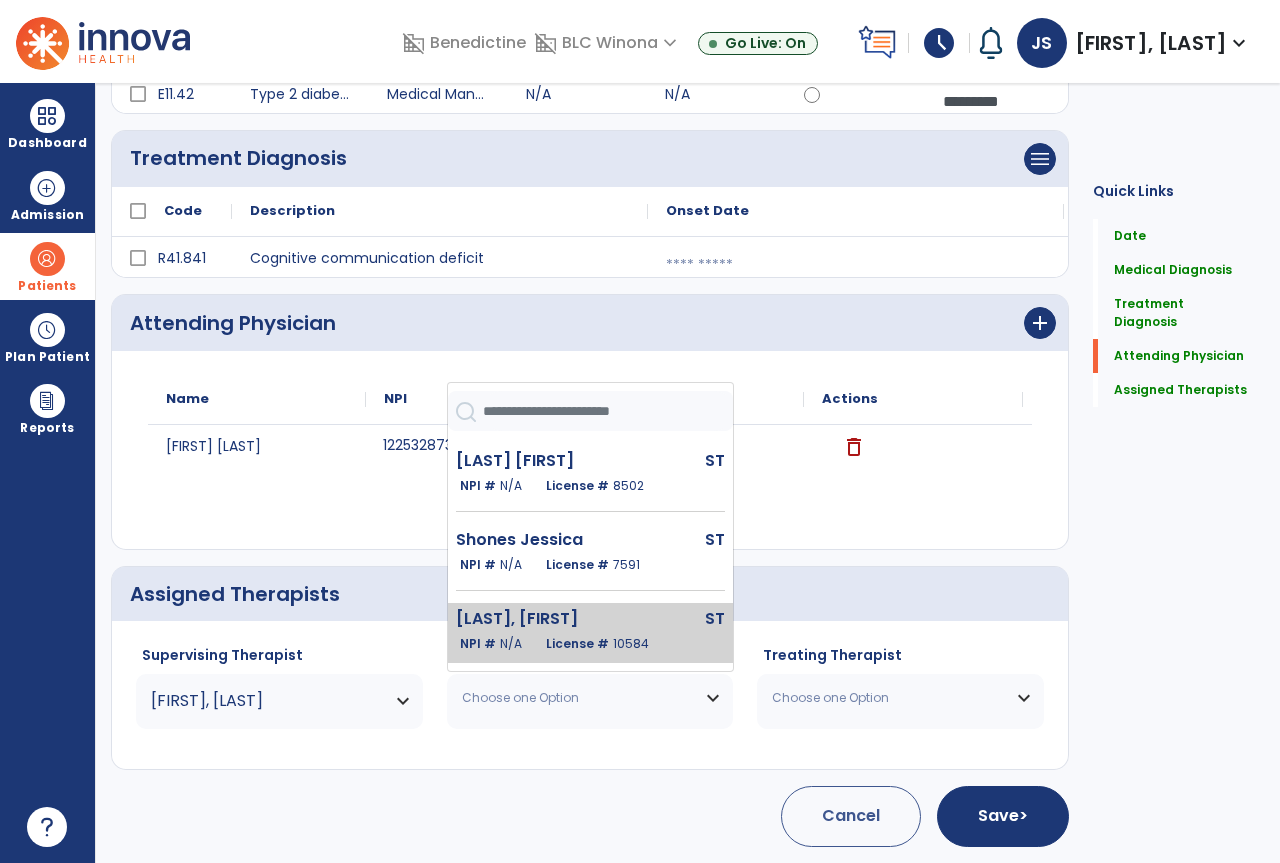 scroll, scrollTop: 250, scrollLeft: 0, axis: vertical 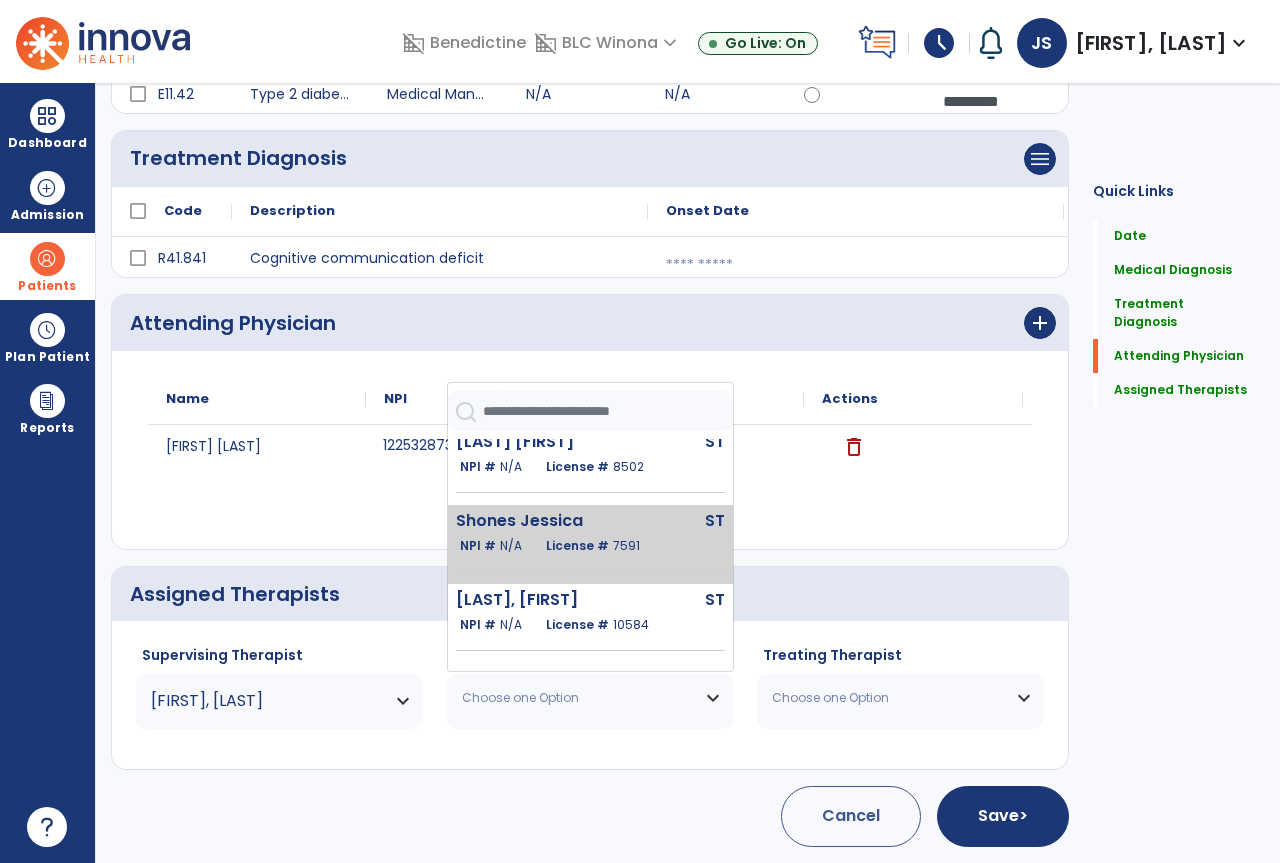 click on "License #  7591" 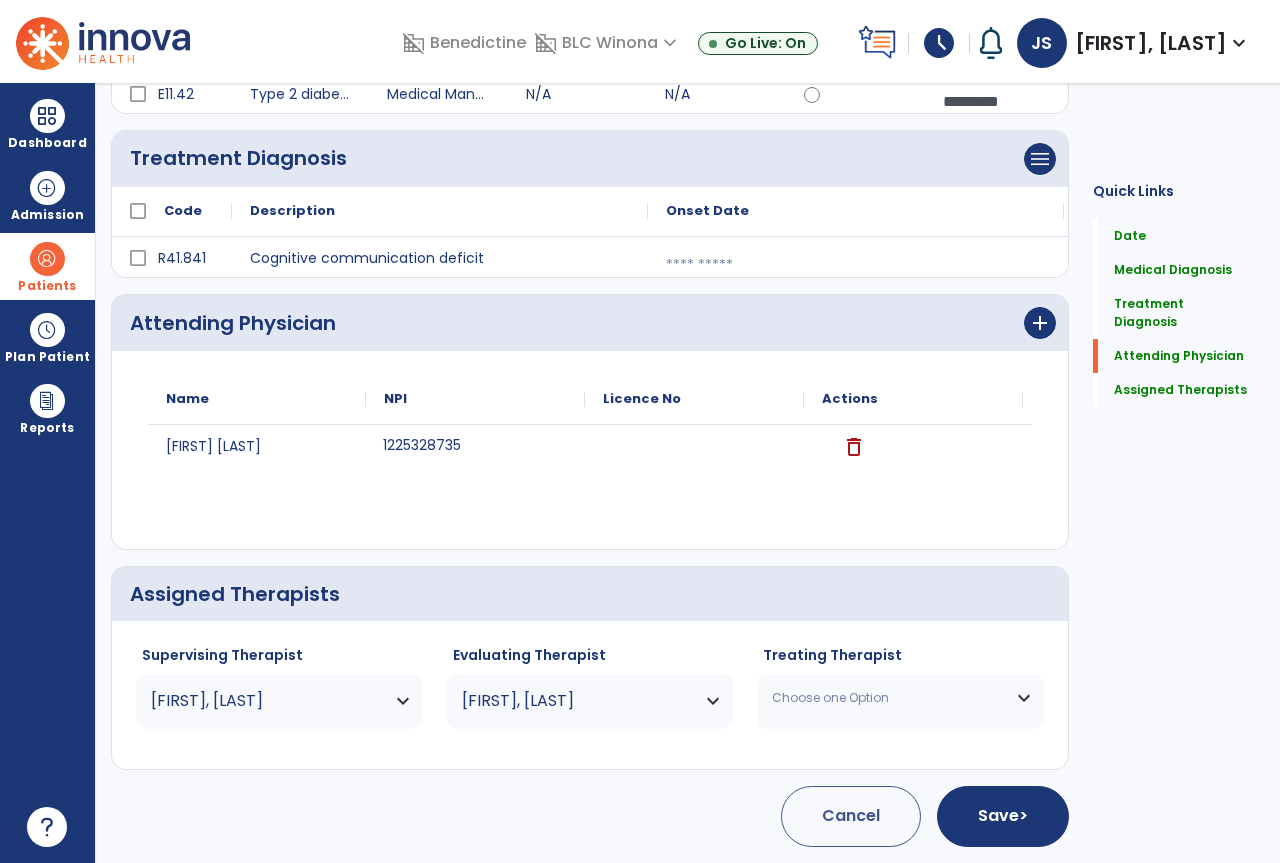 click on "Choose one Option" at bounding box center (888, 698) 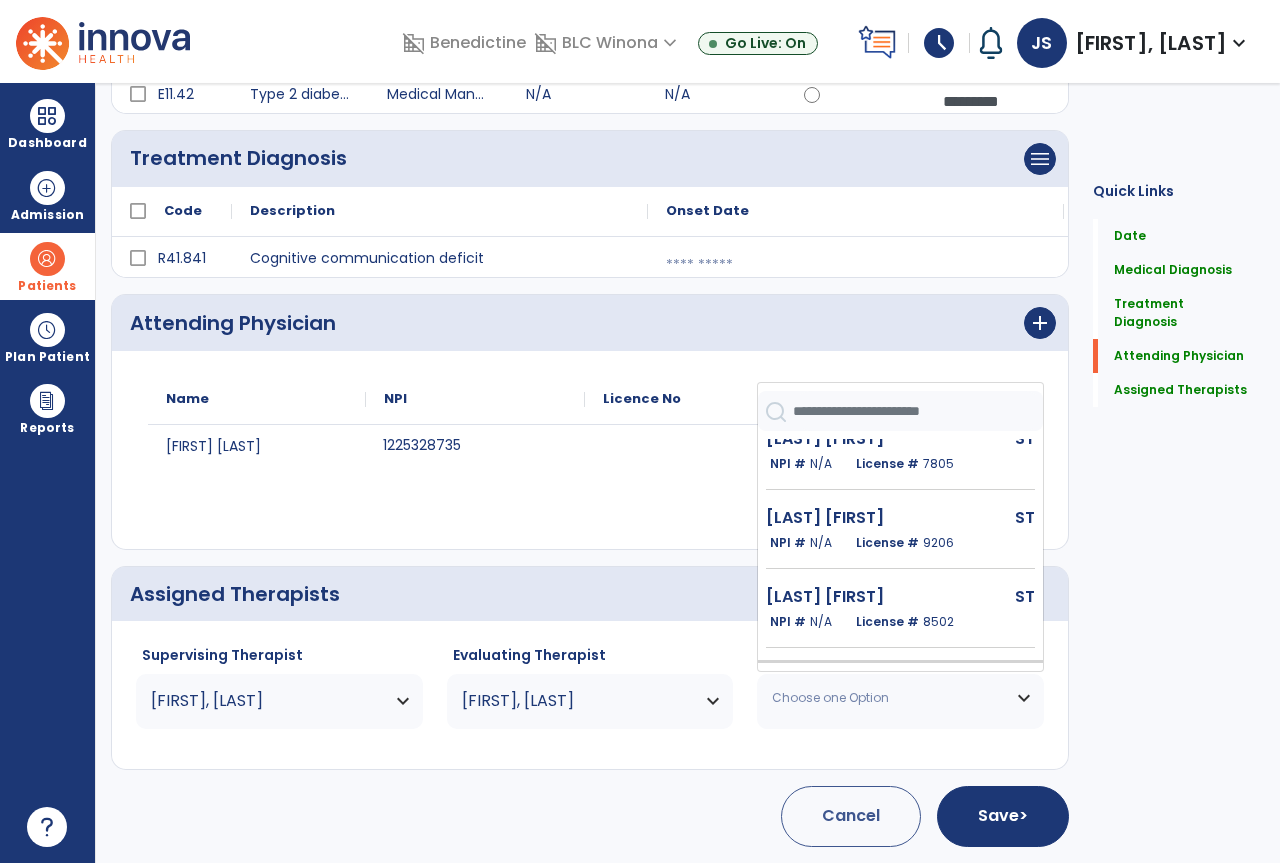 scroll, scrollTop: 200, scrollLeft: 0, axis: vertical 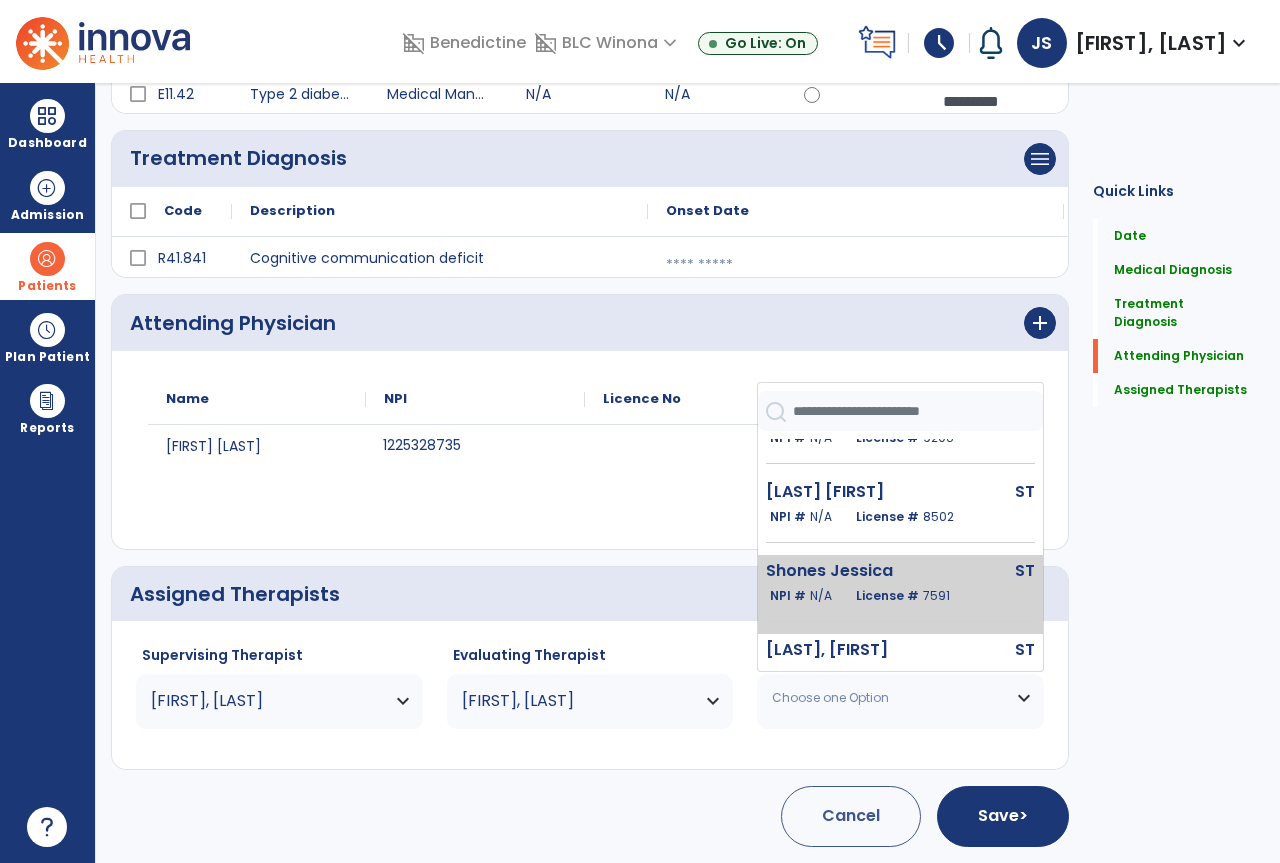 click on "Shones Jessica" 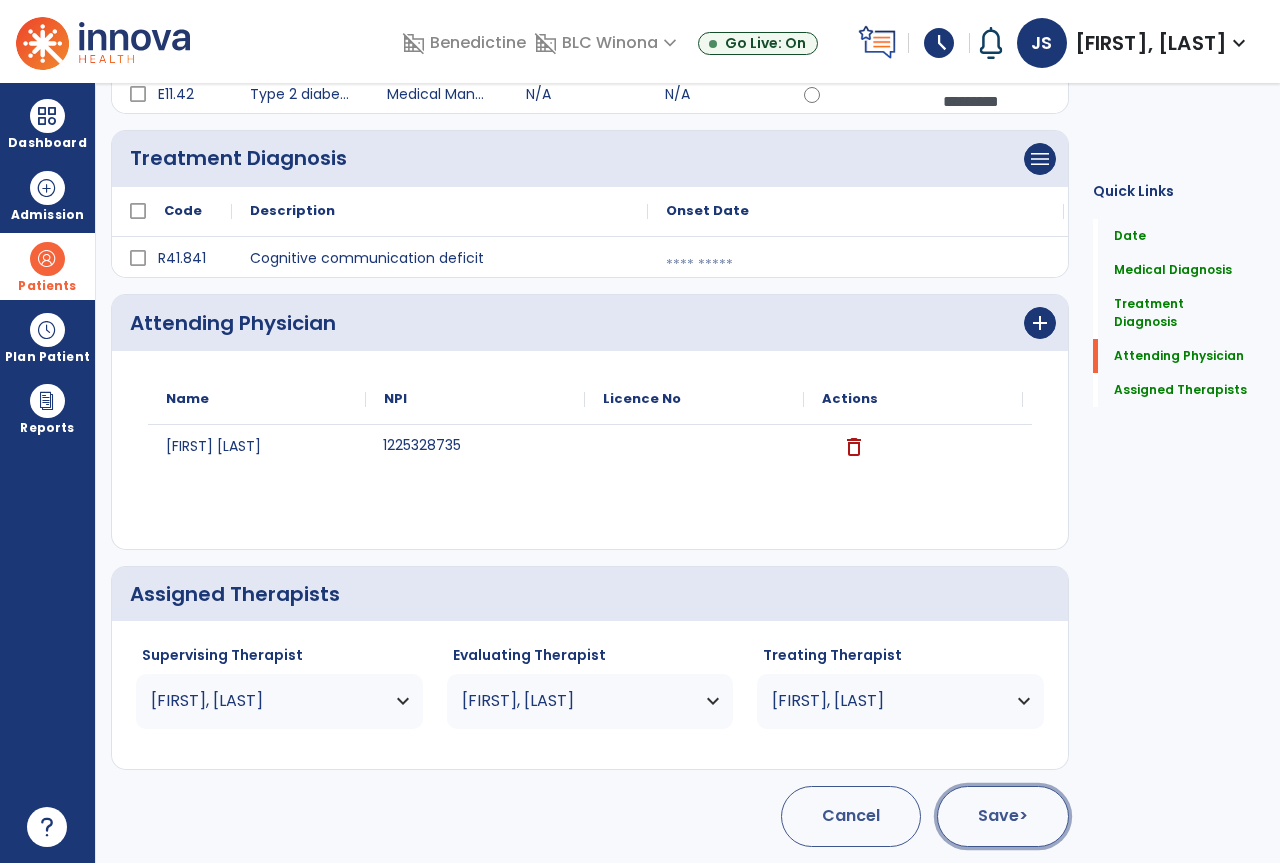 click on "Save  >" 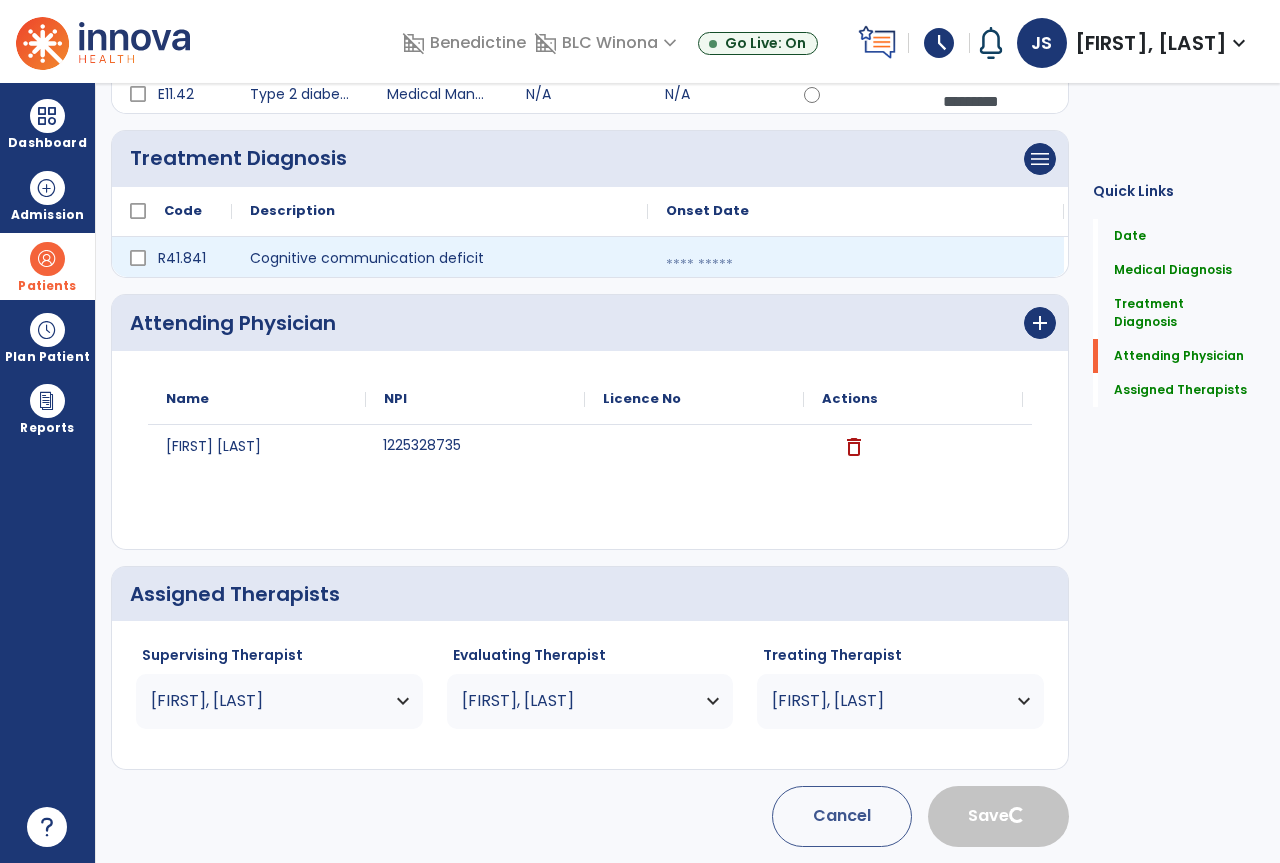 type 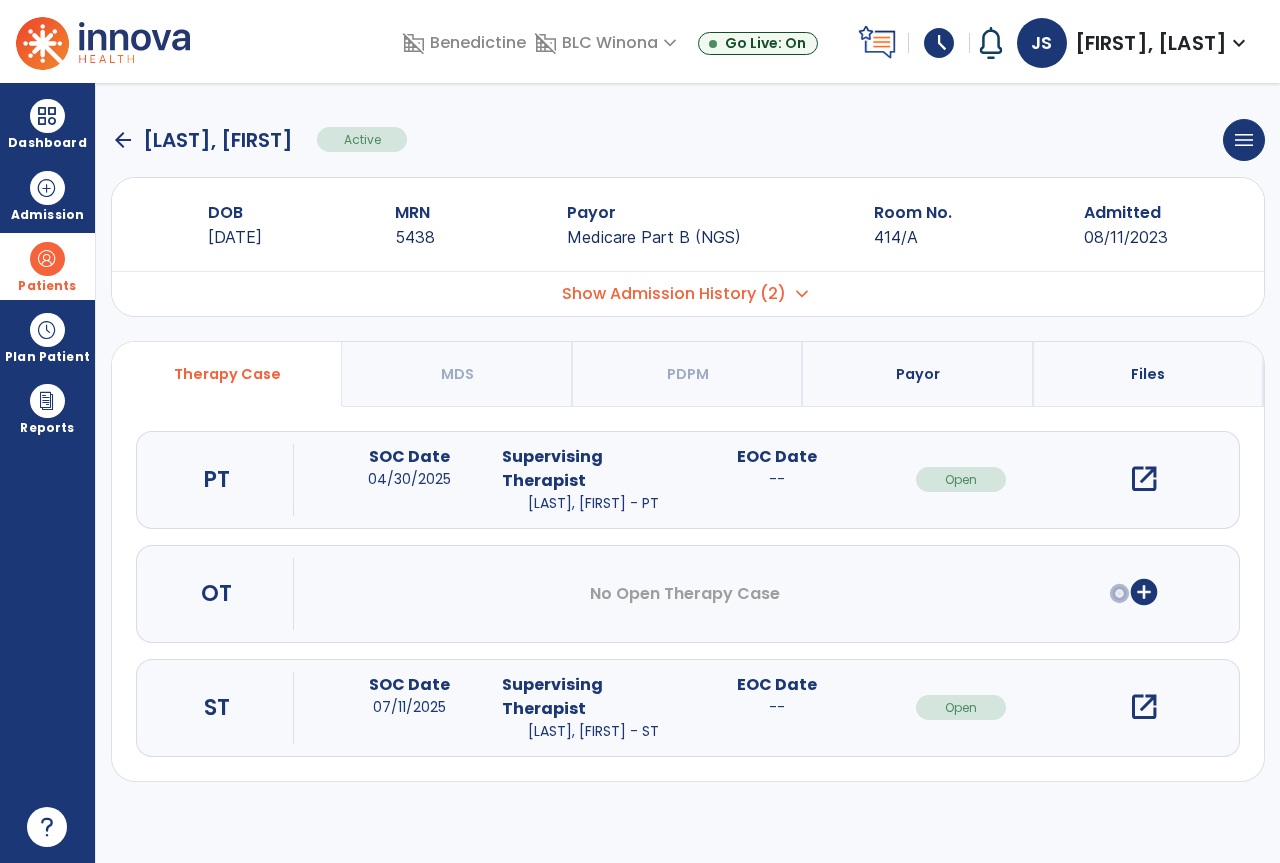 scroll, scrollTop: 0, scrollLeft: 0, axis: both 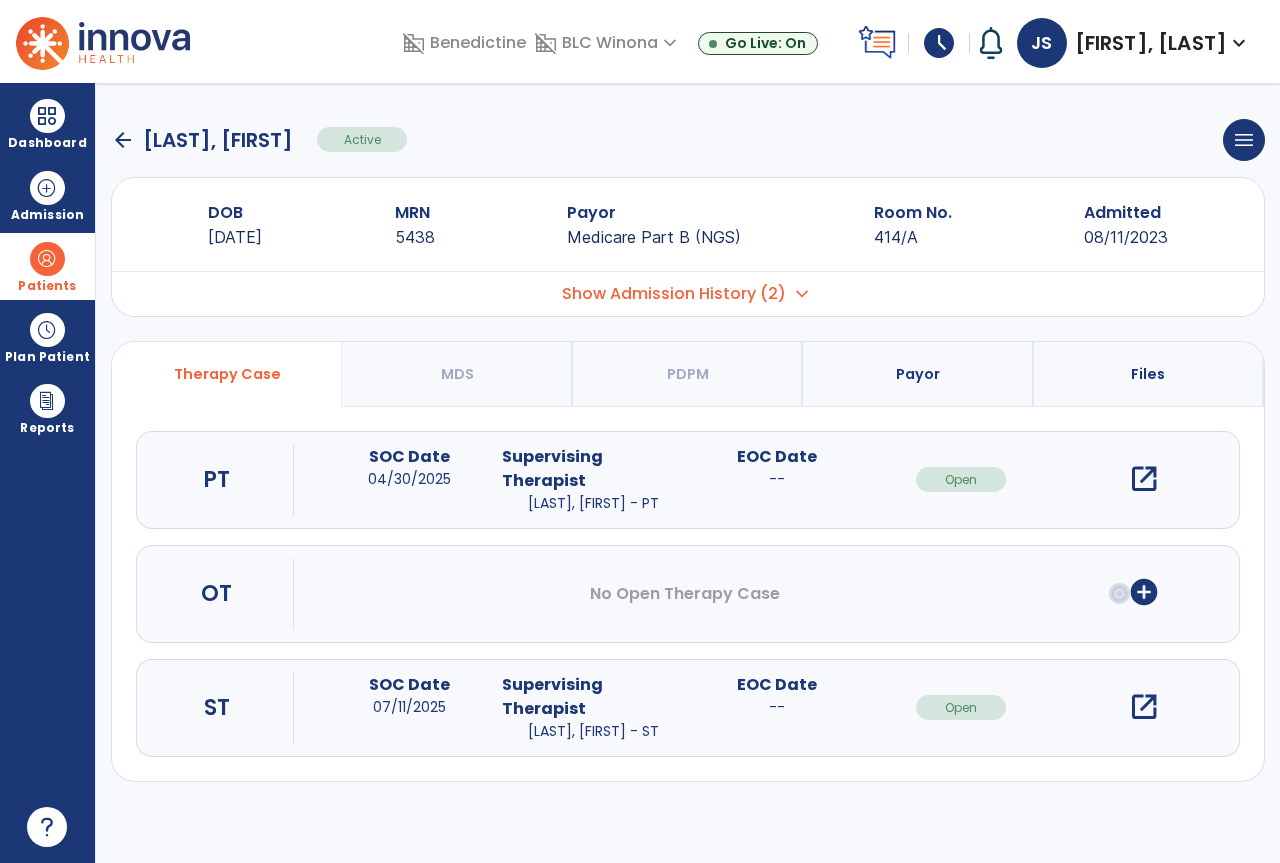 click on "open_in_new" at bounding box center [1144, 707] 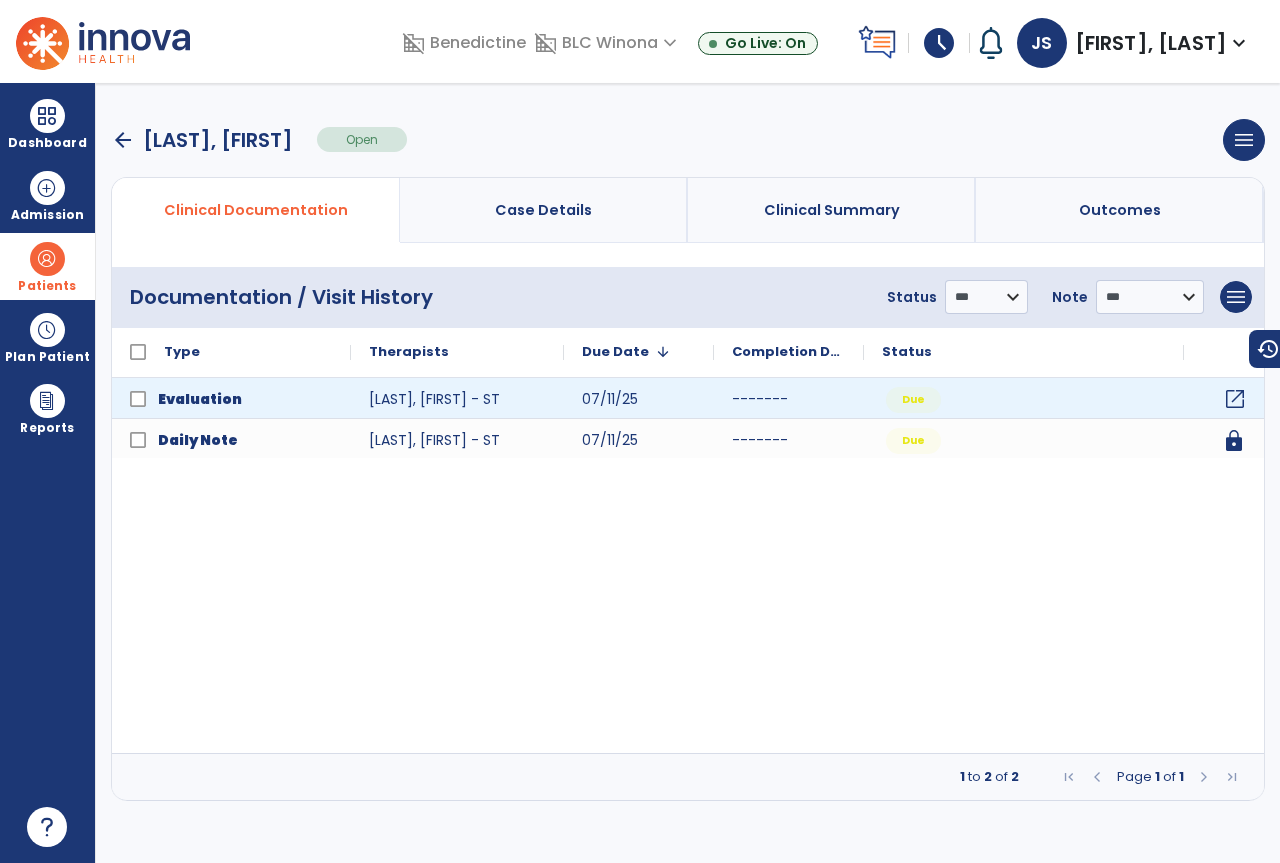 click on "open_in_new" 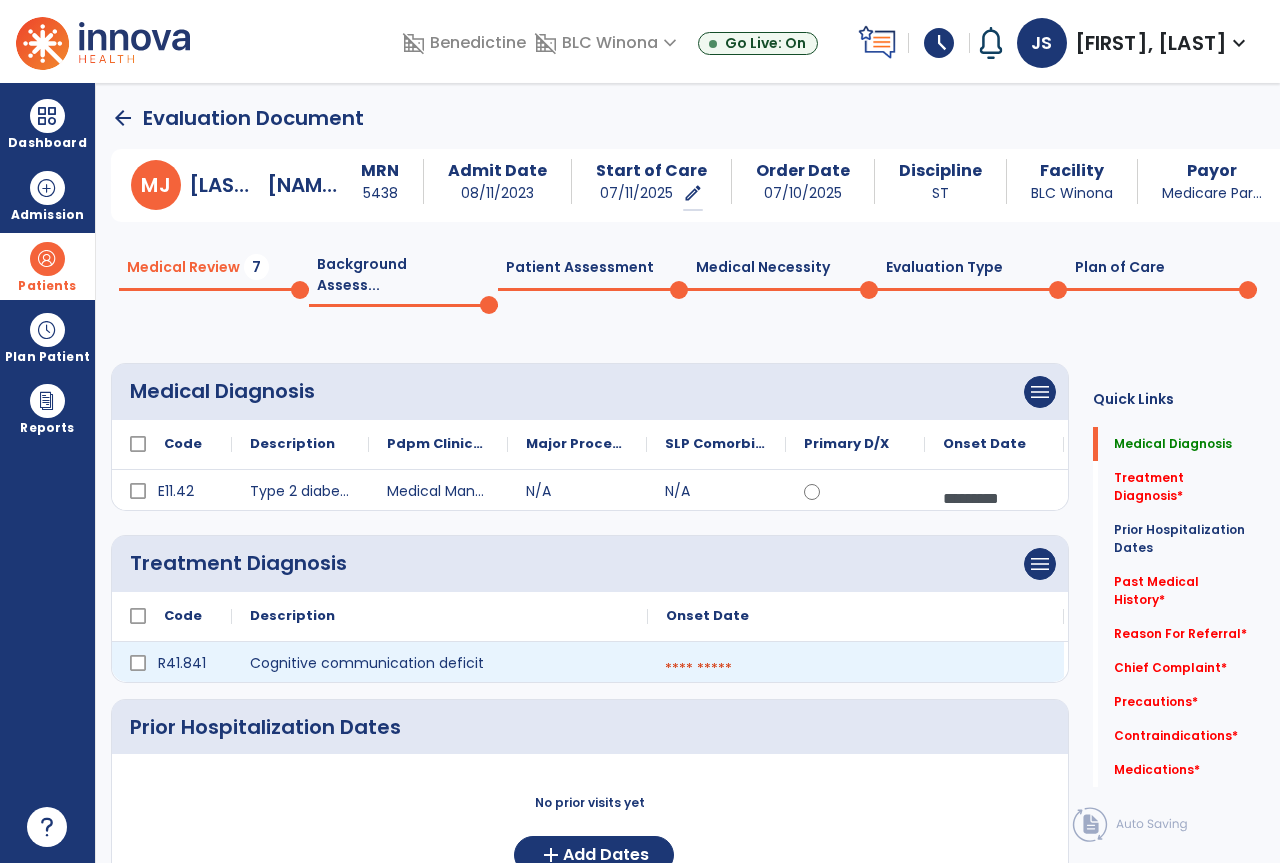 click at bounding box center [856, 669] 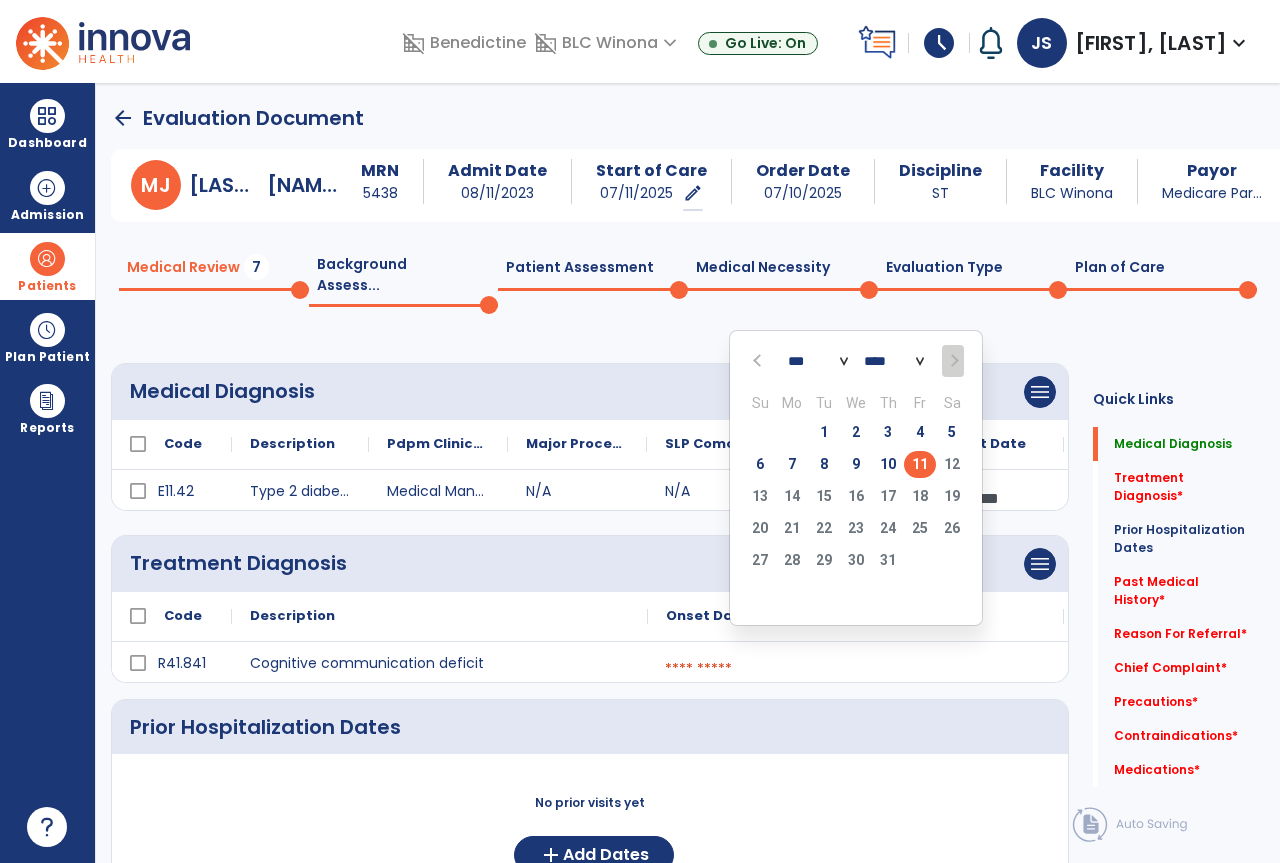 click on "11" 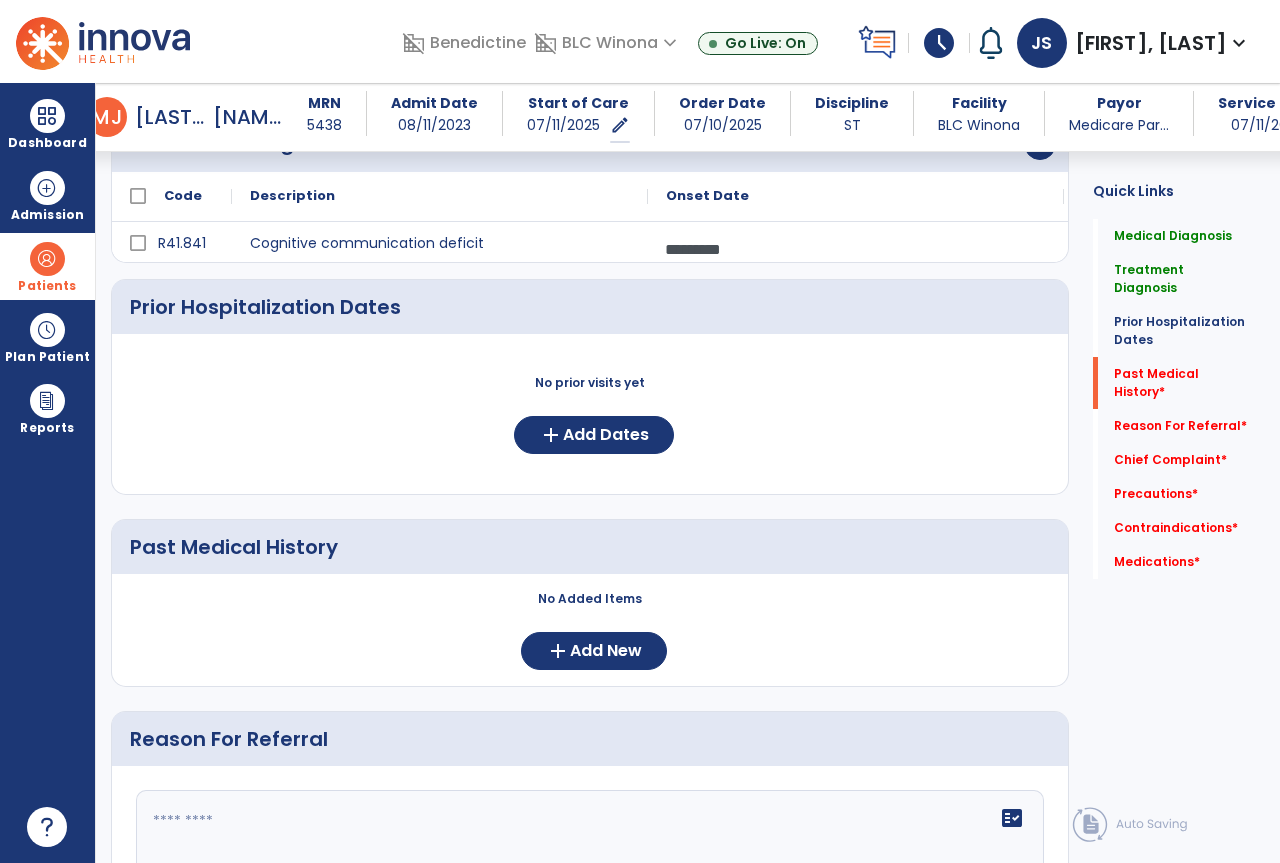 scroll, scrollTop: 400, scrollLeft: 0, axis: vertical 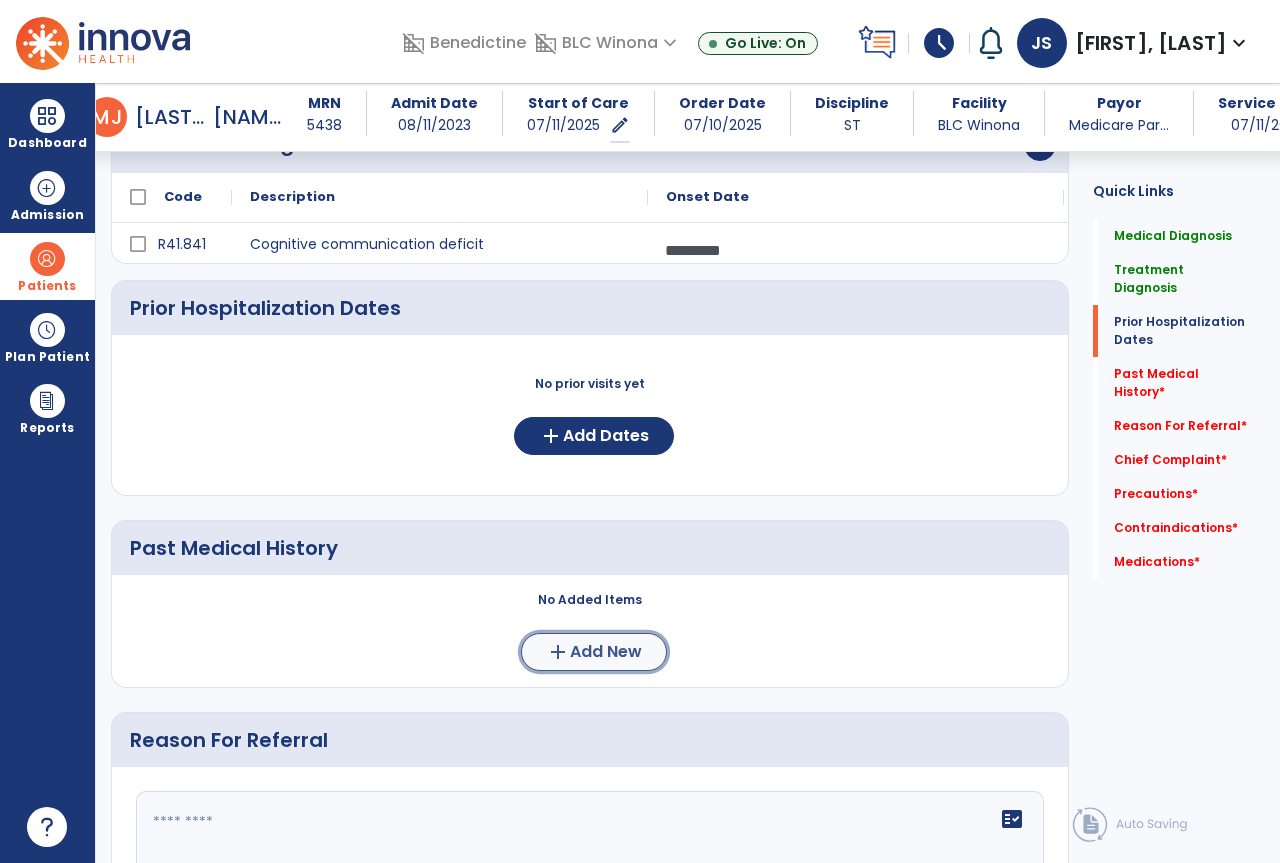 click on "add  Add New" 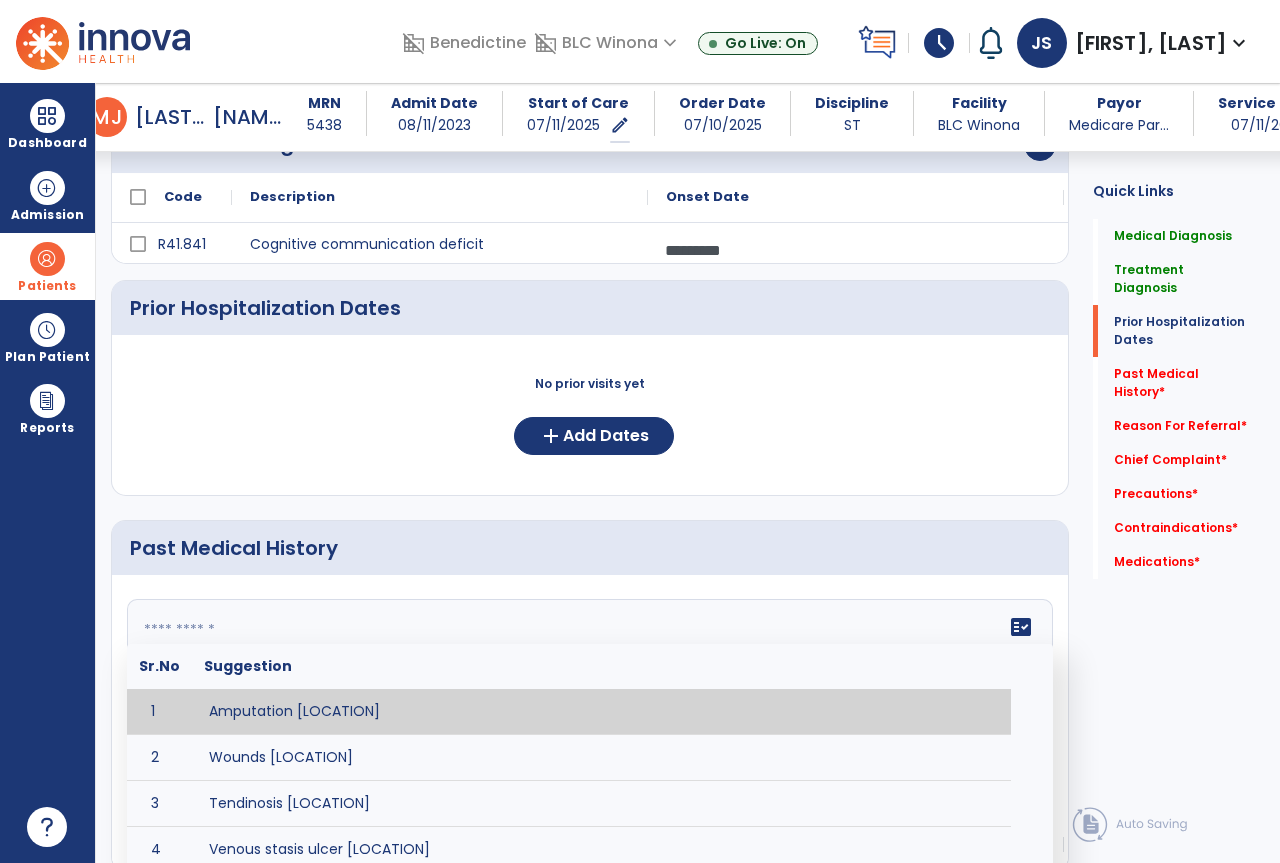 click 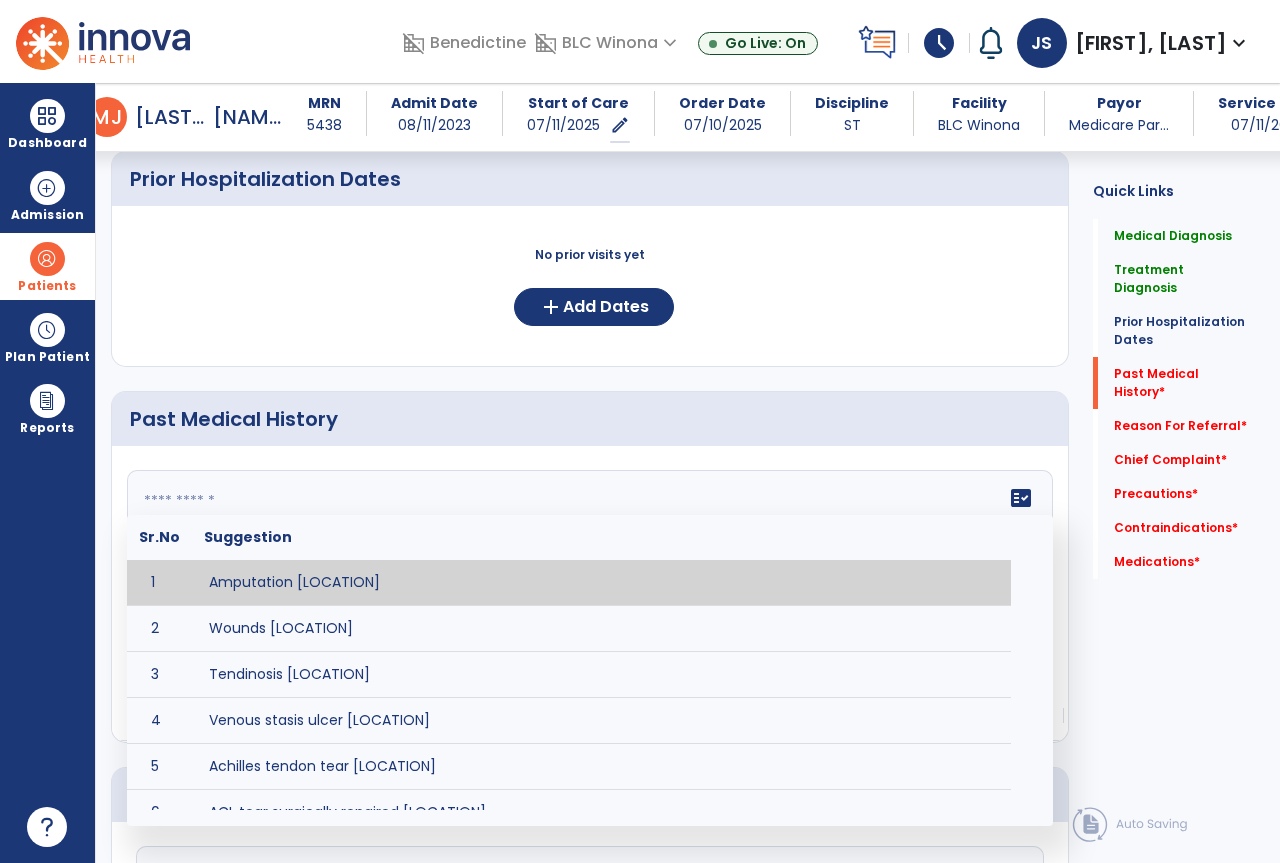 scroll, scrollTop: 600, scrollLeft: 0, axis: vertical 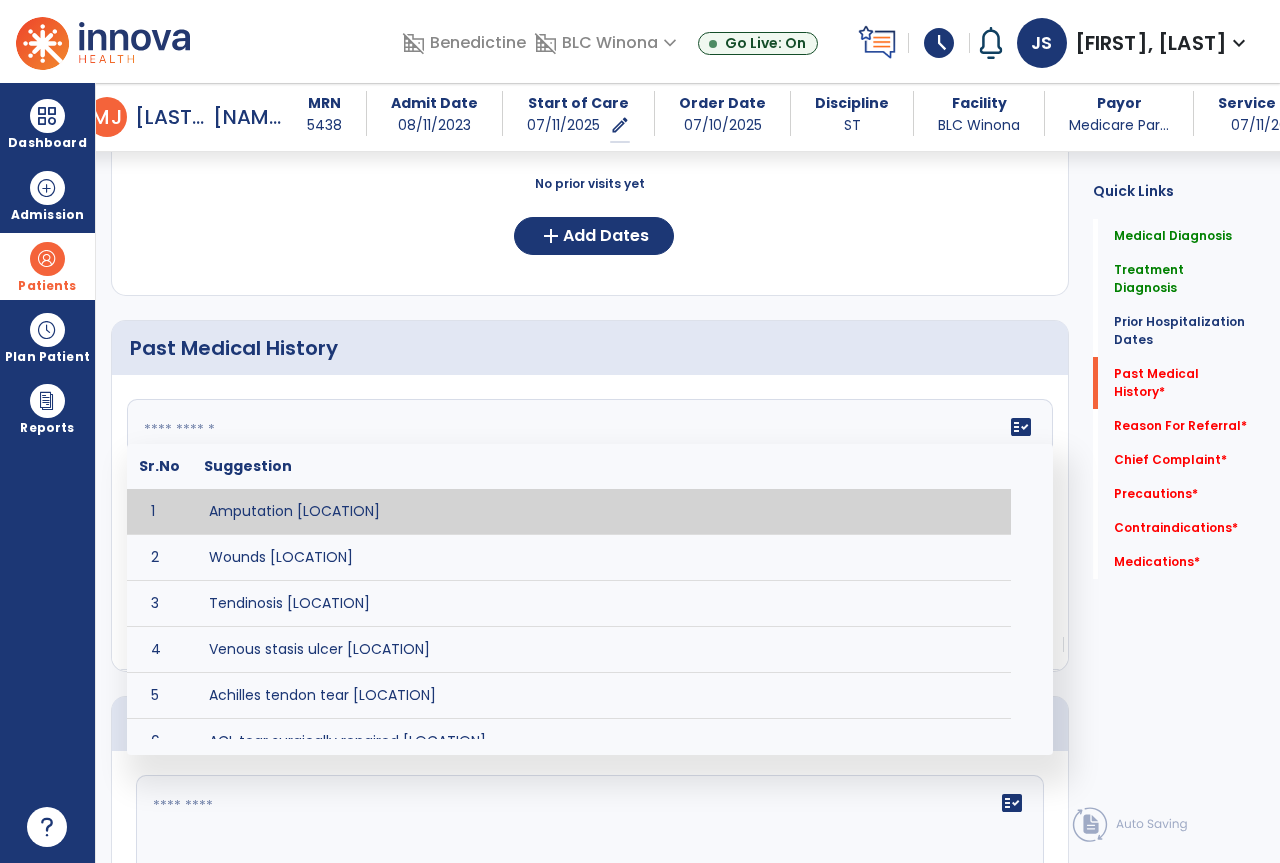 paste on "**********" 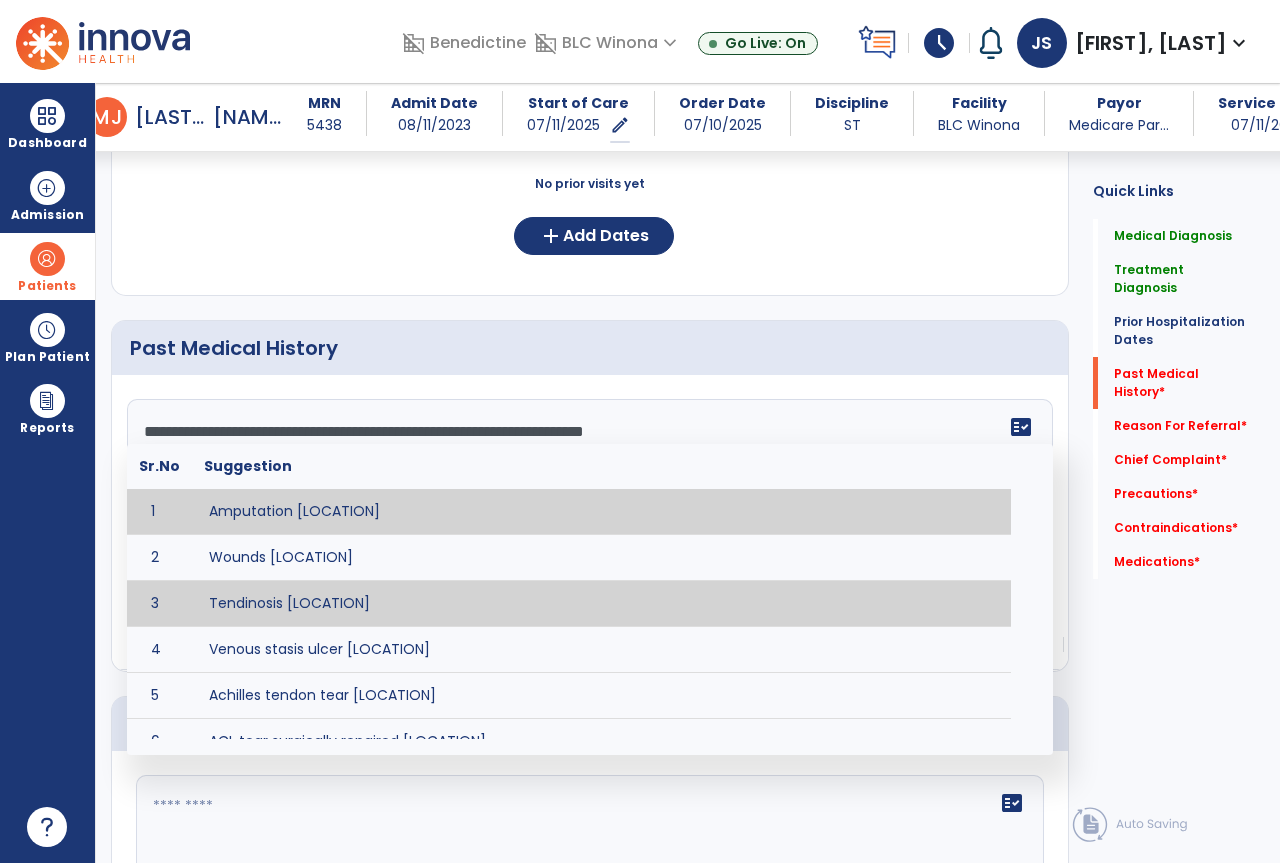 scroll, scrollTop: 232, scrollLeft: 0, axis: vertical 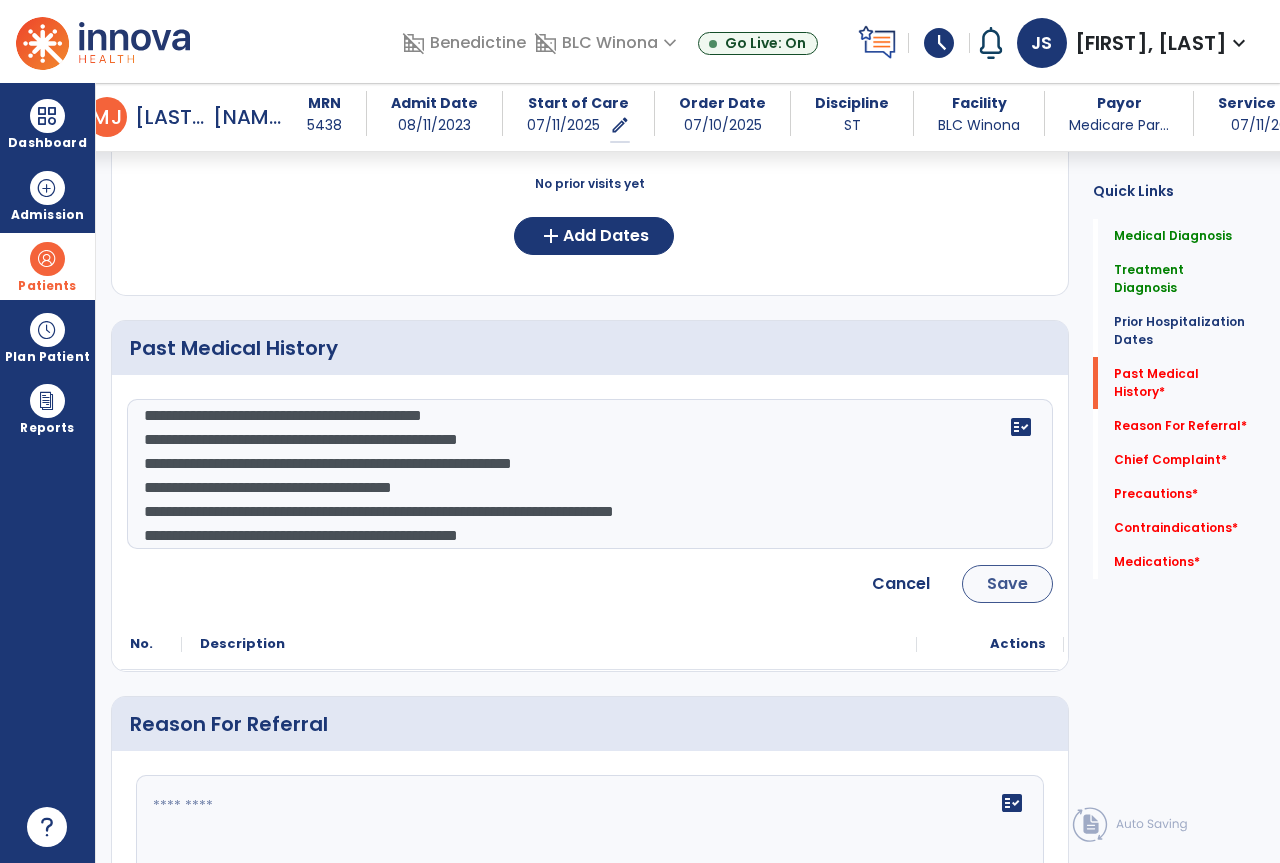 type on "**********" 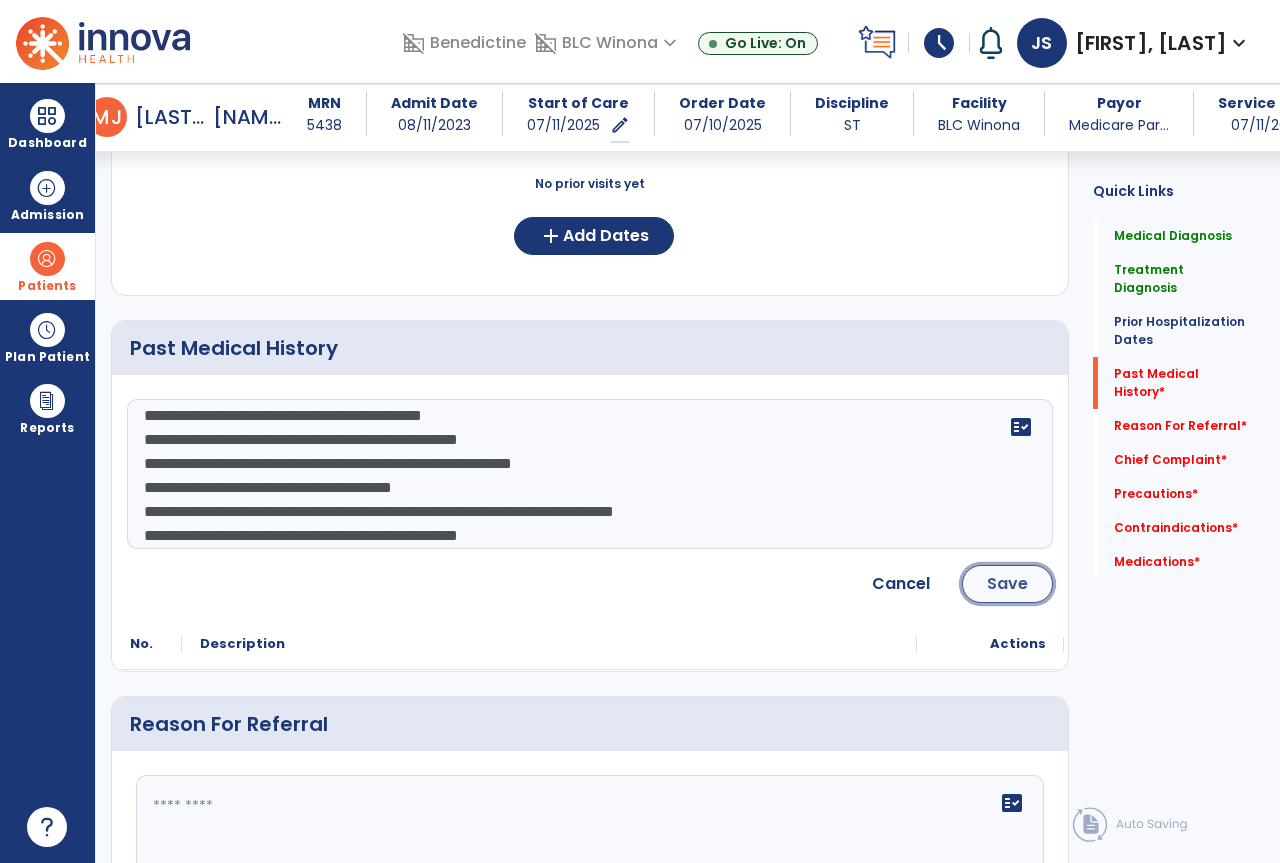 click on "Save" 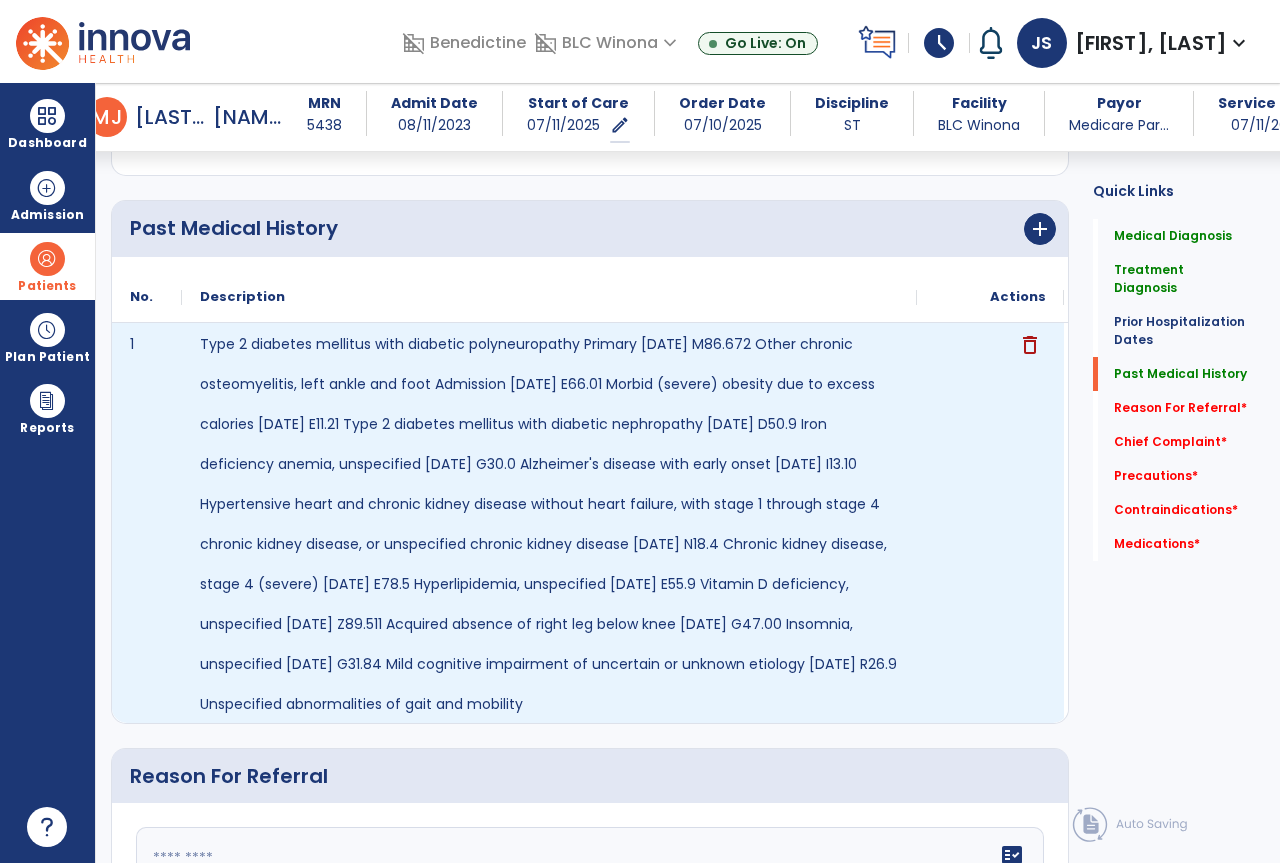 scroll, scrollTop: 1100, scrollLeft: 0, axis: vertical 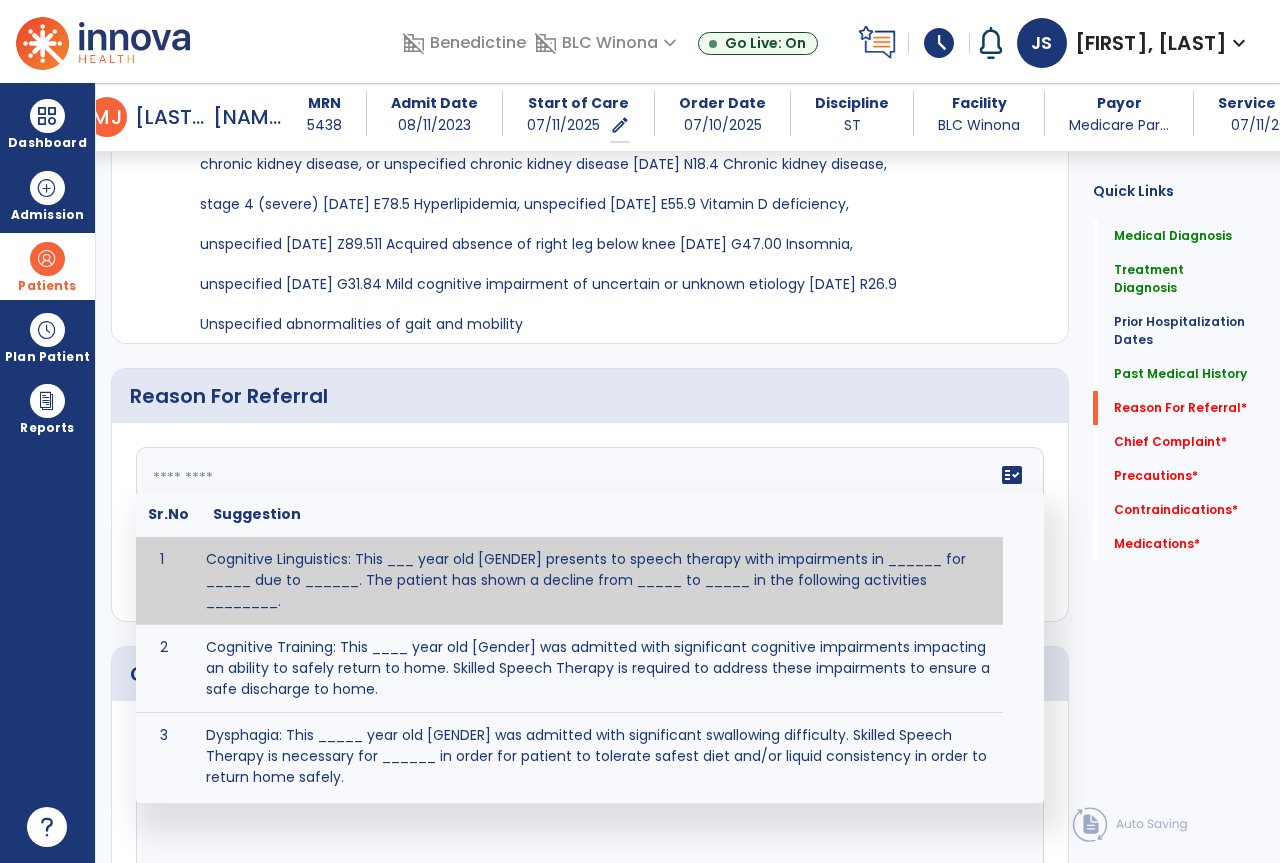 click on "fact_check  Sr.No Suggestion 1 Cognitive Linguistics: This ___ year old [GENDER] presents to speech therapy with impairments in ______ for _____ due to ______.  The patient has shown a decline from _____ to _____ in the following activities ________. 2 Cognitive Training: This ____ year old [Gender] was admitted with significant cognitive impairments impacting an ability to safely return to home.  Skilled Speech Therapy is required to address these impairments to ensure a safe discharge to home. 3 Dysphagia: This _____ year old [GENDER] was admitted with significant swallowing difficulty. Skilled Speech Therapy is necessary for ______ in order for patient to tolerate safest diet and/or liquid consistency in order to return home safely. 4 5 6 Post Surgical: This ____ year old ____ [GENDER] underwent [SURGERY] on [DATE].The patient reports complaints of ________ and impaired ability to perform ___________." 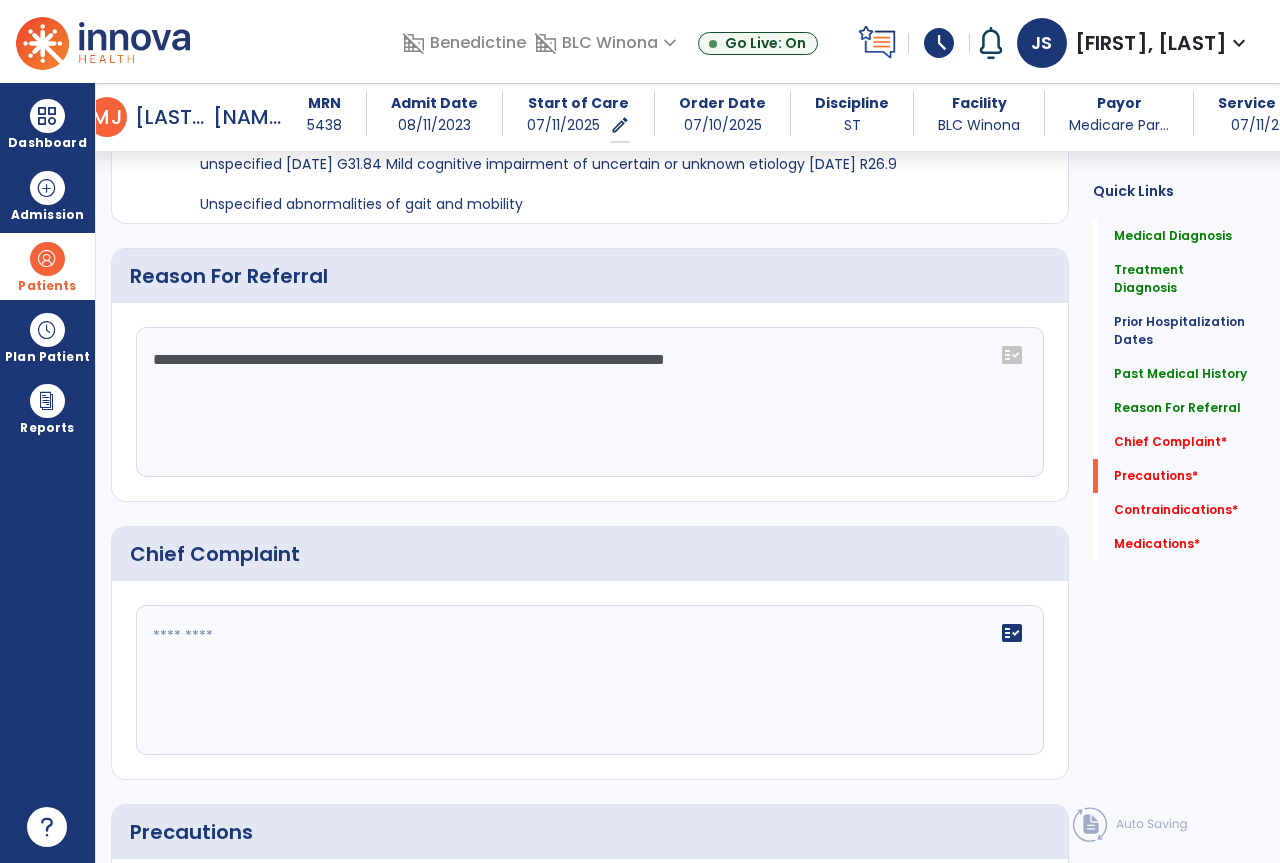 scroll, scrollTop: 1580, scrollLeft: 0, axis: vertical 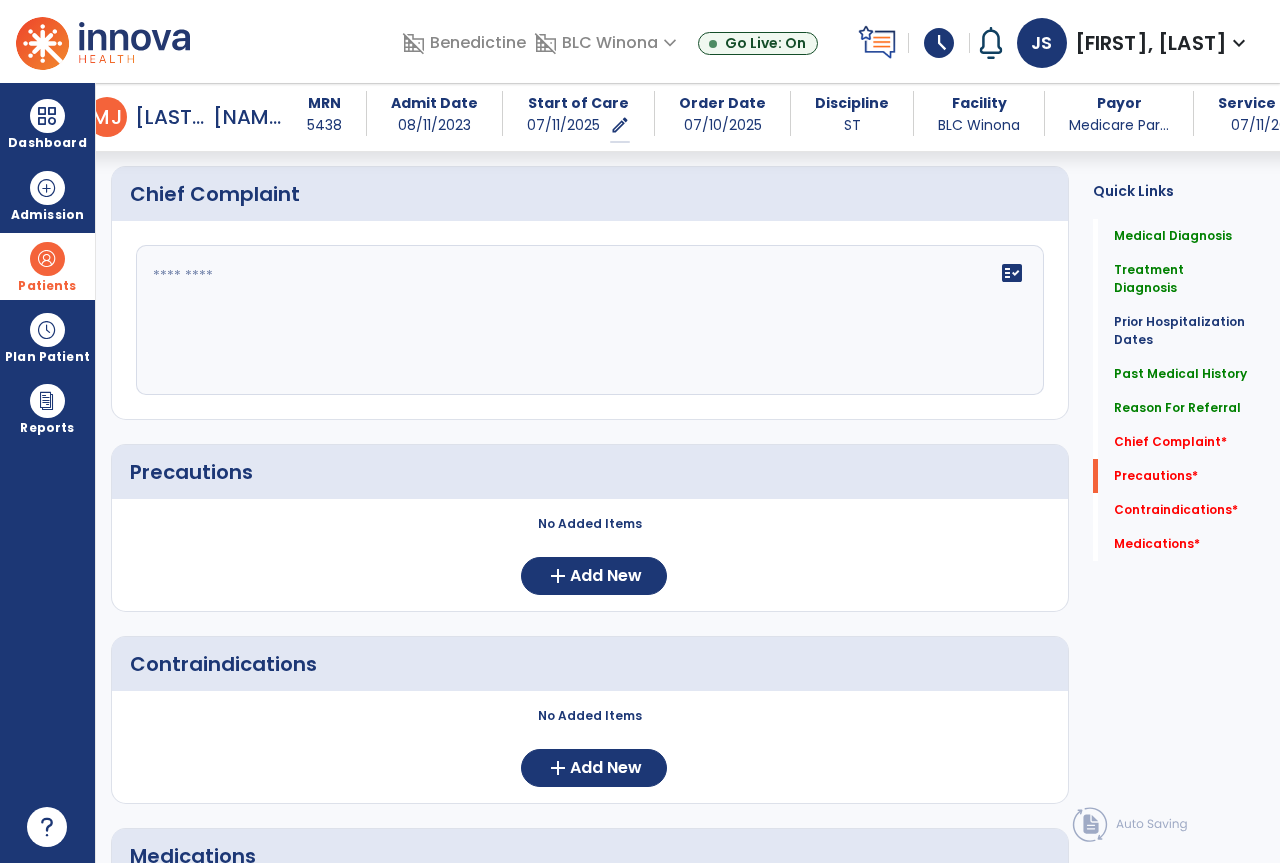 type on "**********" 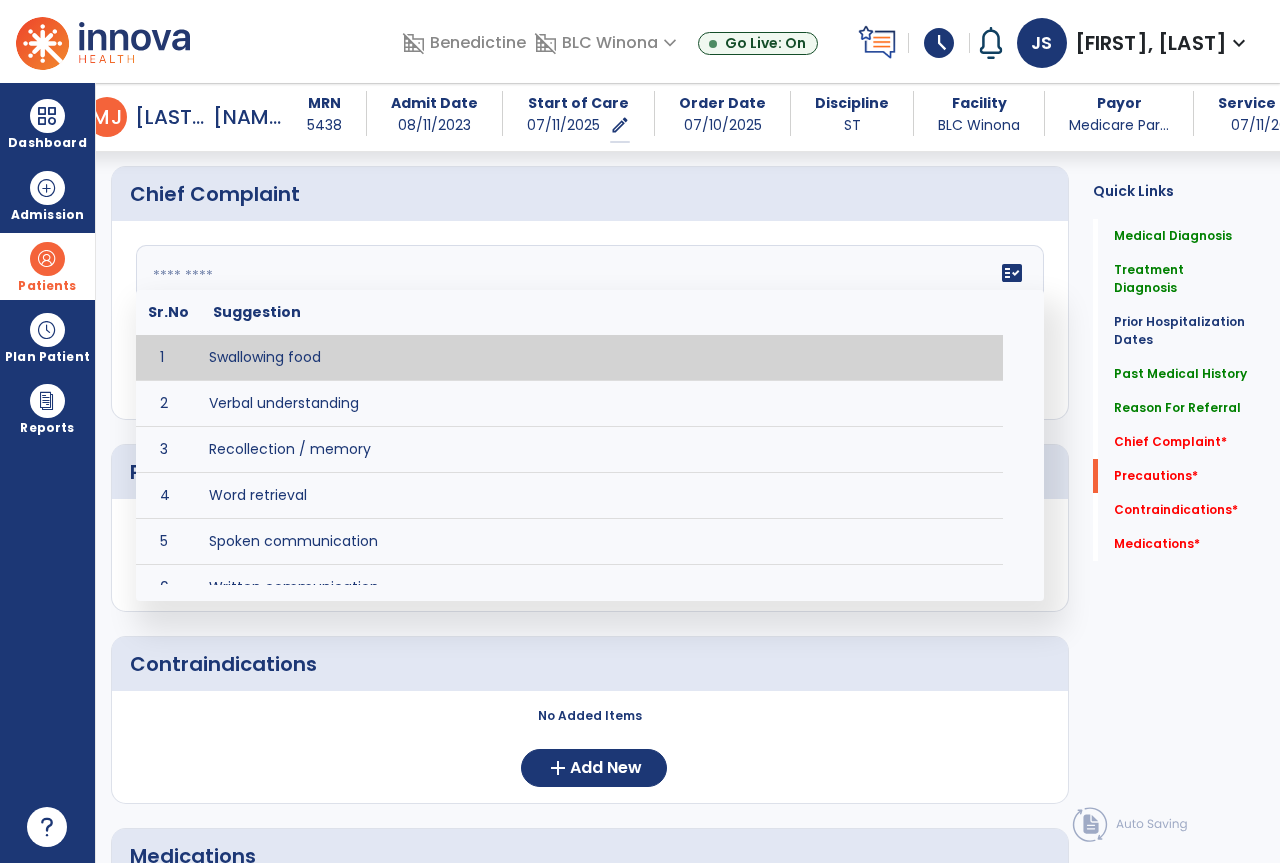 click on "fact_check  Sr.No Suggestion 1 Swallowing food 2 Verbal understanding 3 Recollection / memory 4 Word retrieval 5 Spoken communication 6 Written communication 7 Understanding 8 Pocketing food 9 Holding food in mouth 10 Coughing at meals 11 Expectorating food or medications 12 Weight loss related to dysphagia 13 Recurrent aspiration PNA" 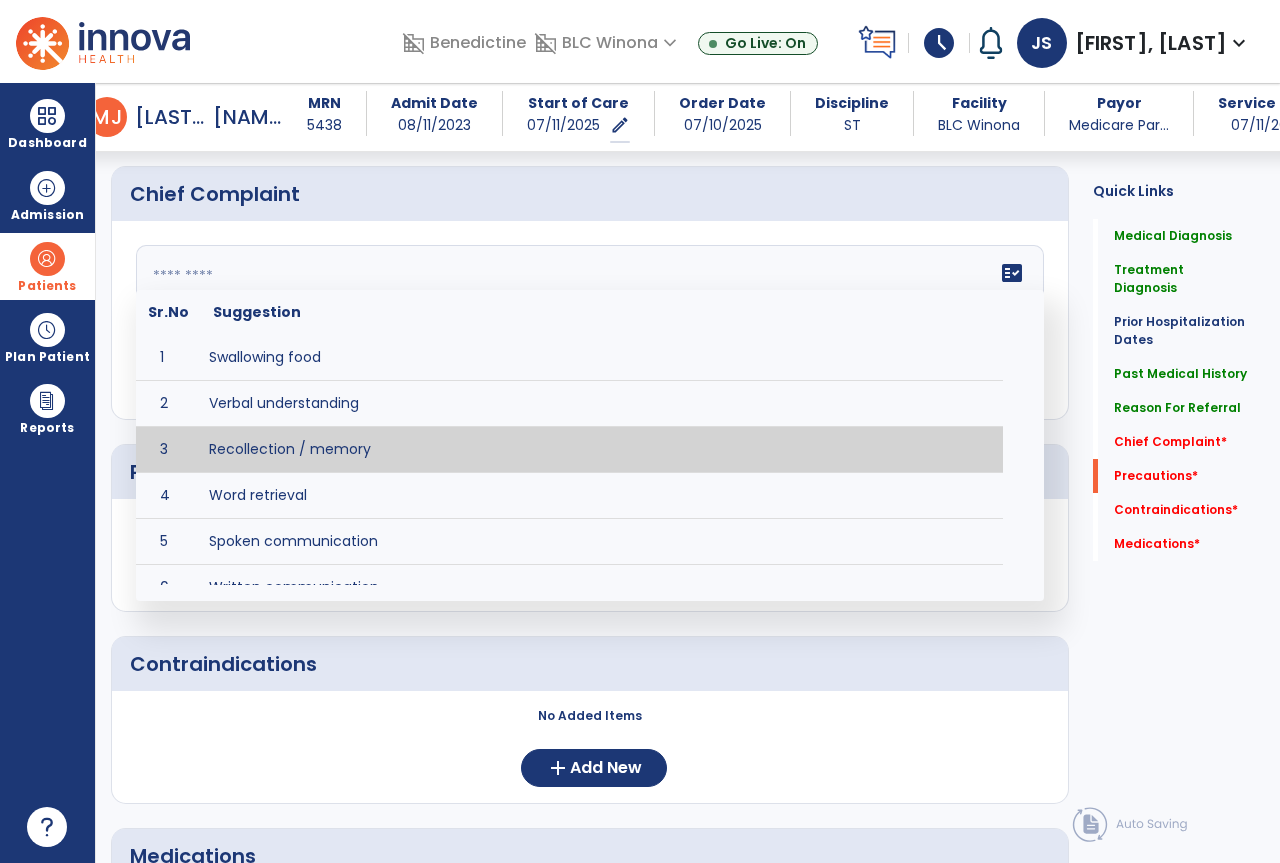type on "**********" 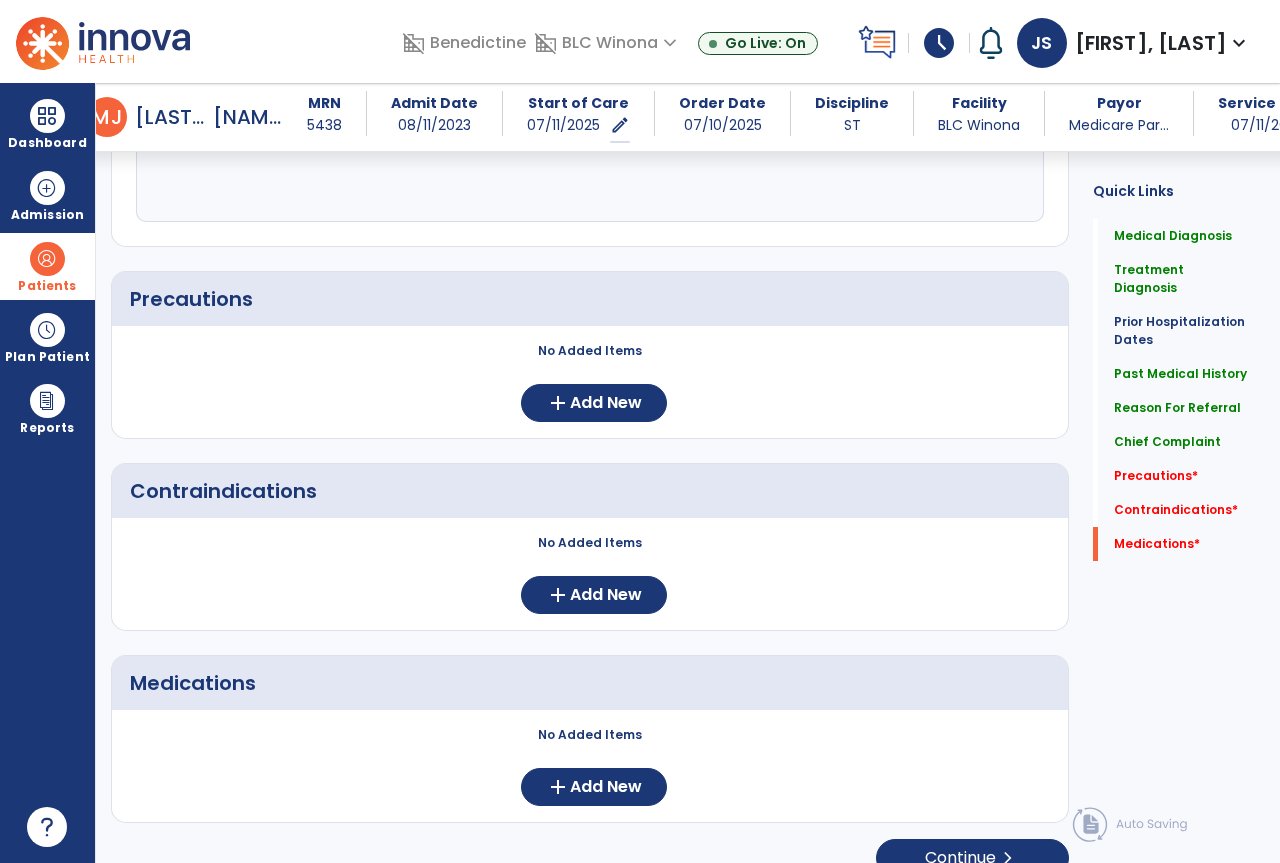 scroll, scrollTop: 1767, scrollLeft: 0, axis: vertical 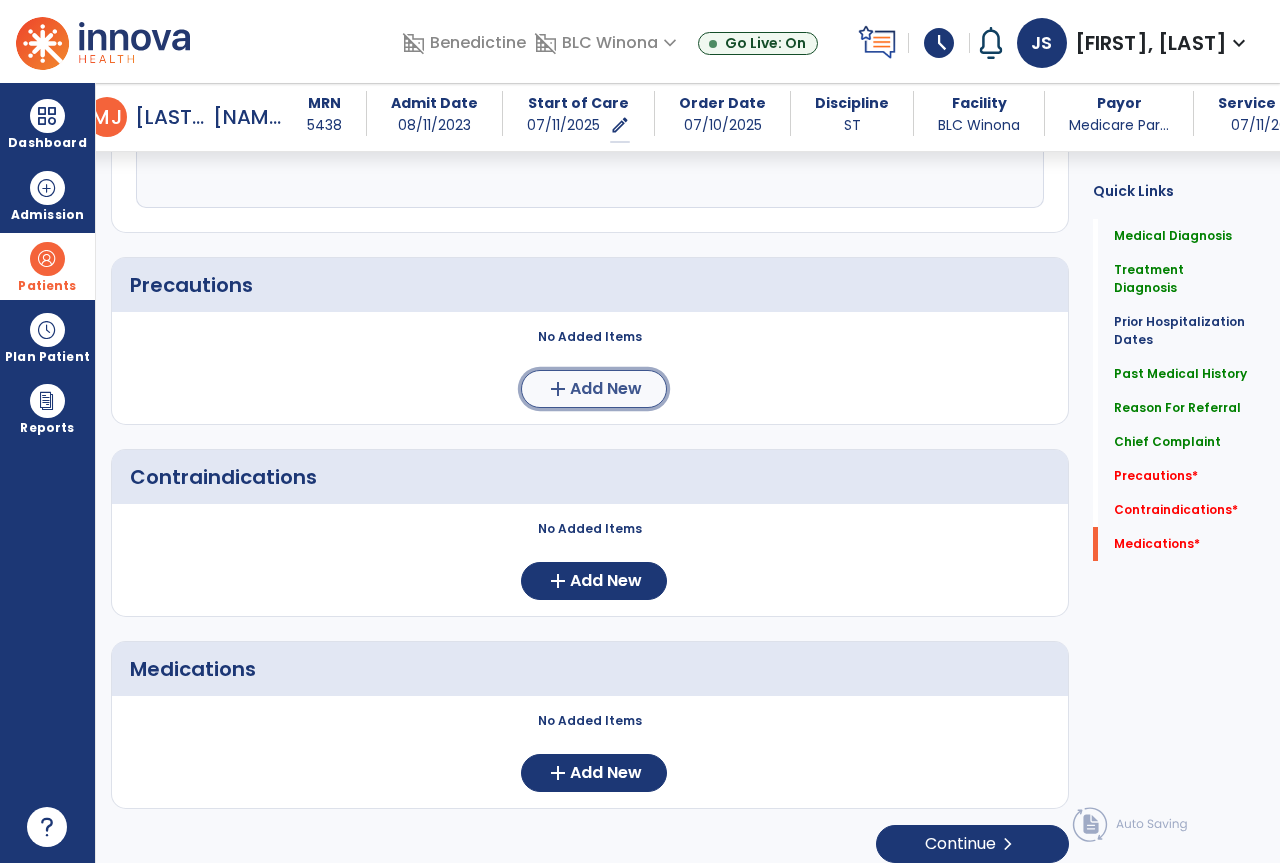 click on "Add New" 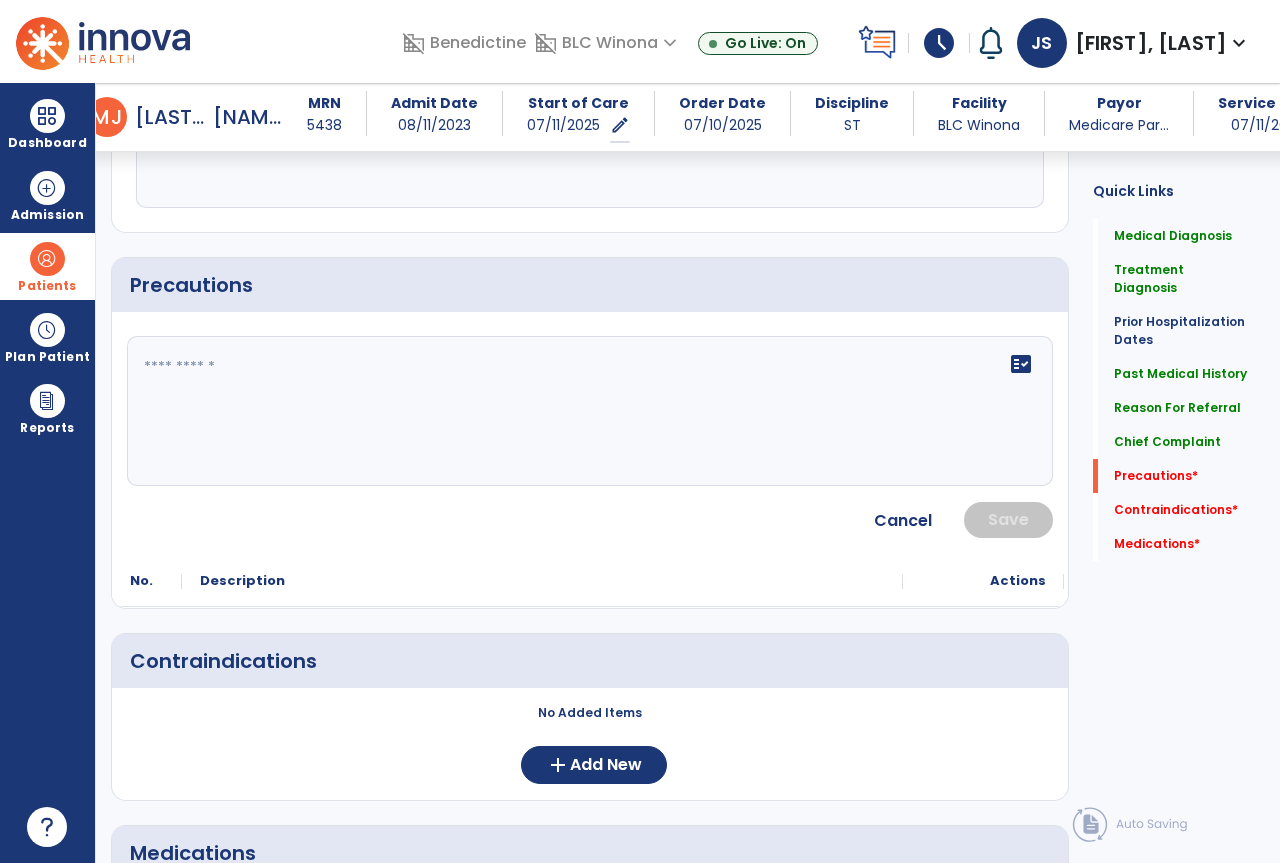 click on "fact_check" 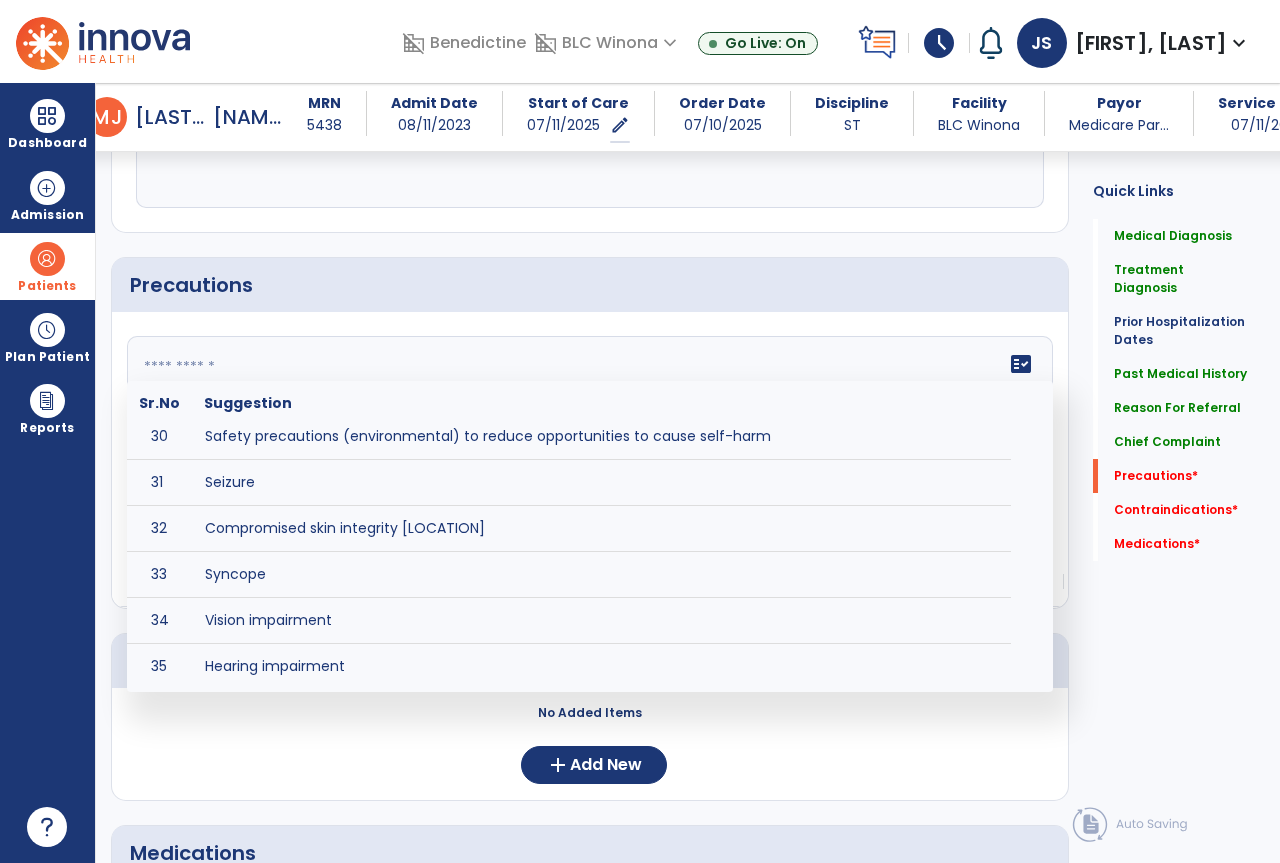 scroll, scrollTop: 1486, scrollLeft: 0, axis: vertical 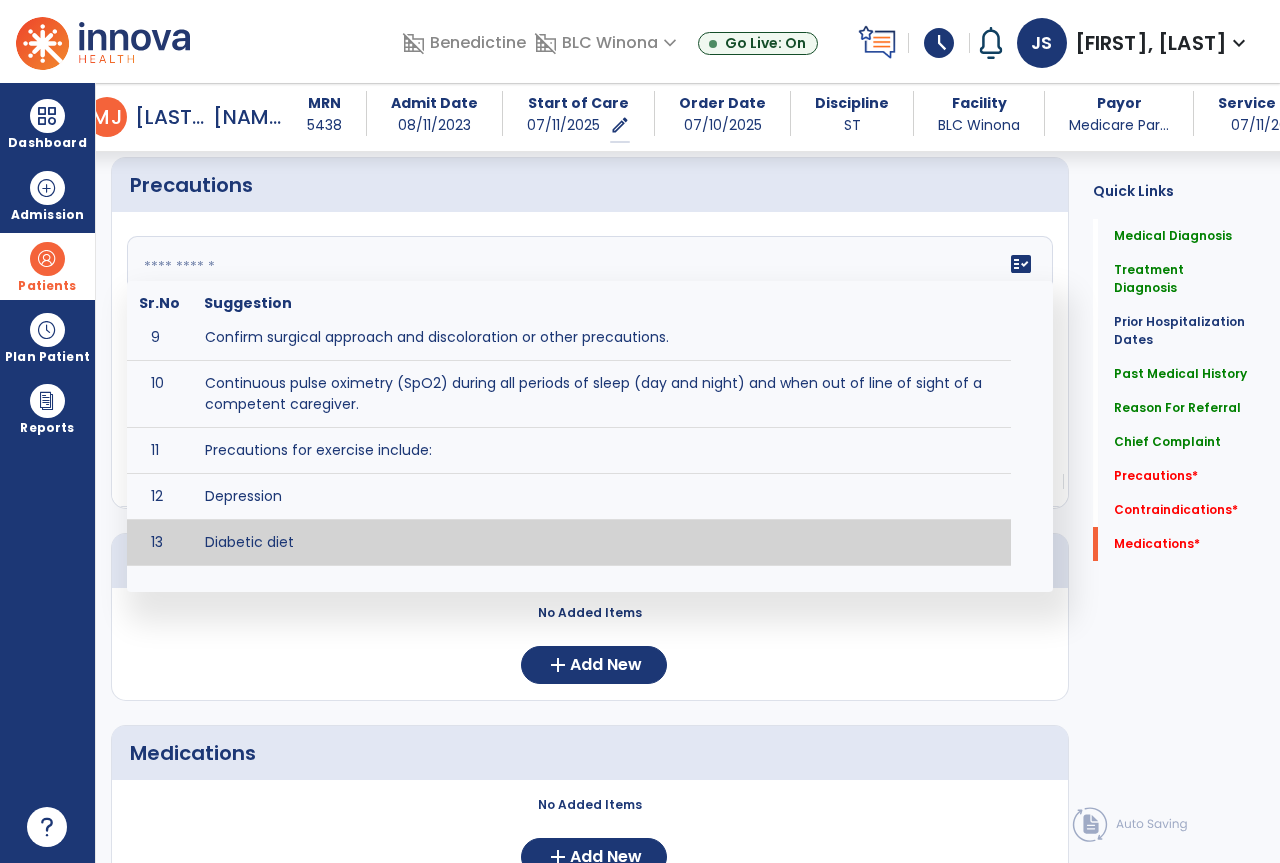 type on "**********" 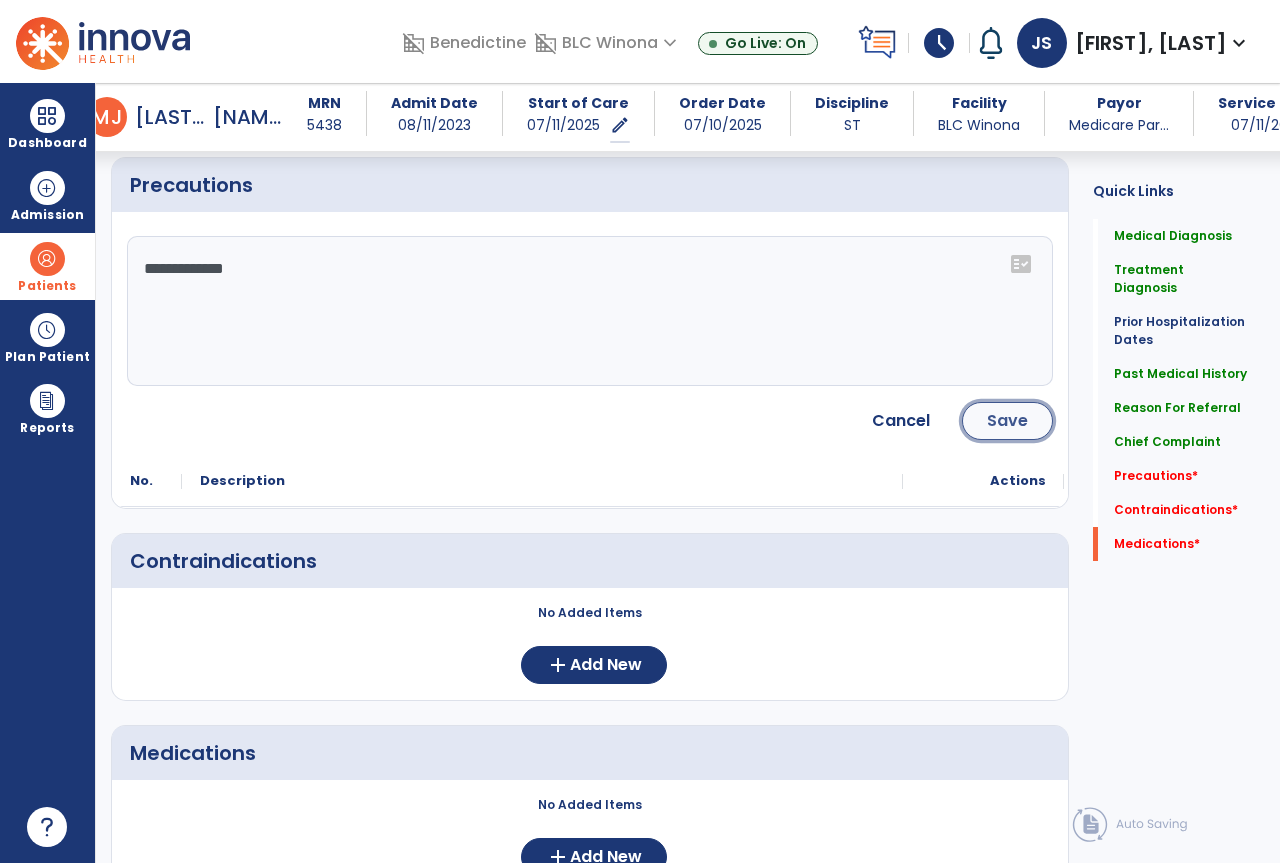 click on "Save" 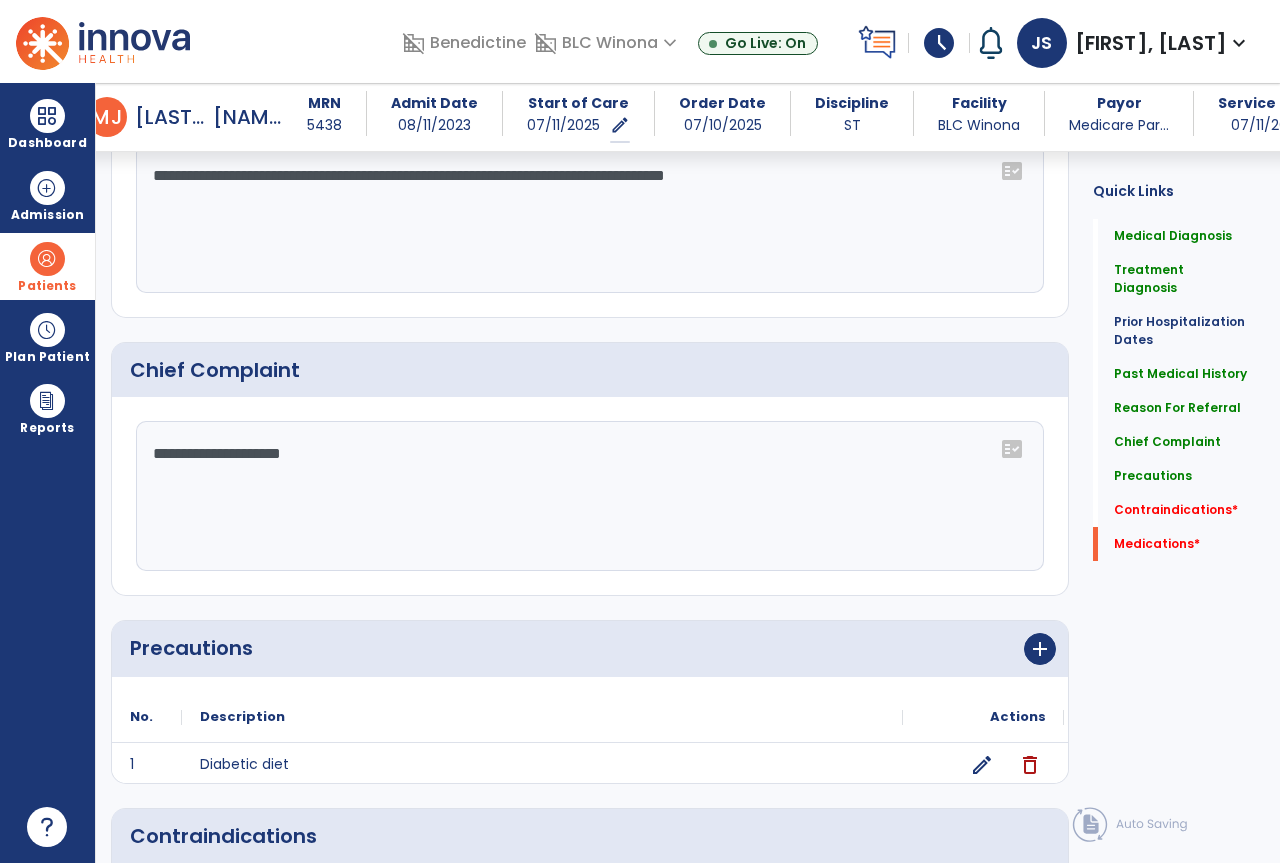 scroll, scrollTop: 1763, scrollLeft: 0, axis: vertical 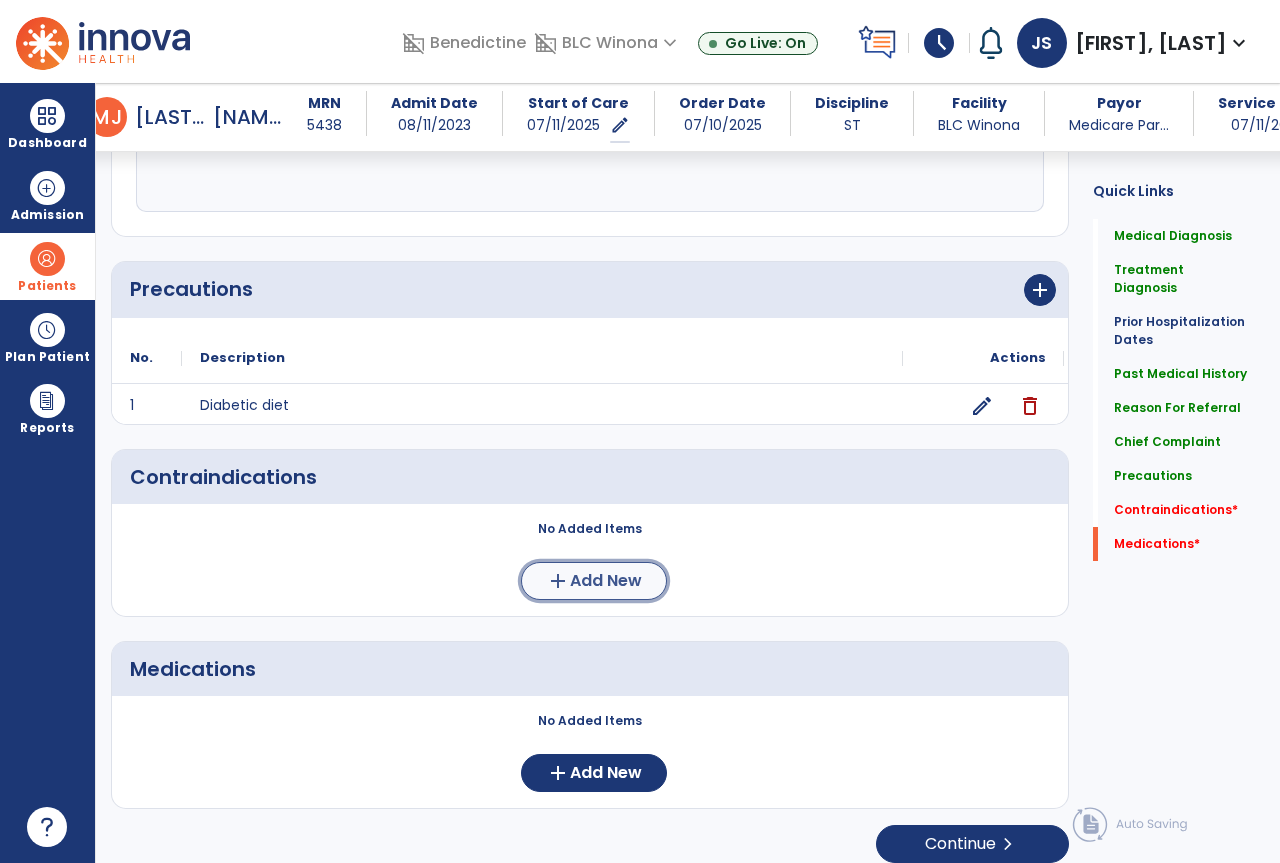click on "add  Add New" 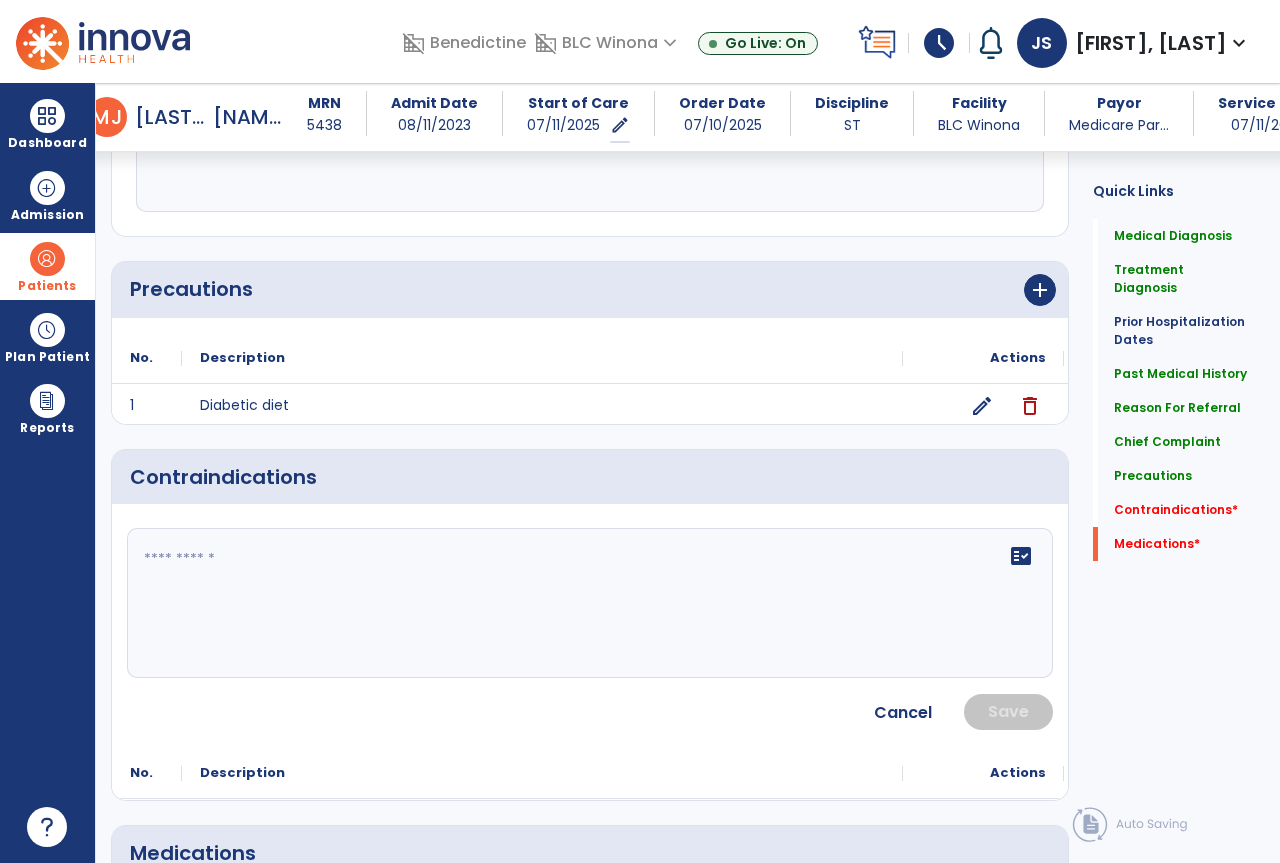 click on "fact_check" 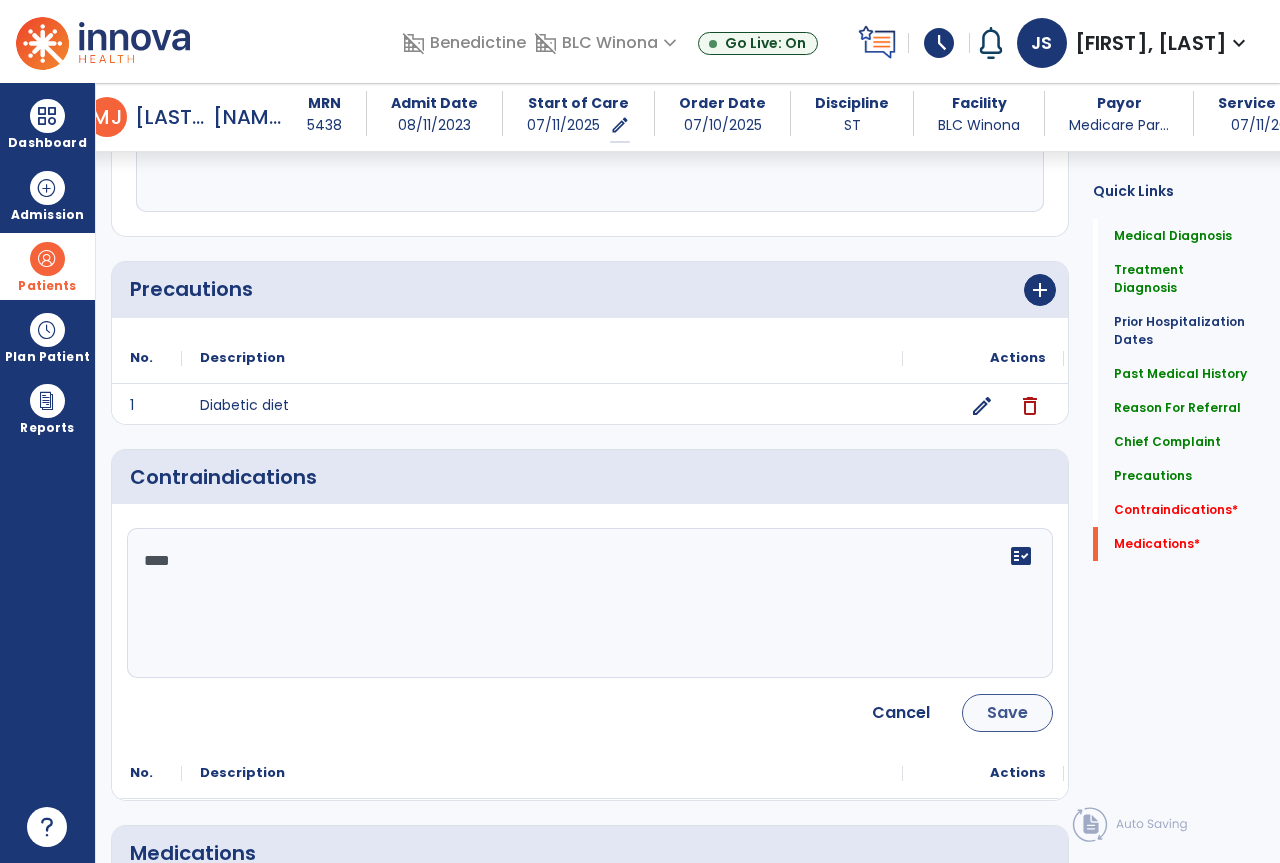 type on "****" 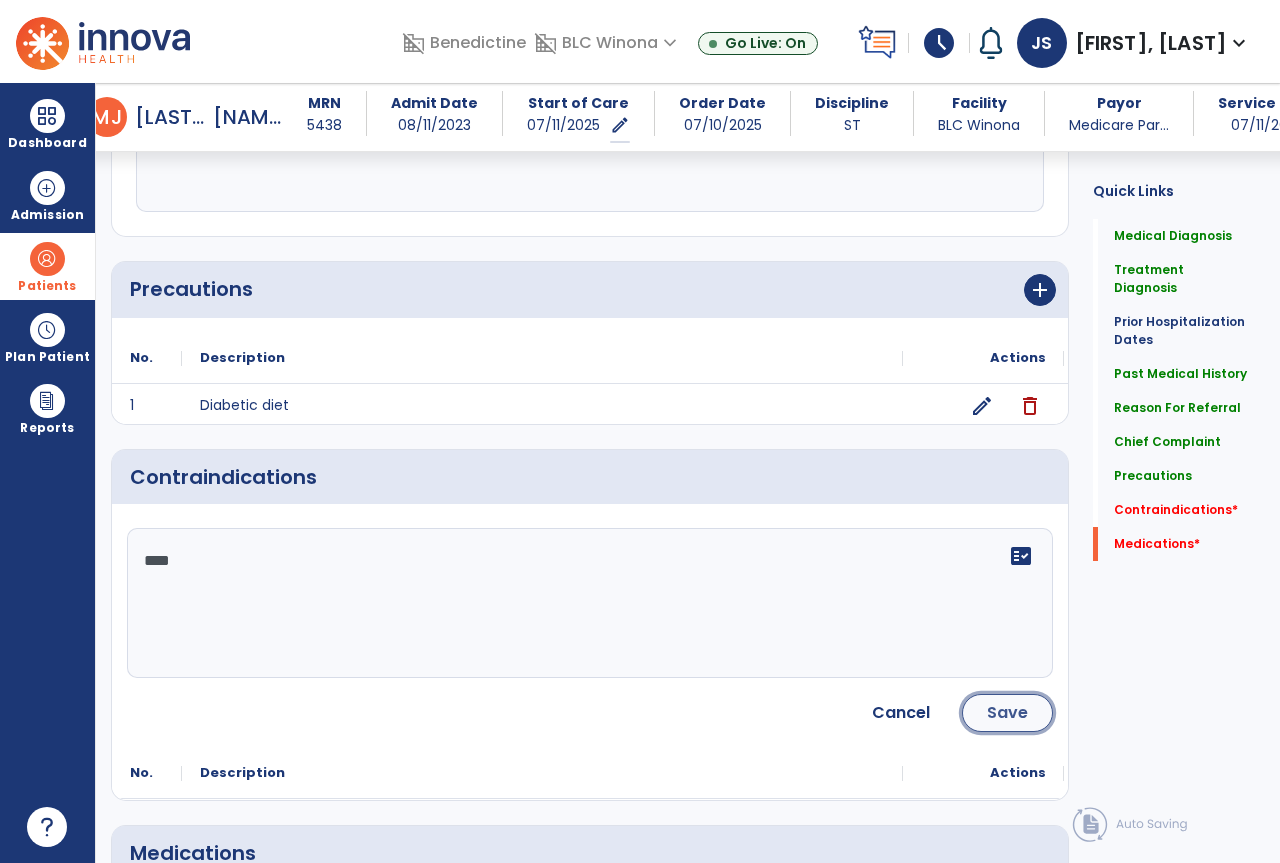 click on "Save" 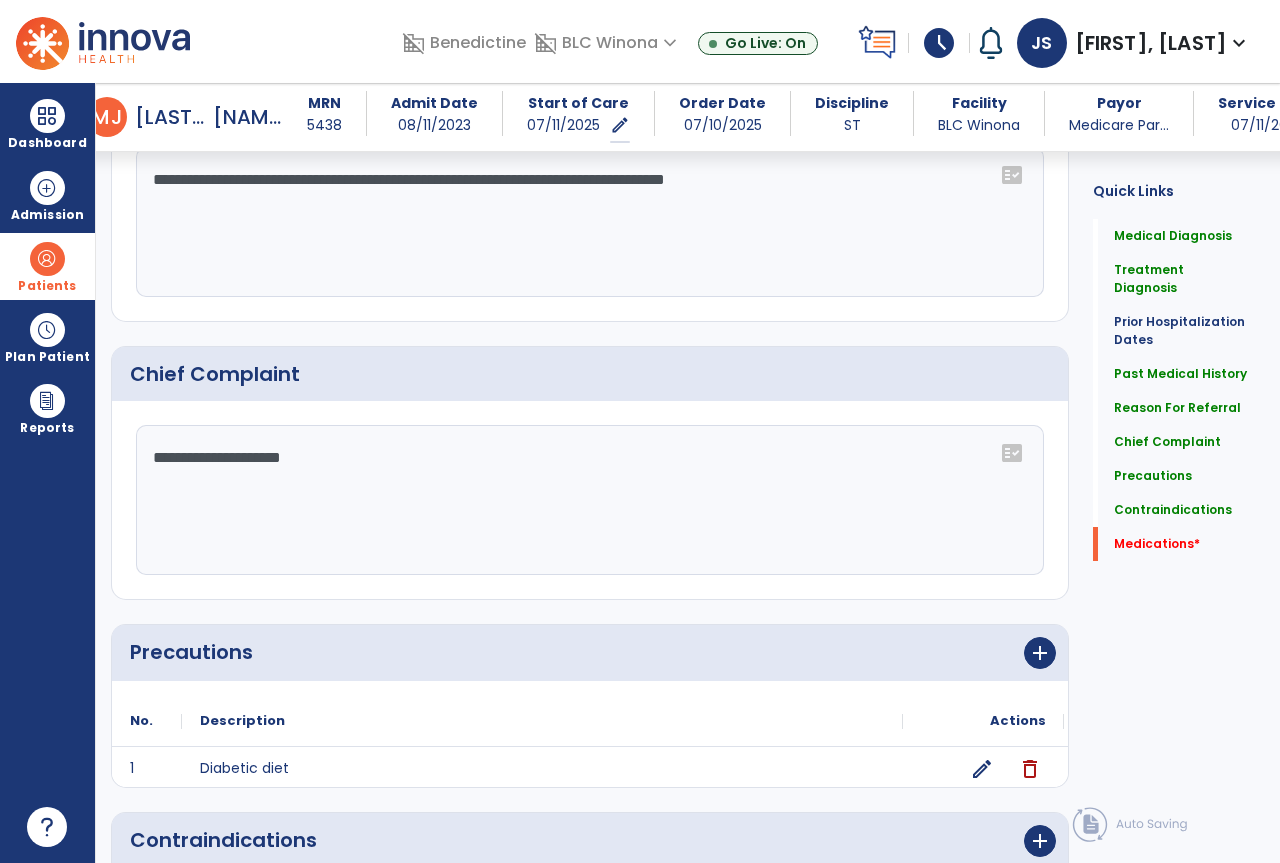 scroll, scrollTop: 1760, scrollLeft: 0, axis: vertical 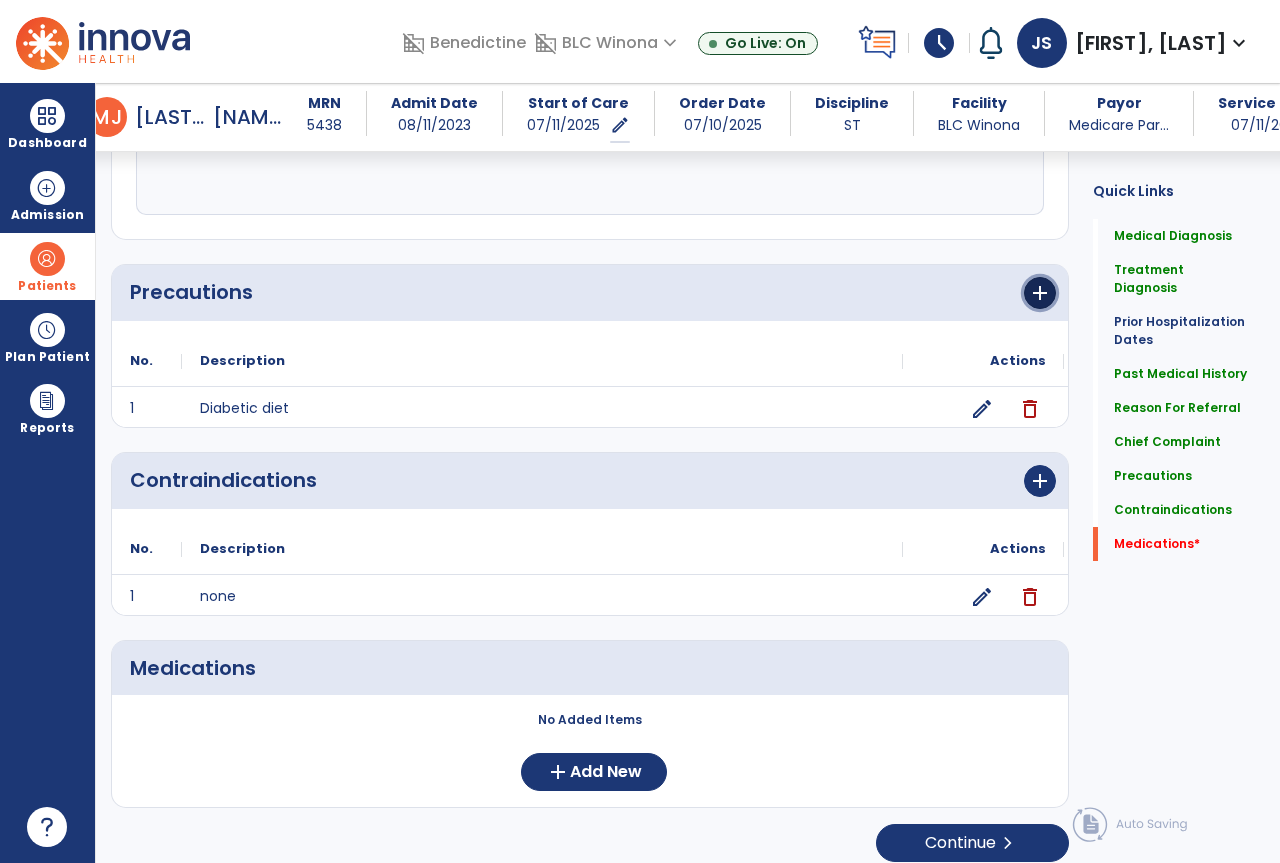 click on "add" 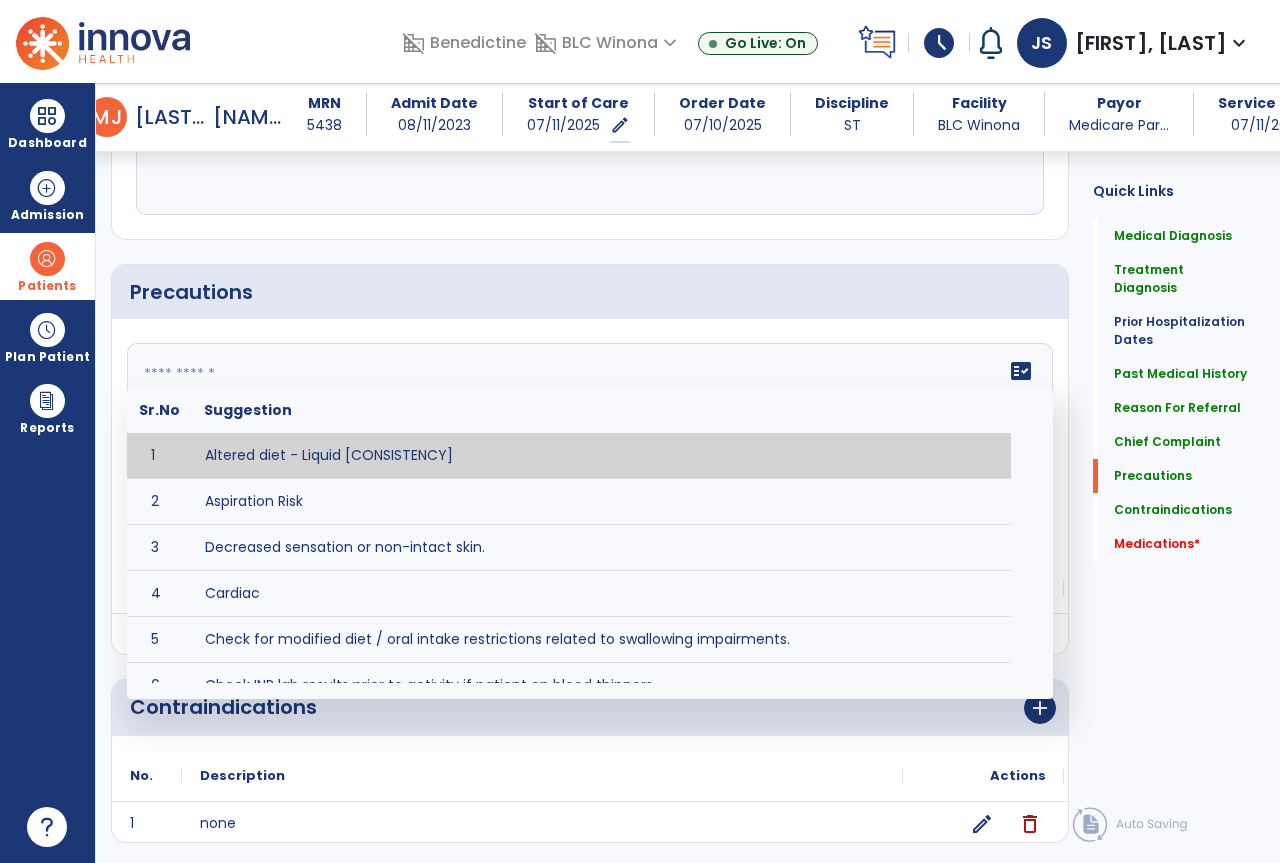 click on "fact_check  Sr.No Suggestion 1 Altered diet - Liquid [CONSISTENCY] 2 Aspiration Risk 3 Decreased sensation or non-intact skin. 4 Cardiac 5 Check for modified diet / oral intake restrictions related to swallowing impairments. 6 Check INR lab results prior to activity if patient on blood thinners. 7 Closely monitor anxiety or stress due to increased SOB/dyspnea and cease activity/exercise until patient is able to control this response 8 Code Status:  9 Confirm surgical approach and discoloration or other precautions. 10 Continuous pulse oximetry (SpO2) during all periods of sleep (day and night) and when out of line of sight of a competent caregiver. 11 Precautions for exercise include:  12 Depression 13 Diabetic diet 14 Fall risk 15 Fluid restriction 16 High fall risk related to cognitive, motor, perceptual, and sensory deficits 17 Hip precaution 18 Impulsive tendencies, restrict patient performance in unsupervised tasks 19 Isolation 20 Lymphedema 21 22 23 24 25 Monitor for respiratory dysfunction 26 27 NPO" 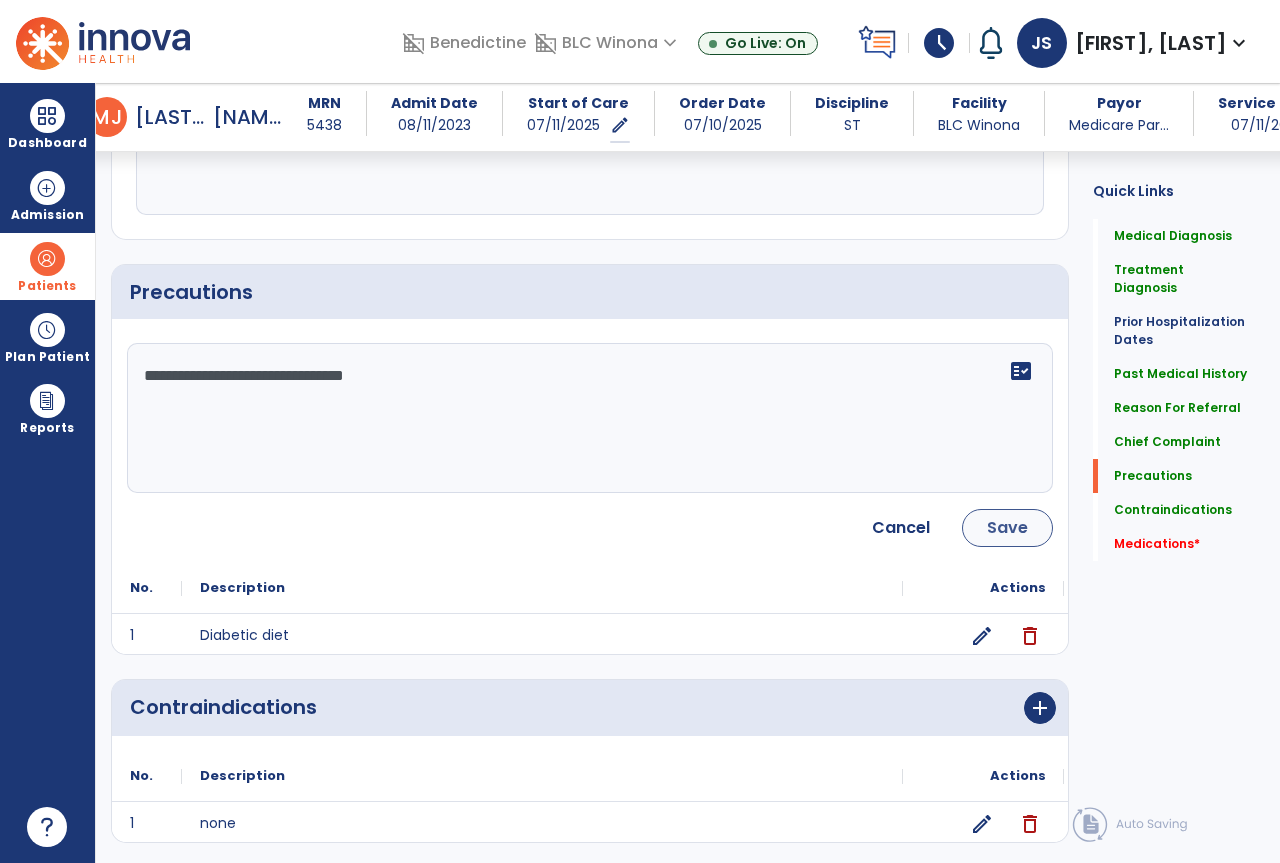 type on "**********" 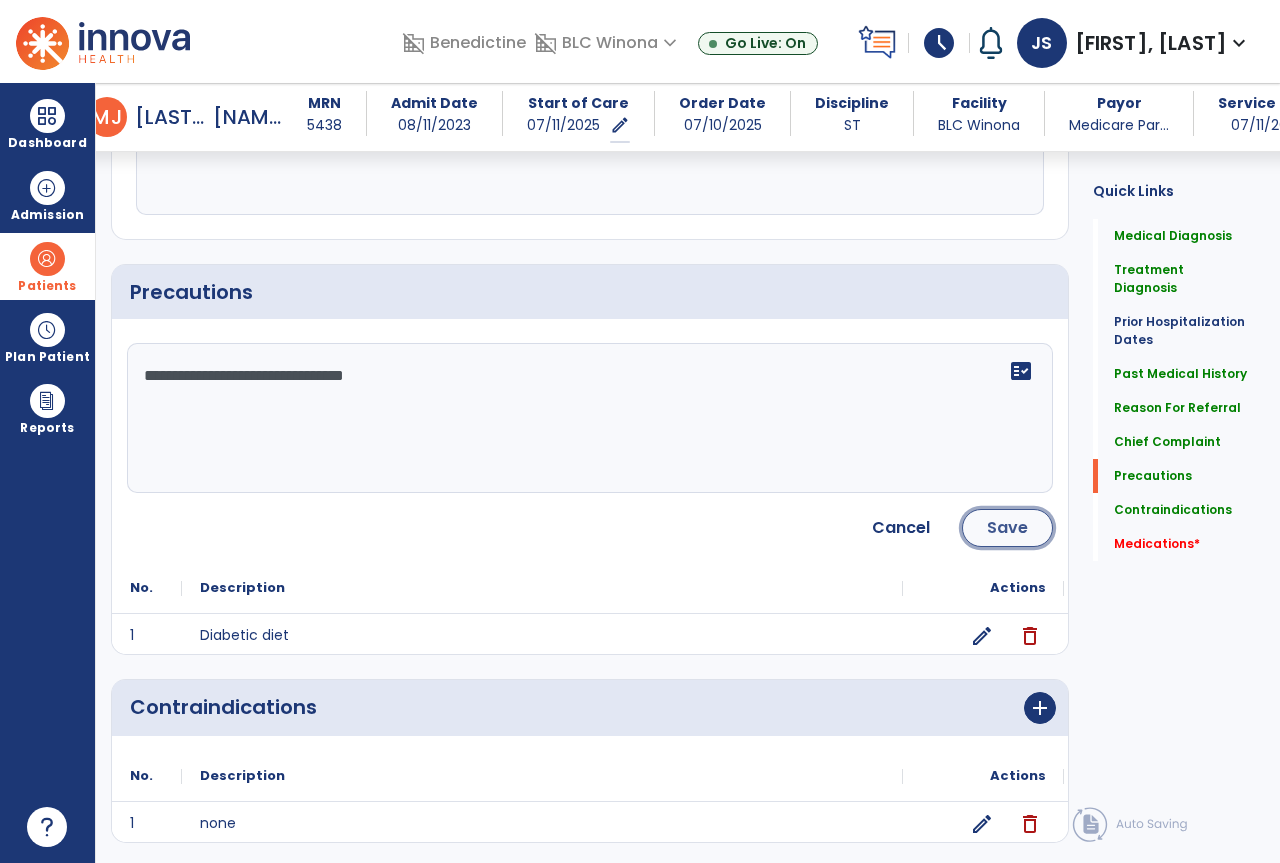 click on "Save" 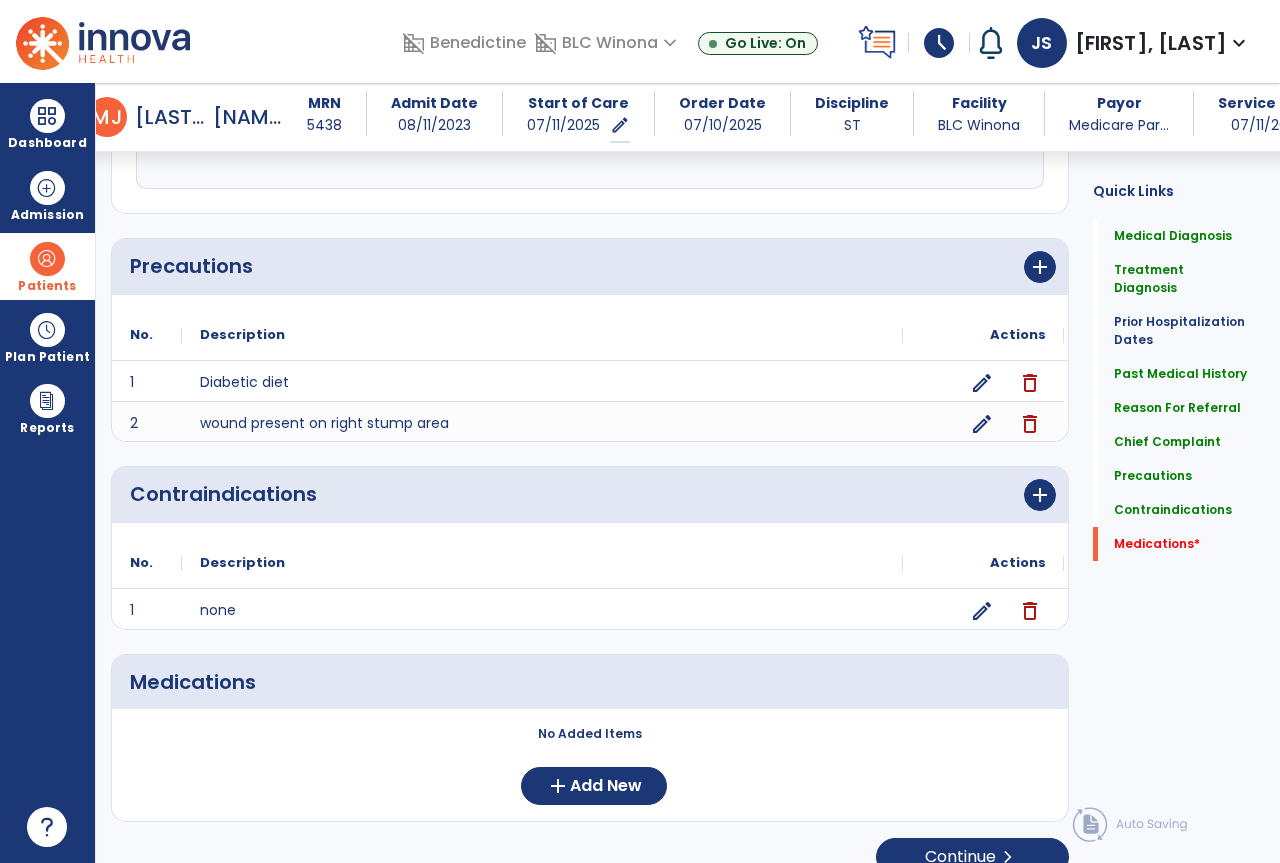 scroll, scrollTop: 1799, scrollLeft: 0, axis: vertical 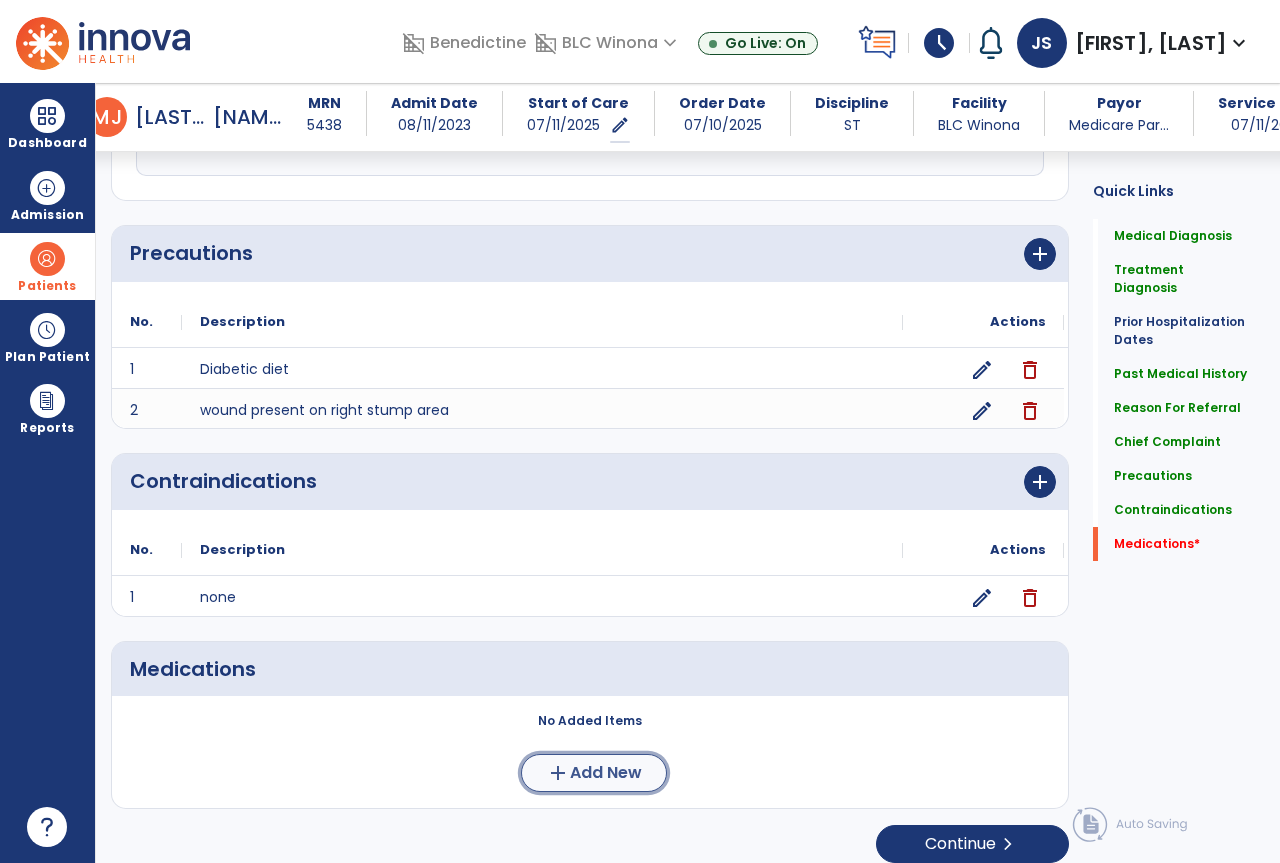 click on "add" 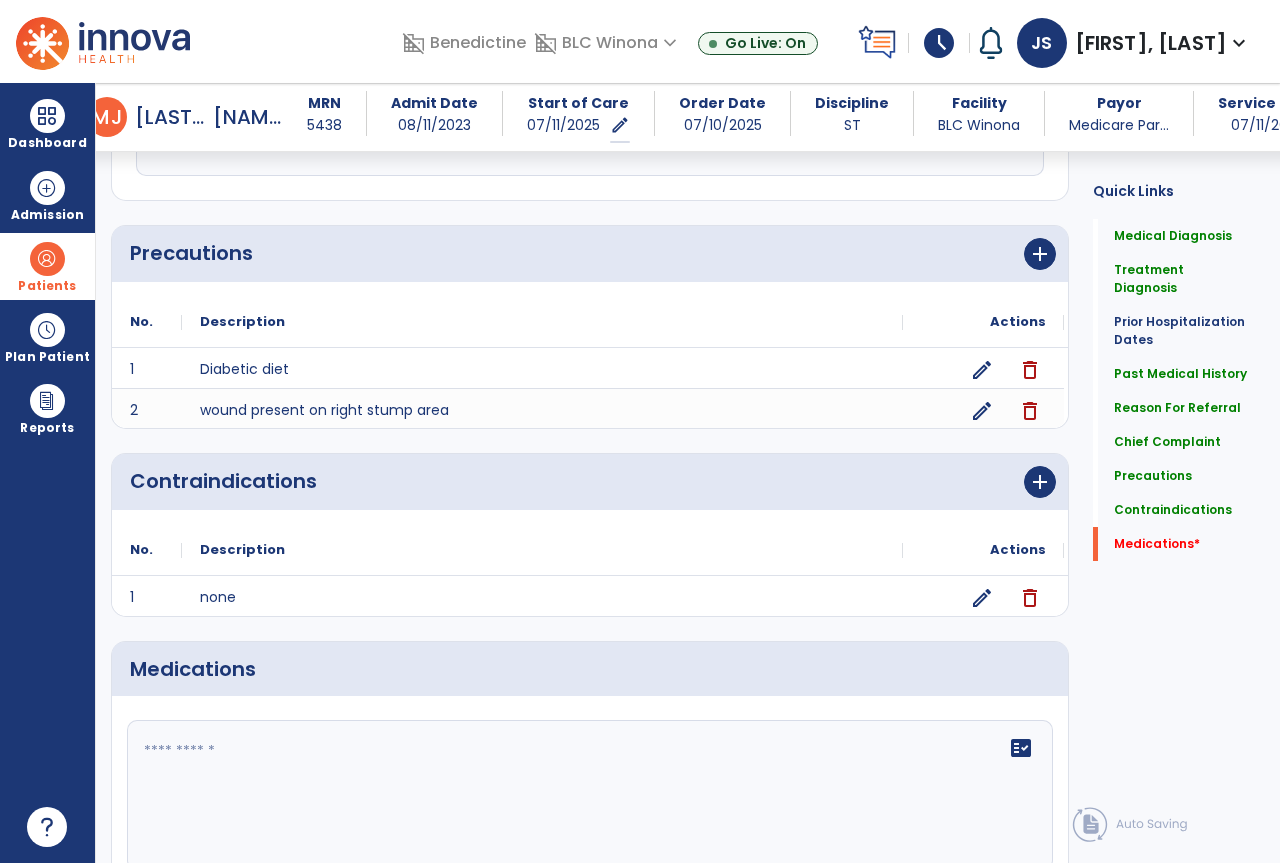 click on "fact_check" 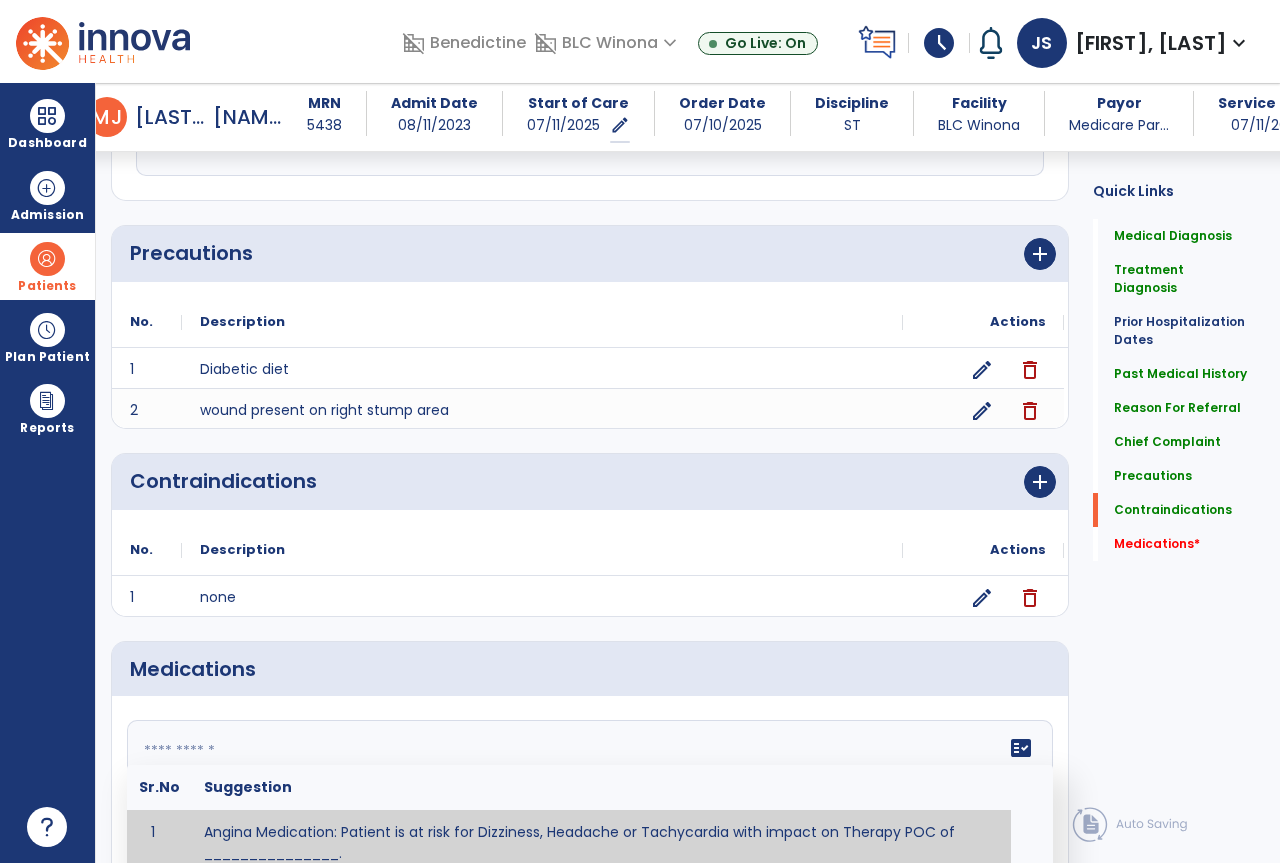 scroll, scrollTop: 1996, scrollLeft: 0, axis: vertical 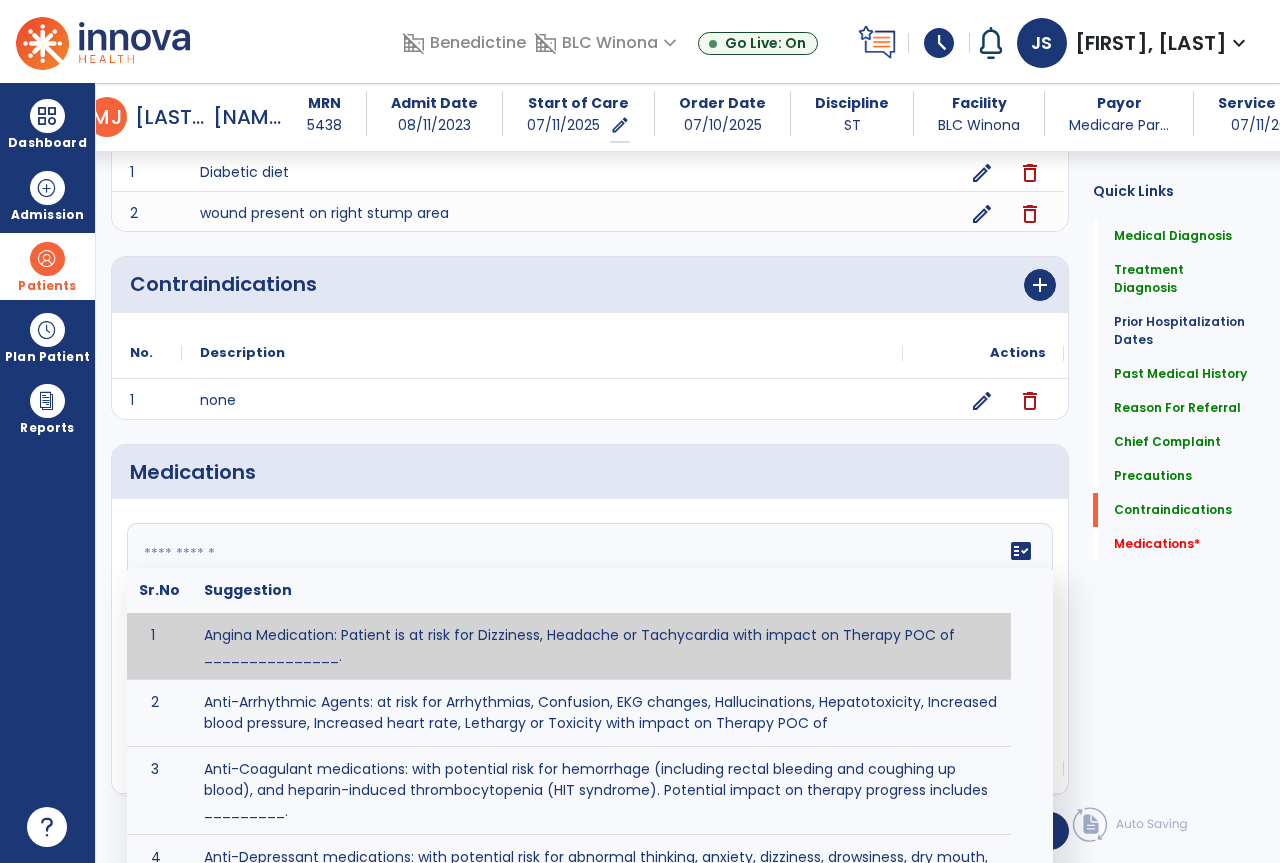 paste on "**********" 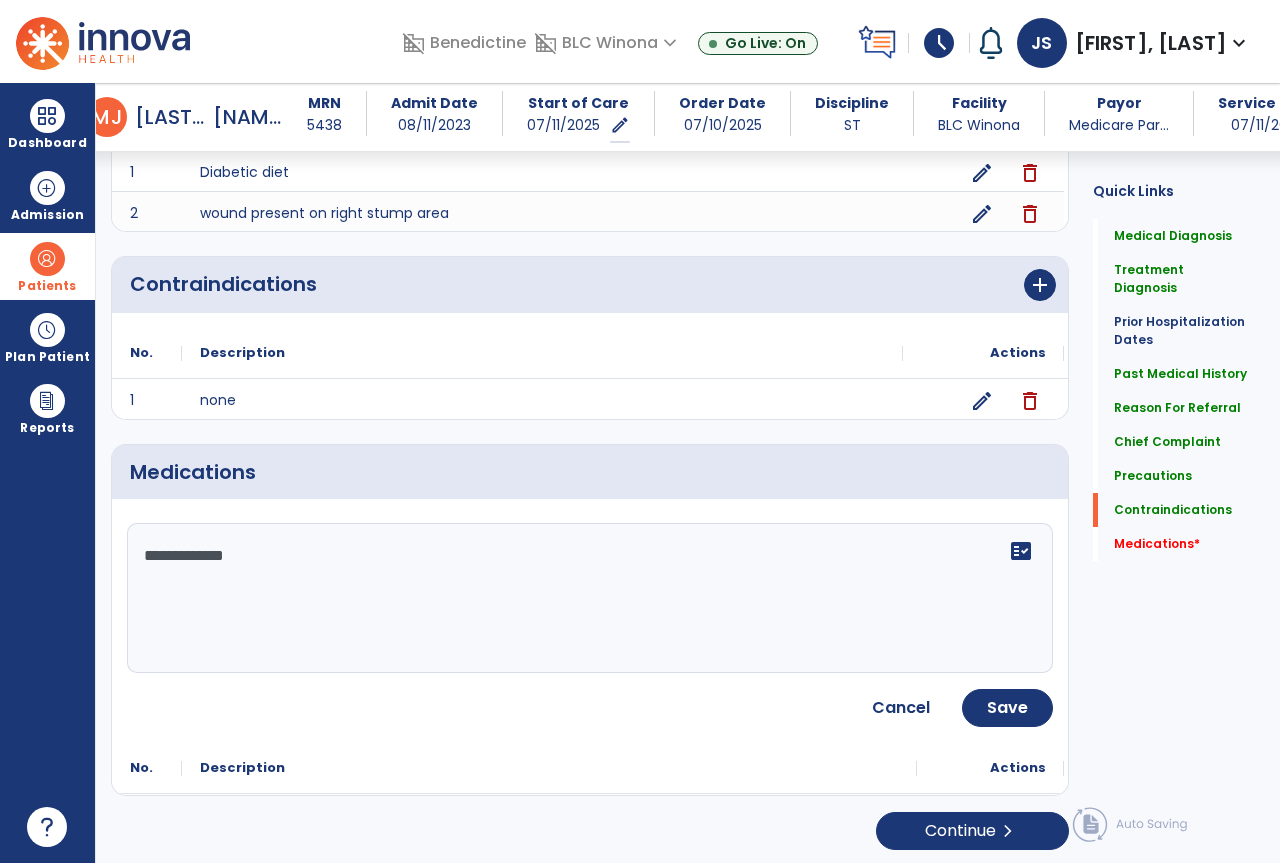 scroll, scrollTop: 1984, scrollLeft: 0, axis: vertical 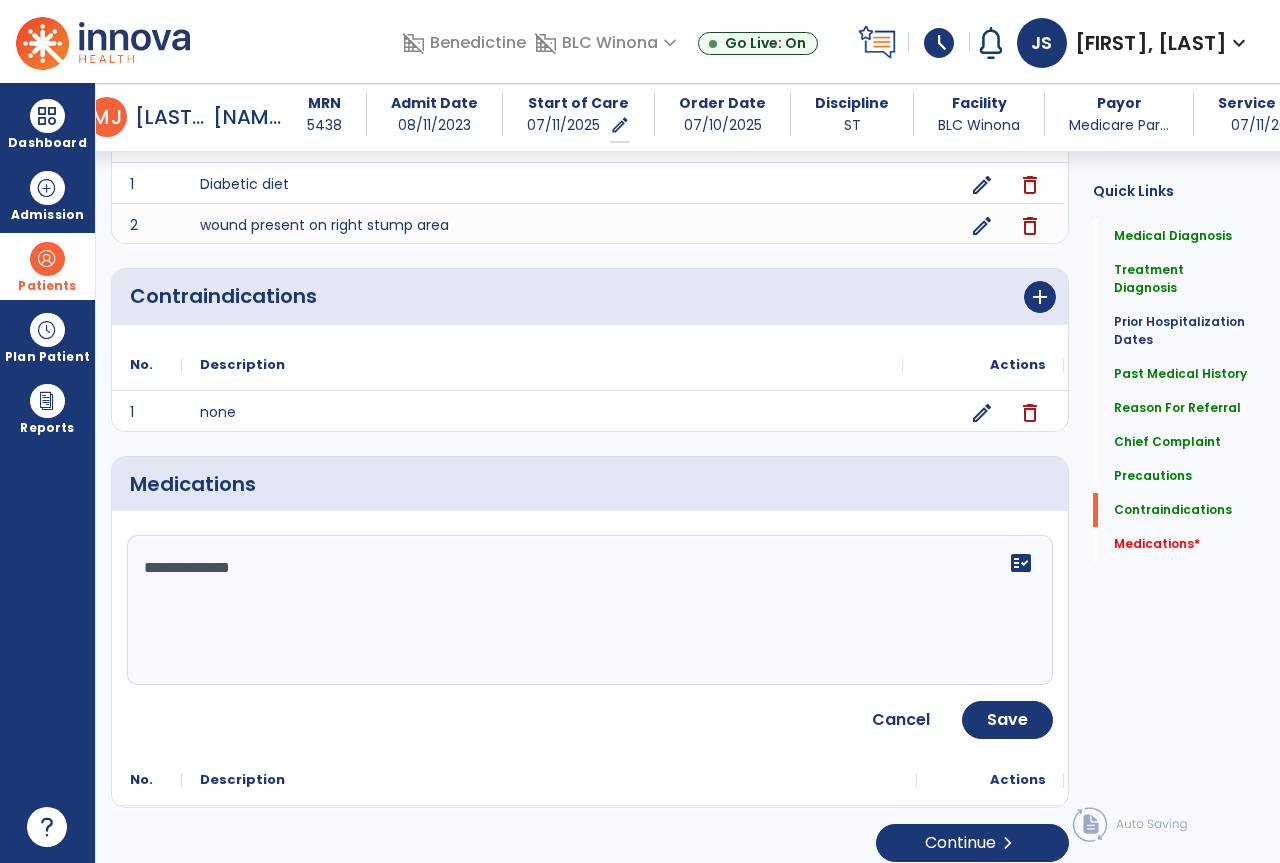 paste on "**********" 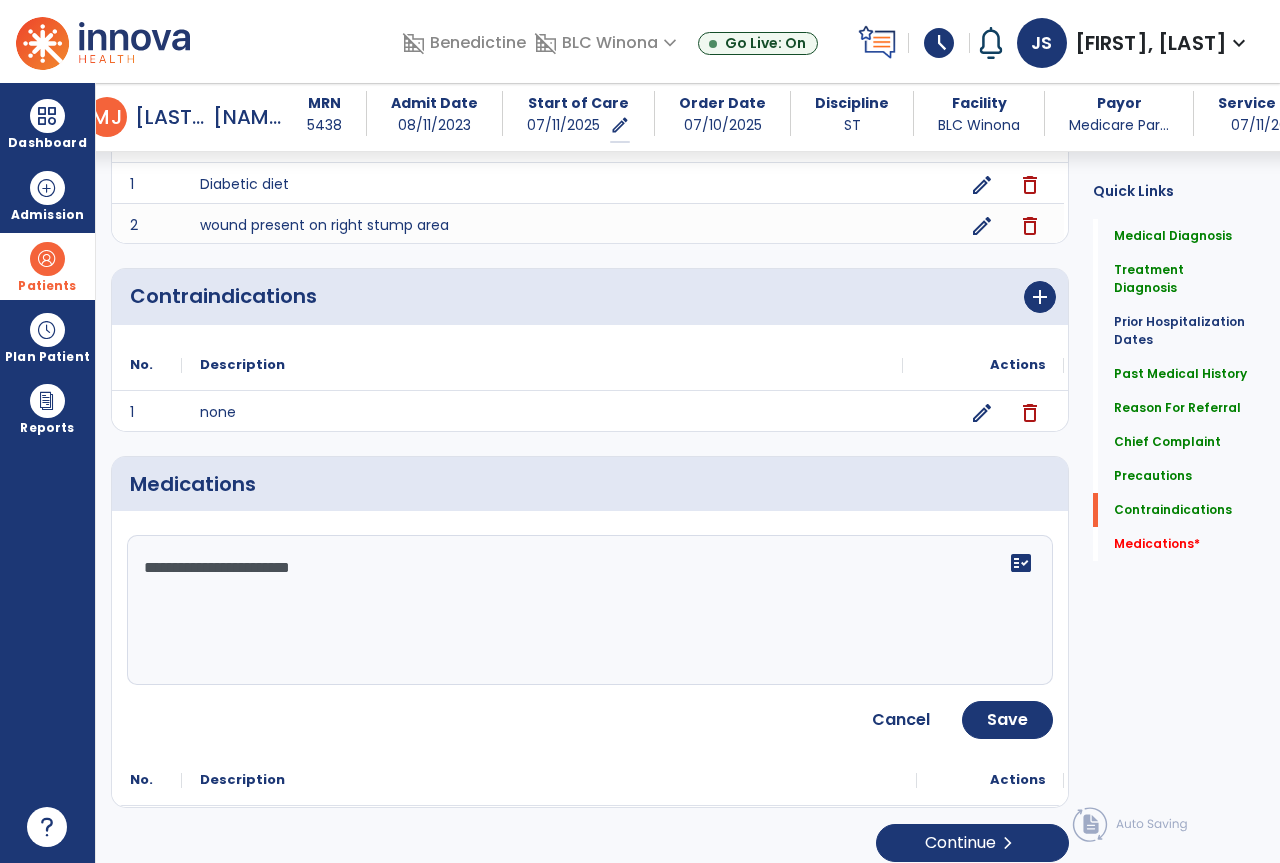 click on "**********" 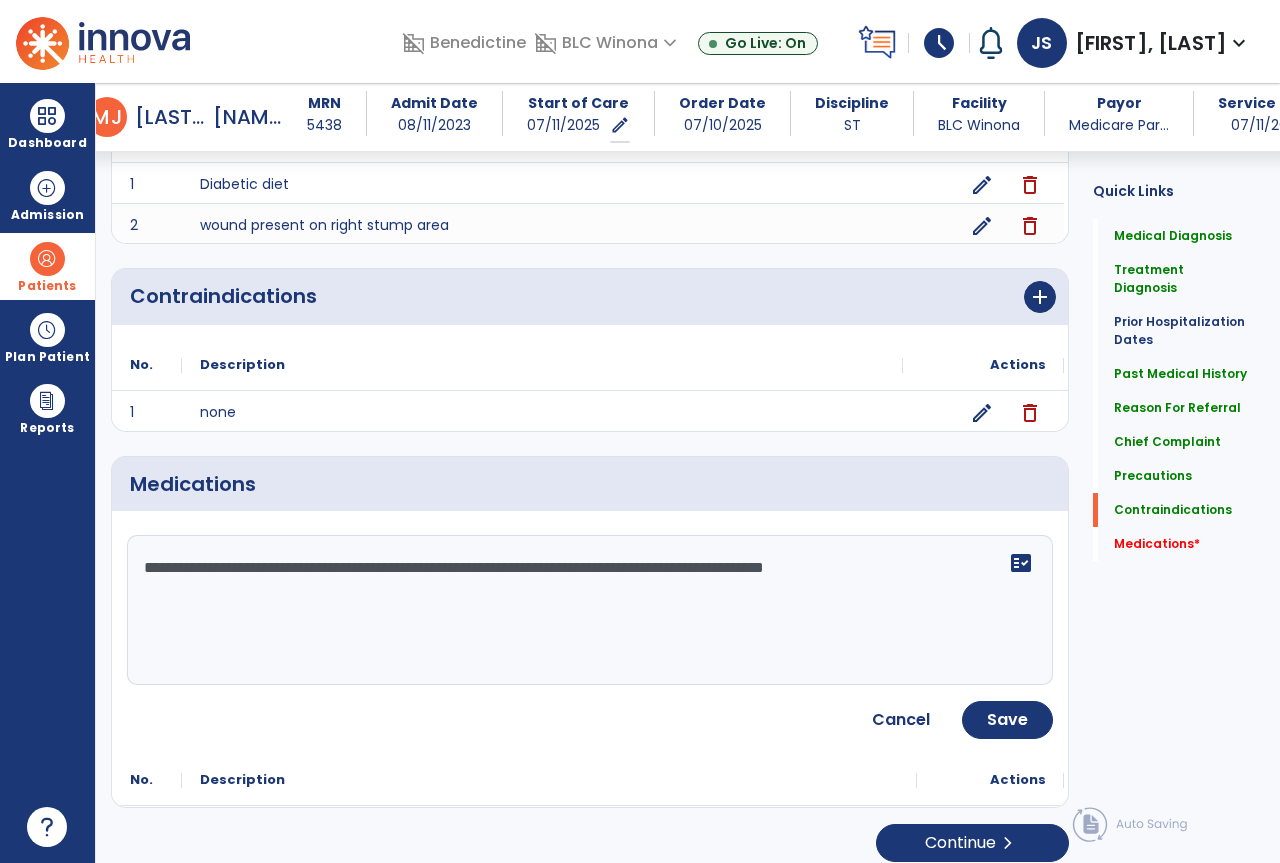 drag, startPoint x: 931, startPoint y: 560, endPoint x: 918, endPoint y: 560, distance: 13 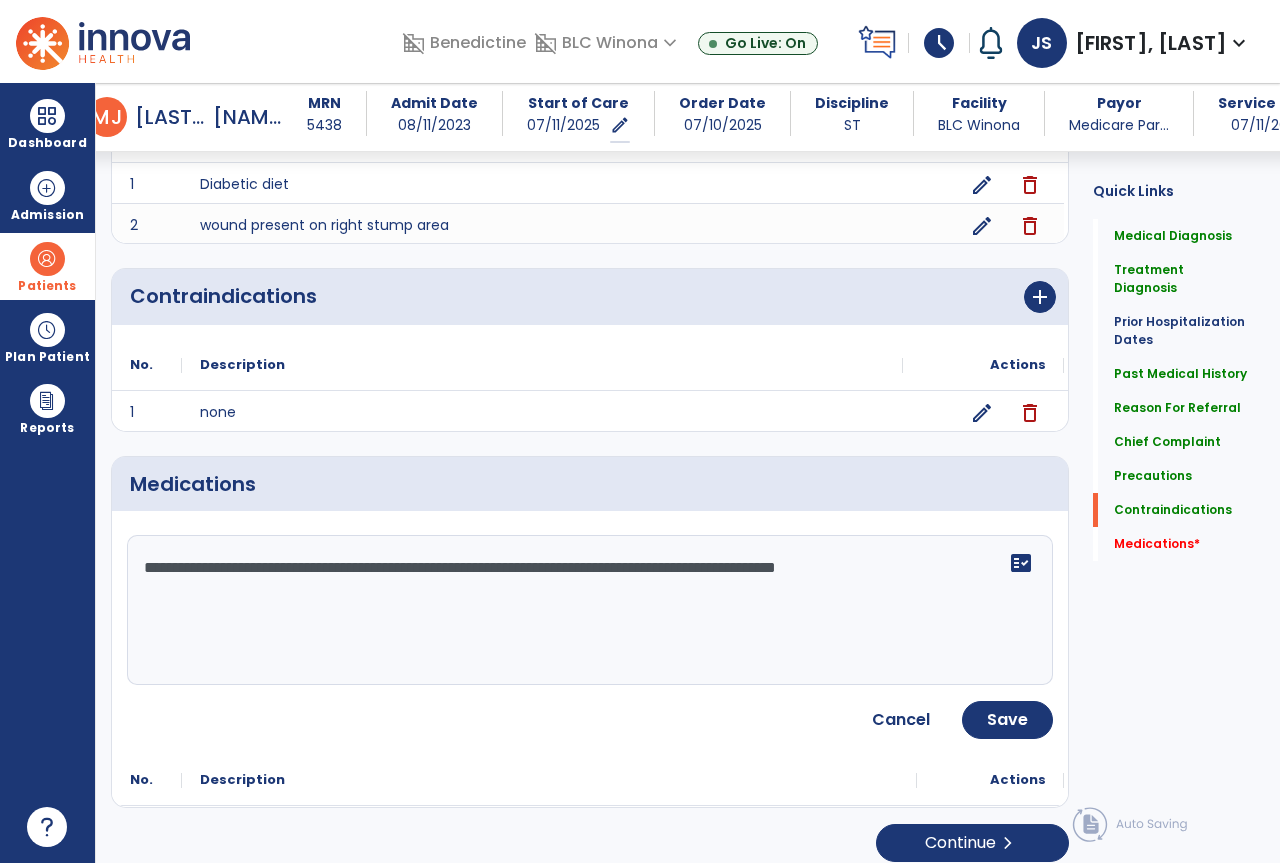 paste on "**********" 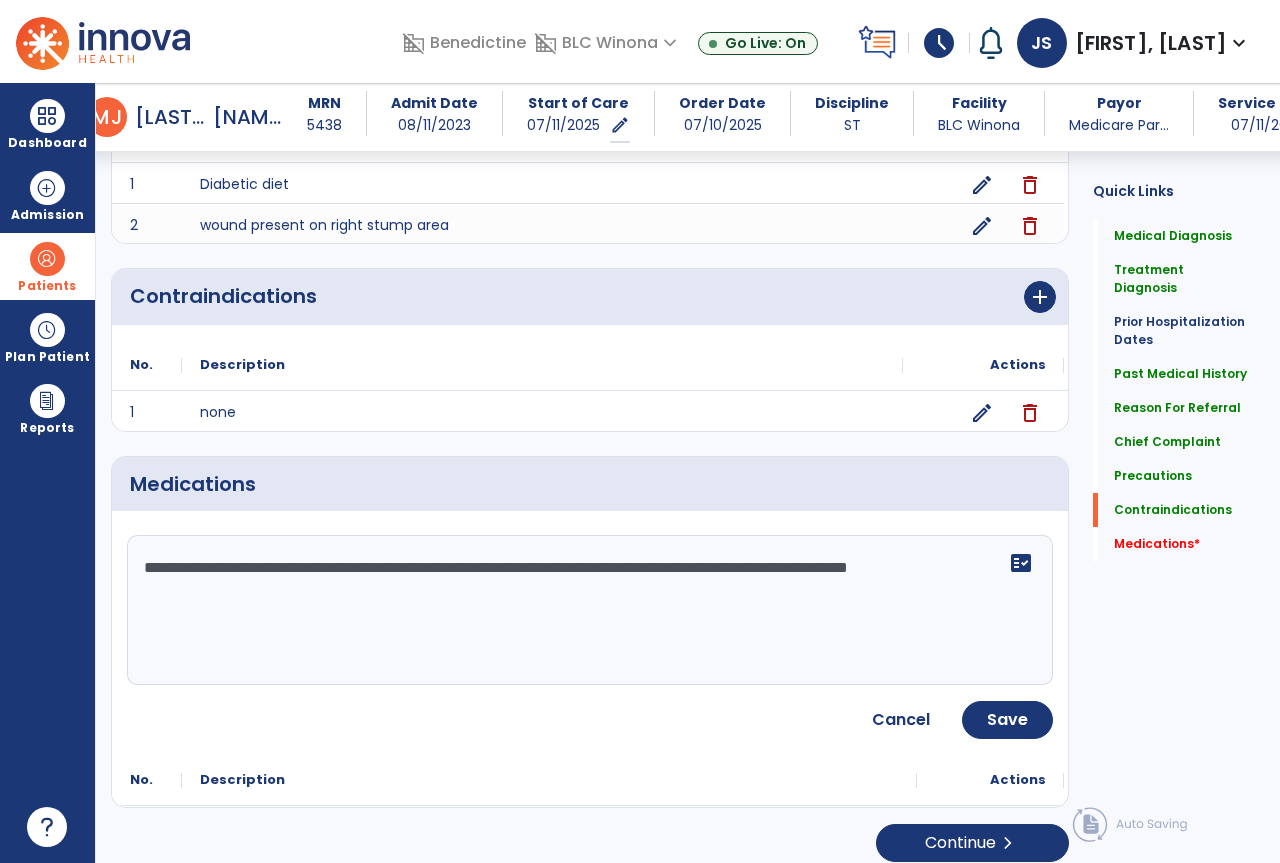 paste on "*********" 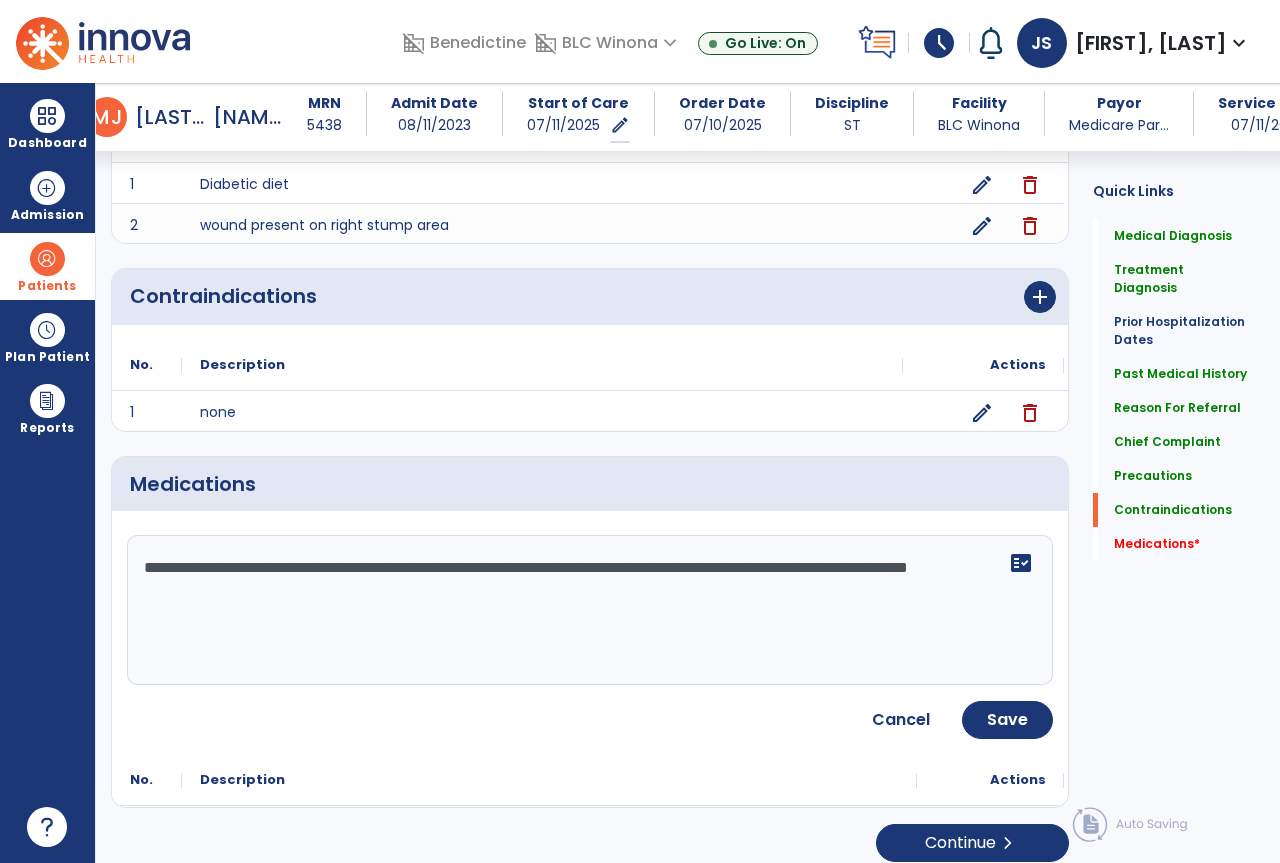 paste on "**********" 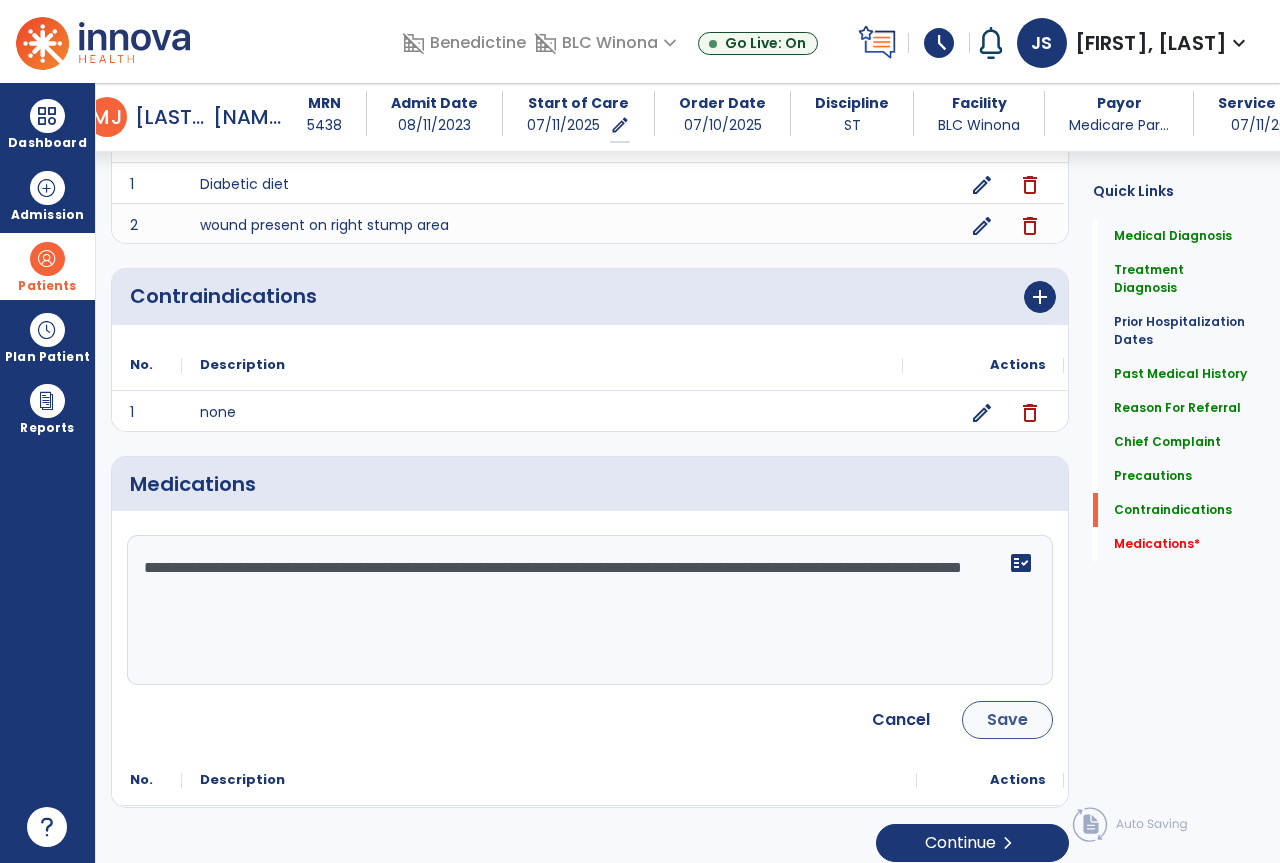 type on "**********" 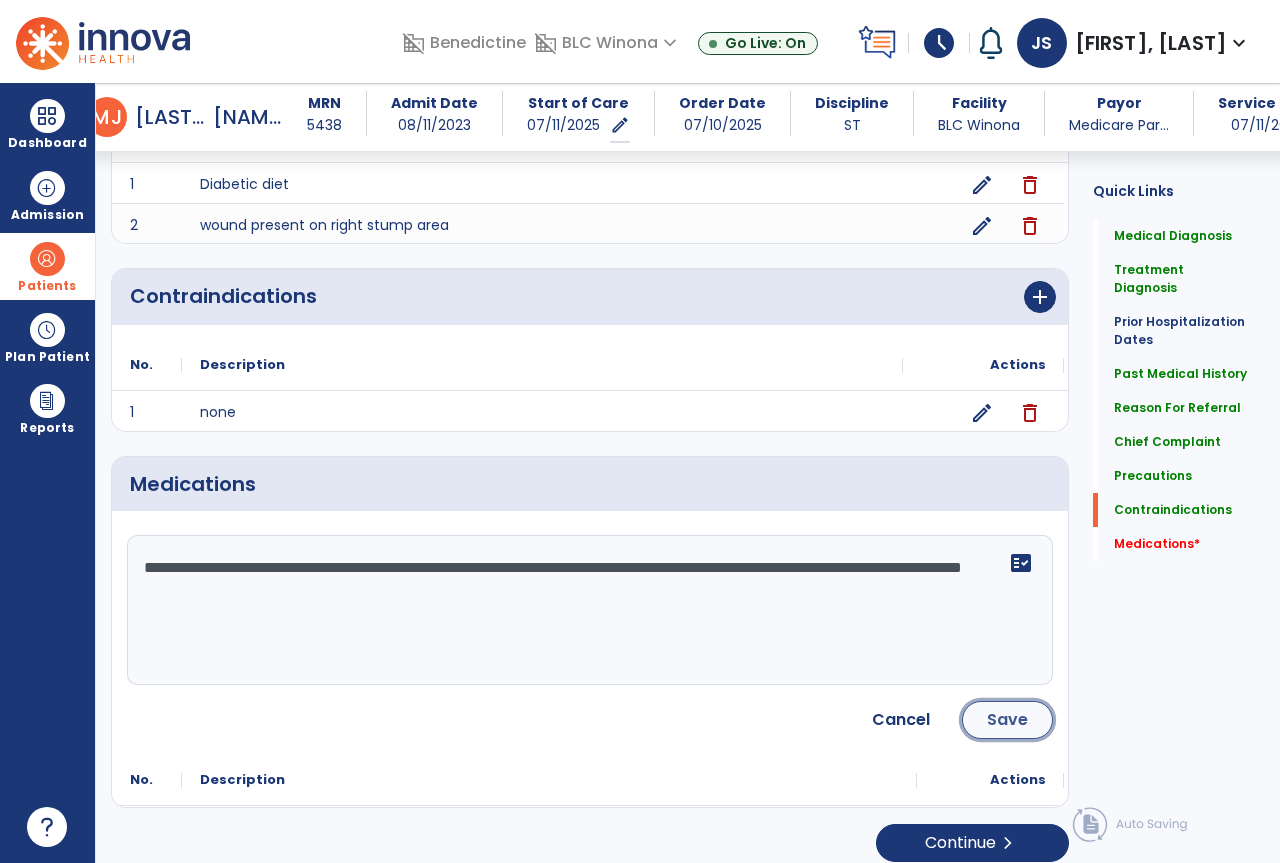 click on "Save" 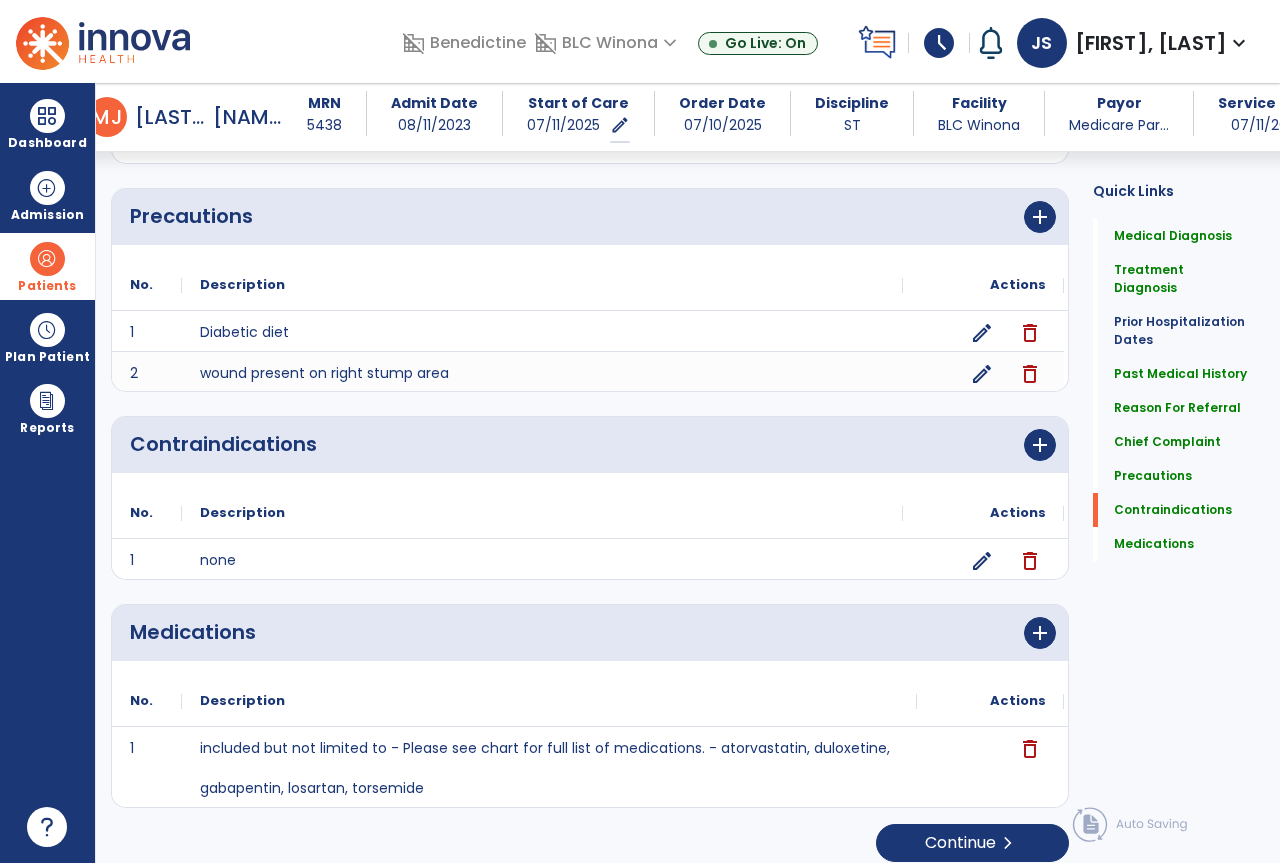 scroll, scrollTop: 1835, scrollLeft: 0, axis: vertical 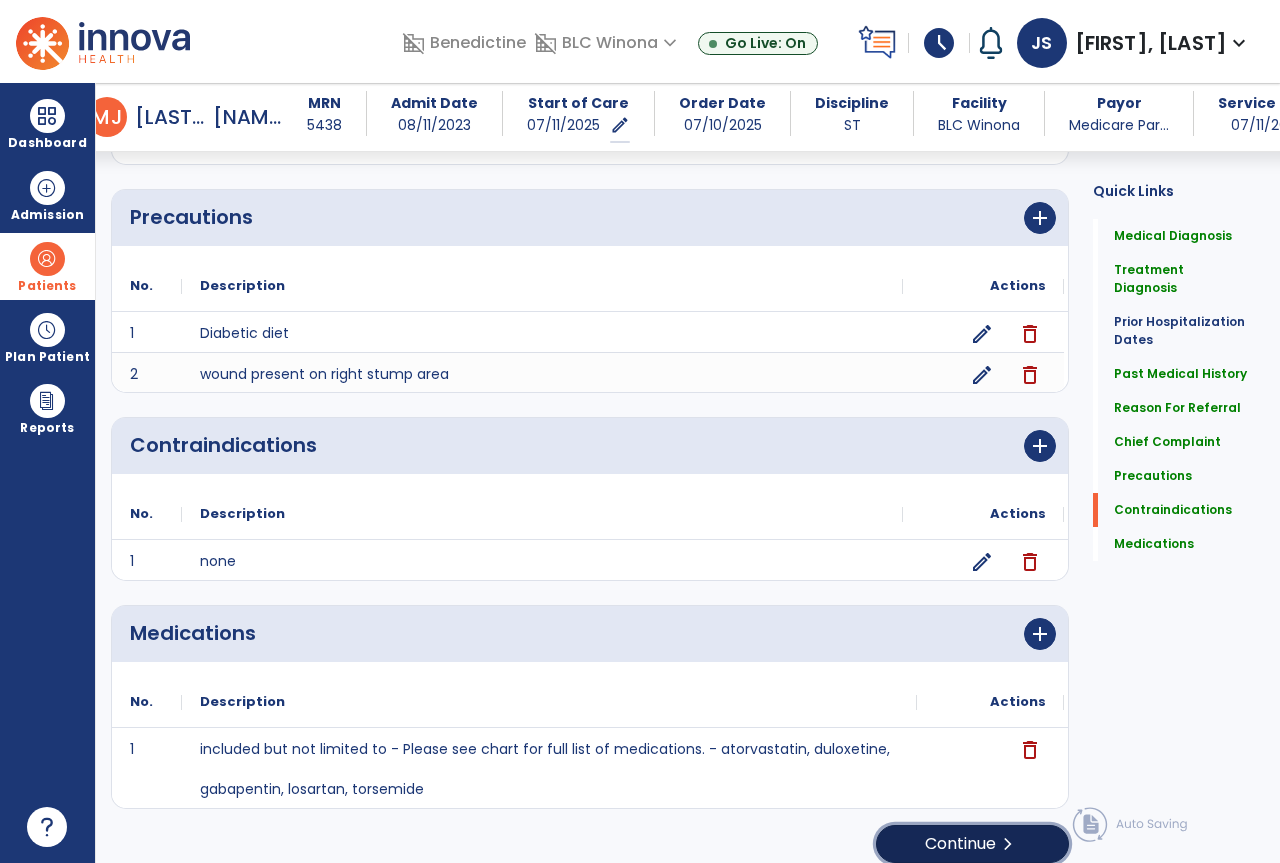 click on "Continue  chevron_right" 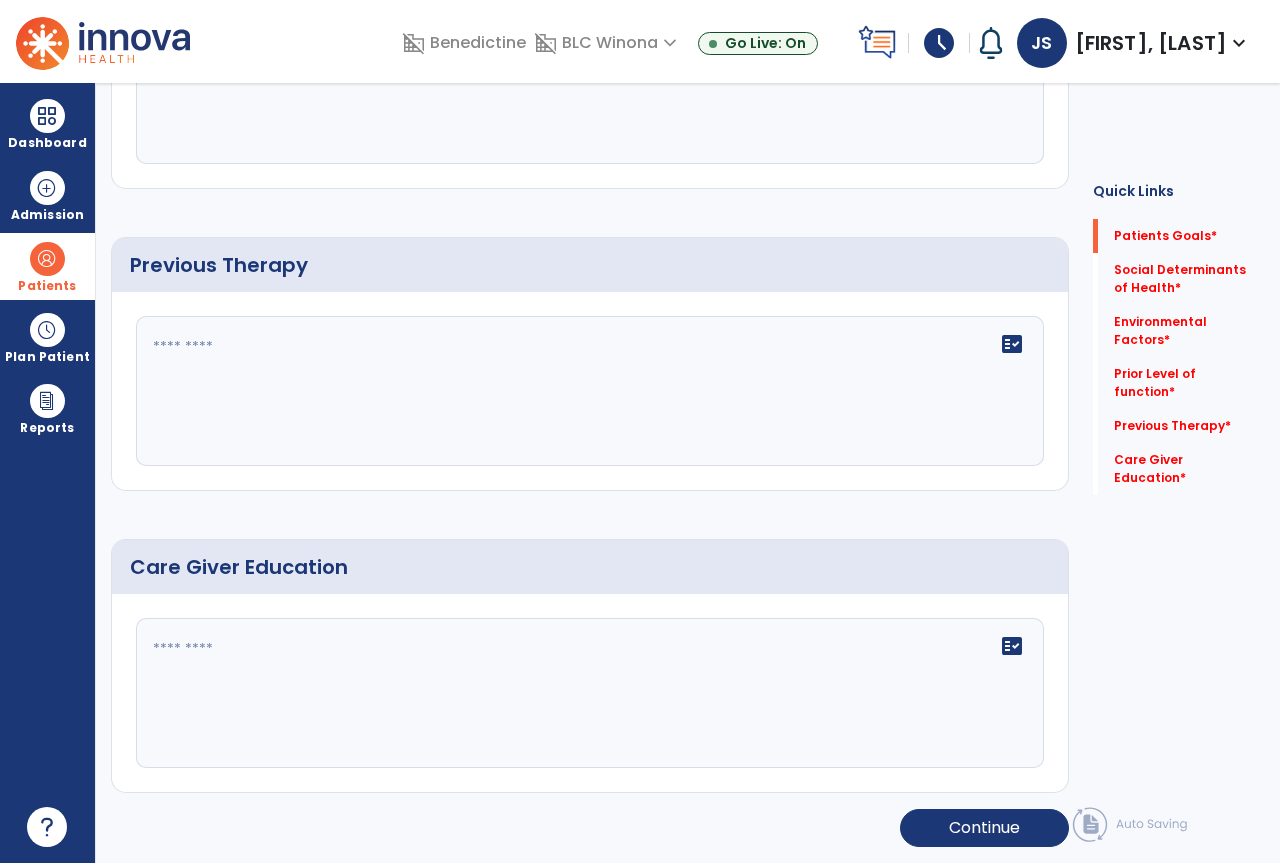 scroll, scrollTop: 0, scrollLeft: 0, axis: both 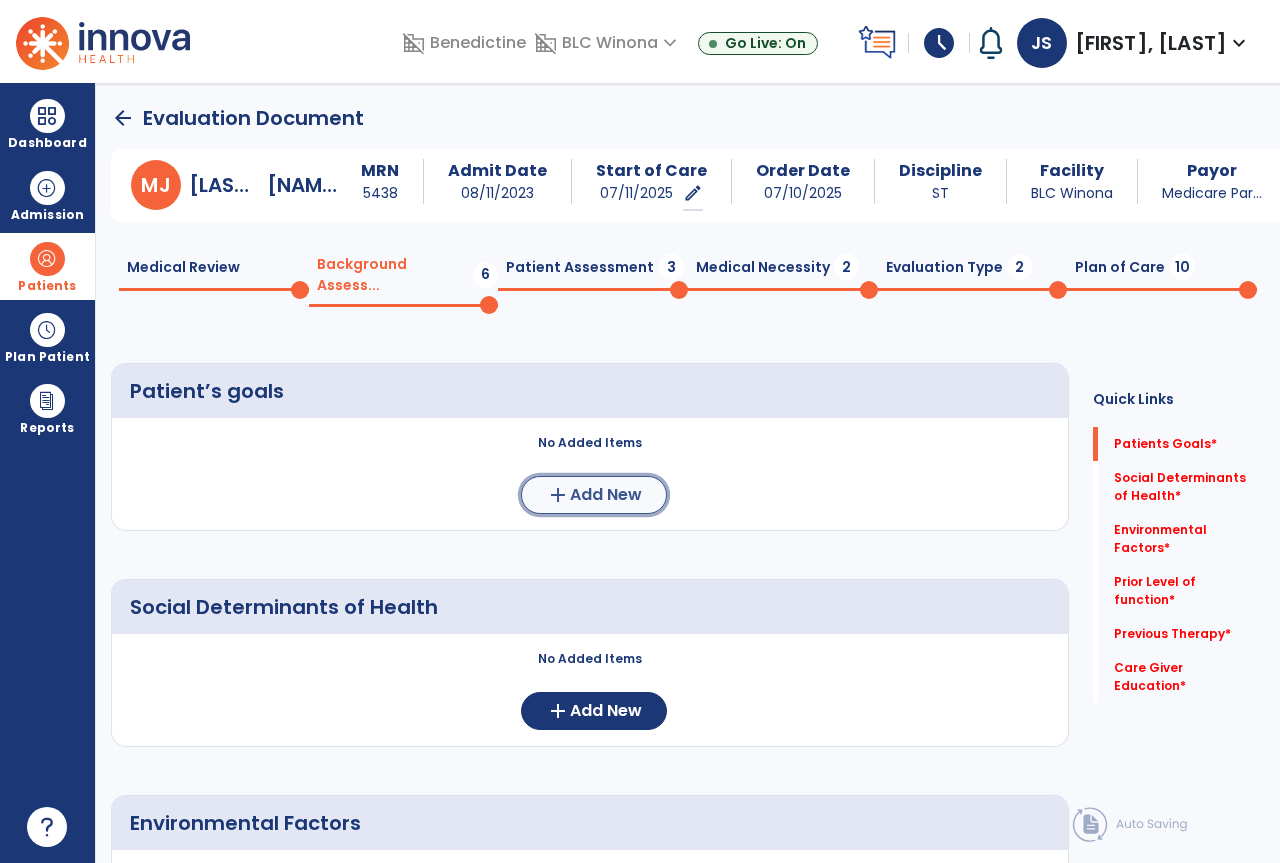 click on "add  Add New" 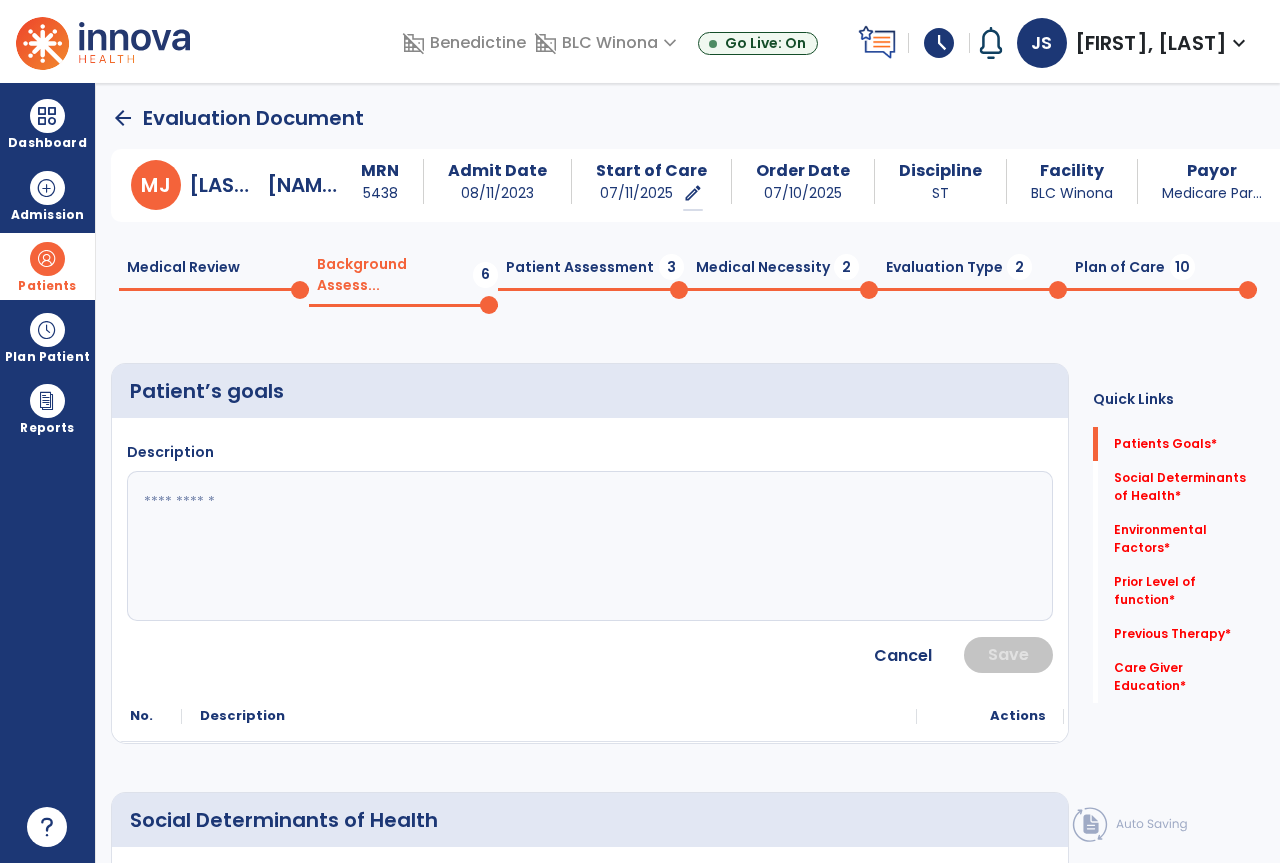 click 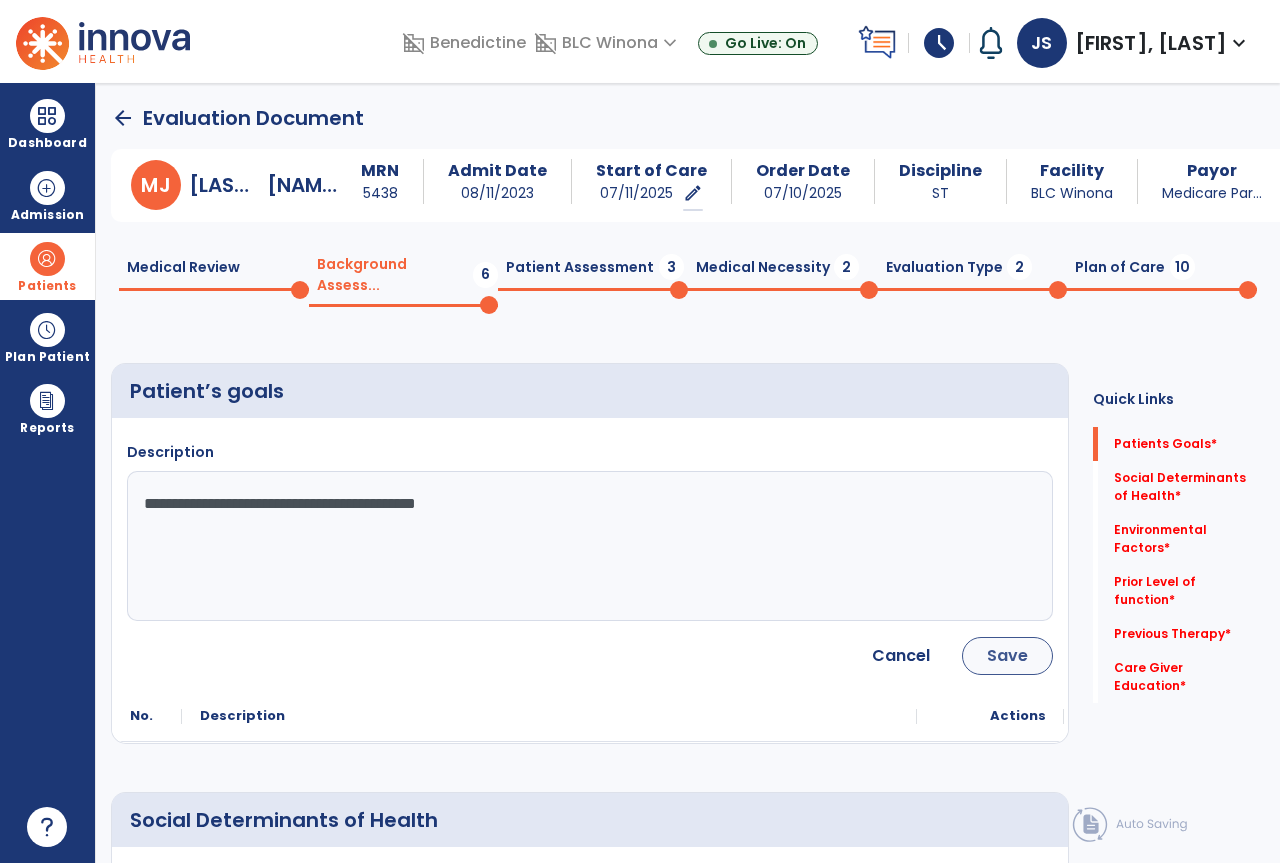 type on "**********" 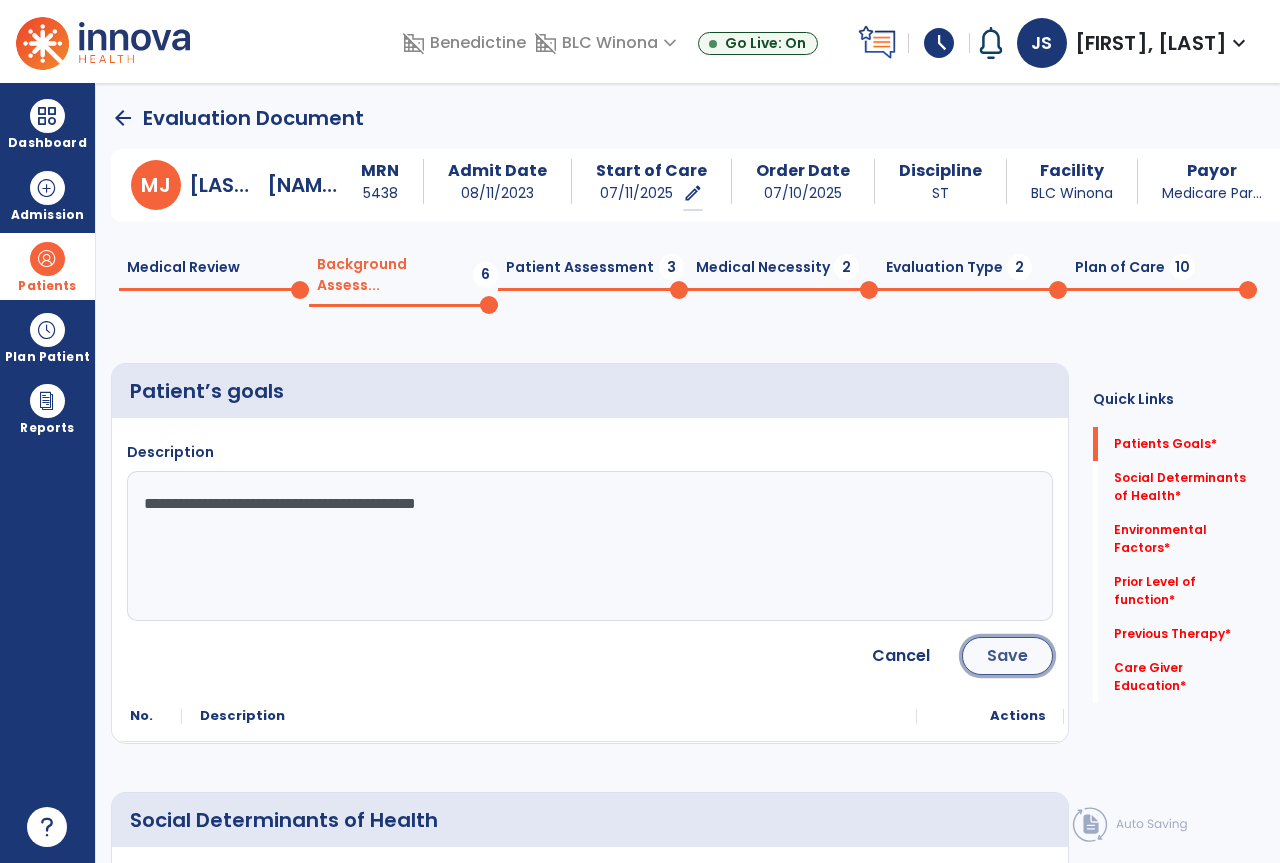click on "Save" 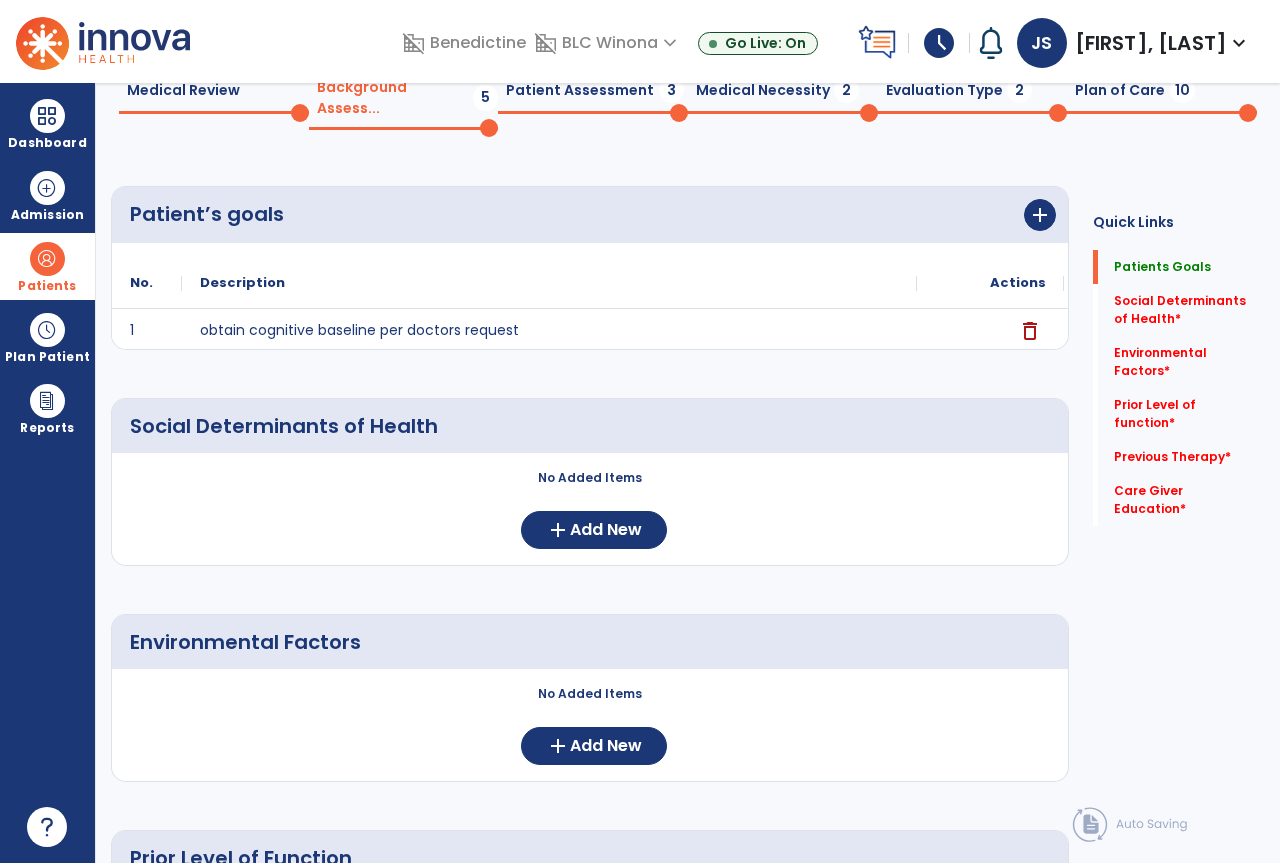 scroll, scrollTop: 300, scrollLeft: 0, axis: vertical 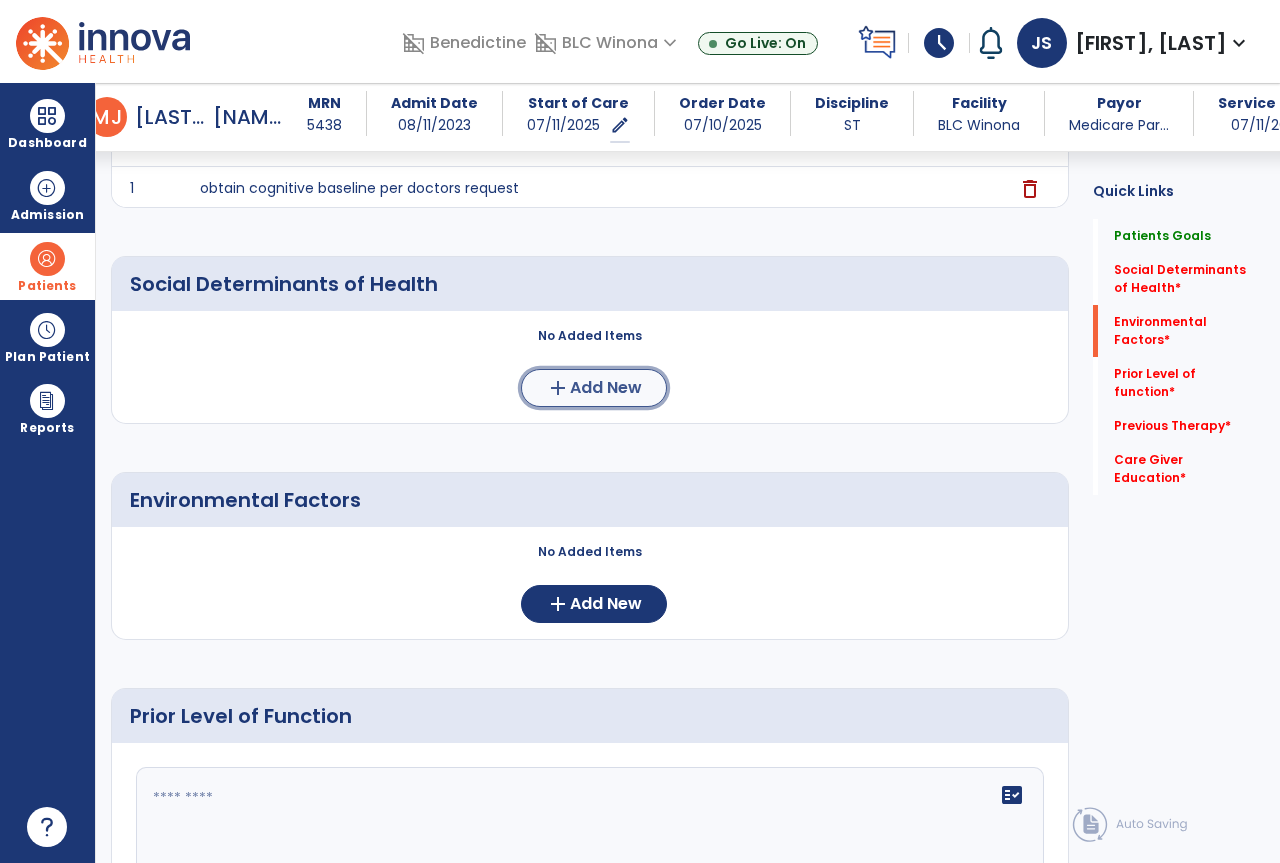 click on "add  Add New" 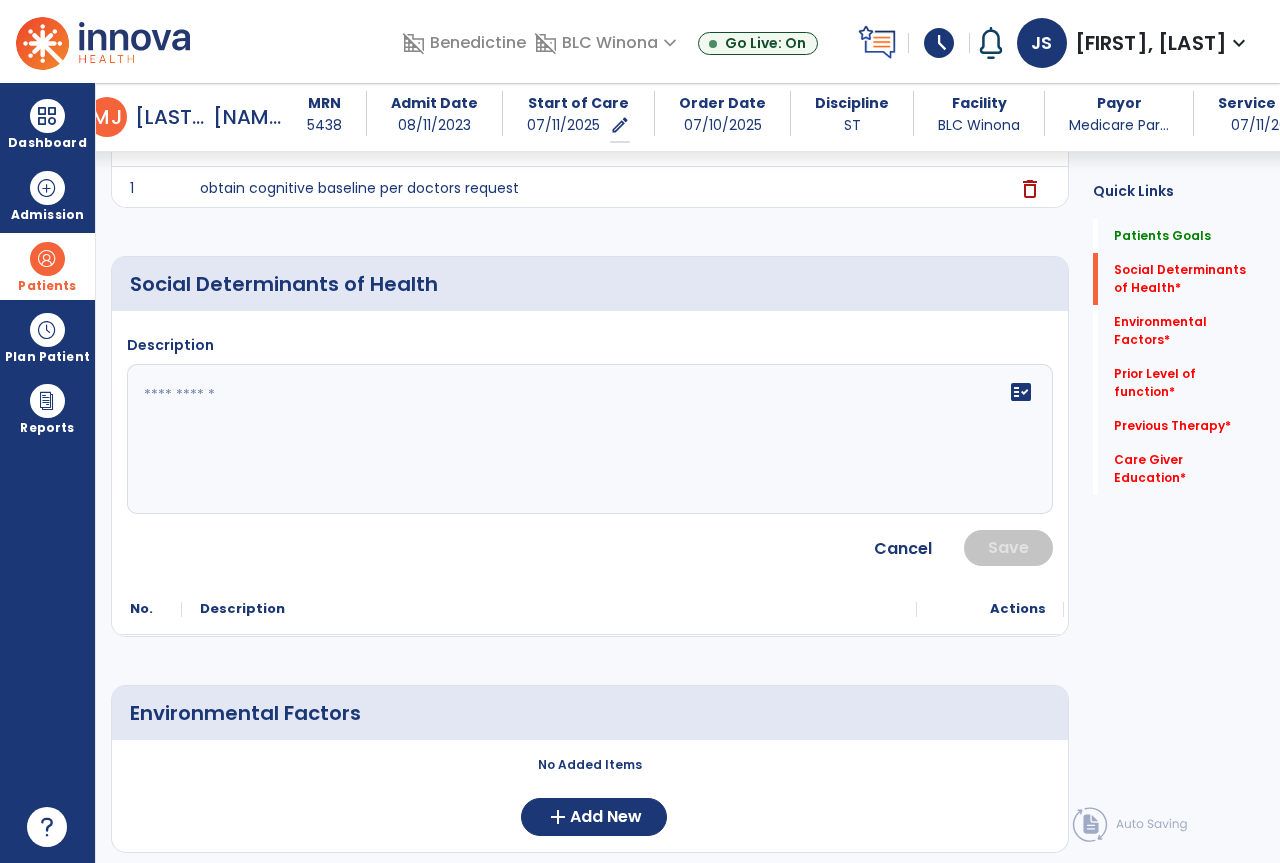 click on "fact_check" 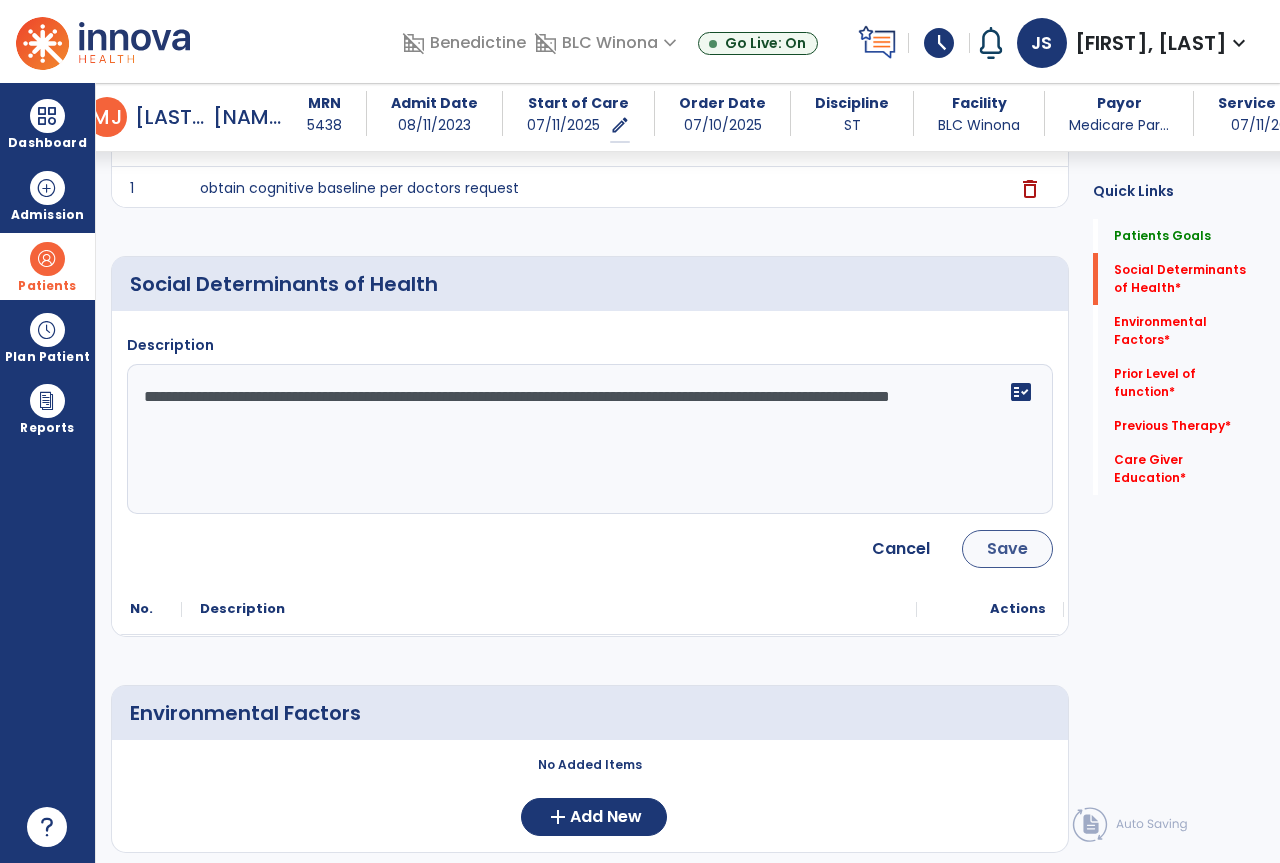 type on "**********" 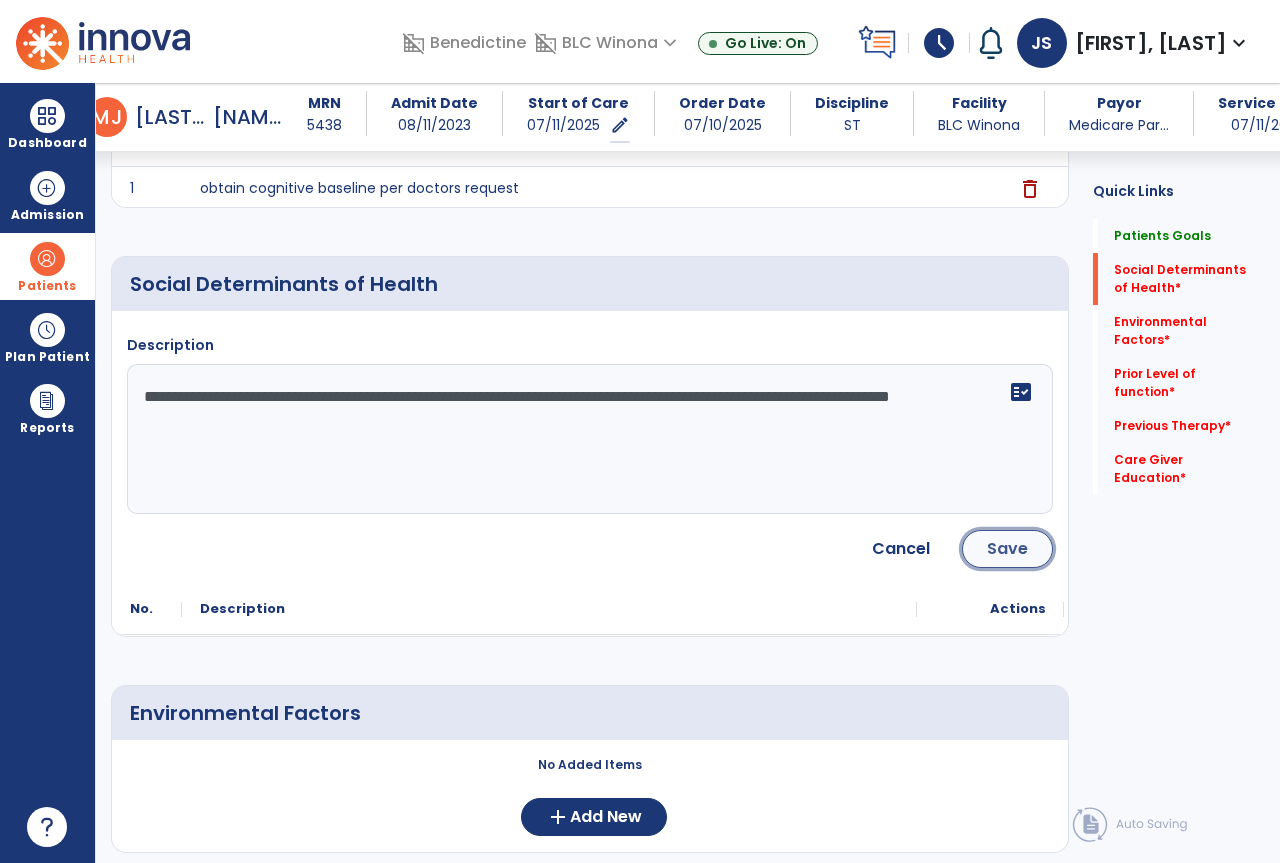 click on "Save" 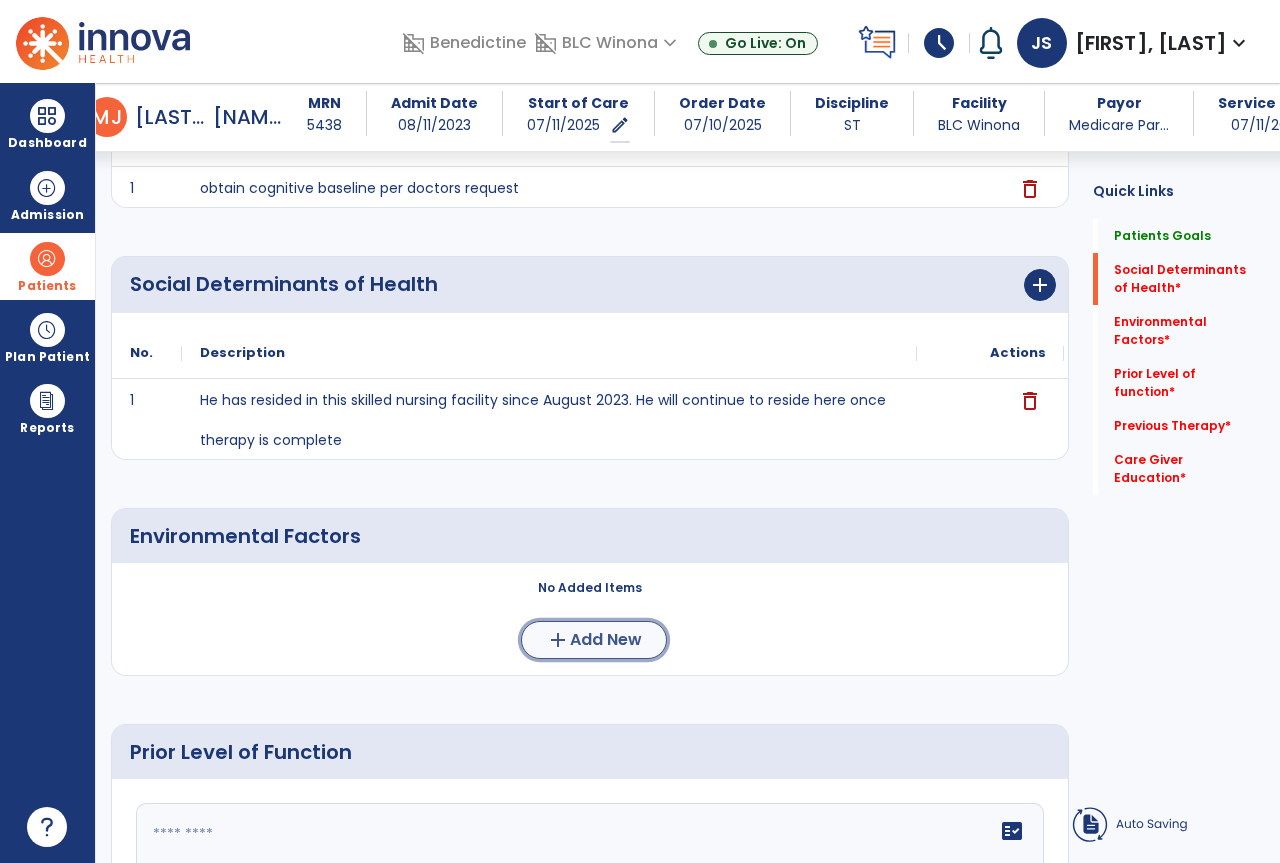 click on "add  Add New" 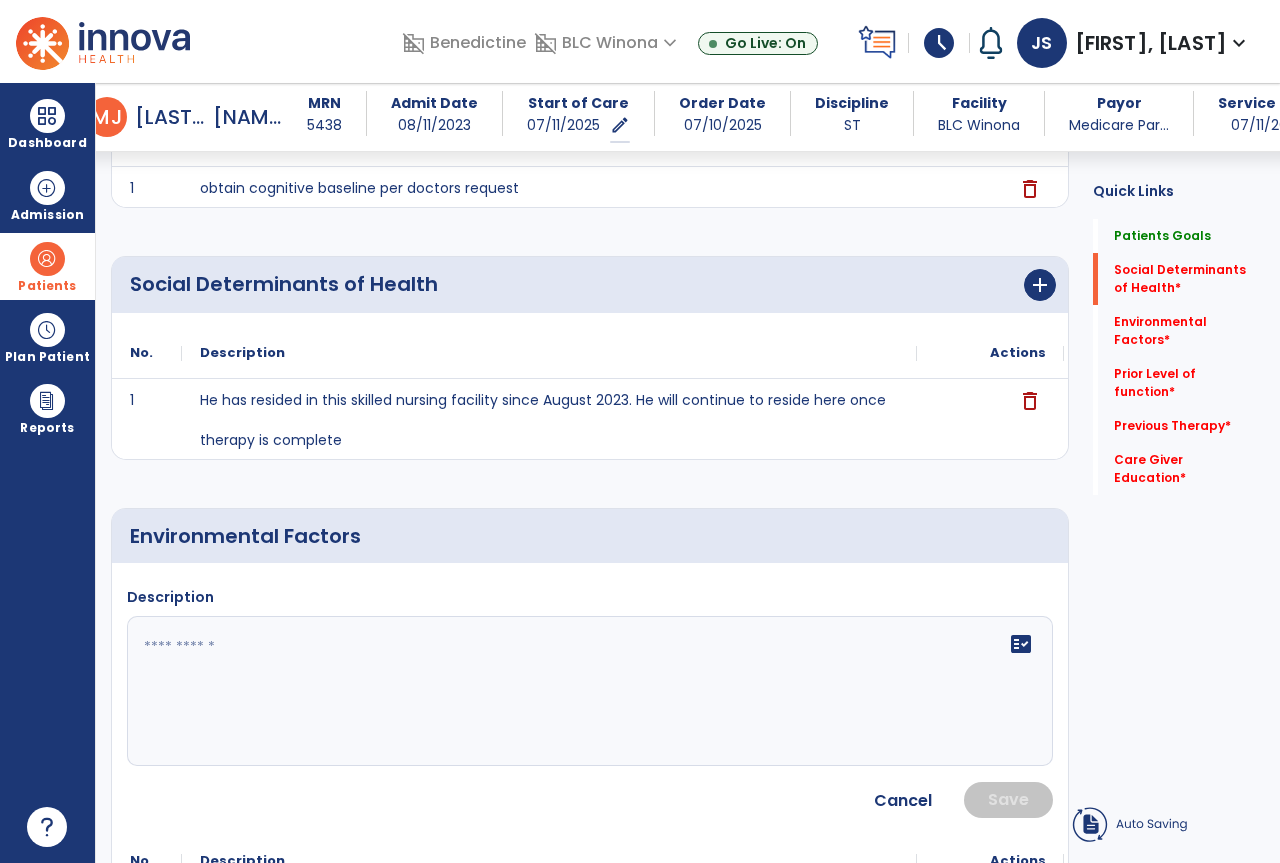 click on "fact_check" 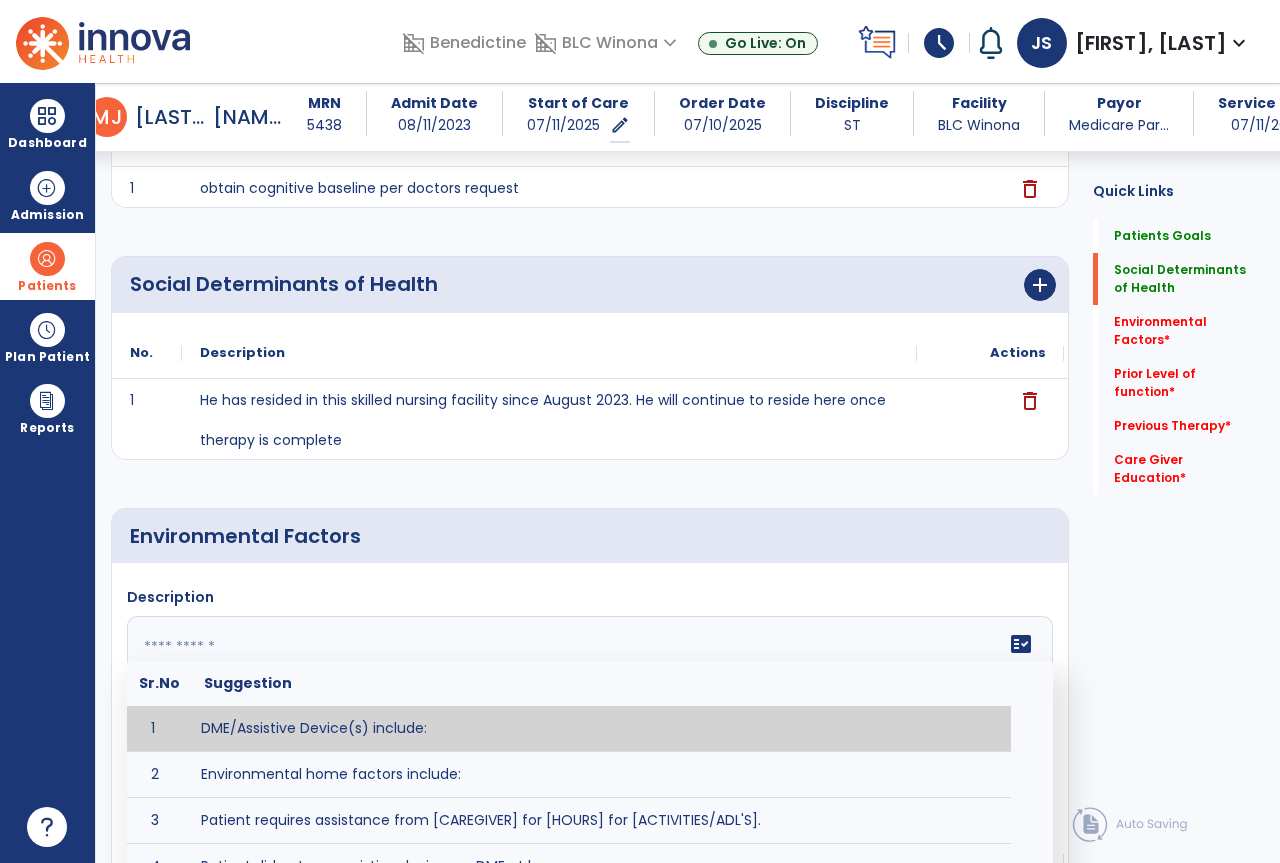 scroll, scrollTop: 400, scrollLeft: 0, axis: vertical 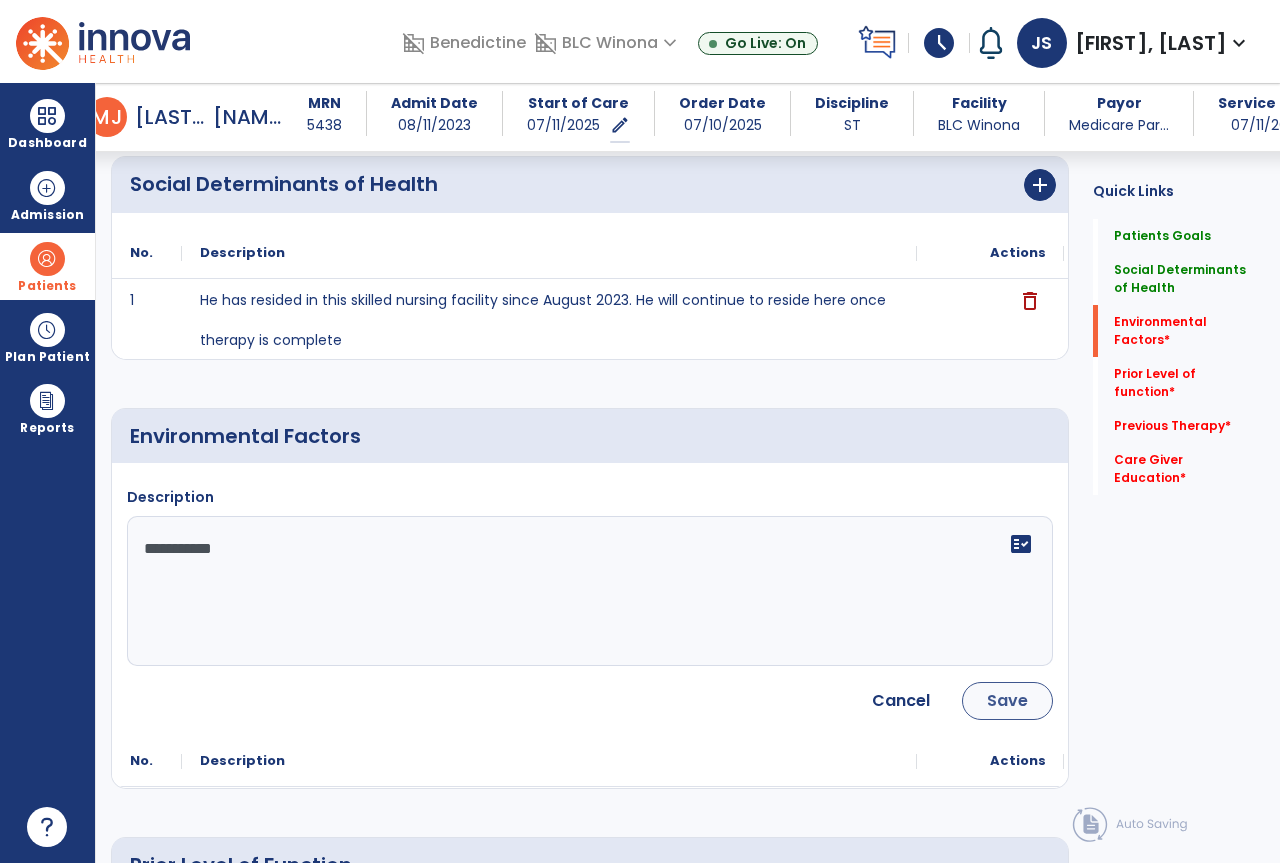 type on "**********" 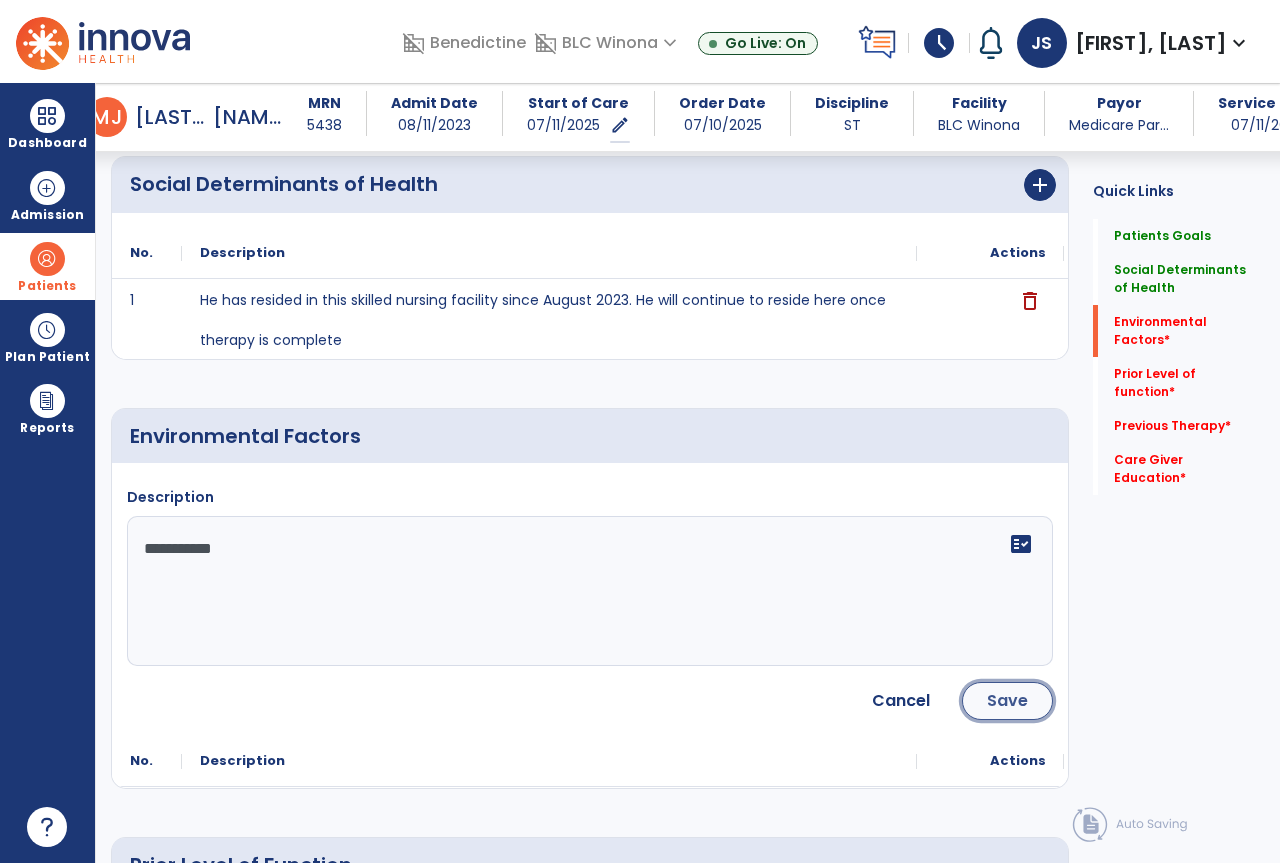 click on "Save" 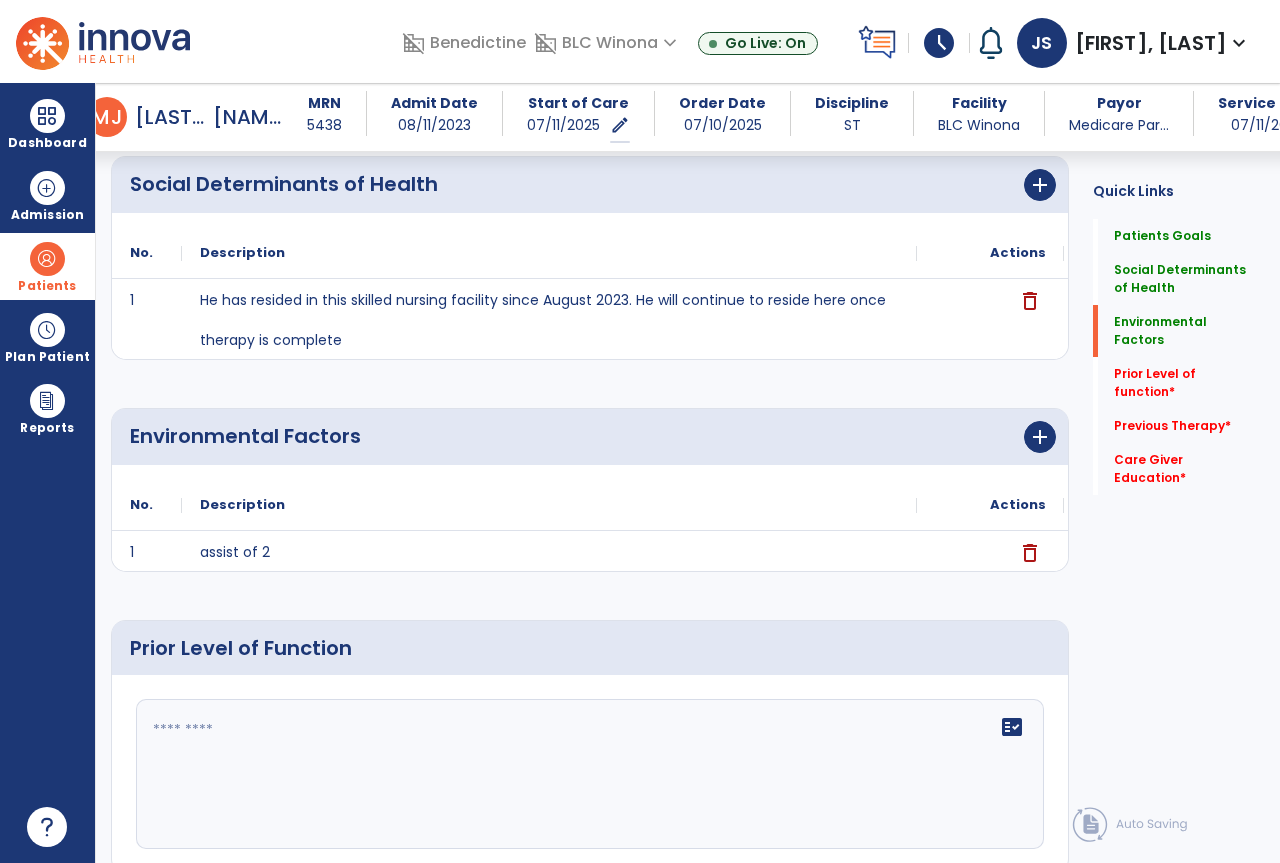 scroll, scrollTop: 600, scrollLeft: 0, axis: vertical 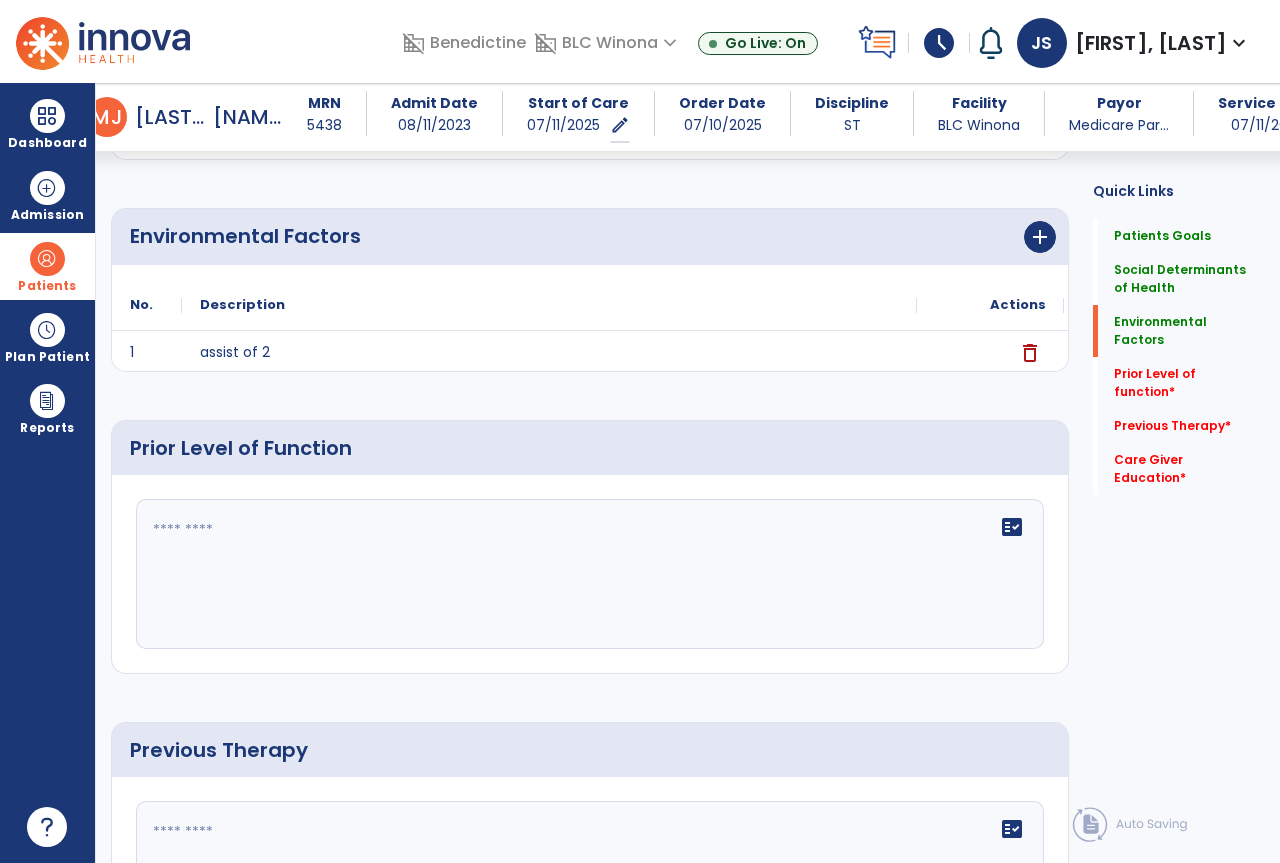 click on "fact_check" 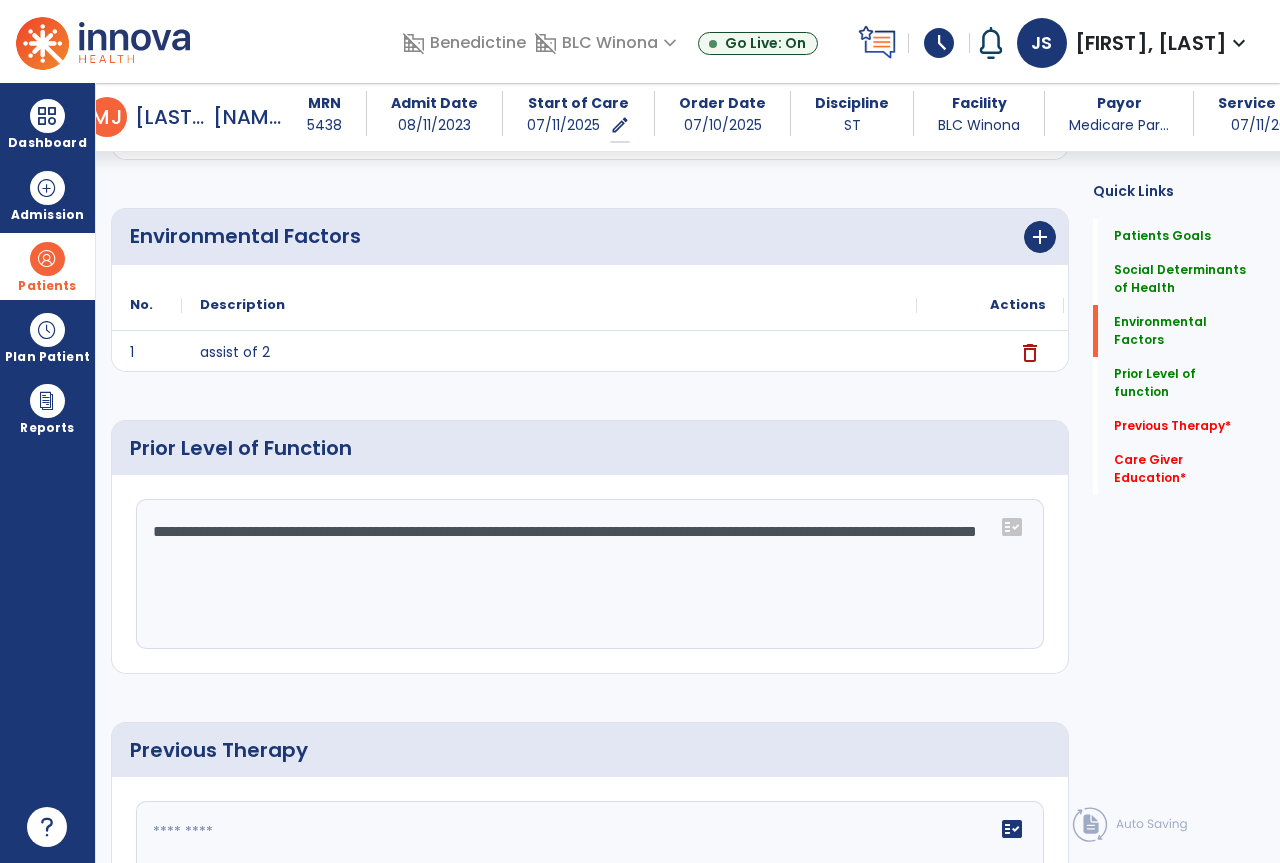 click on "**********" 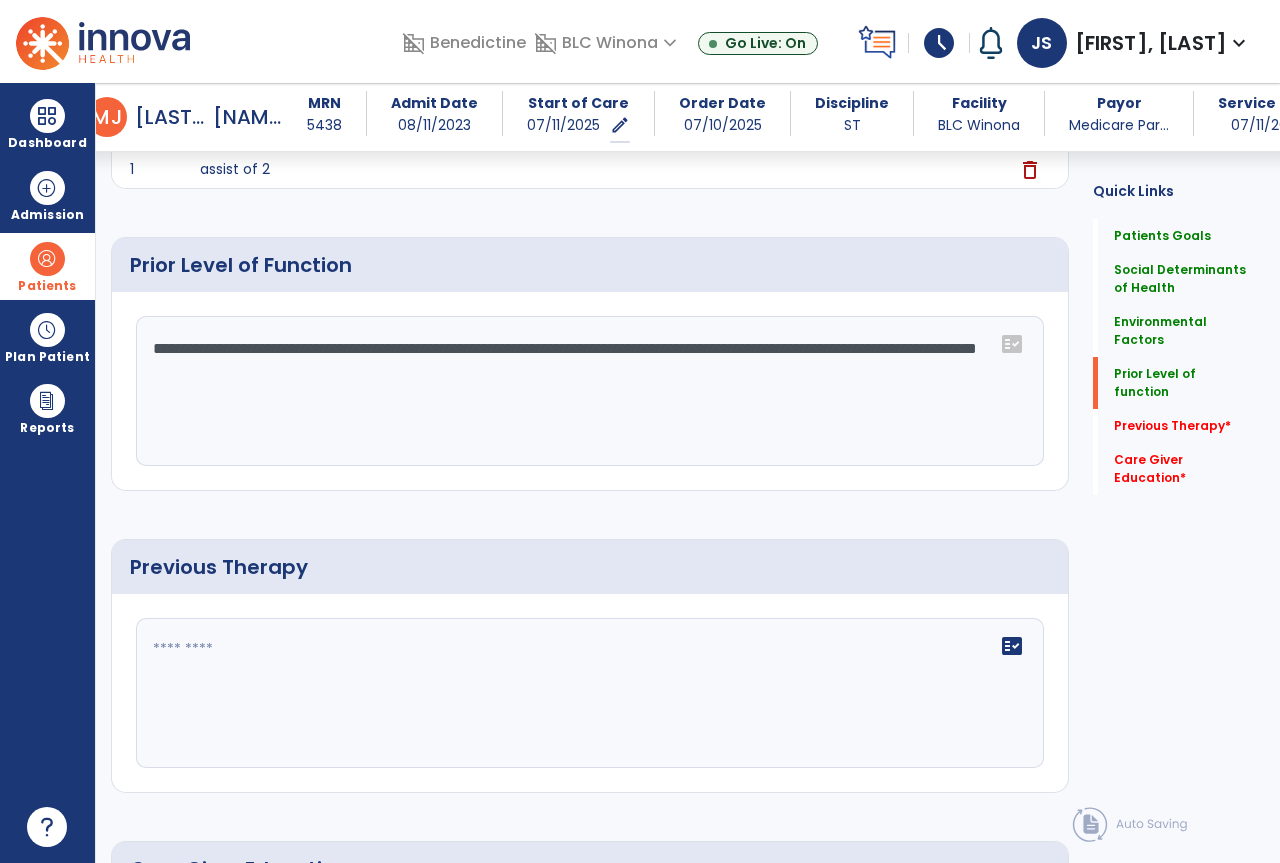 scroll, scrollTop: 800, scrollLeft: 0, axis: vertical 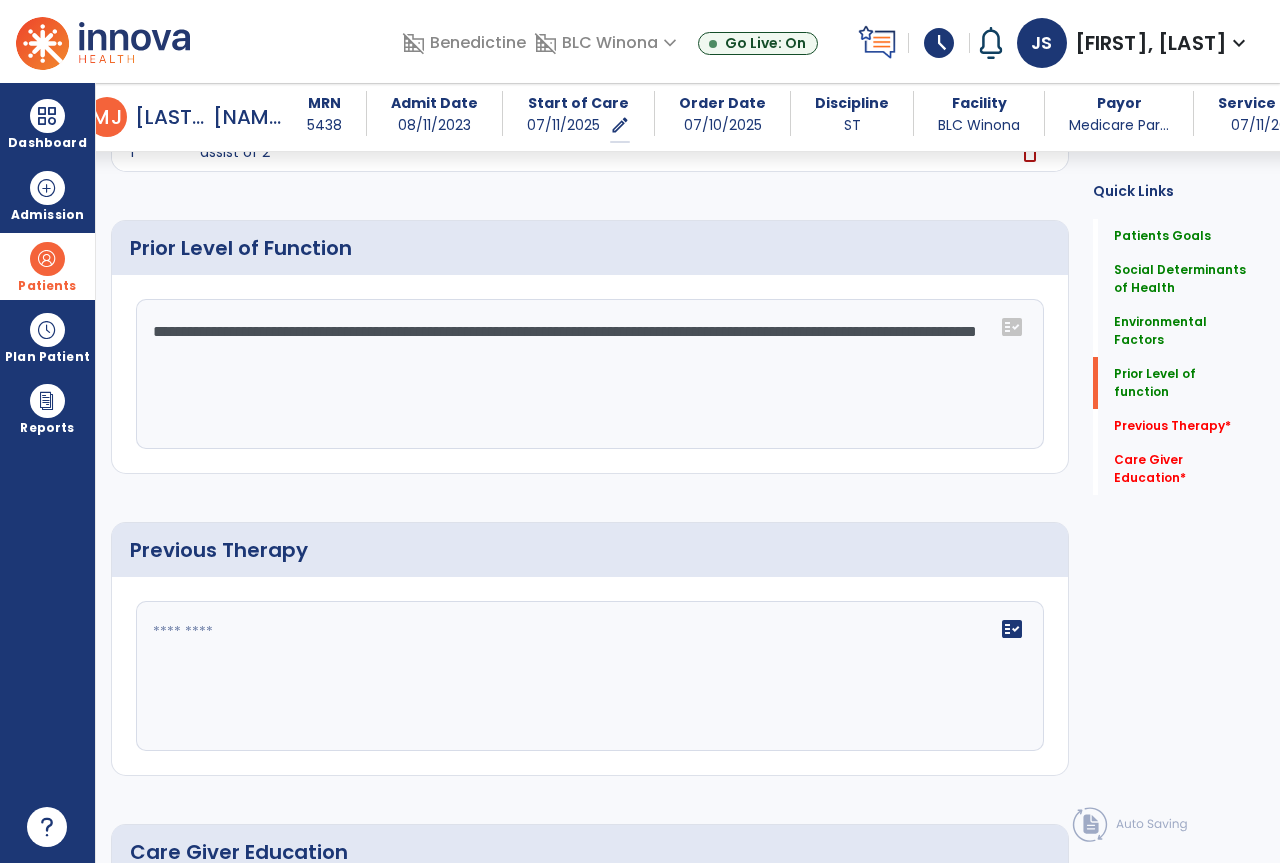 click on "fact_check" 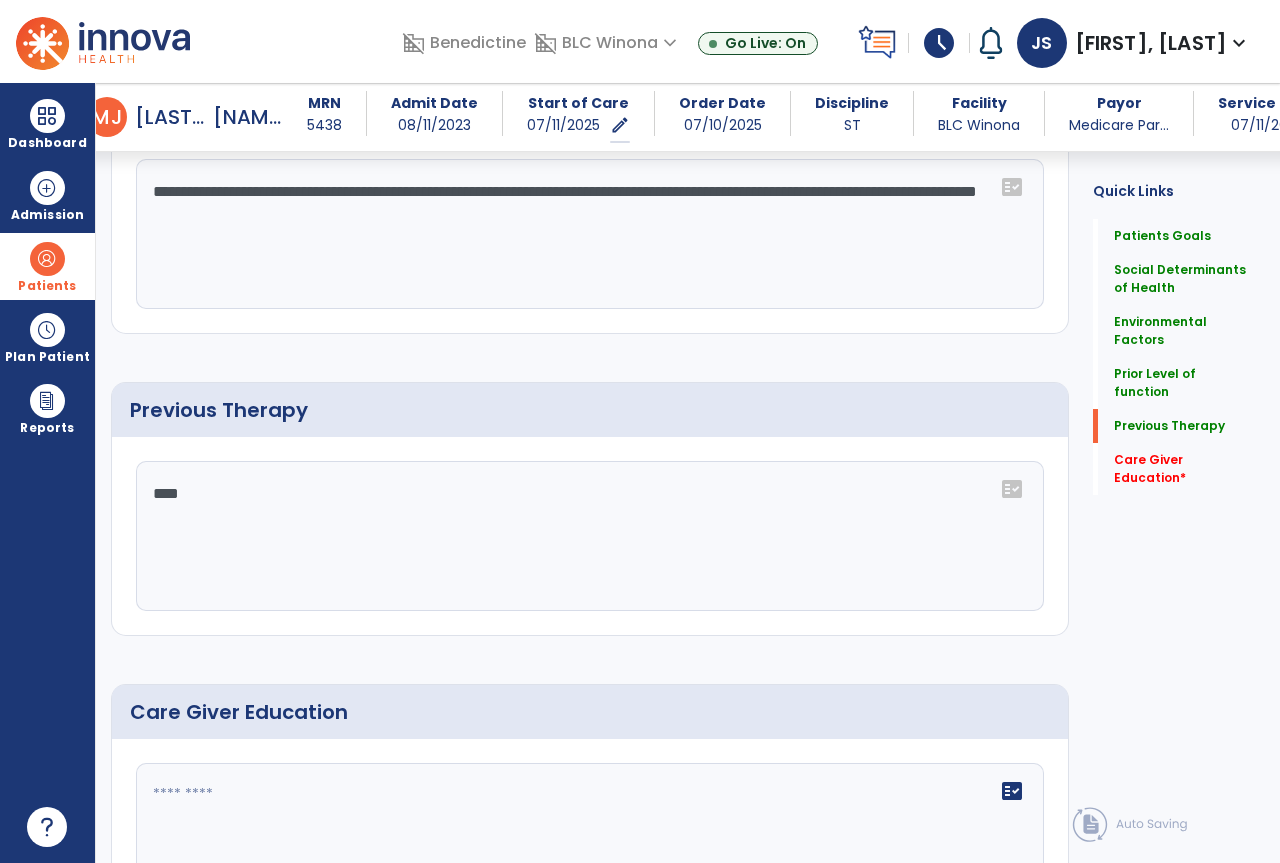 scroll, scrollTop: 900, scrollLeft: 0, axis: vertical 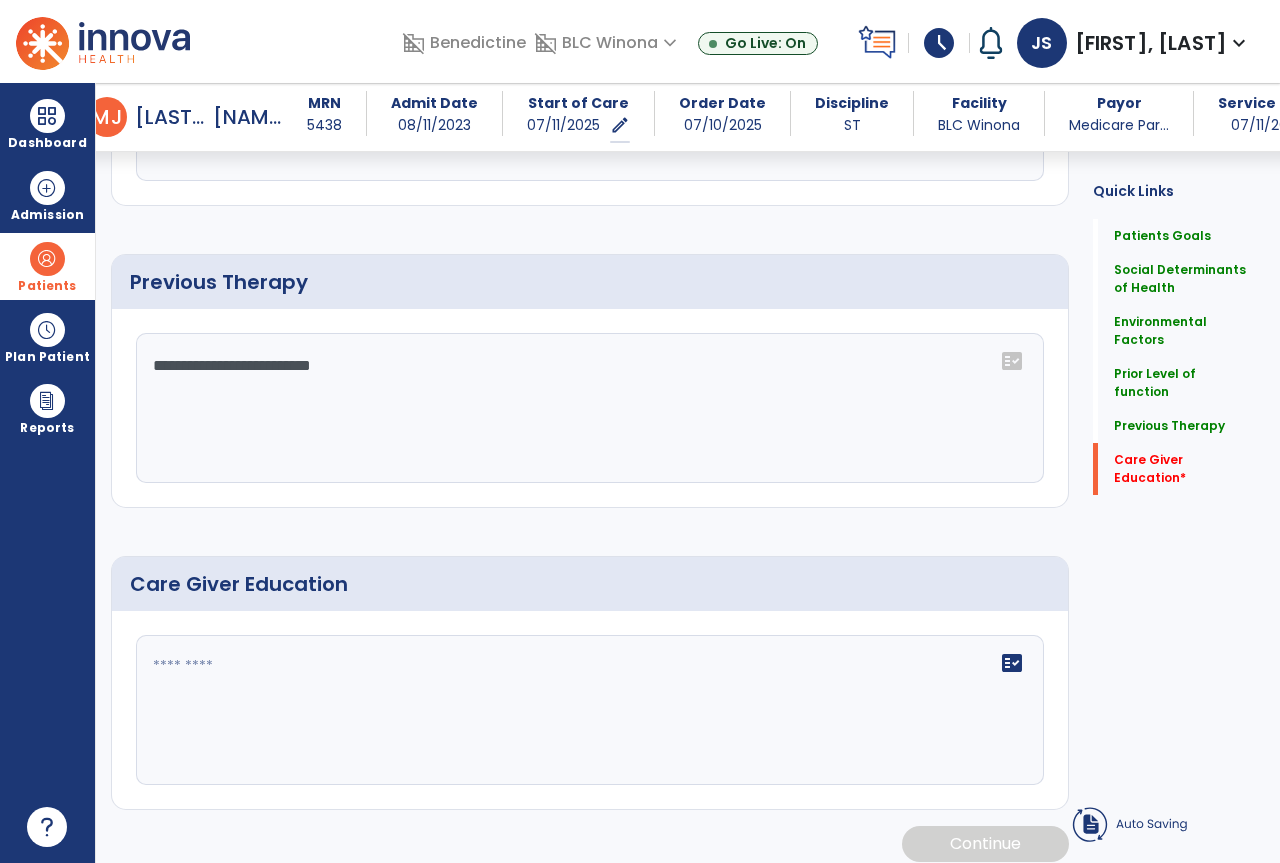 type on "**********" 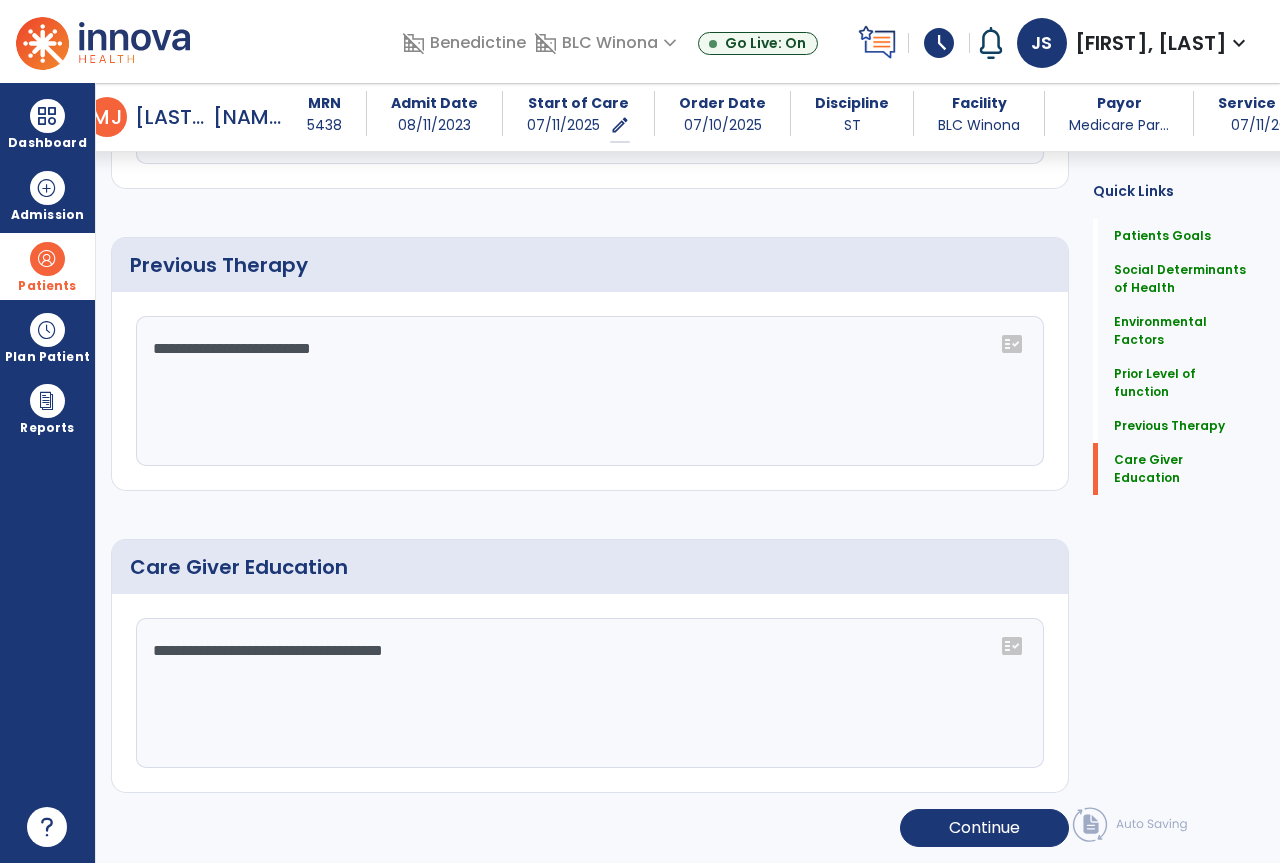 scroll, scrollTop: 1069, scrollLeft: 0, axis: vertical 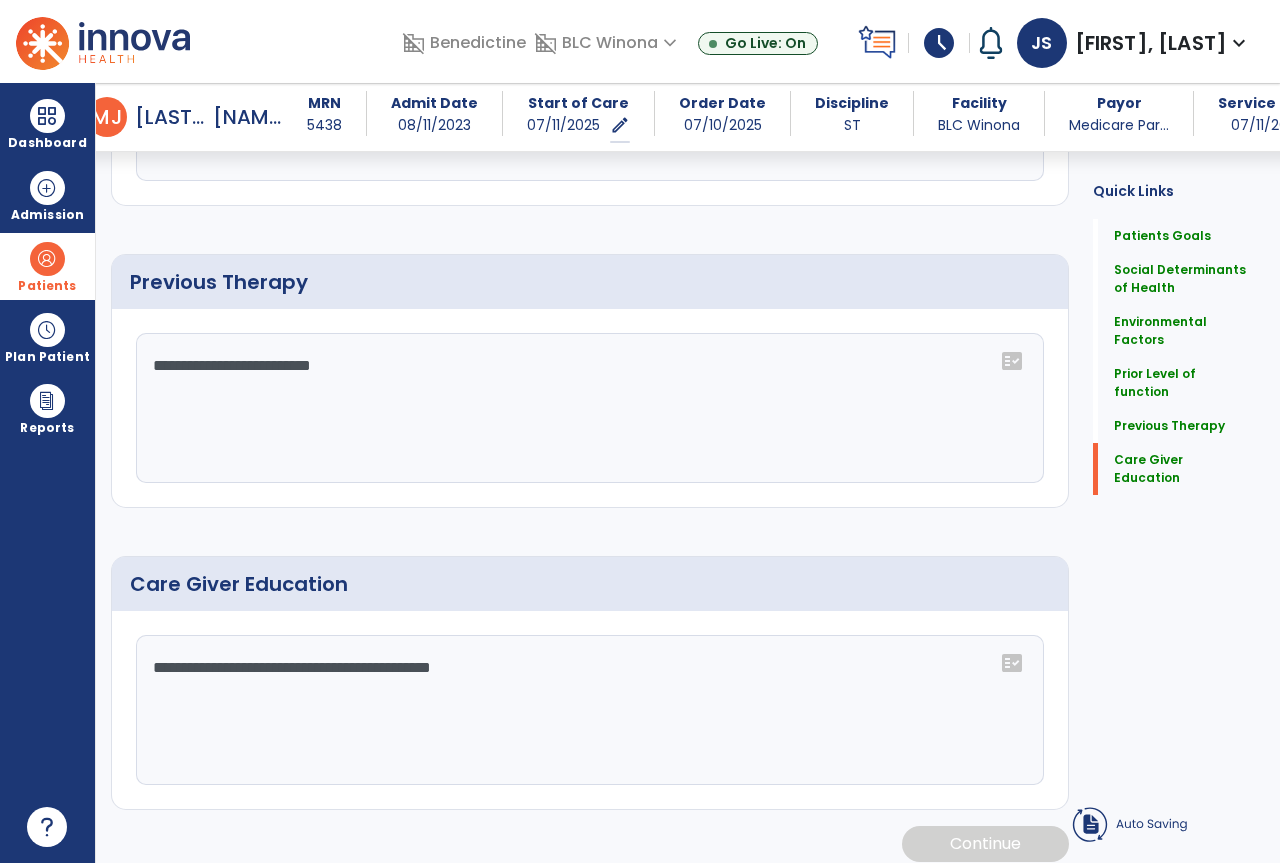 type on "**********" 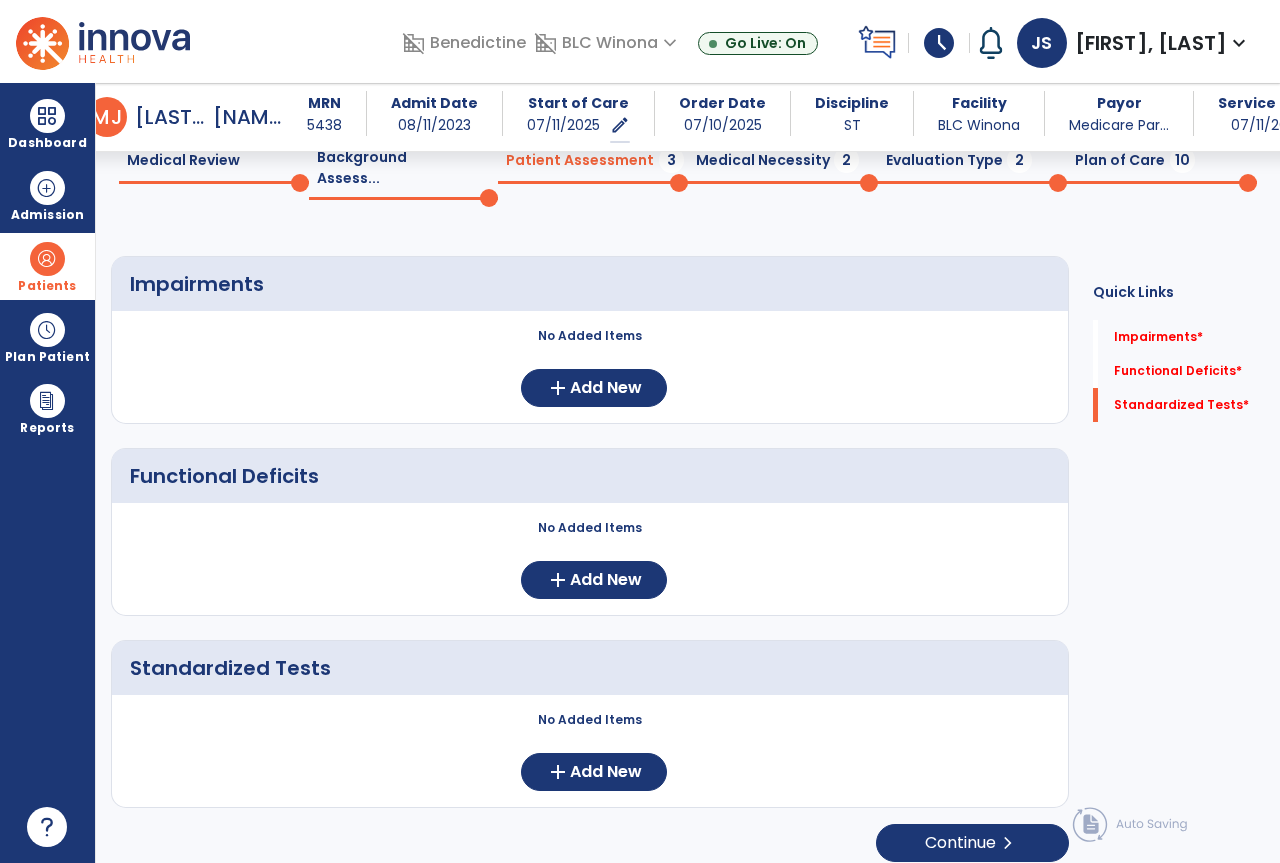 scroll, scrollTop: 87, scrollLeft: 0, axis: vertical 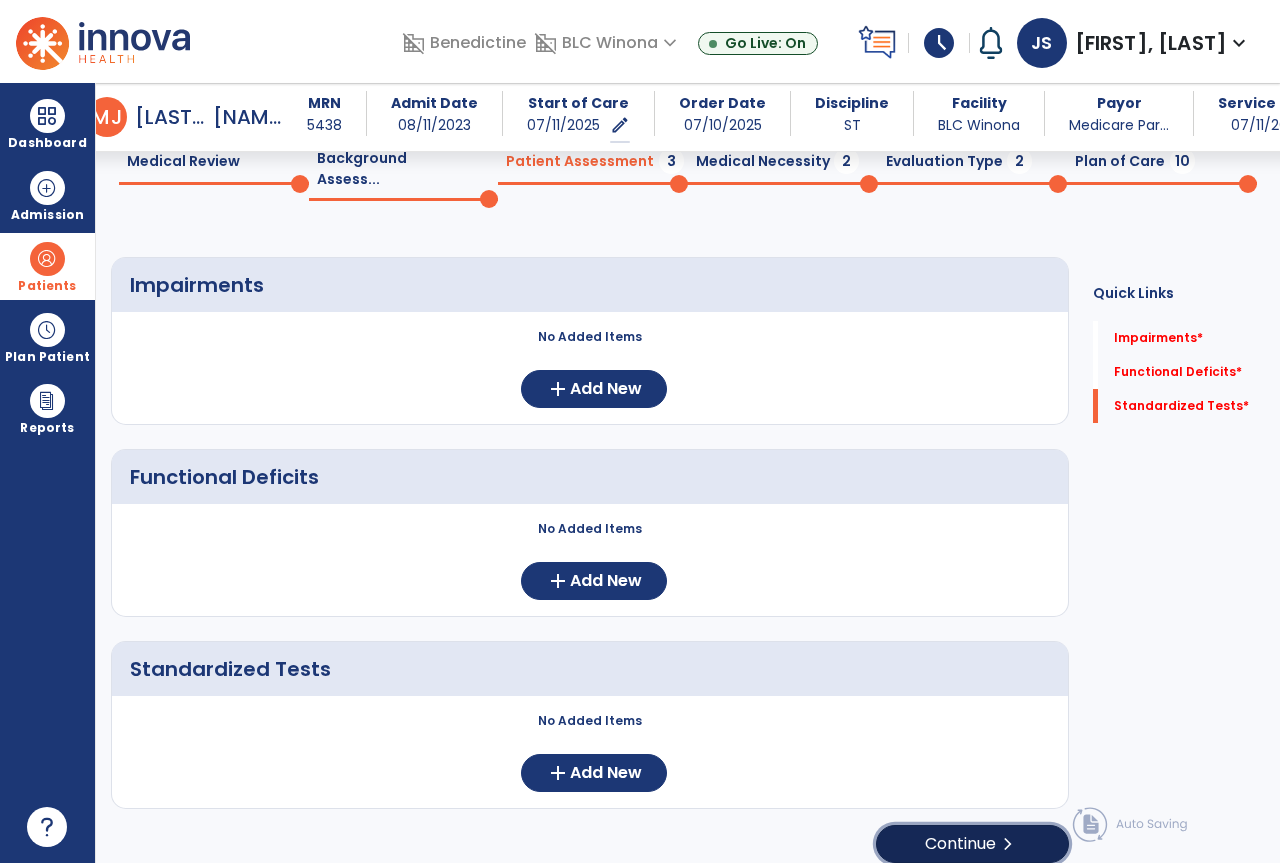 click on "Continue  chevron_right" 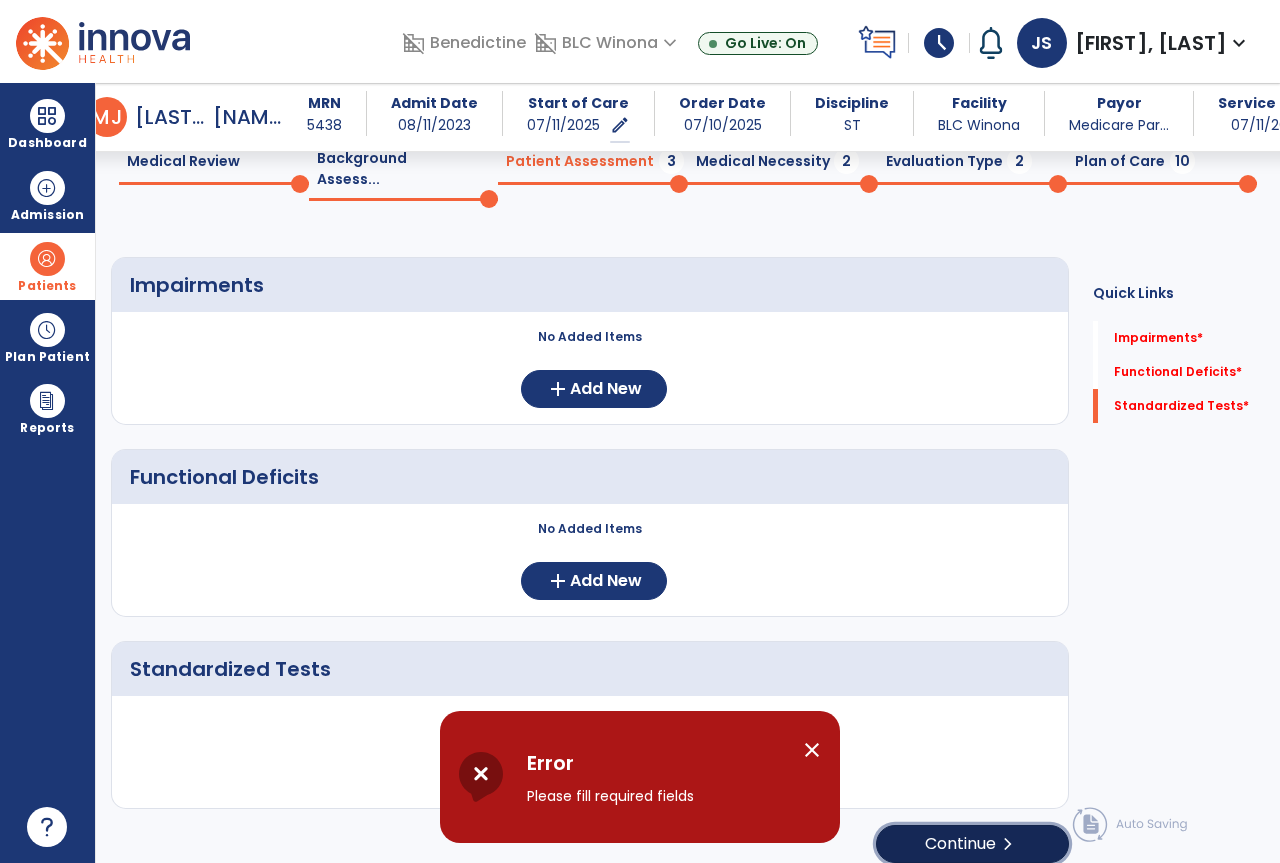scroll, scrollTop: 0, scrollLeft: 0, axis: both 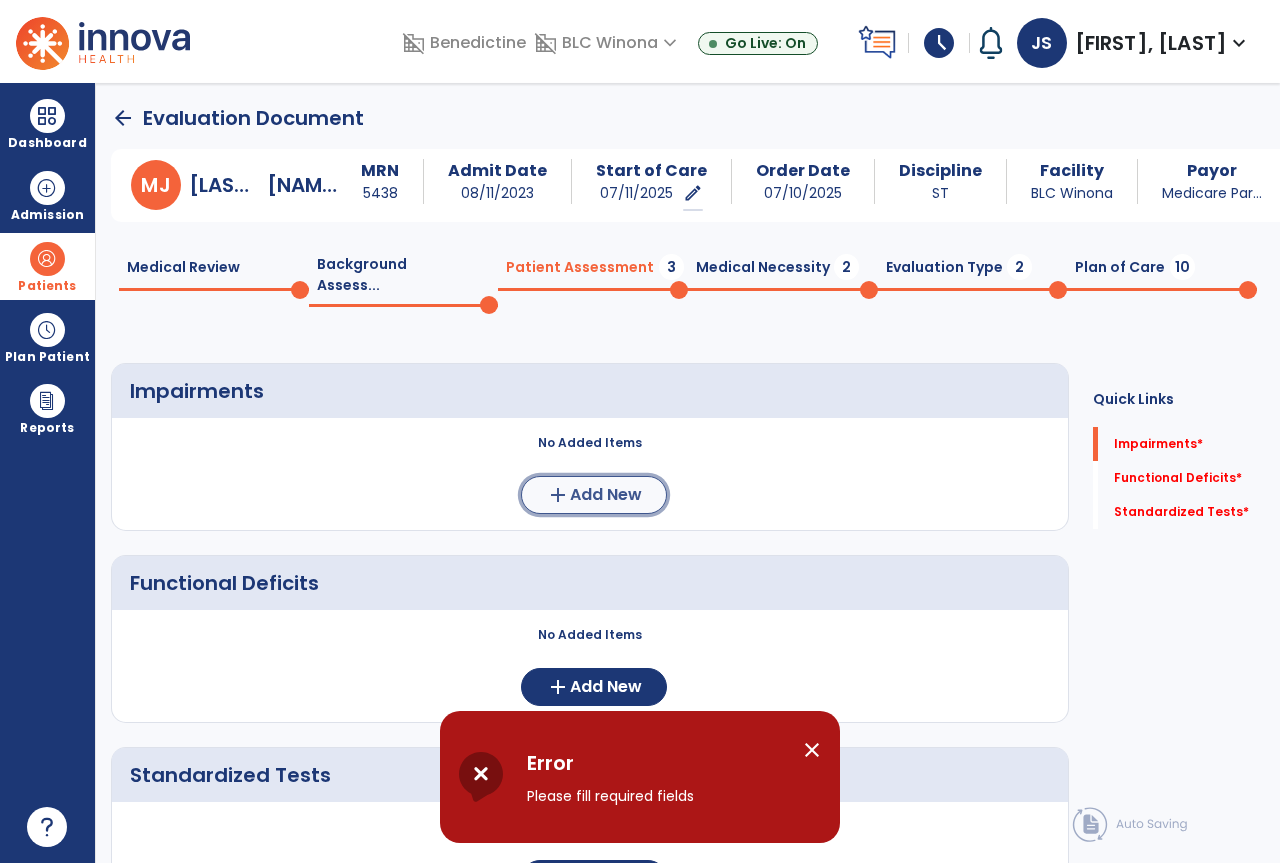 click on "Add New" 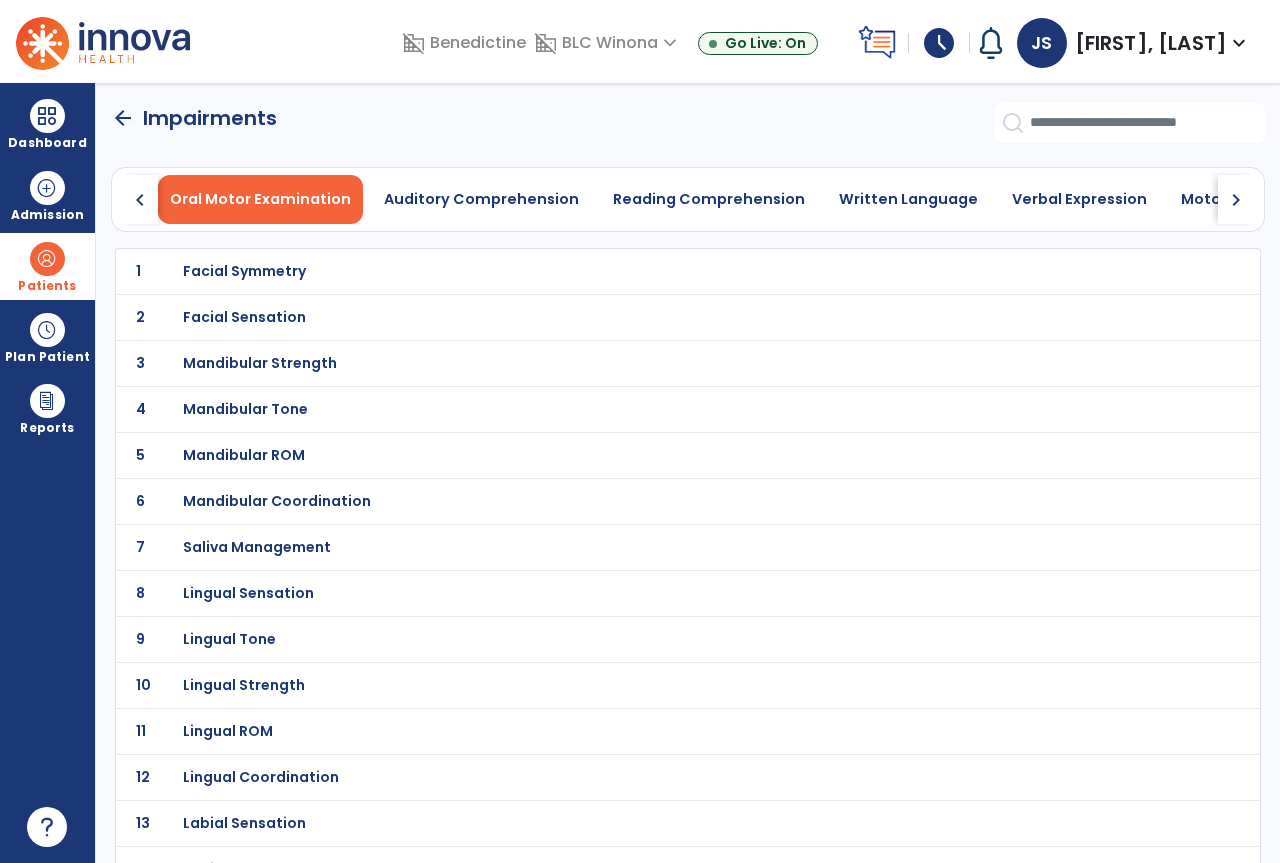 click on "chevron_right" 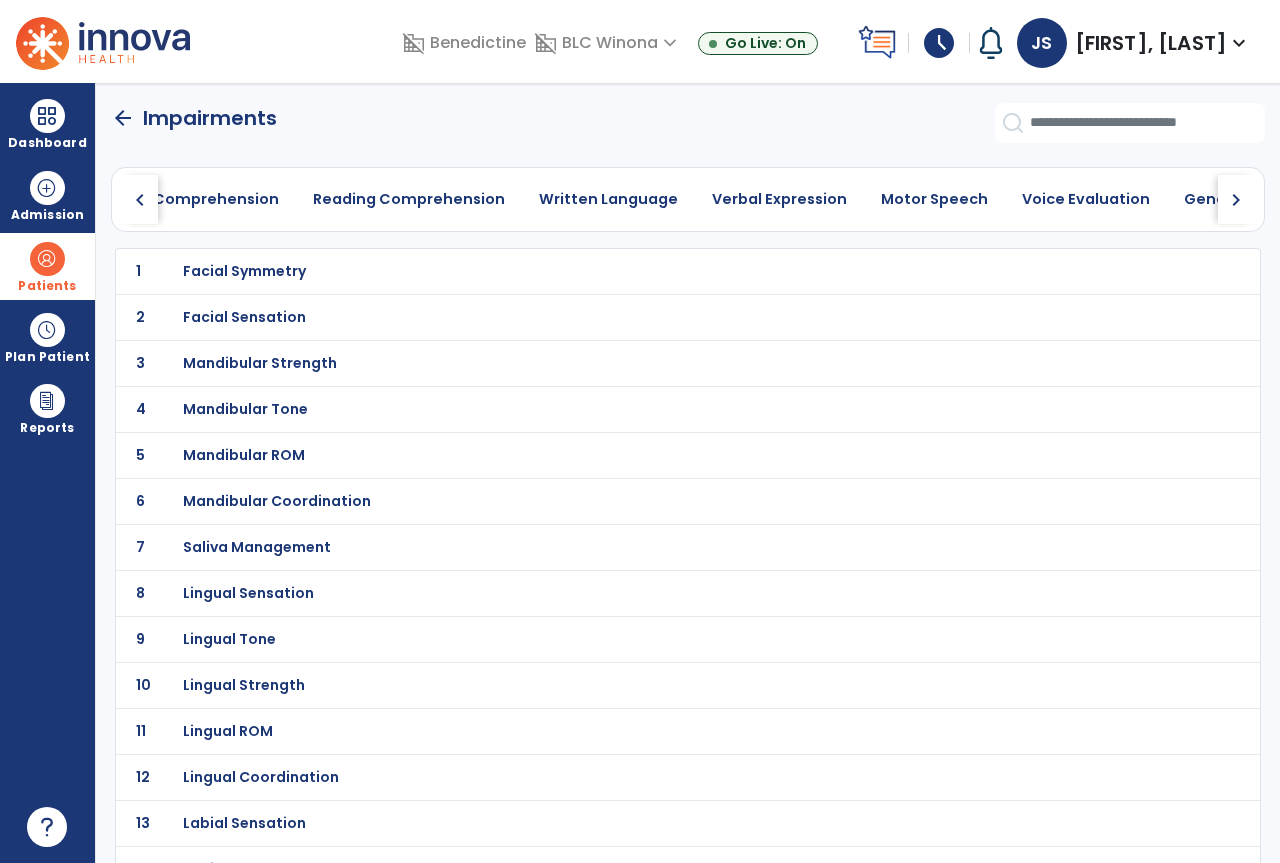click on "chevron_right" 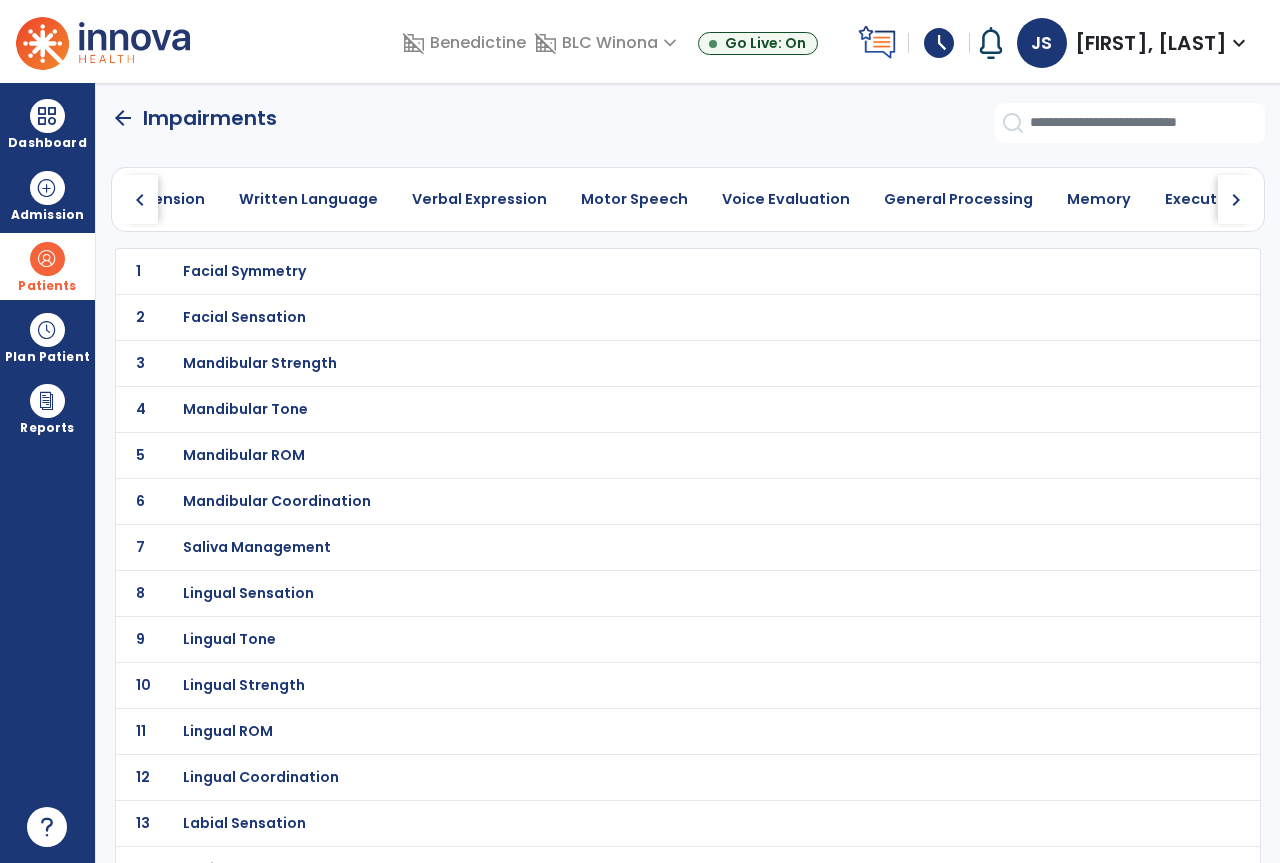 click on "chevron_right" 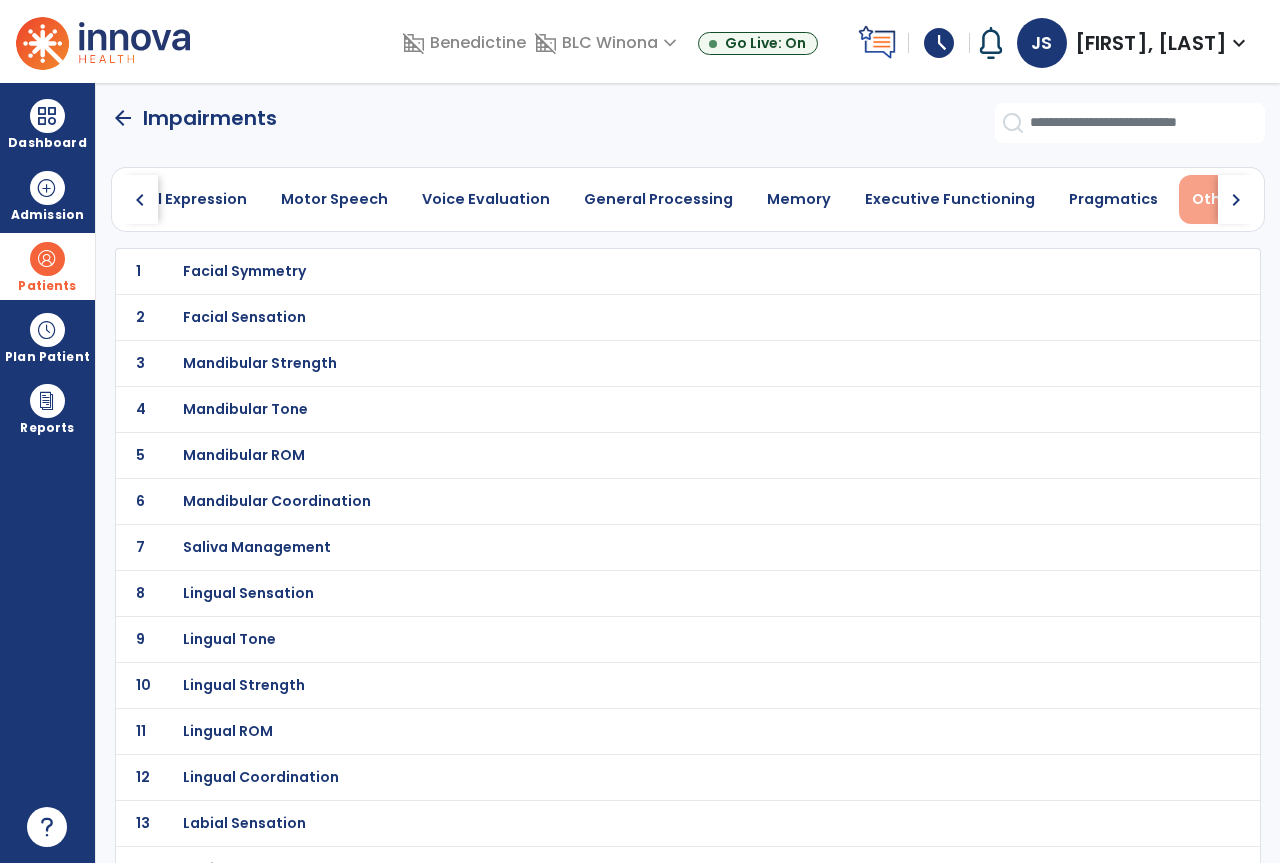click on "Other Cognitive Skills" at bounding box center [1274, 199] 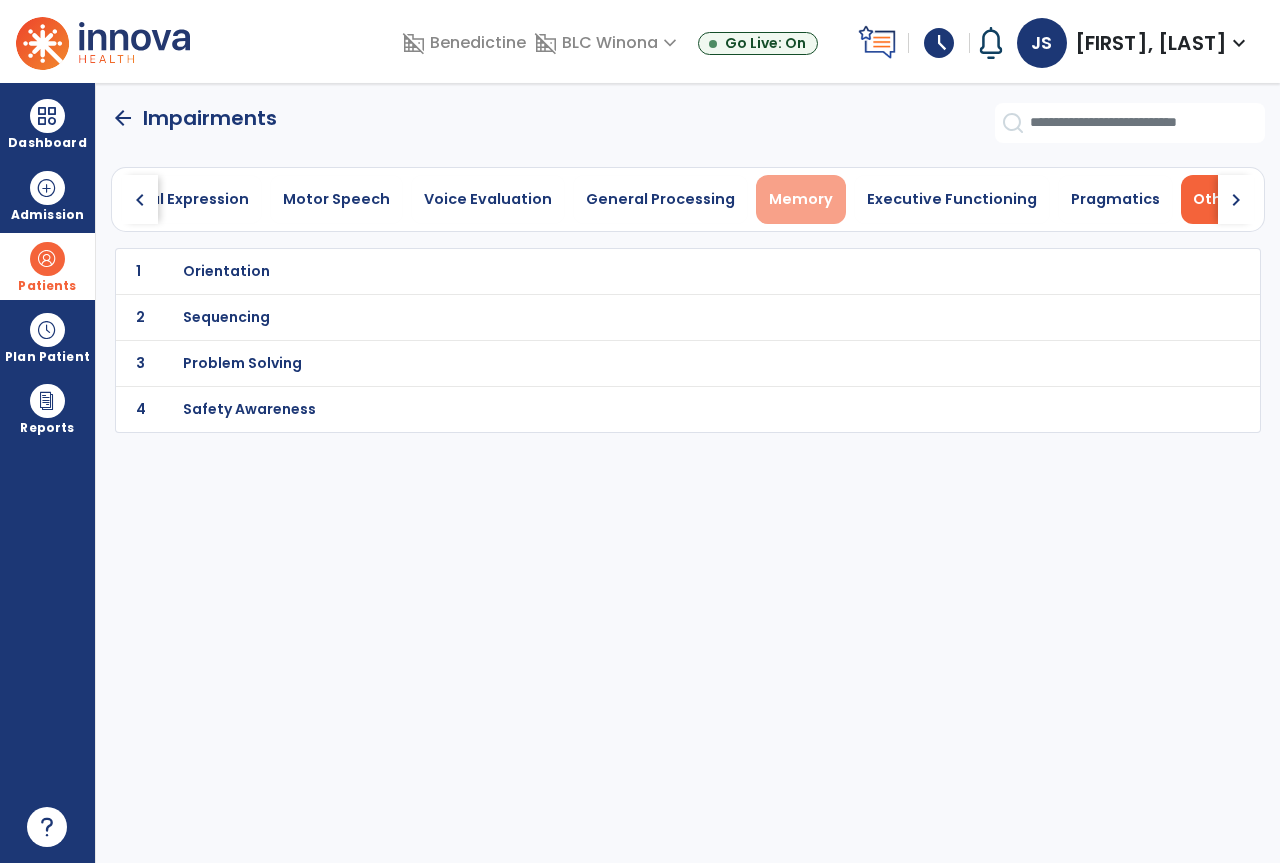 click on "Memory" at bounding box center [801, 199] 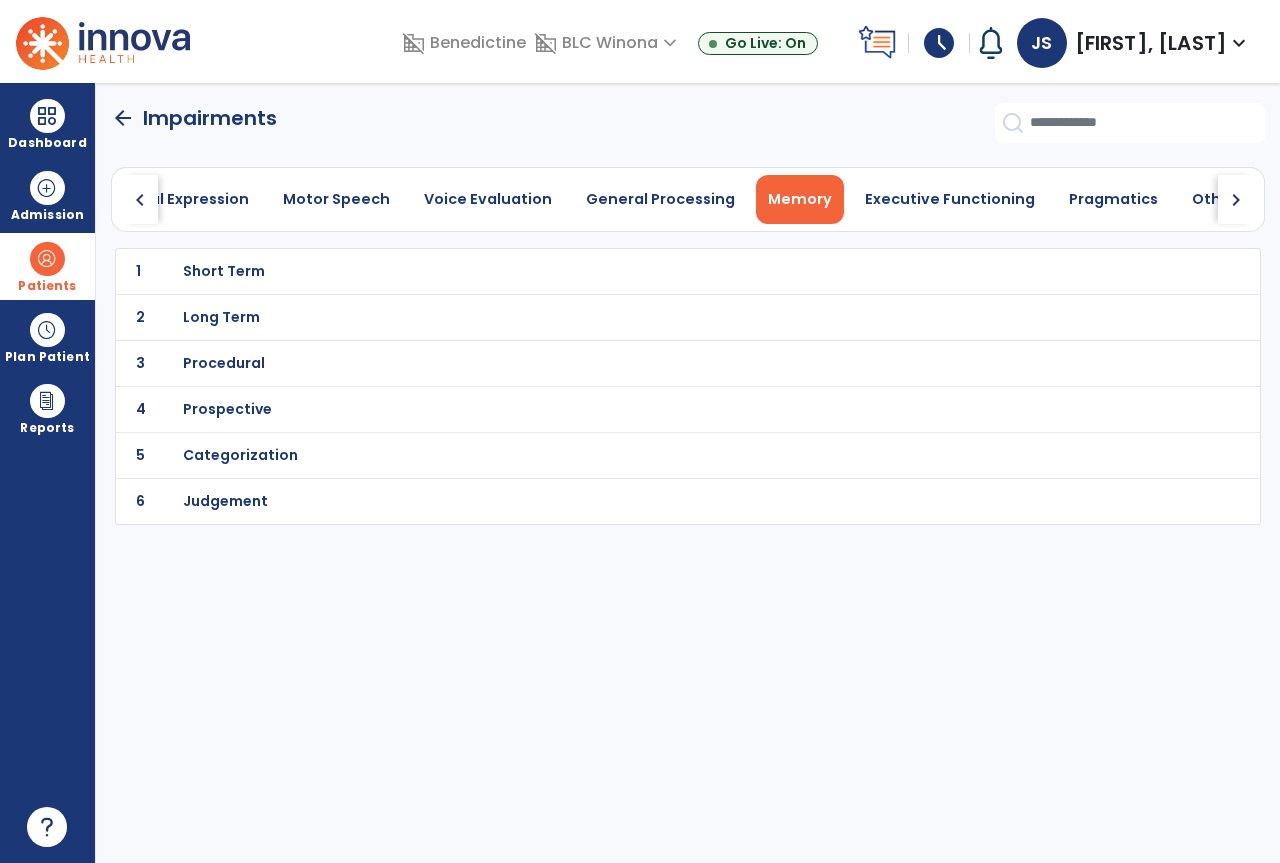 click on "Short Term" at bounding box center [224, 271] 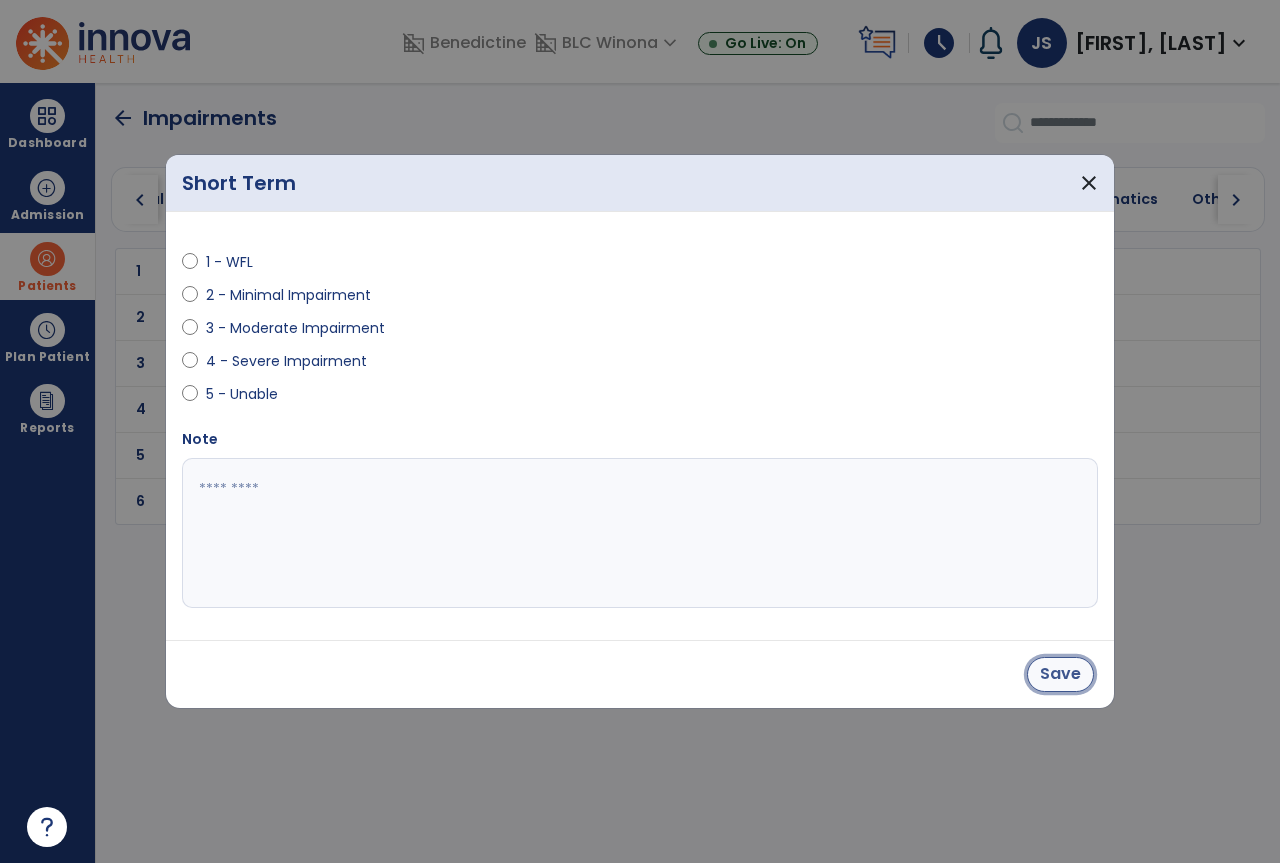 click on "Save" at bounding box center [1060, 674] 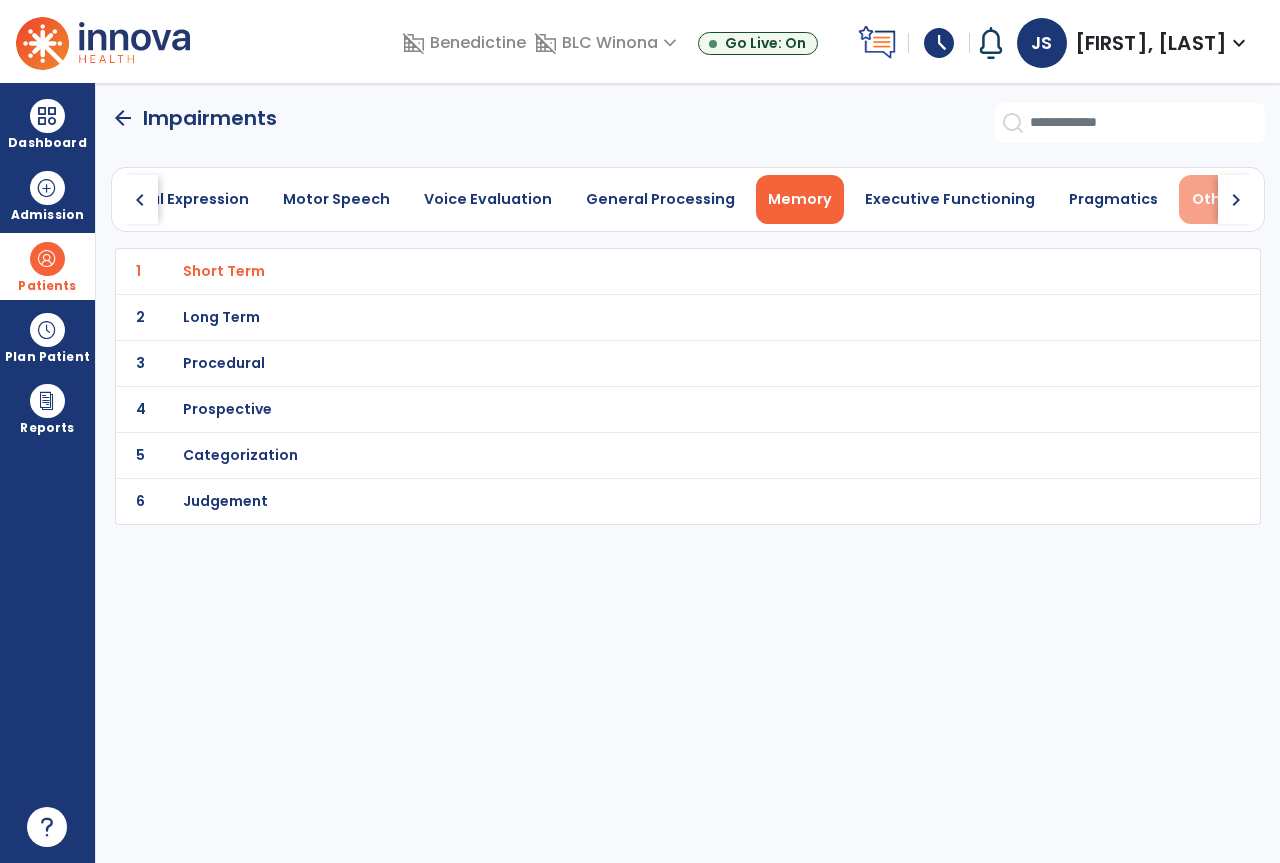 click on "Other Cognitive Skills" at bounding box center (1274, 199) 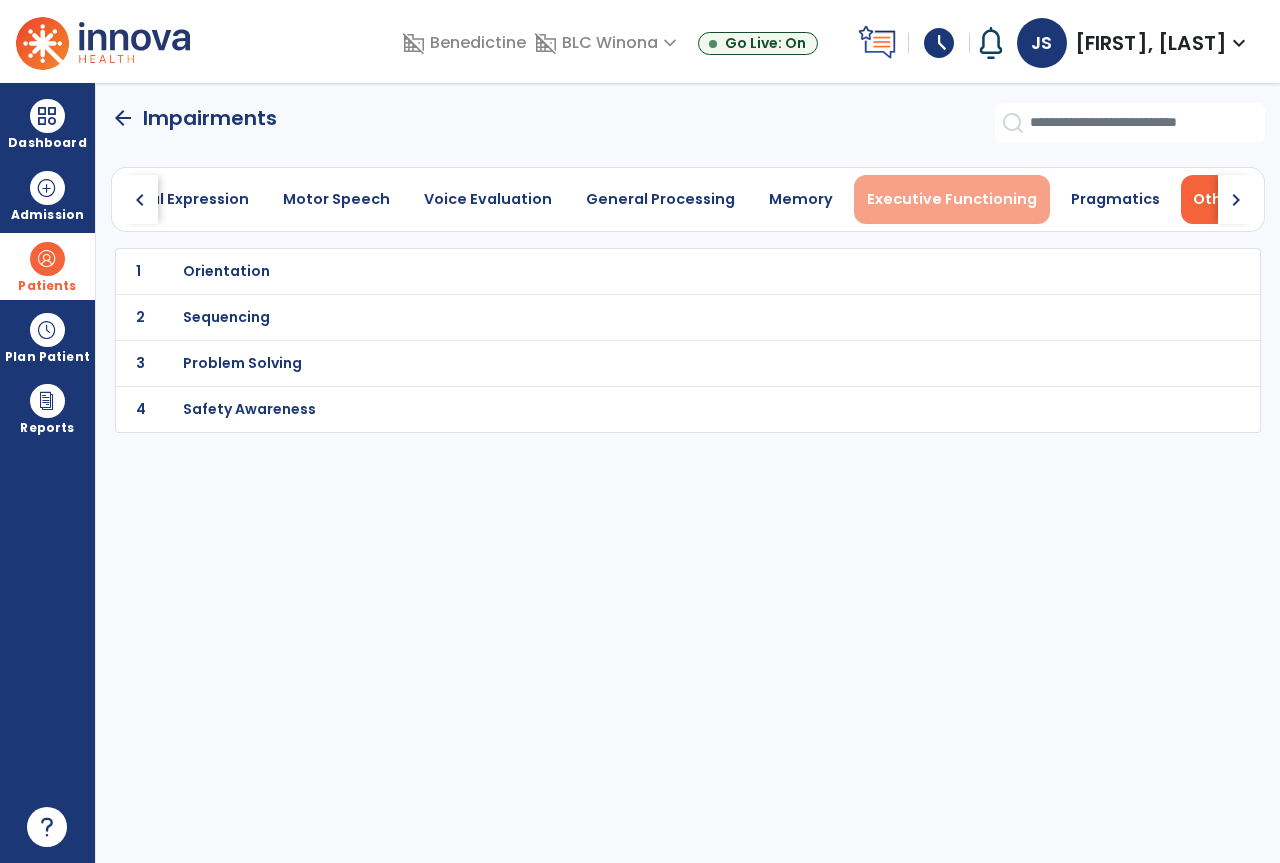 click on "Executive Functioning" at bounding box center [952, 199] 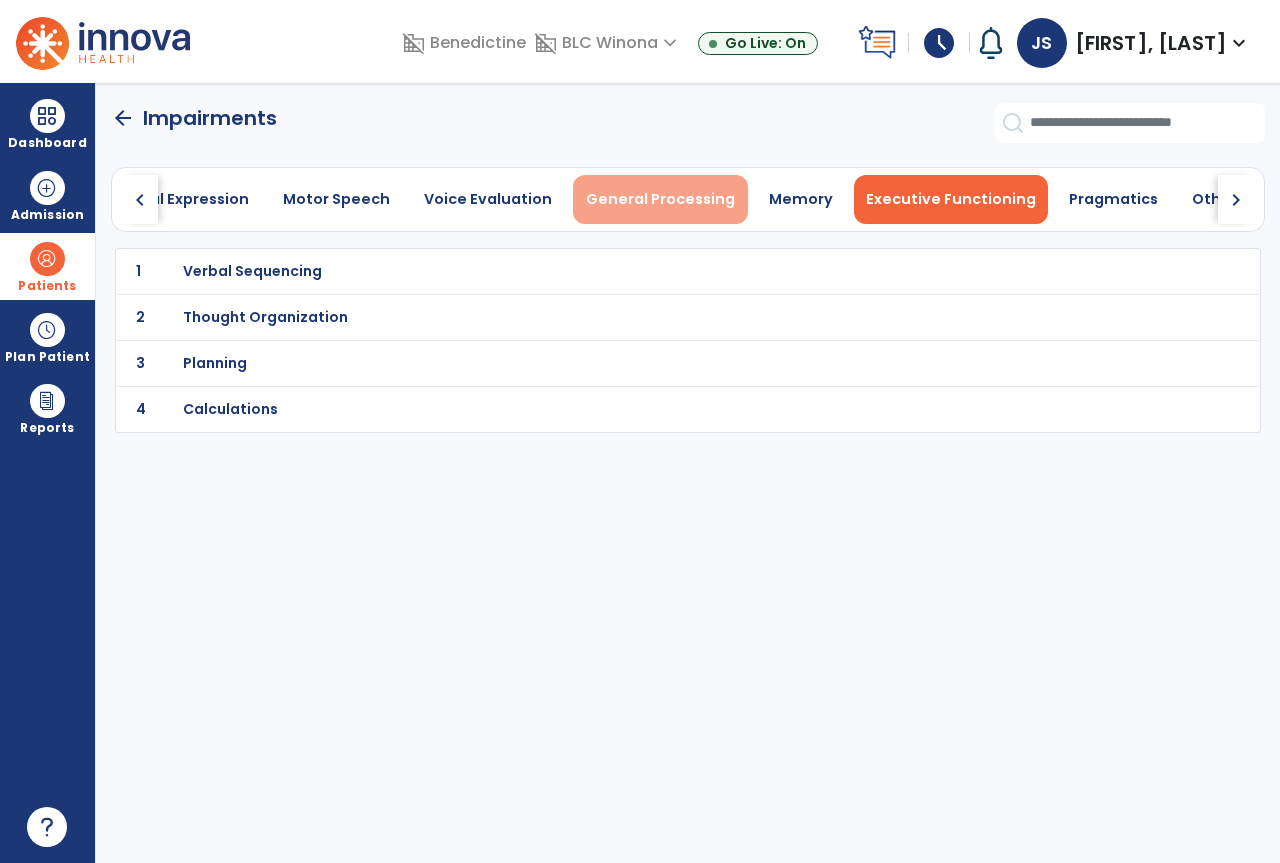 click on "General Processing" at bounding box center (660, 199) 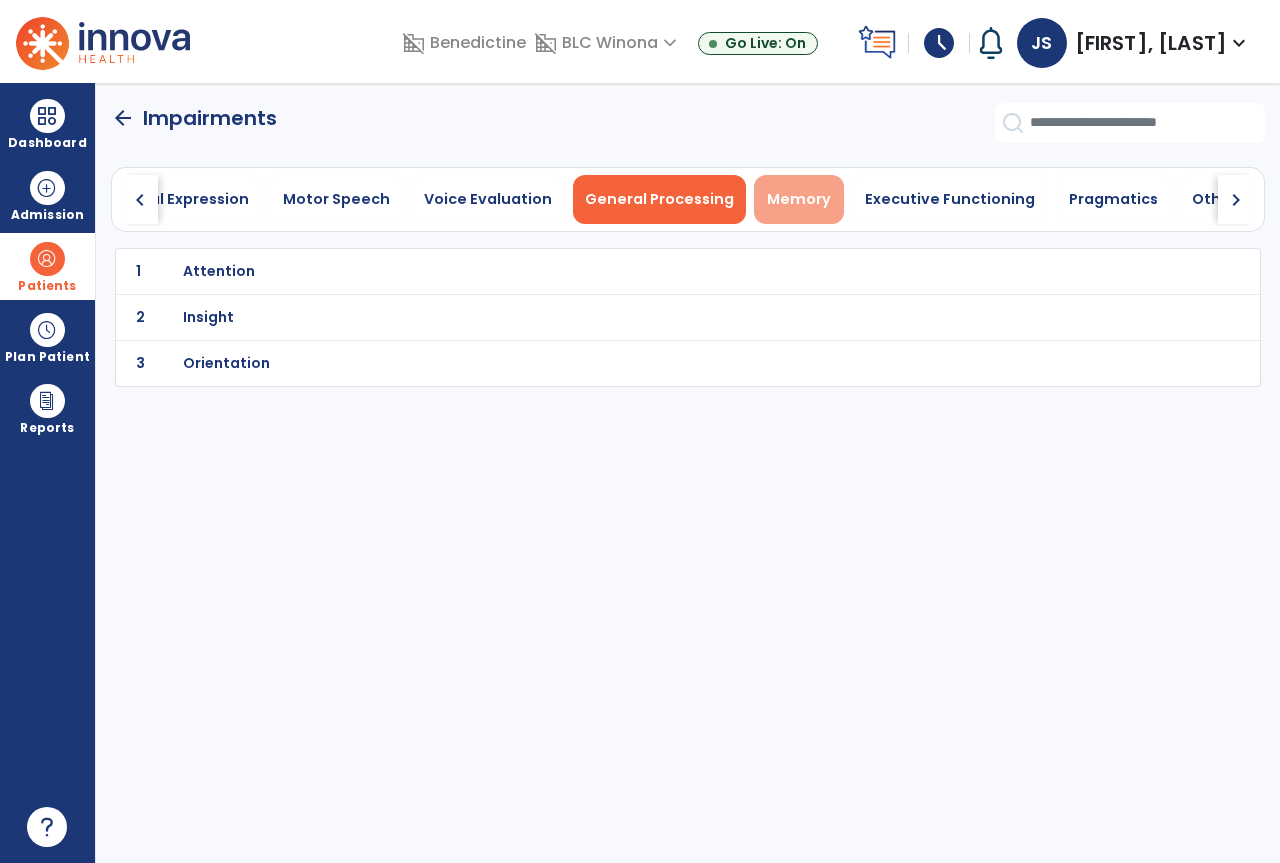 click on "Memory" at bounding box center [799, 199] 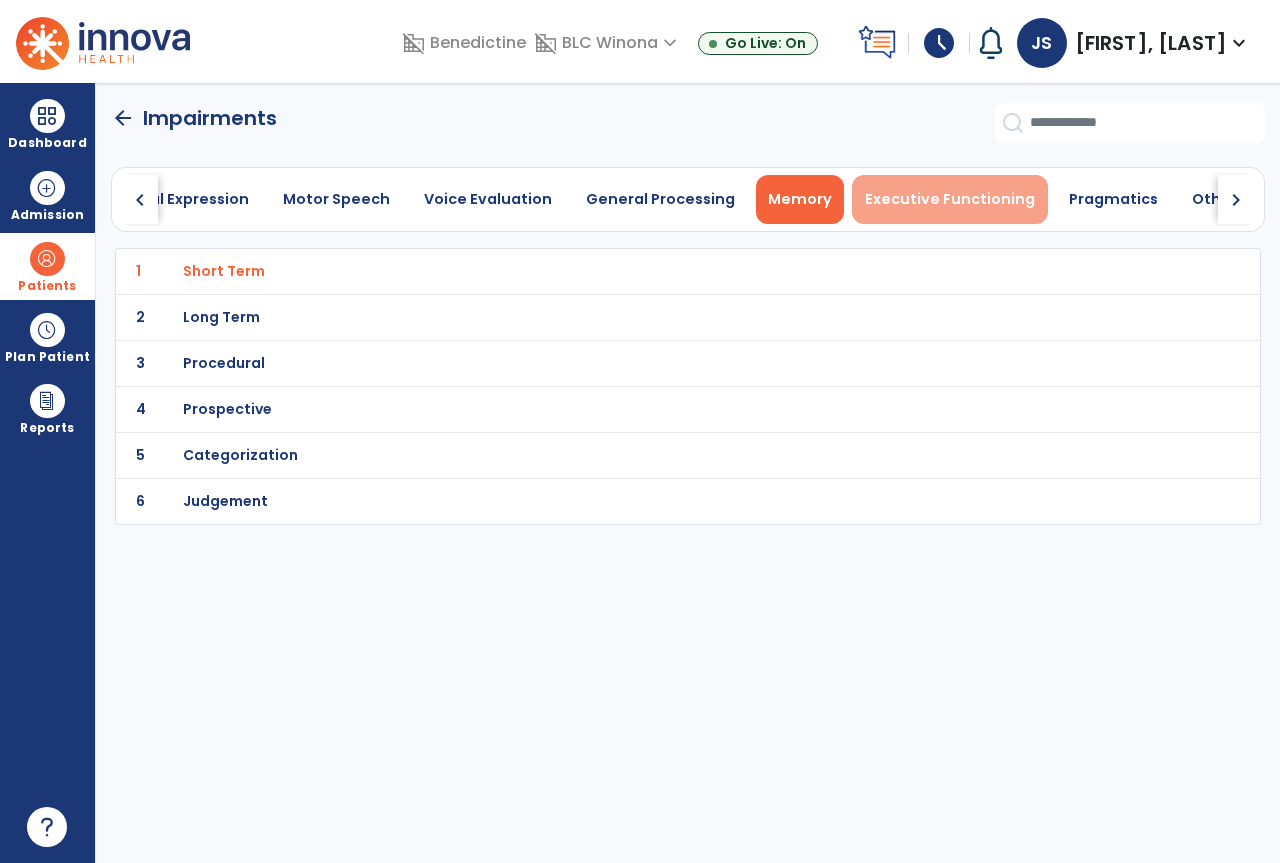 click on "Executive Functioning" at bounding box center [950, 199] 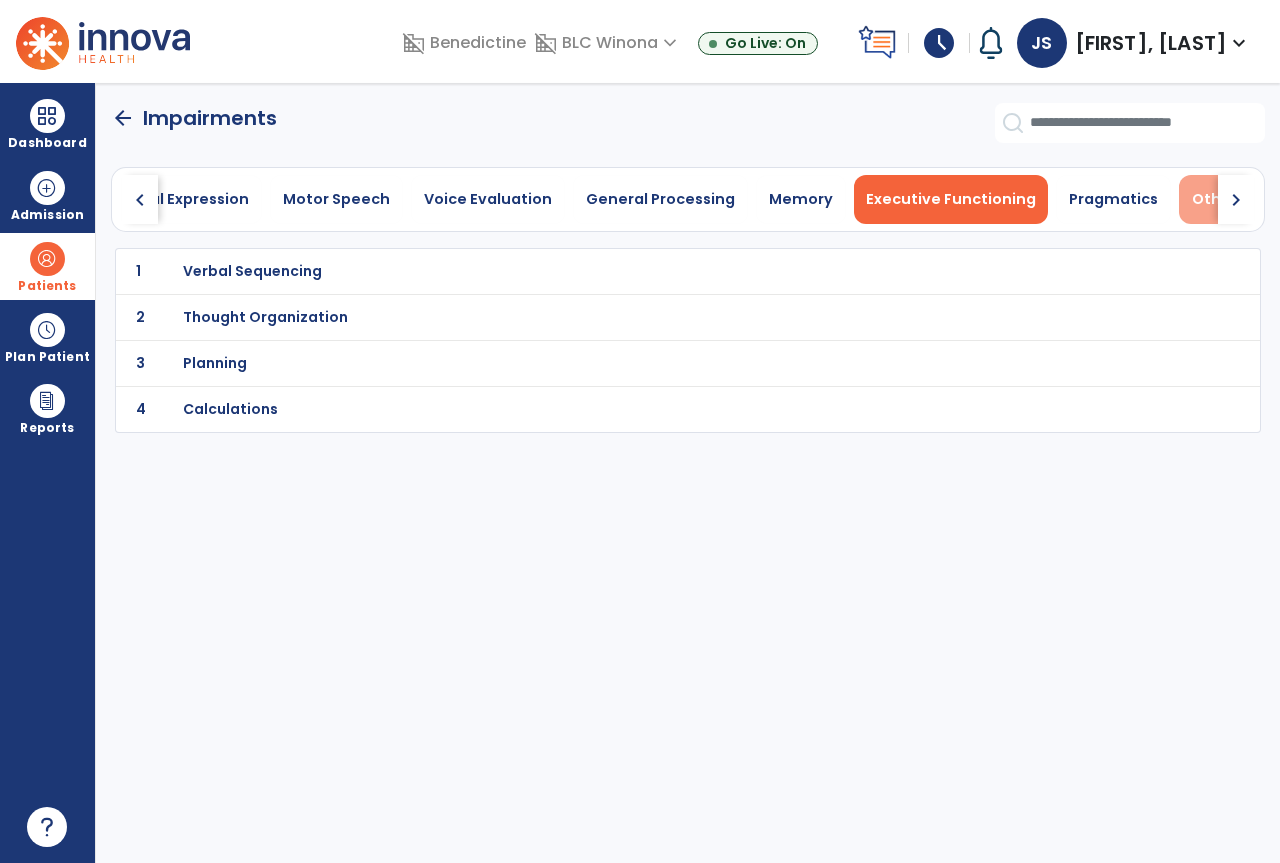 click on "Other Cognitive Skills" at bounding box center [1274, 199] 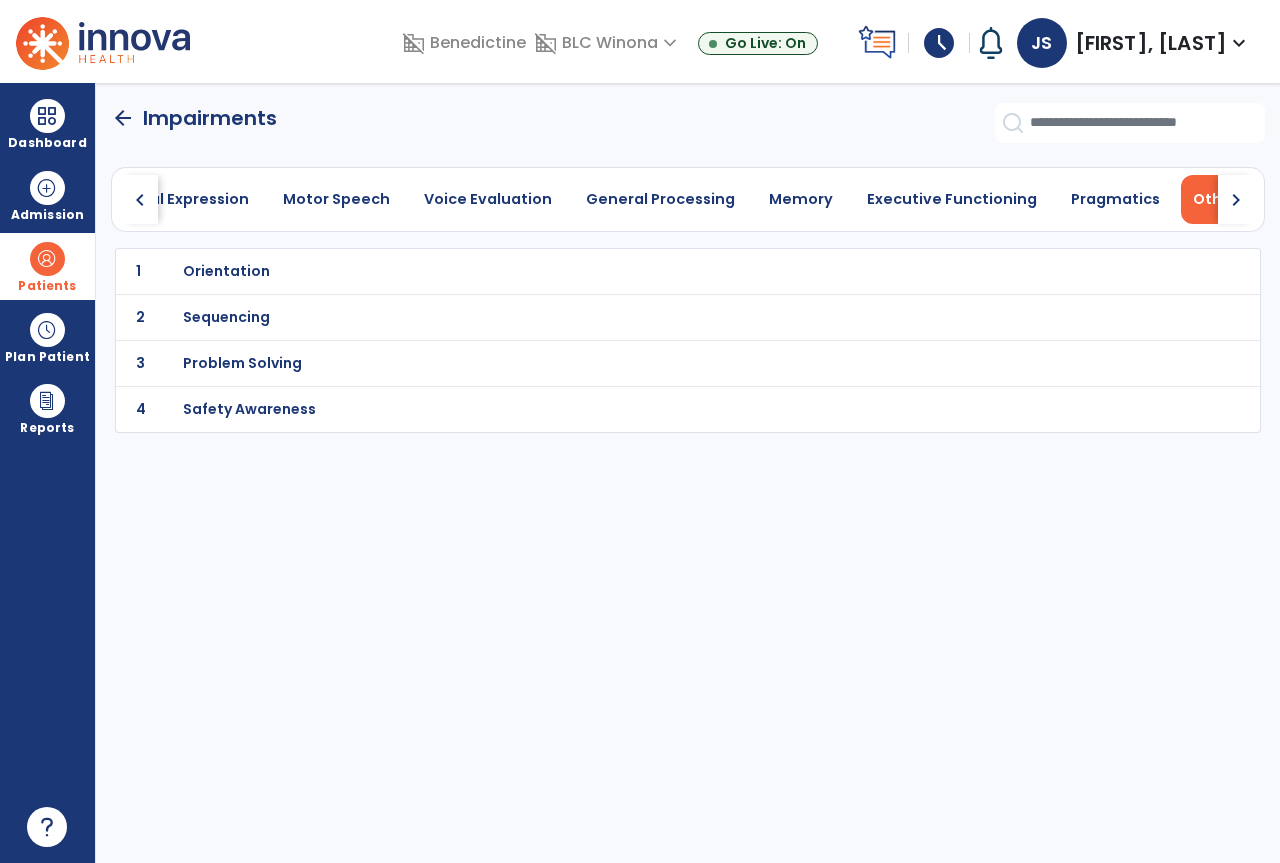 click on "chevron_right" 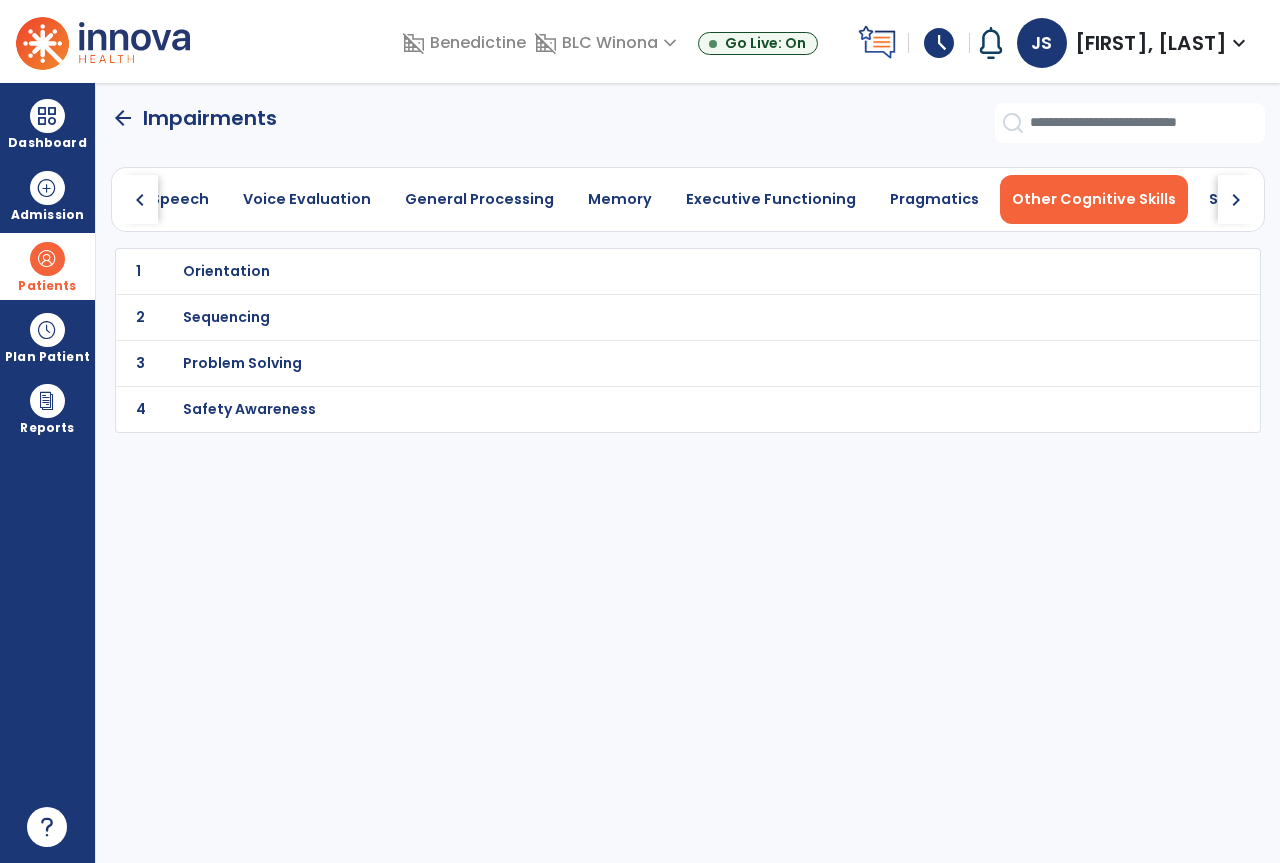 click on "chevron_right" 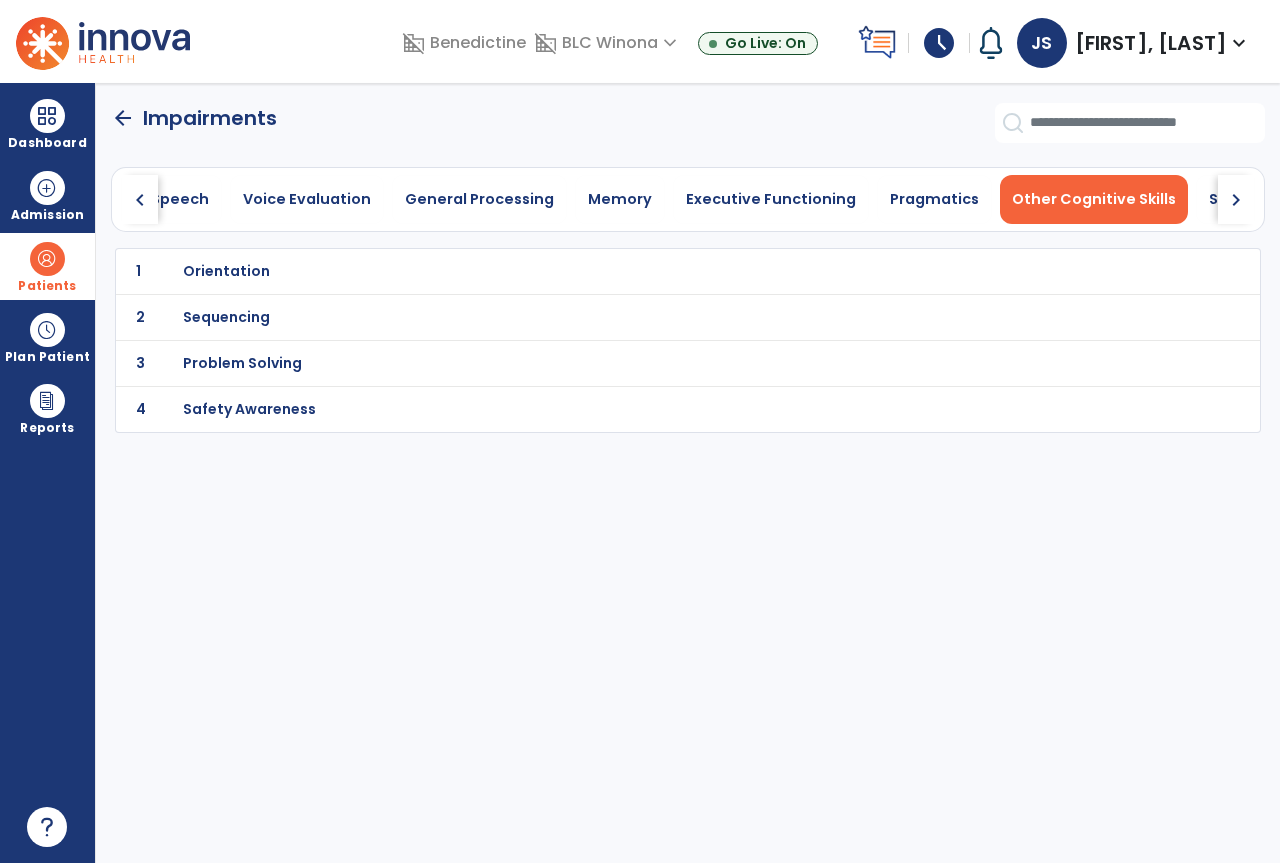 click on "chevron_left" 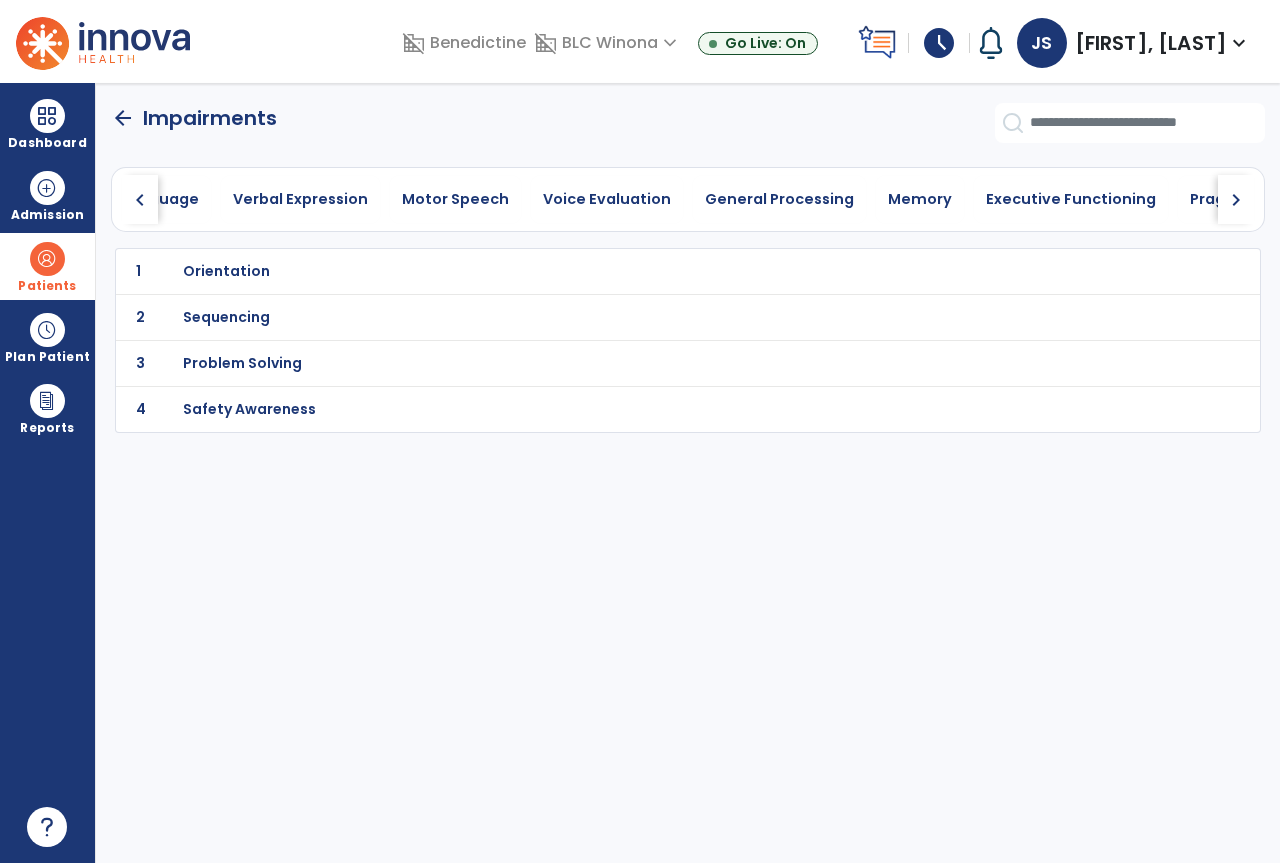 click on "chevron_left" 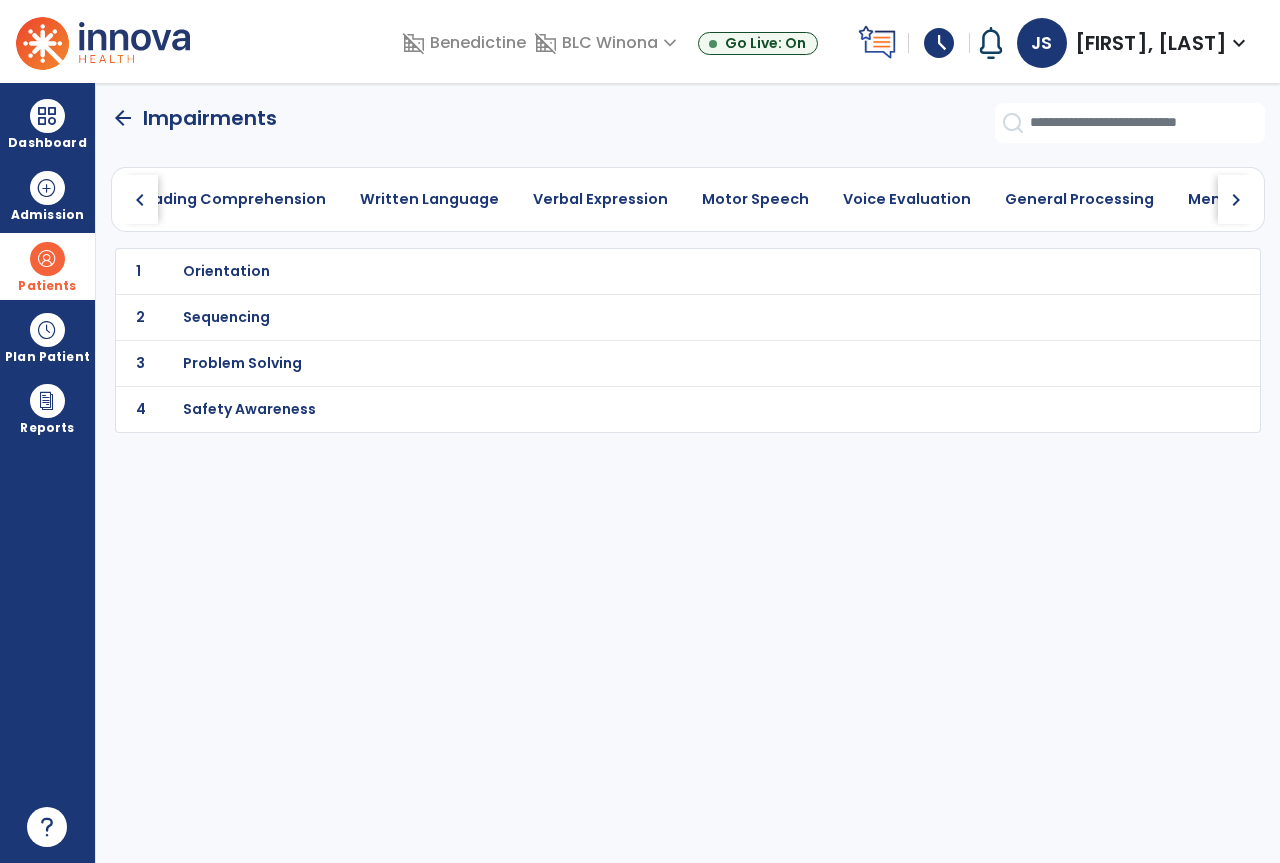 click on "chevron_left" 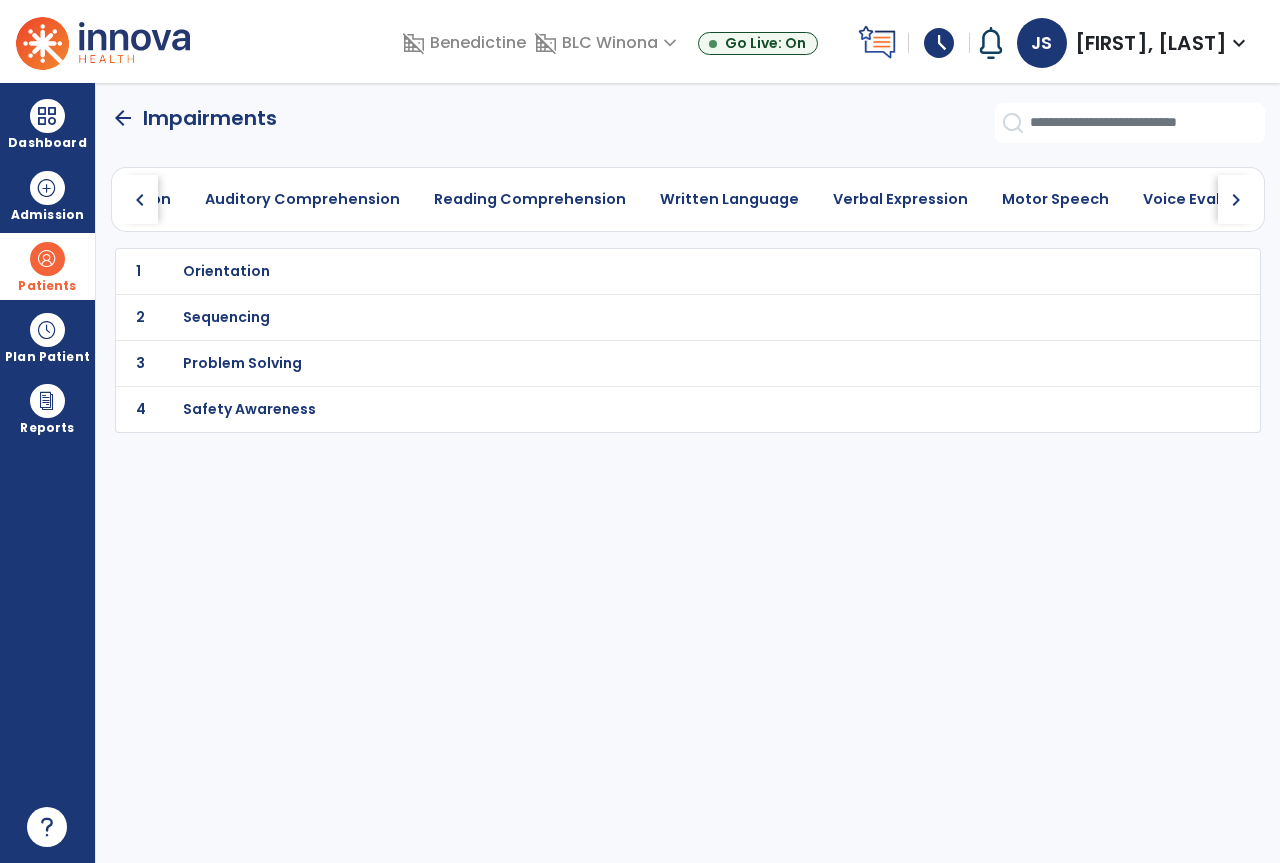click on "arrow_back" 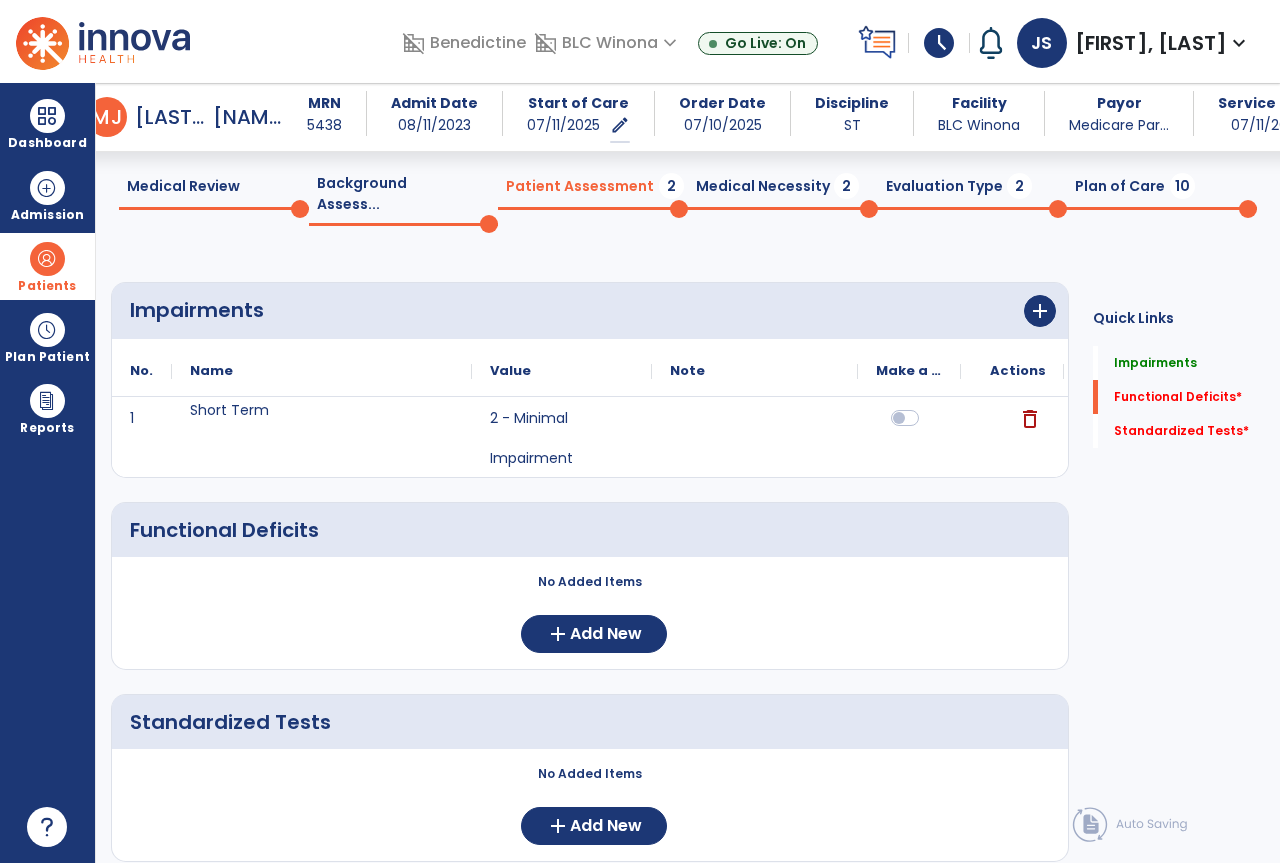 scroll, scrollTop: 115, scrollLeft: 0, axis: vertical 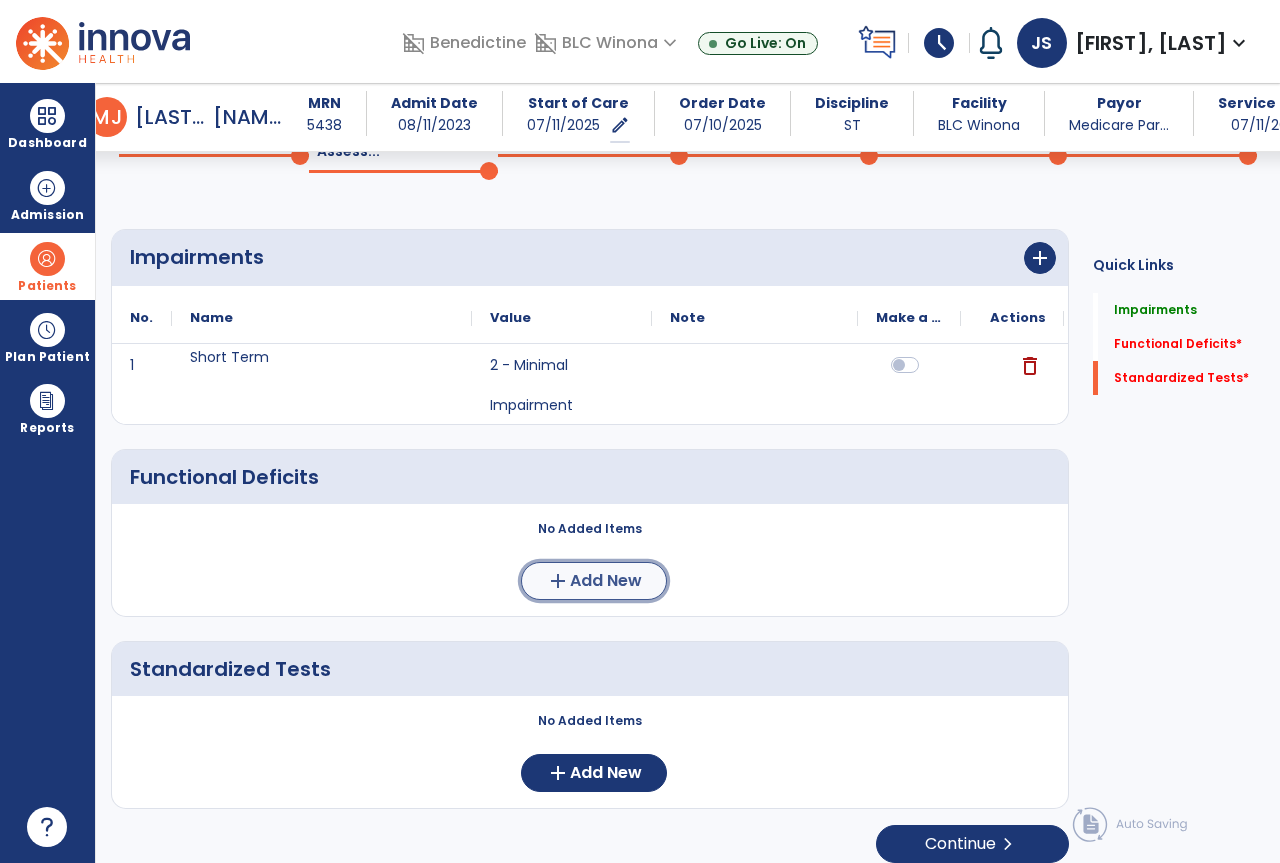 click on "Add New" 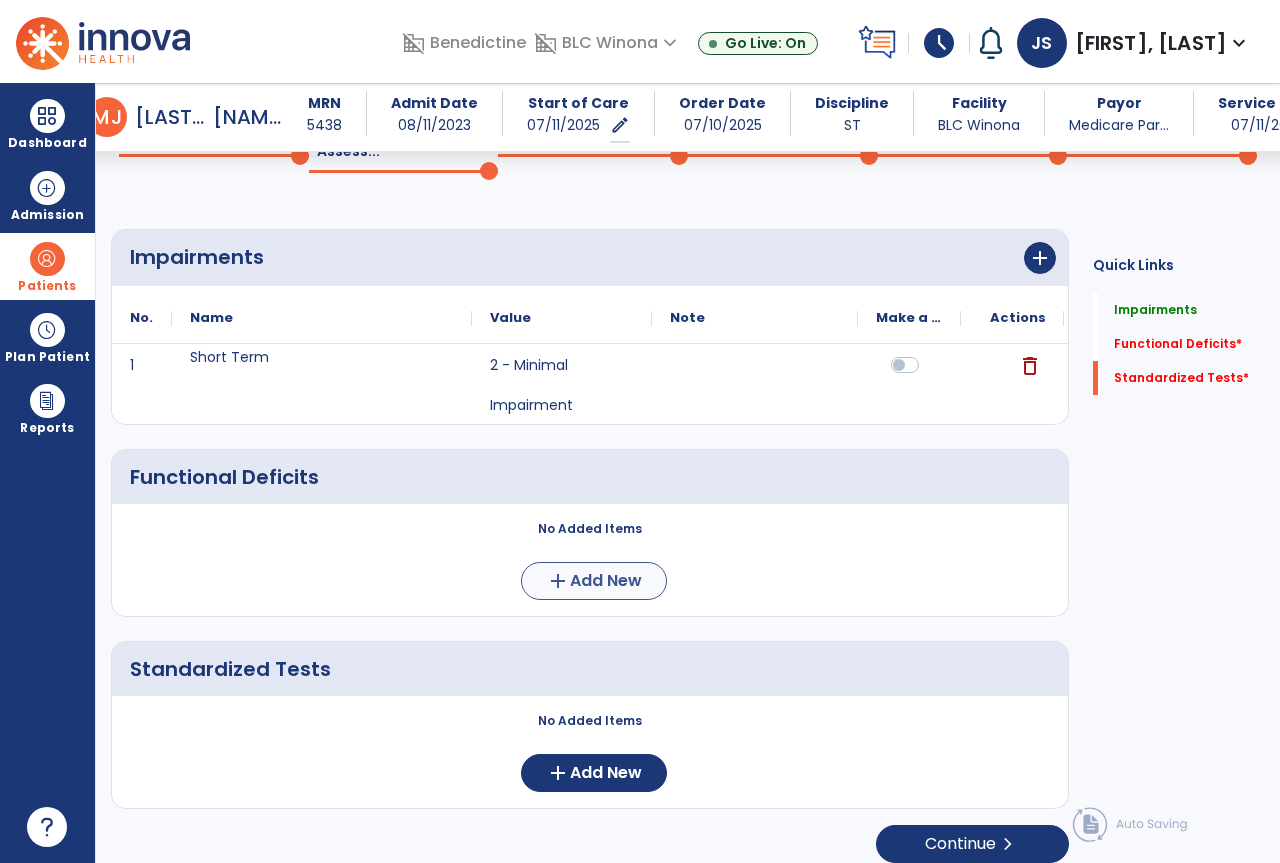 scroll, scrollTop: 0, scrollLeft: 0, axis: both 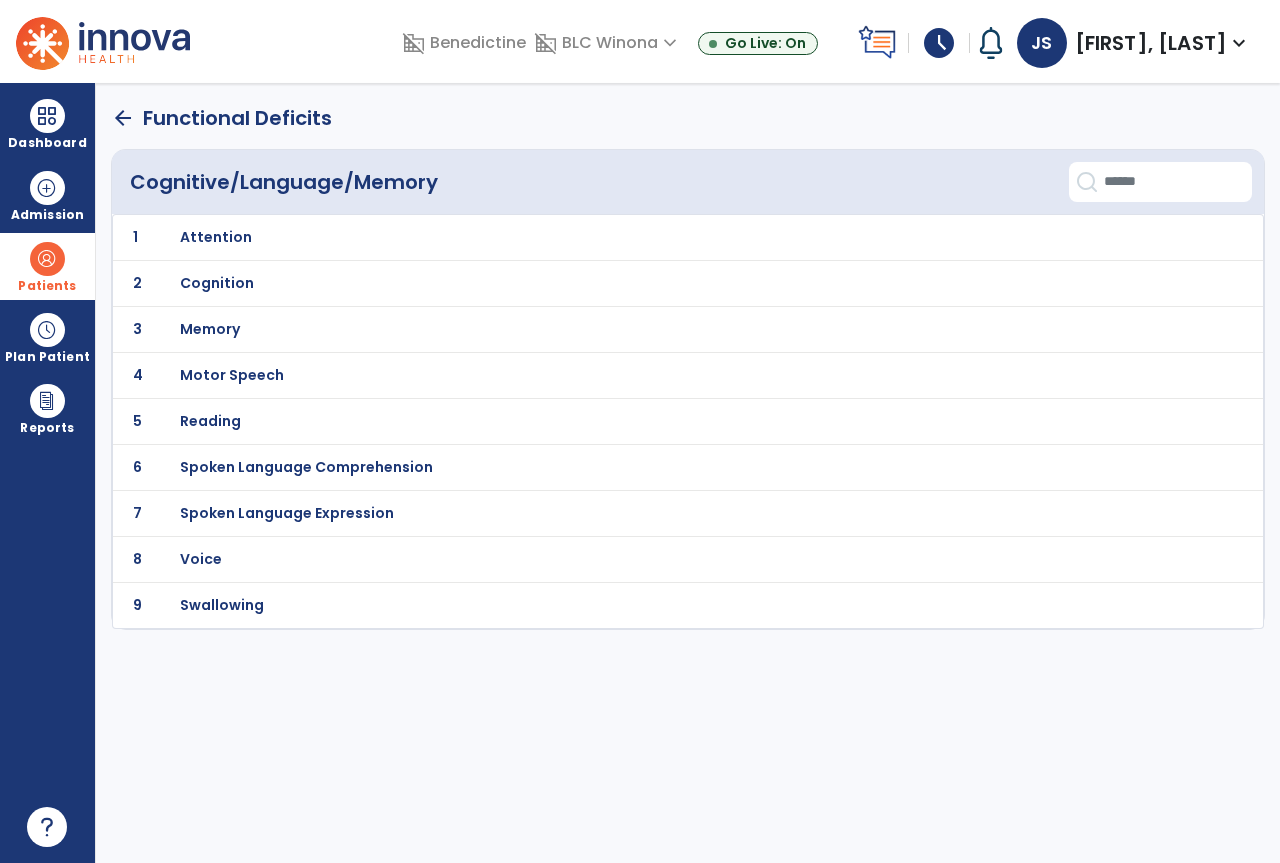 click on "Cognition" at bounding box center (216, 237) 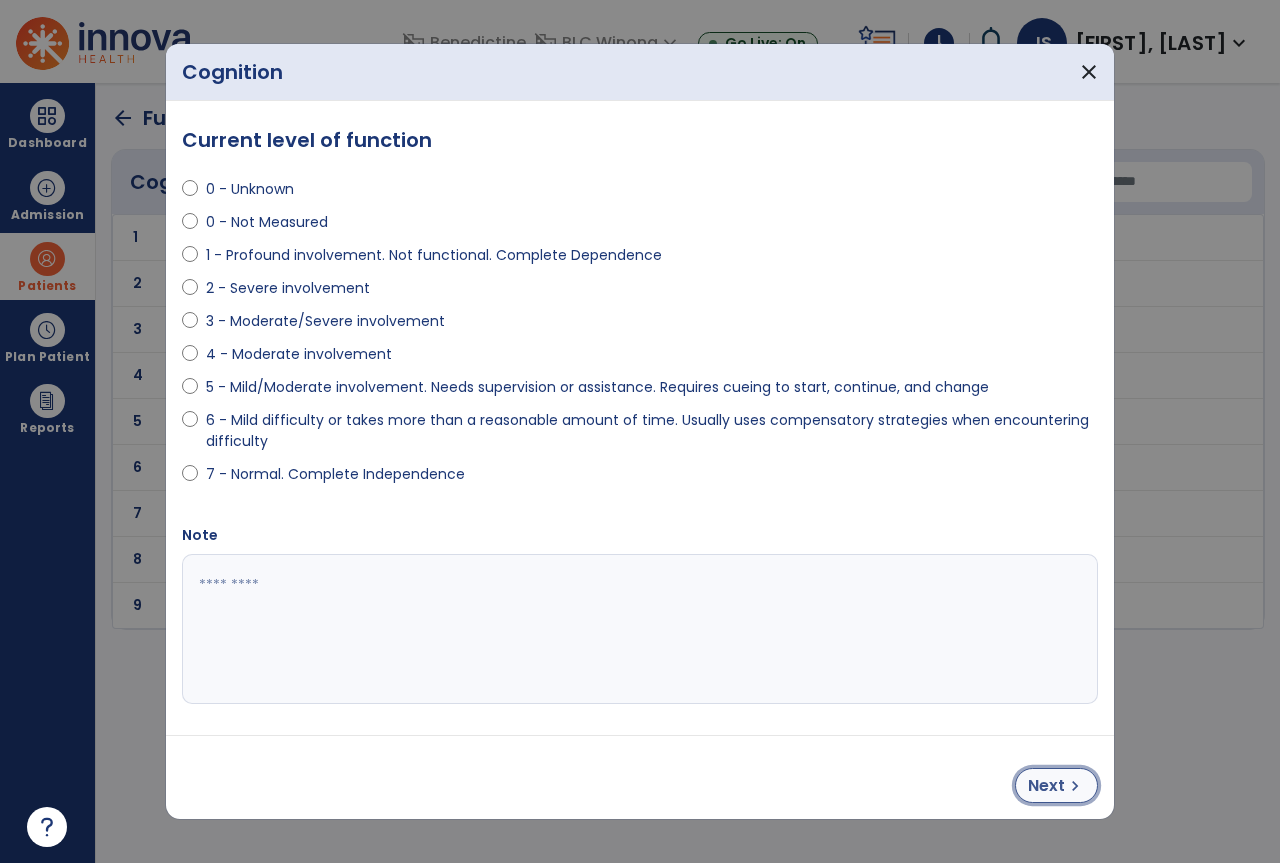click on "Next" at bounding box center [1046, 786] 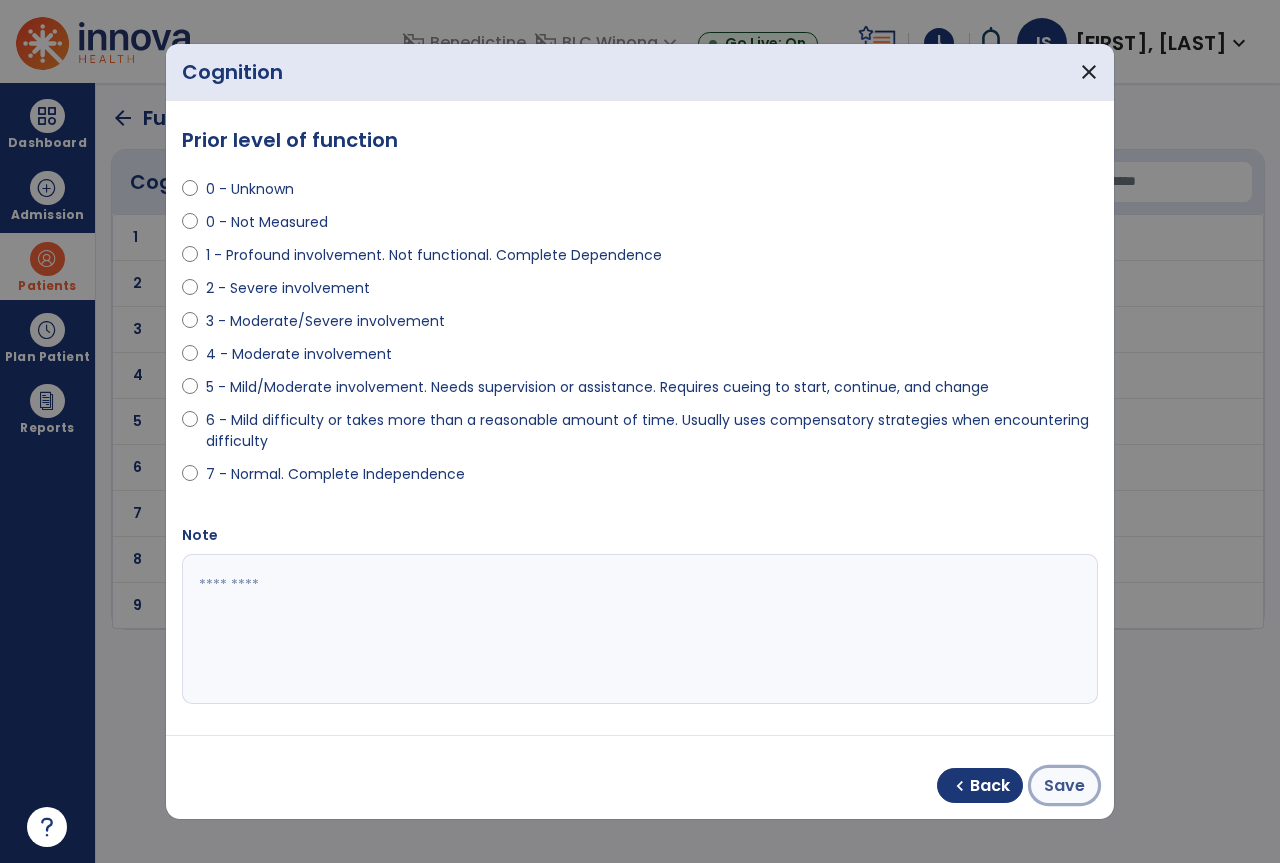 click on "Save" at bounding box center [1064, 786] 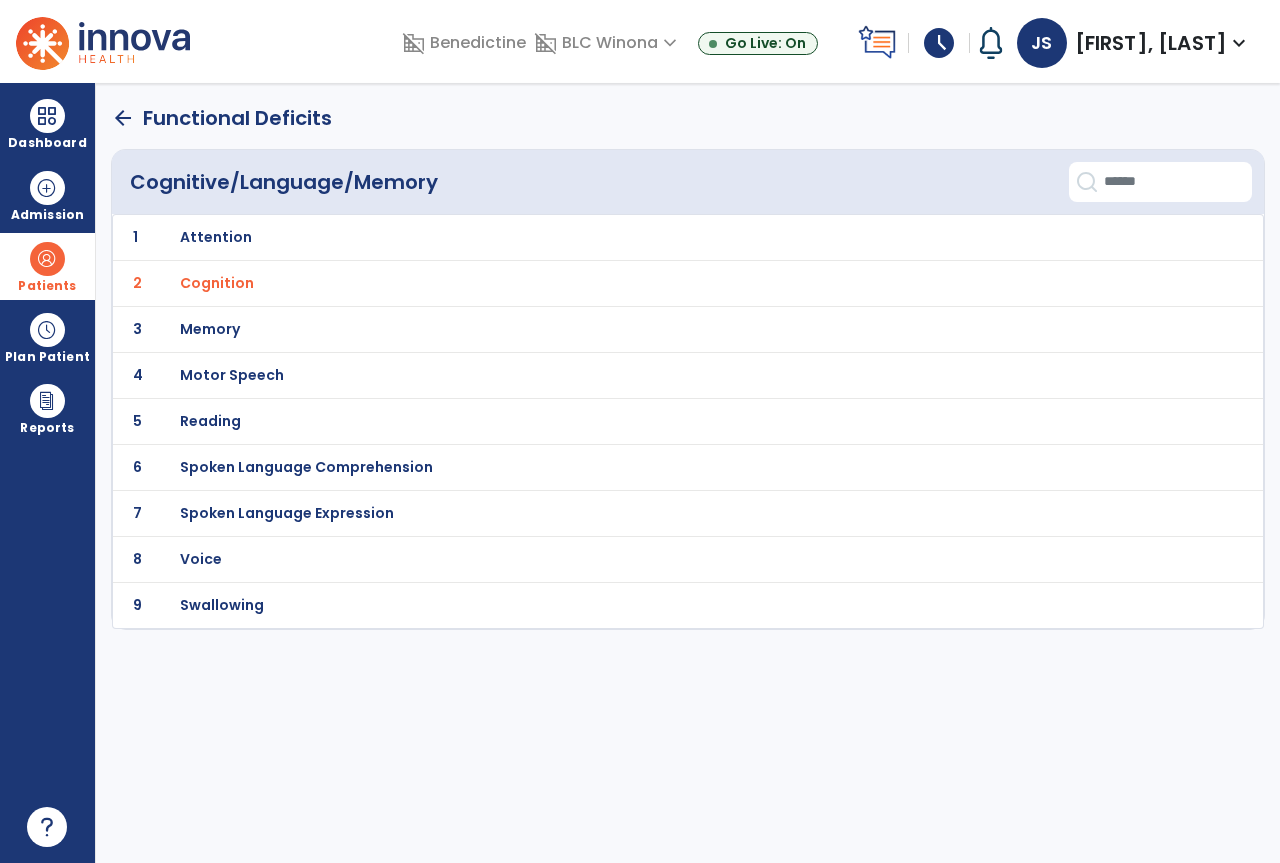 click on "arrow_back" 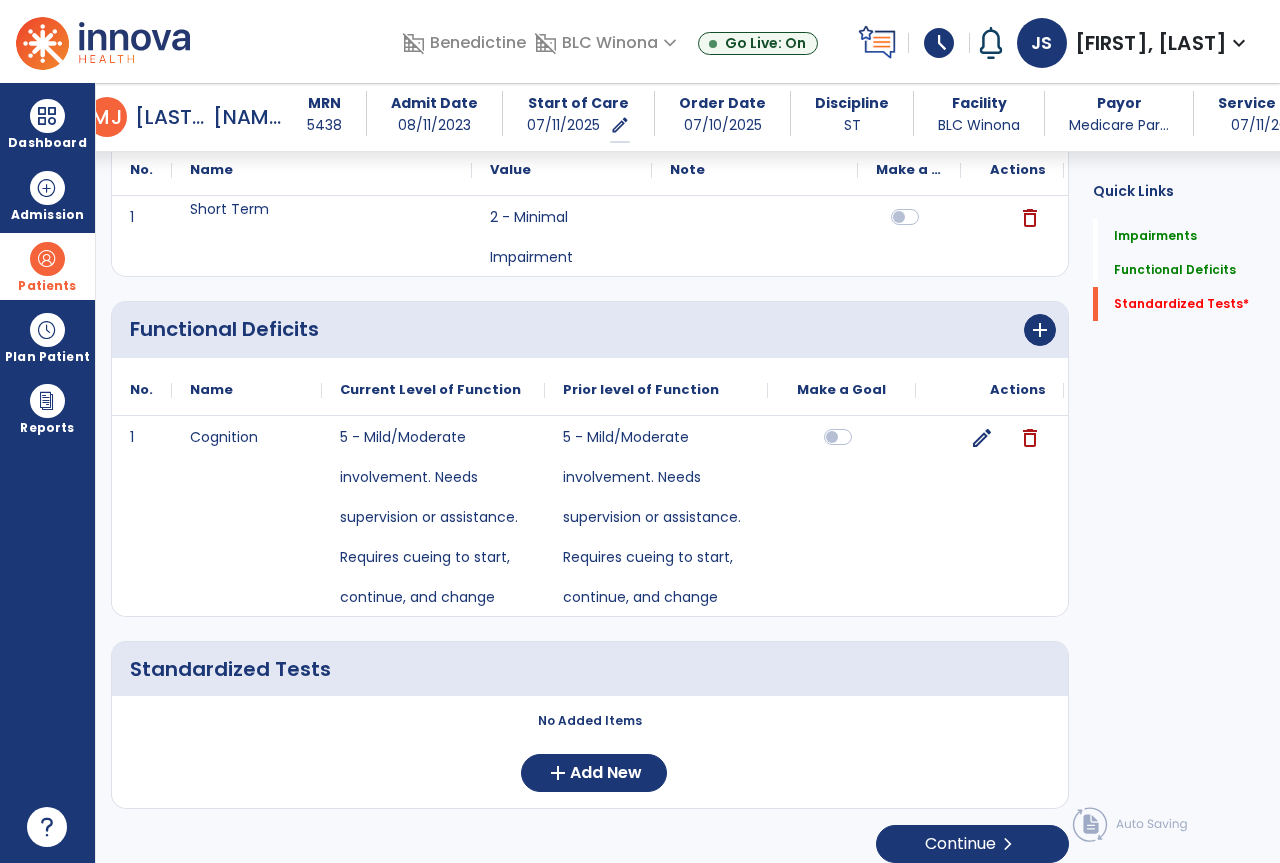 scroll, scrollTop: 0, scrollLeft: 0, axis: both 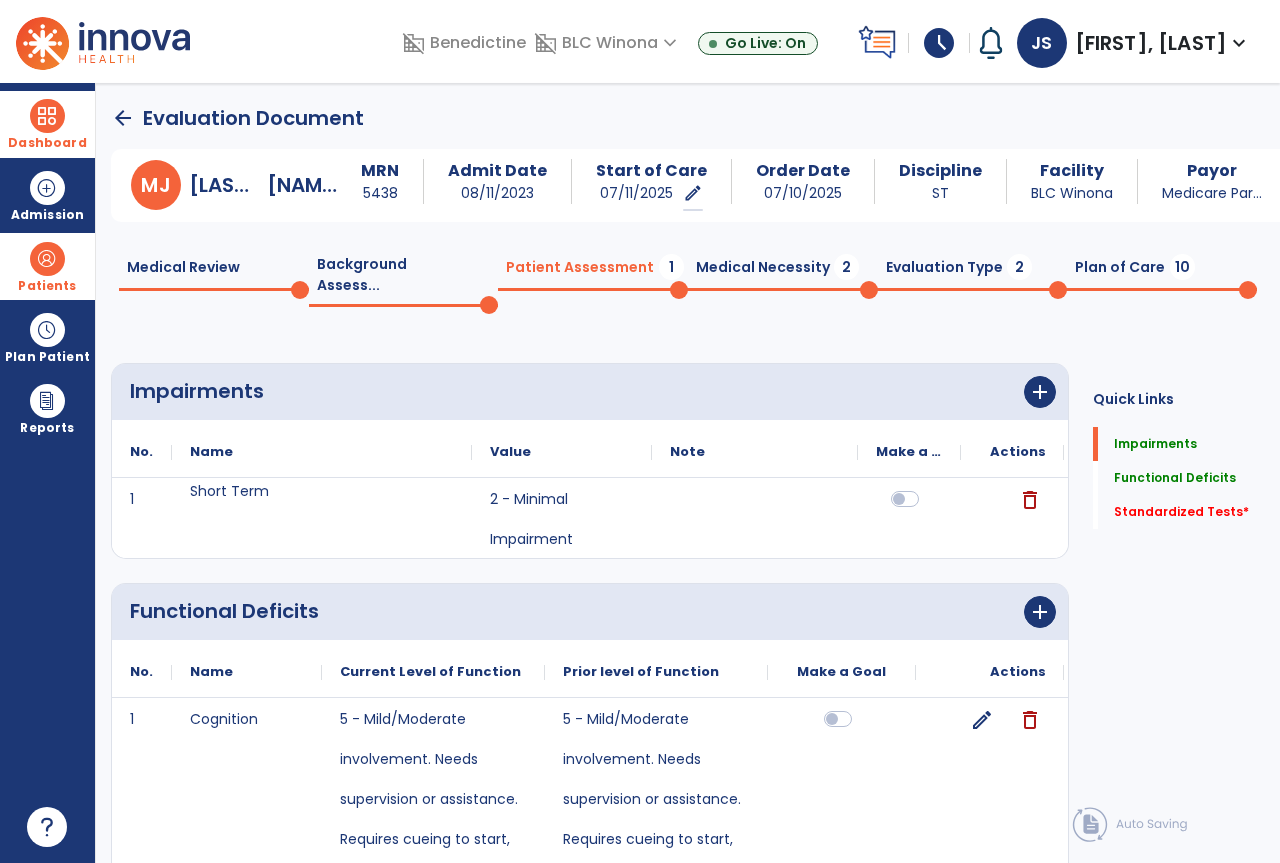 click at bounding box center (47, 116) 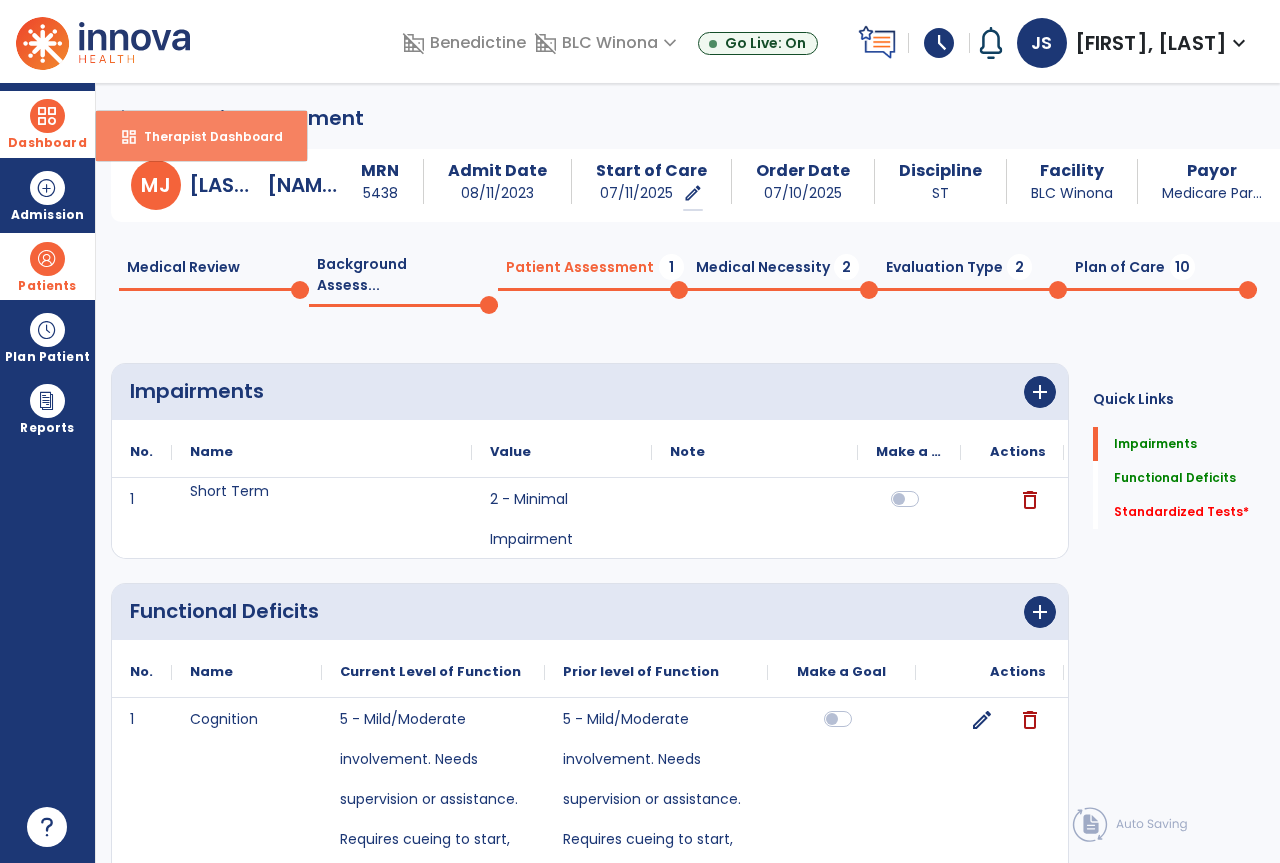 click on "dashboard  Therapist Dashboard" at bounding box center (201, 136) 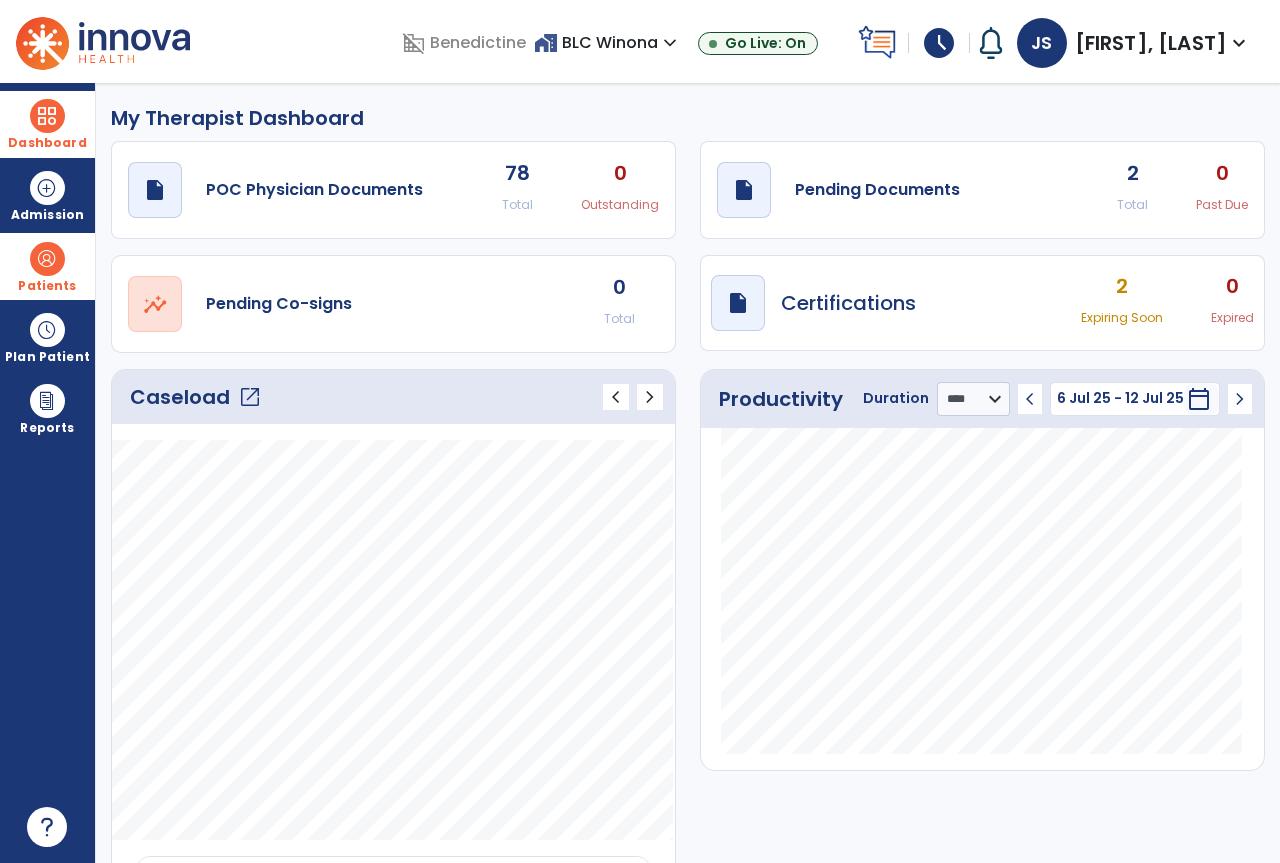 click on "Total" 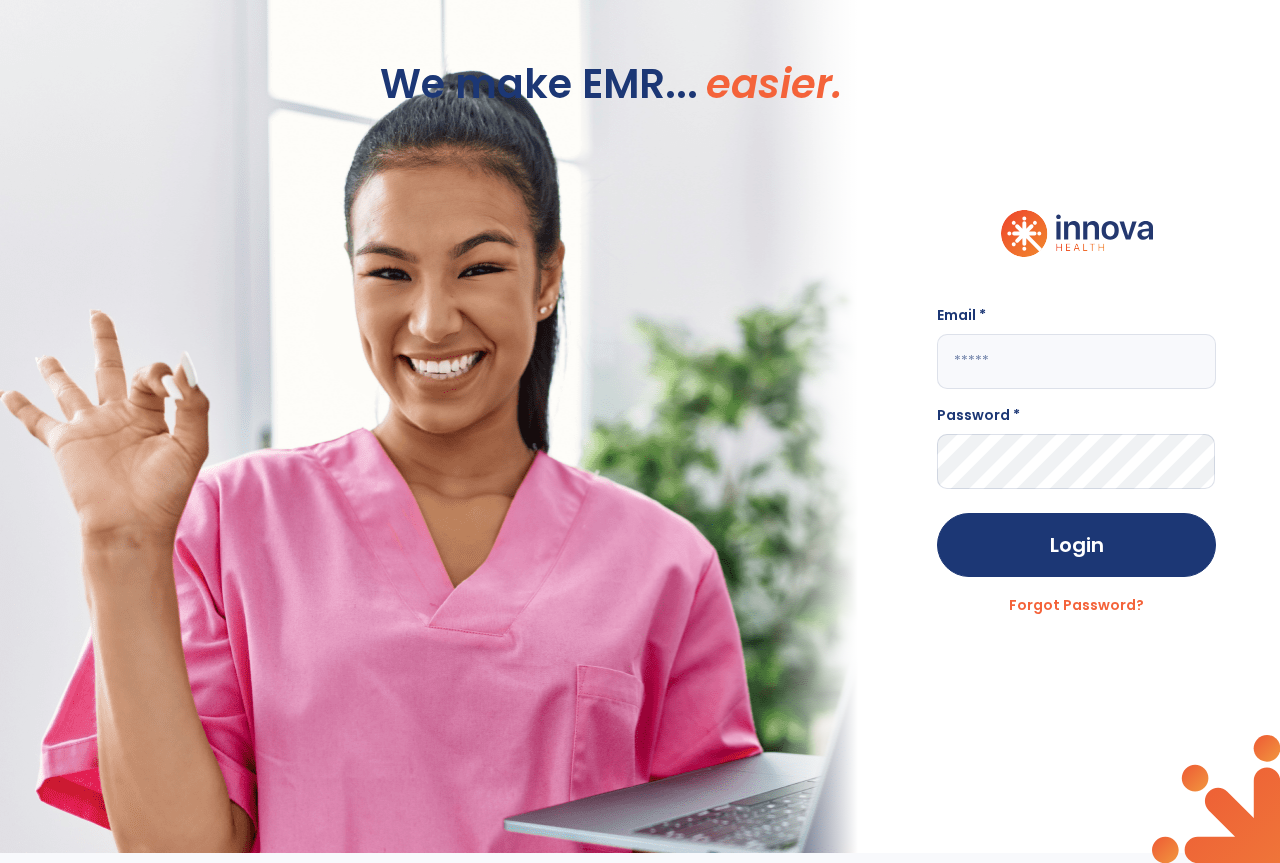 click 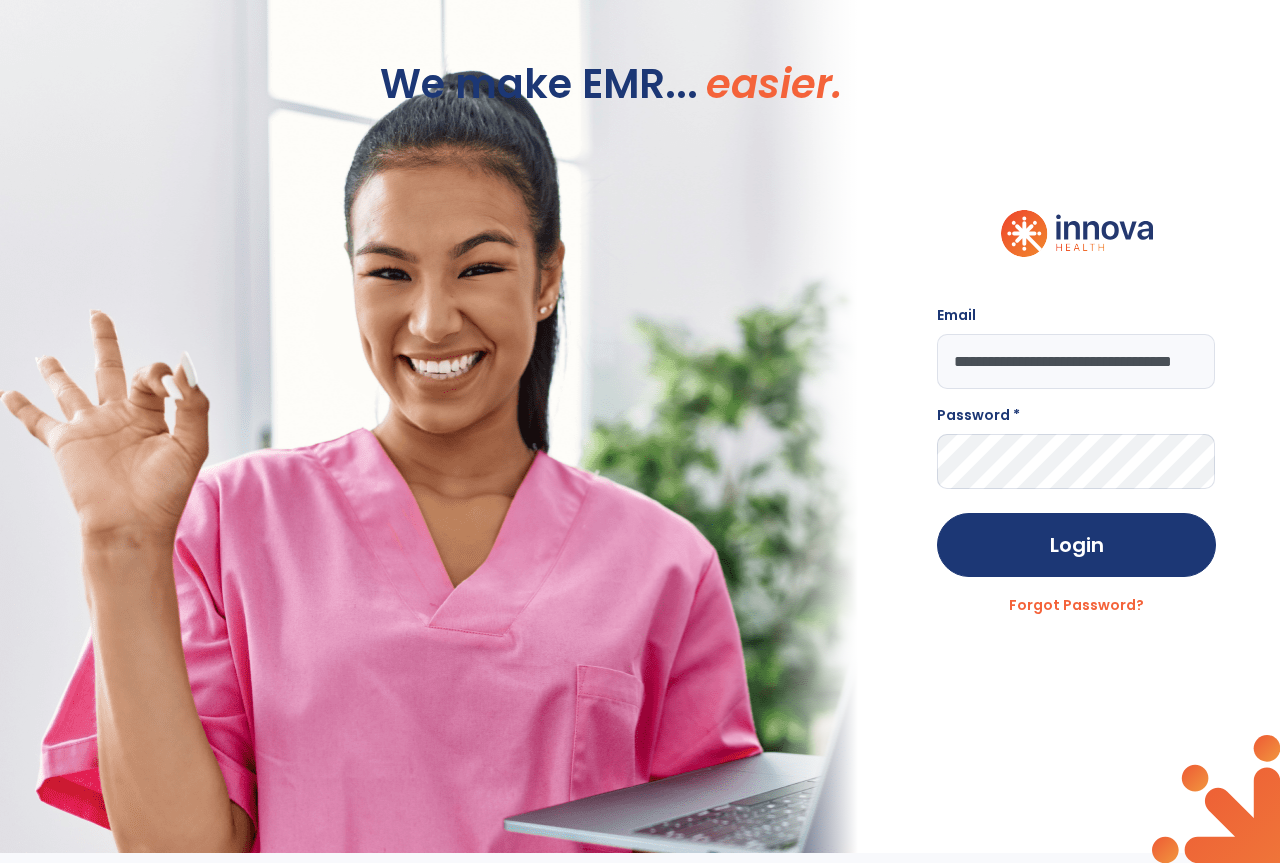 scroll, scrollTop: 0, scrollLeft: 55, axis: horizontal 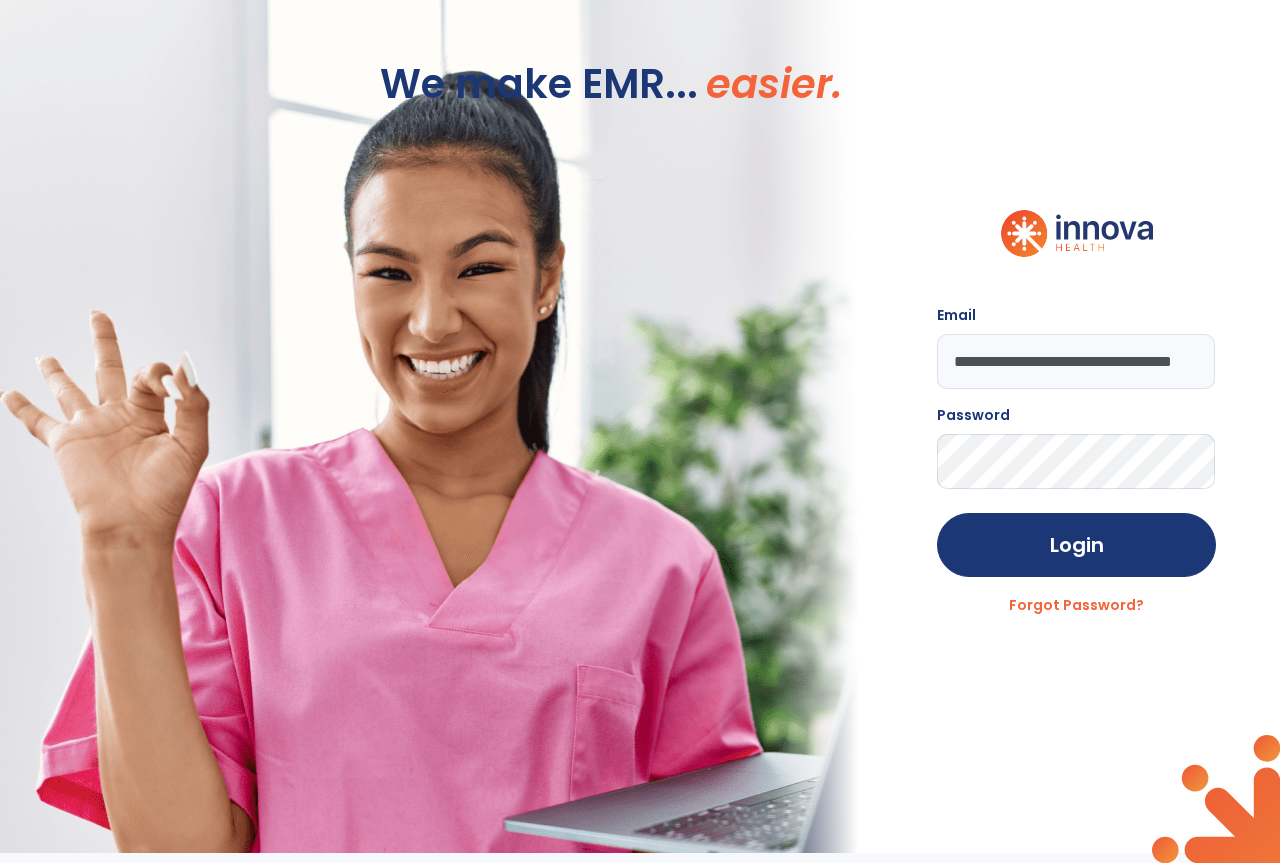 click on "Login" 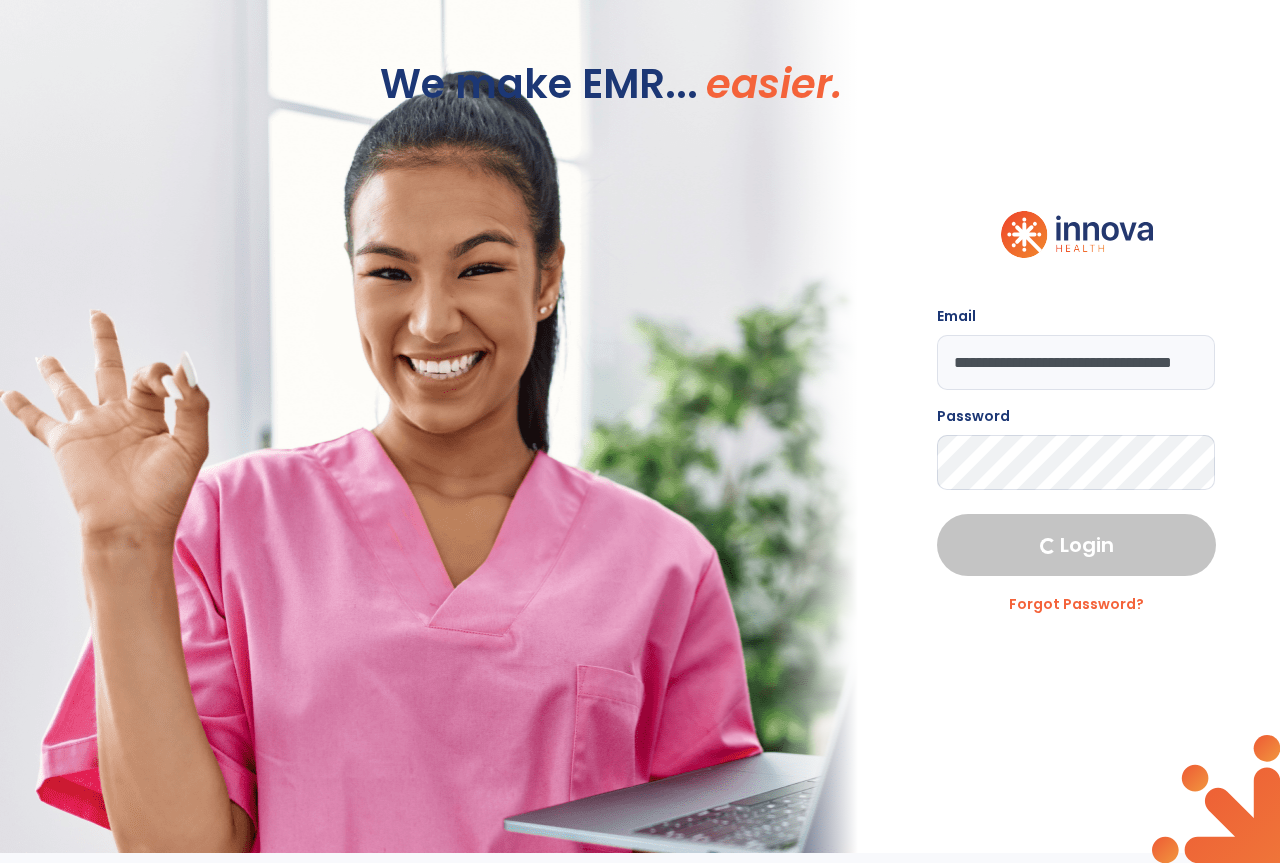 select on "****" 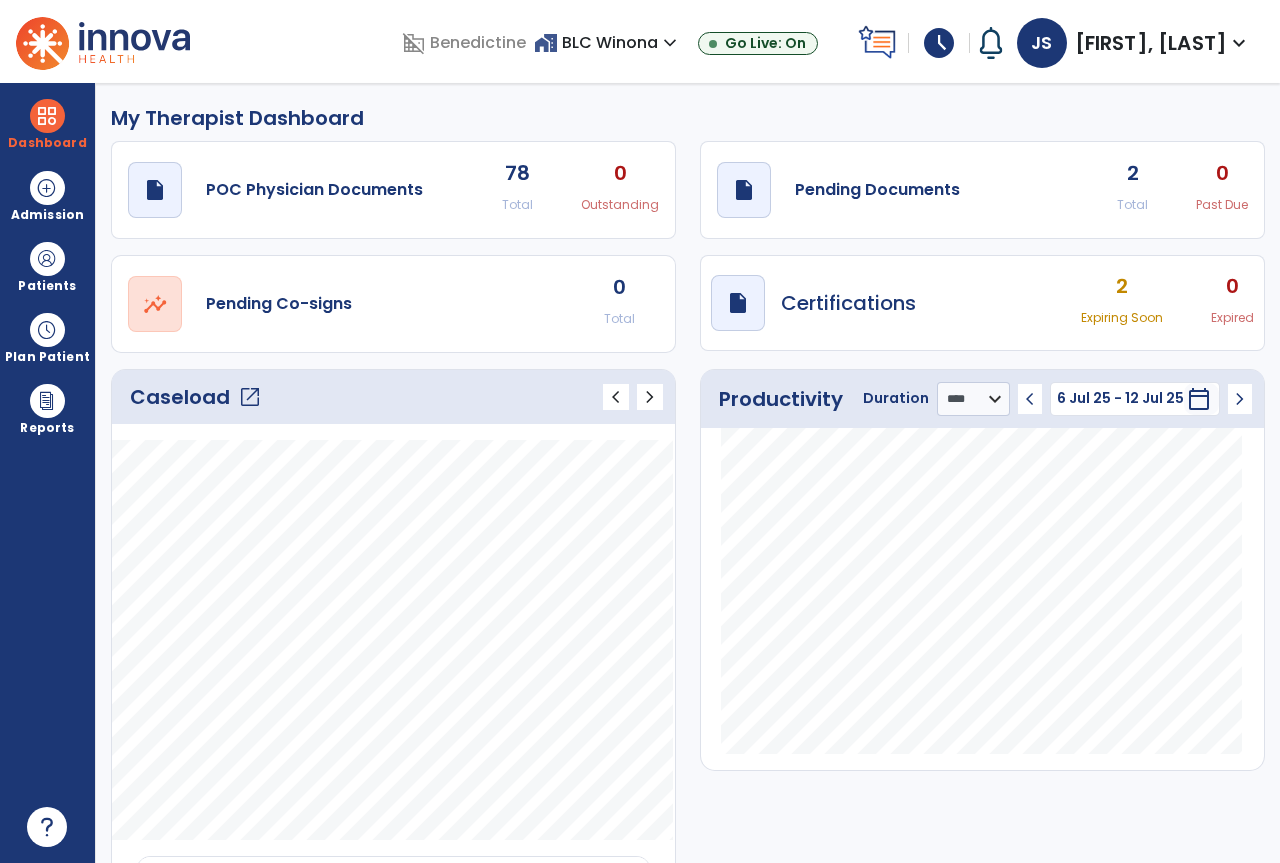 click on "Total" 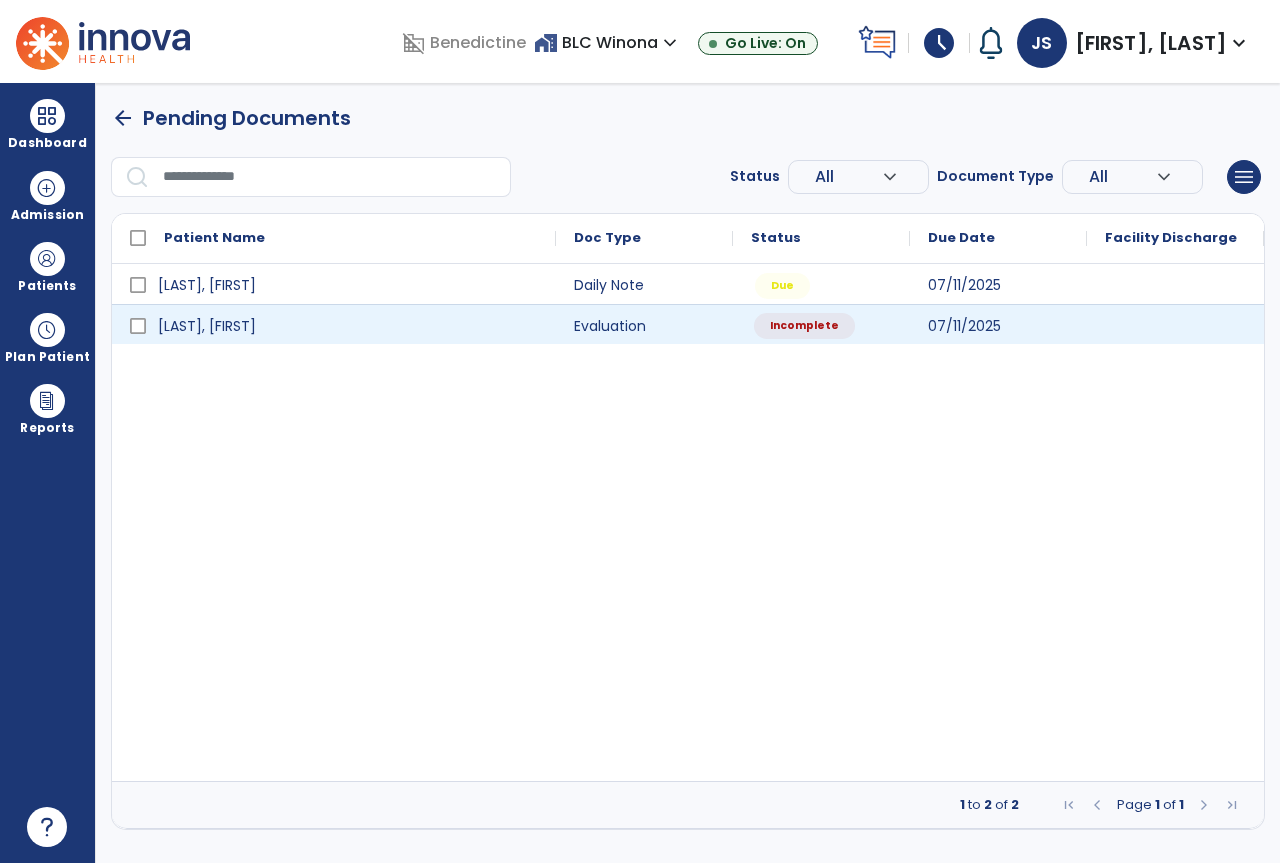 click on "Incomplete" at bounding box center (804, 326) 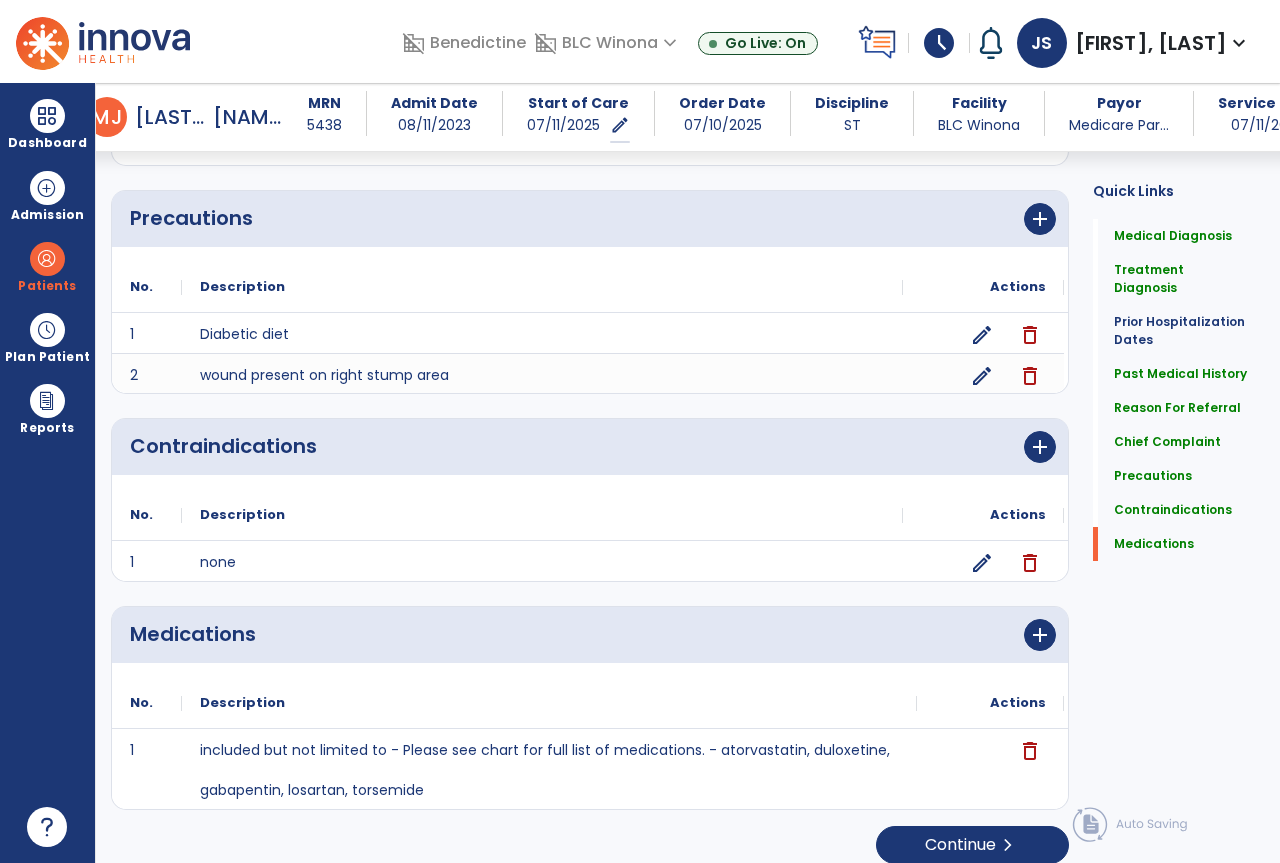 scroll, scrollTop: 1835, scrollLeft: 0, axis: vertical 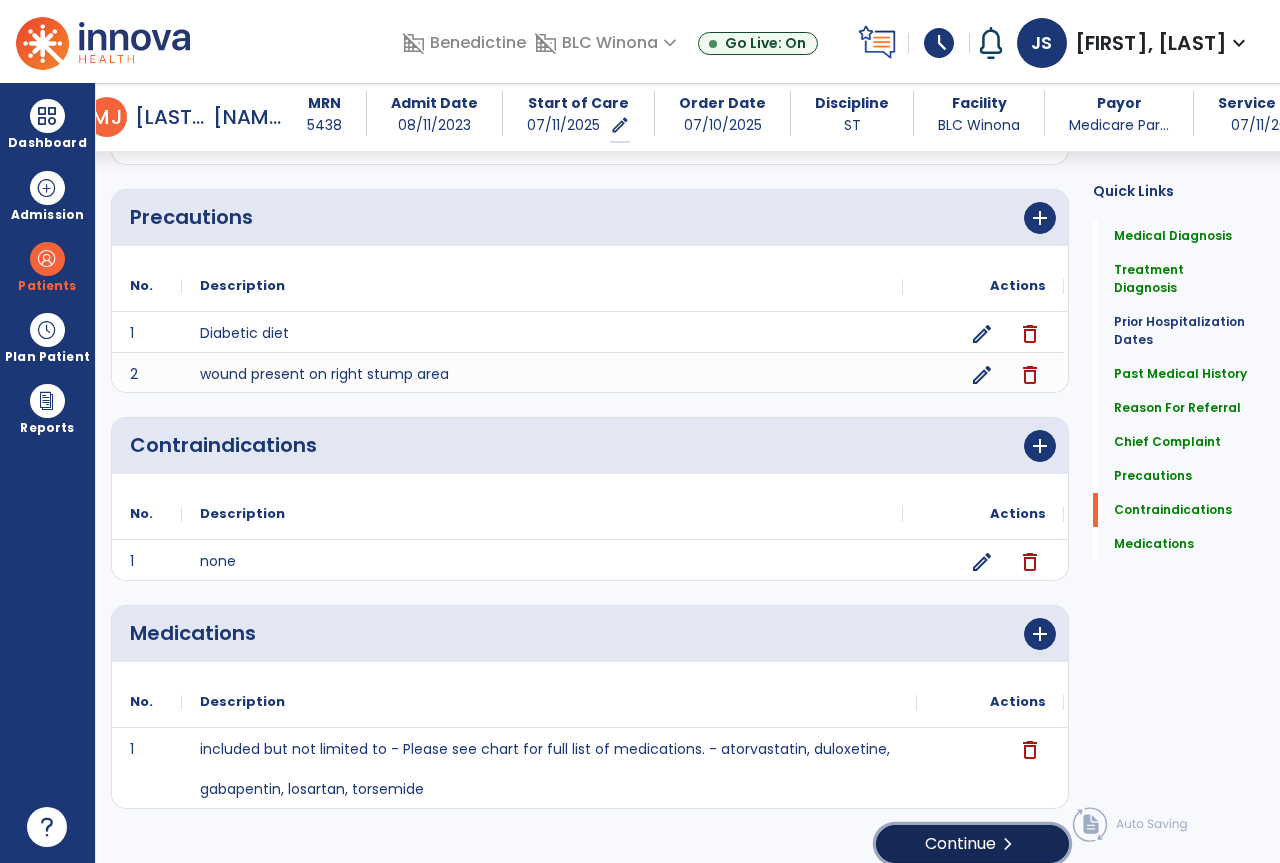 click on "chevron_right" 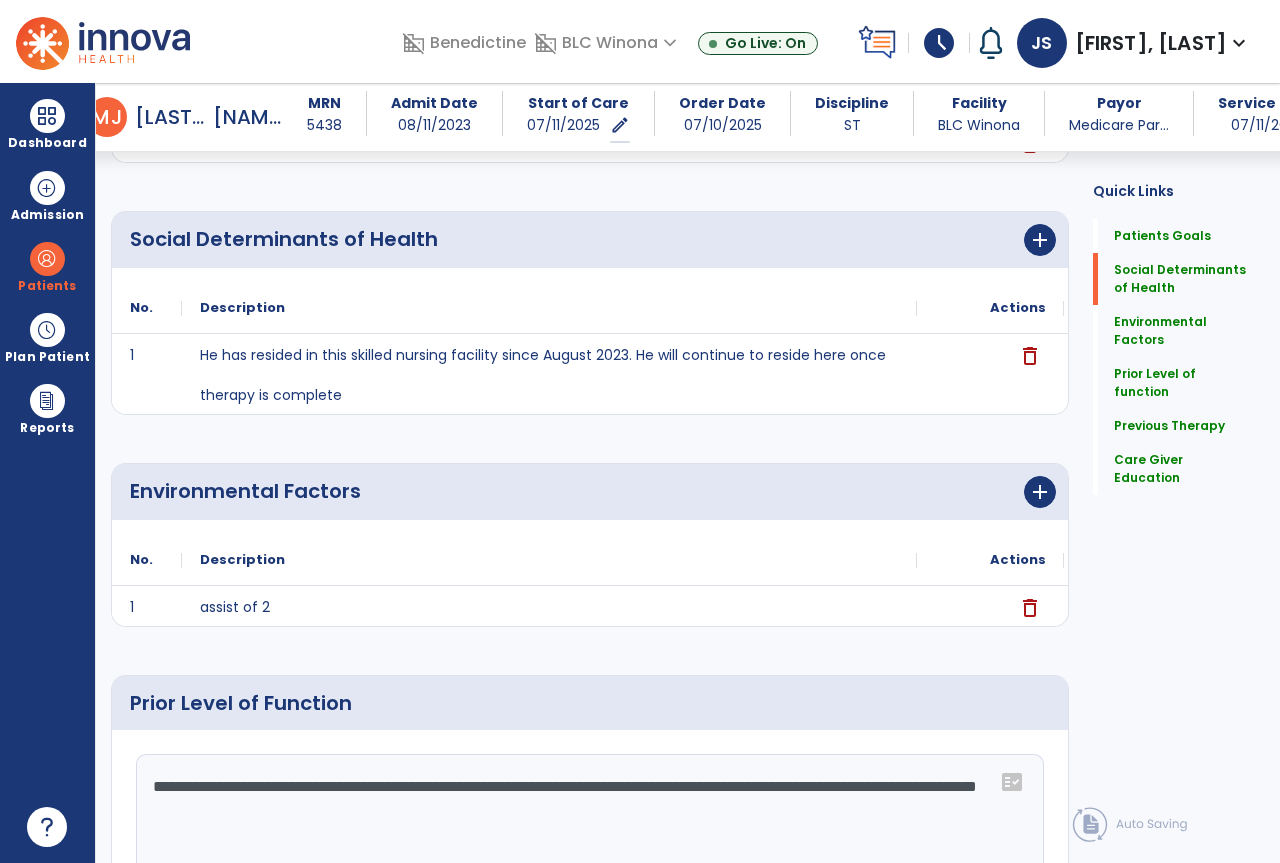 scroll, scrollTop: 400, scrollLeft: 0, axis: vertical 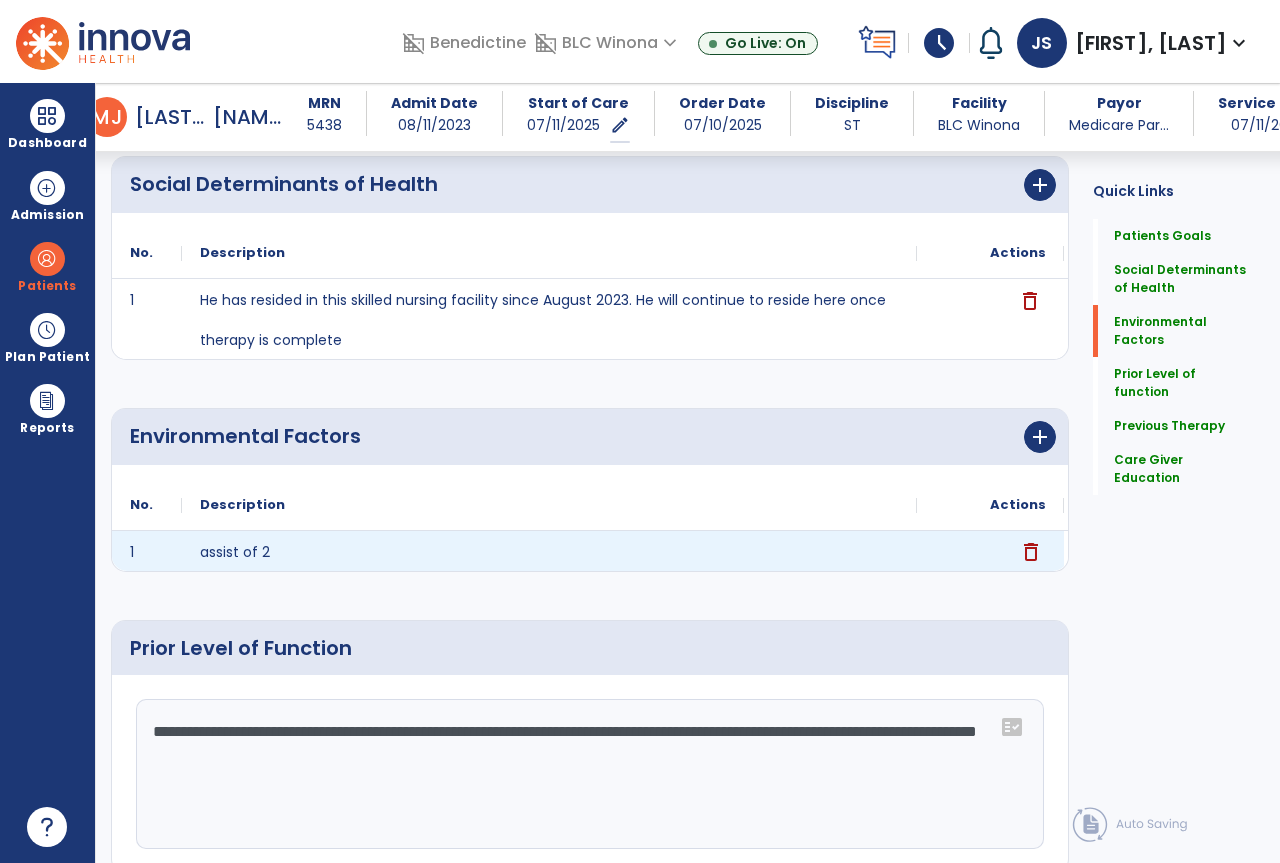click on "delete" 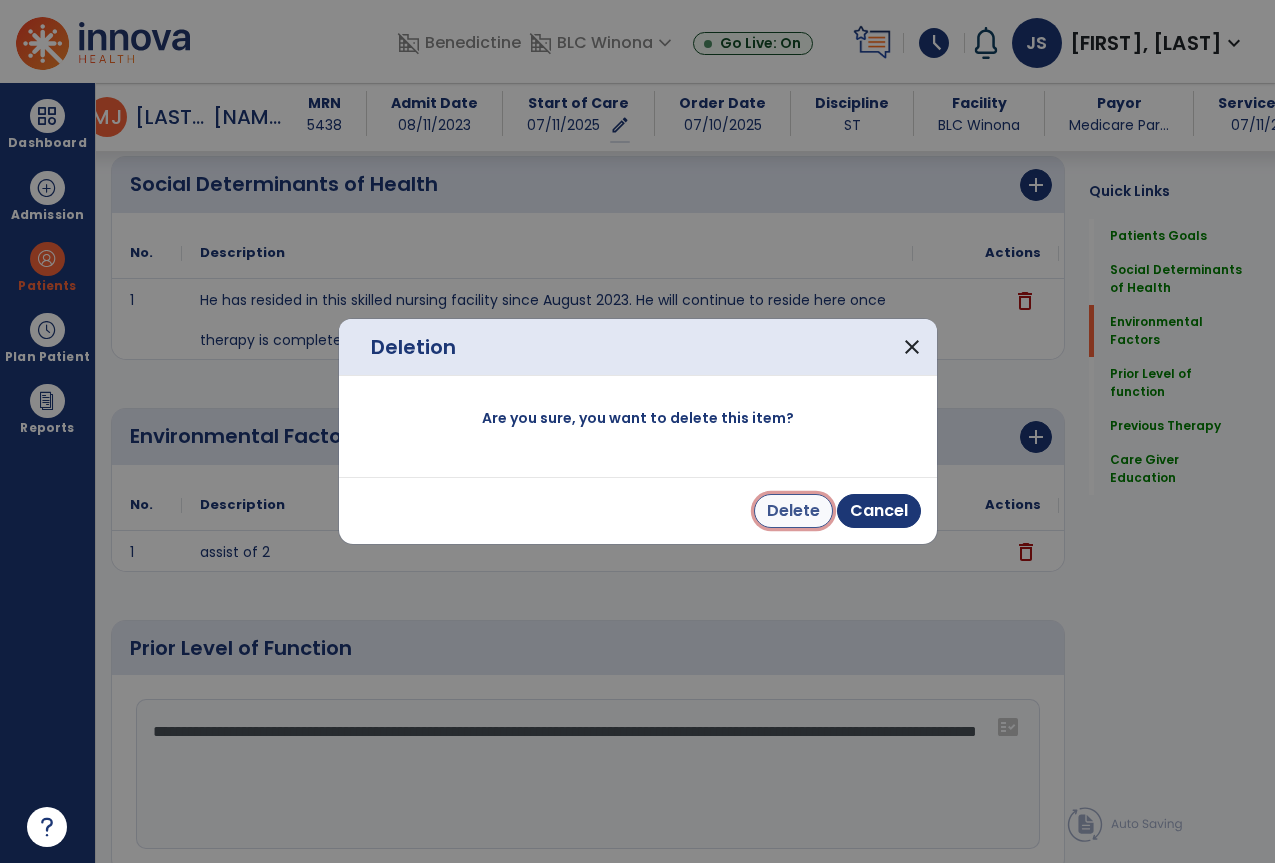 click on "Delete" at bounding box center (793, 511) 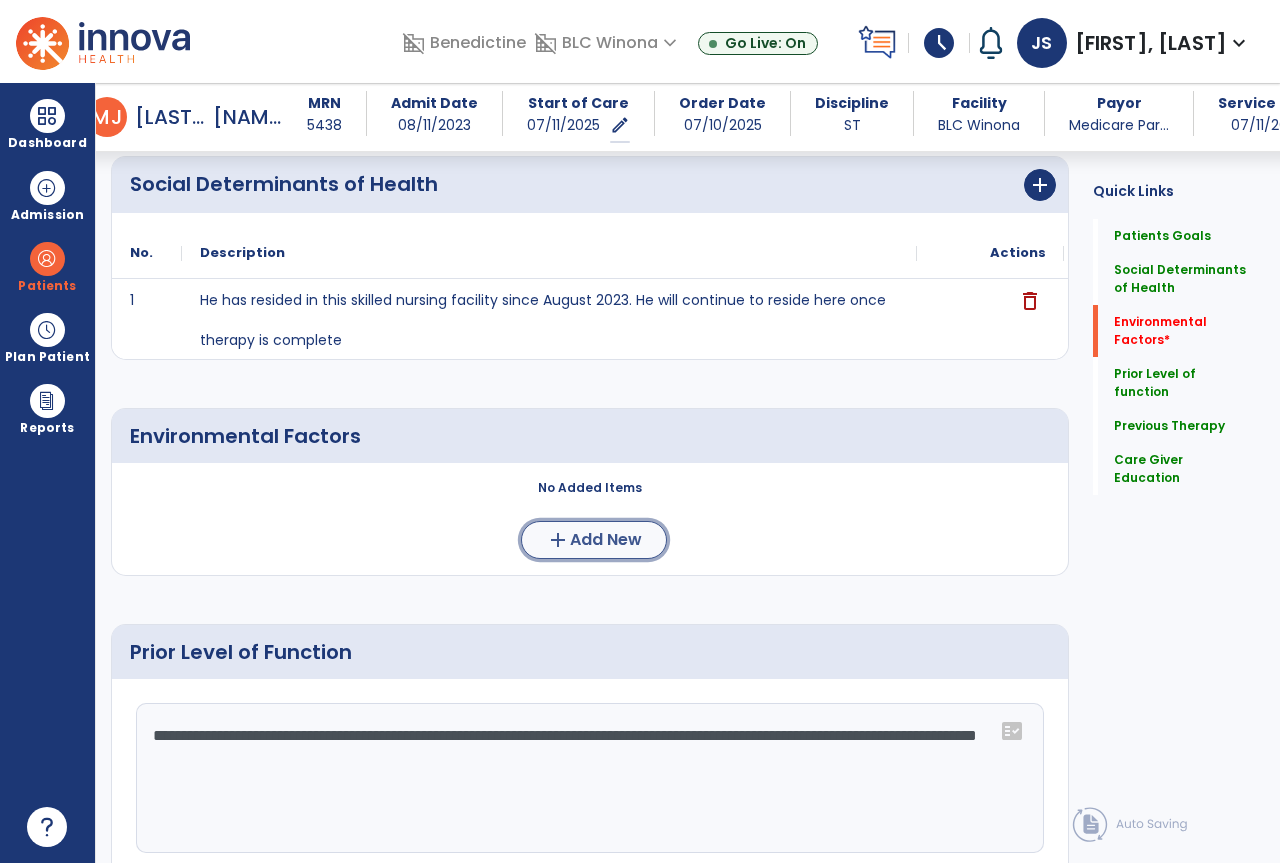 click on "add" 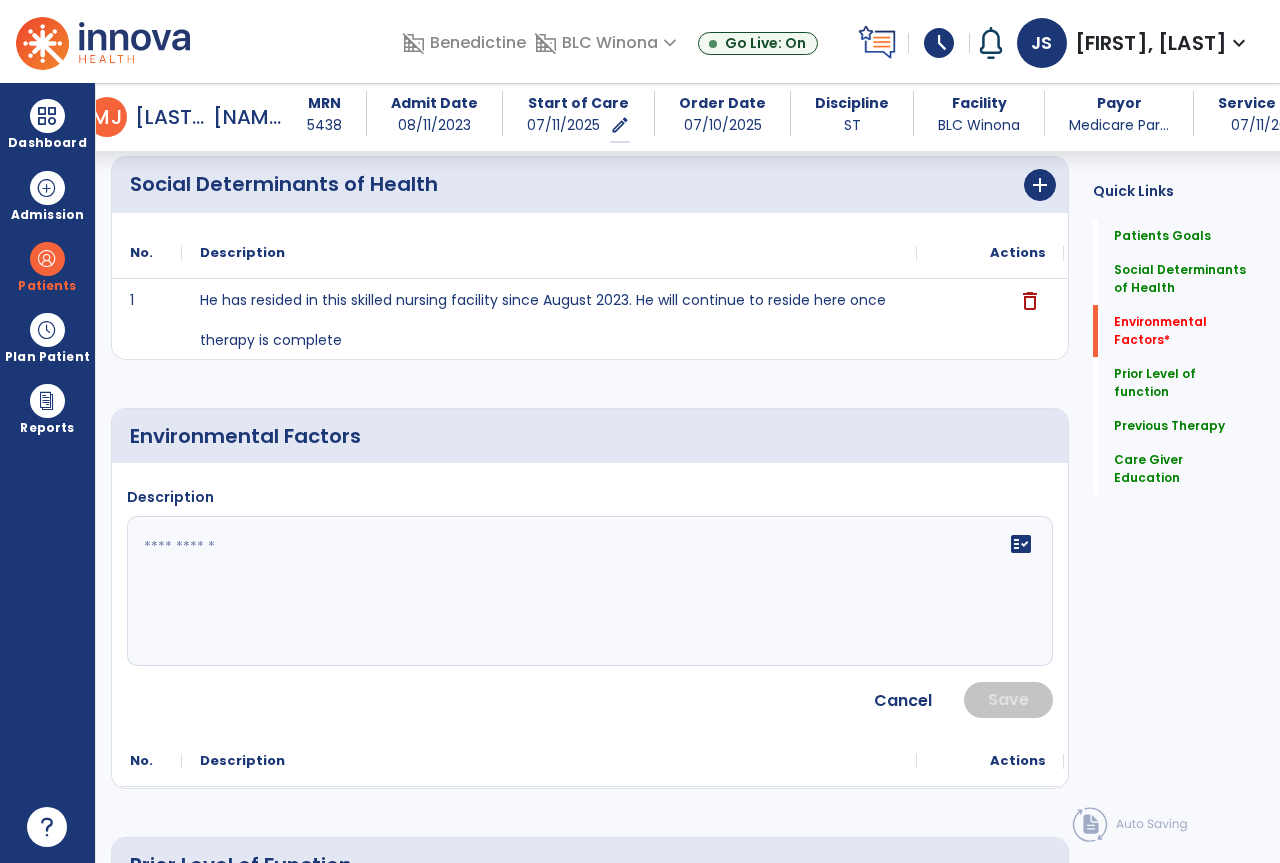 click 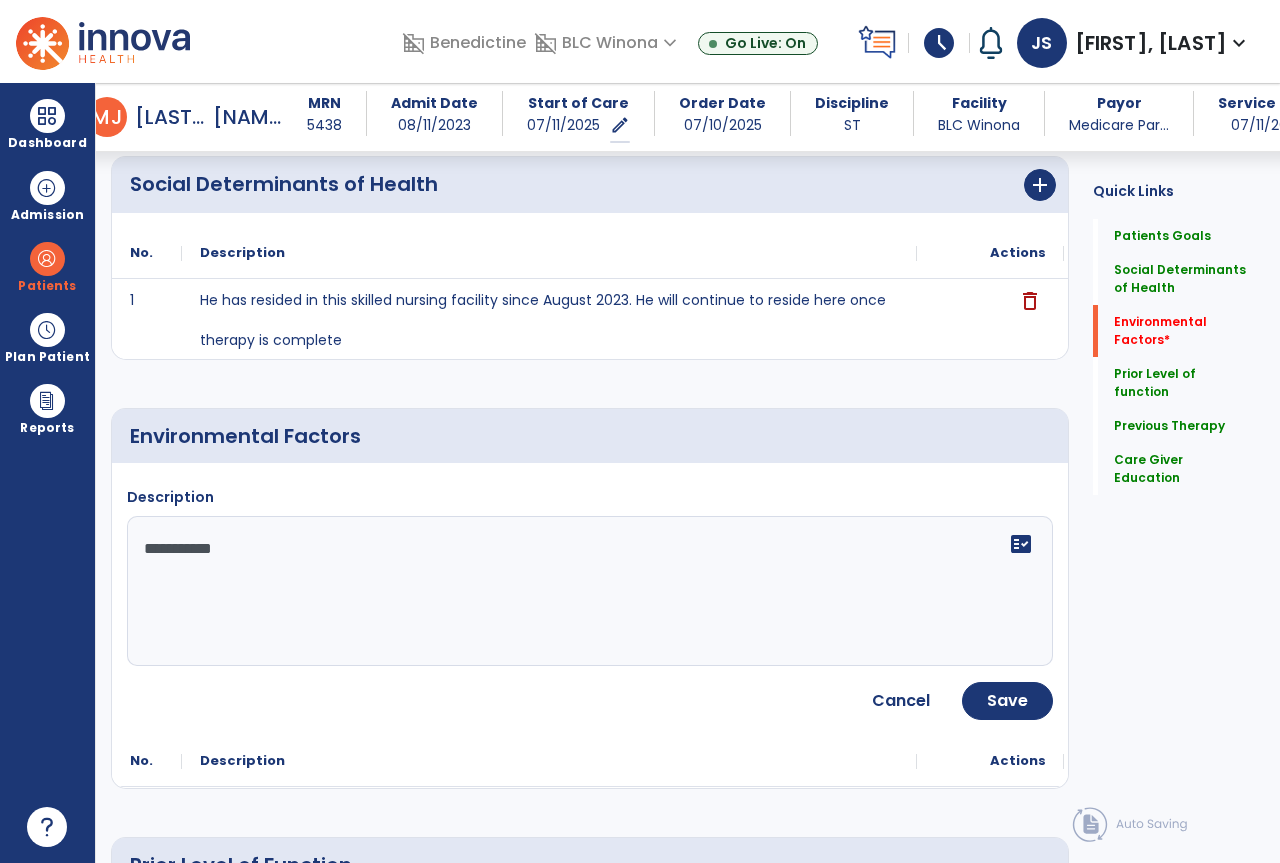 type on "**********" 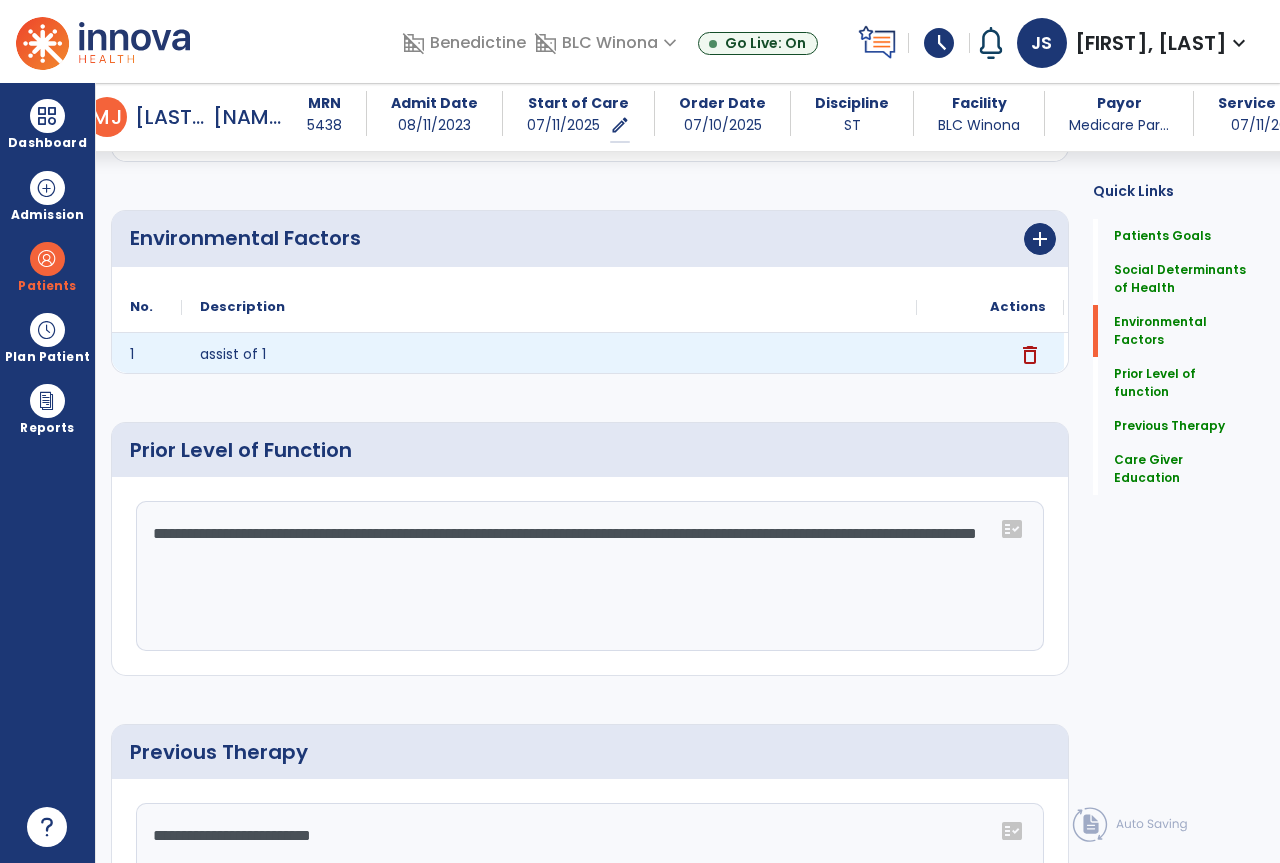 scroll, scrollTop: 600, scrollLeft: 0, axis: vertical 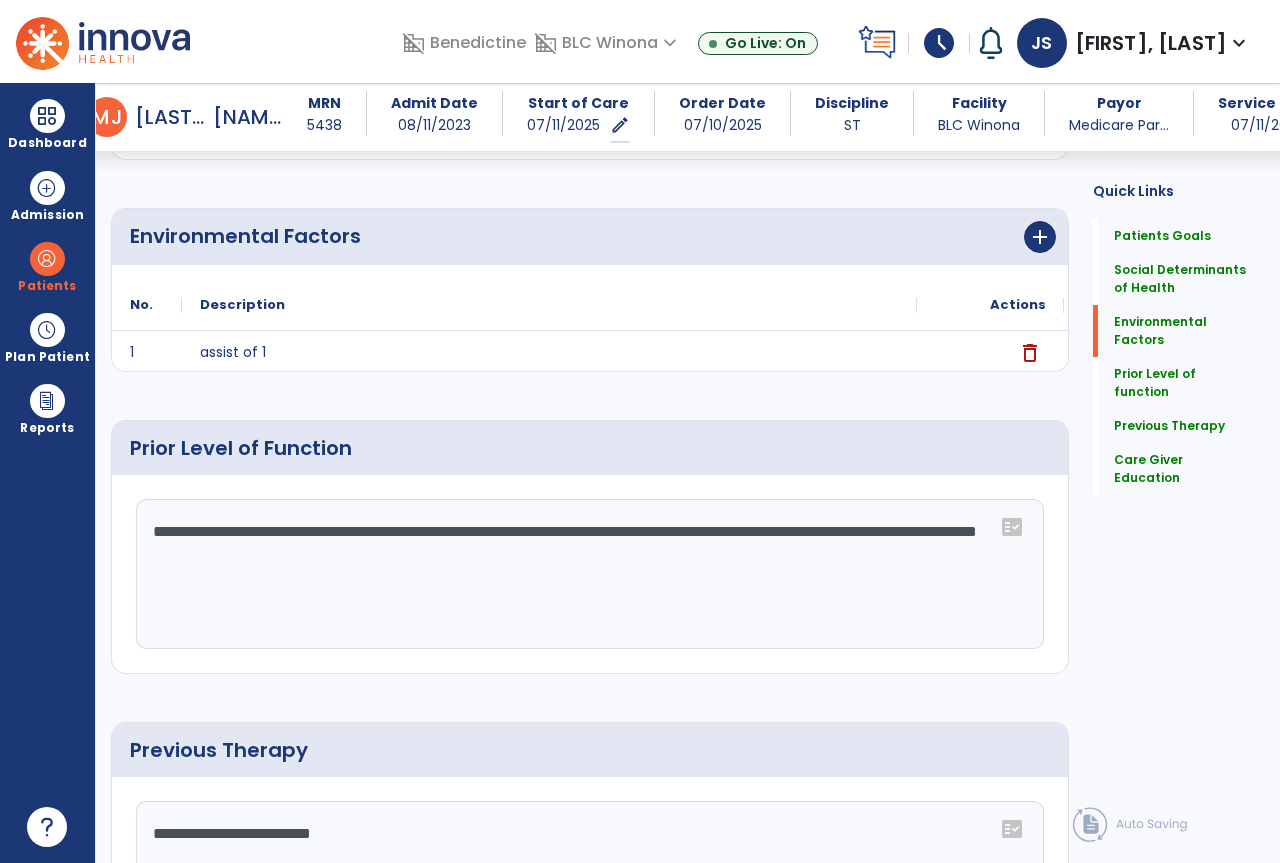 click on "**********" 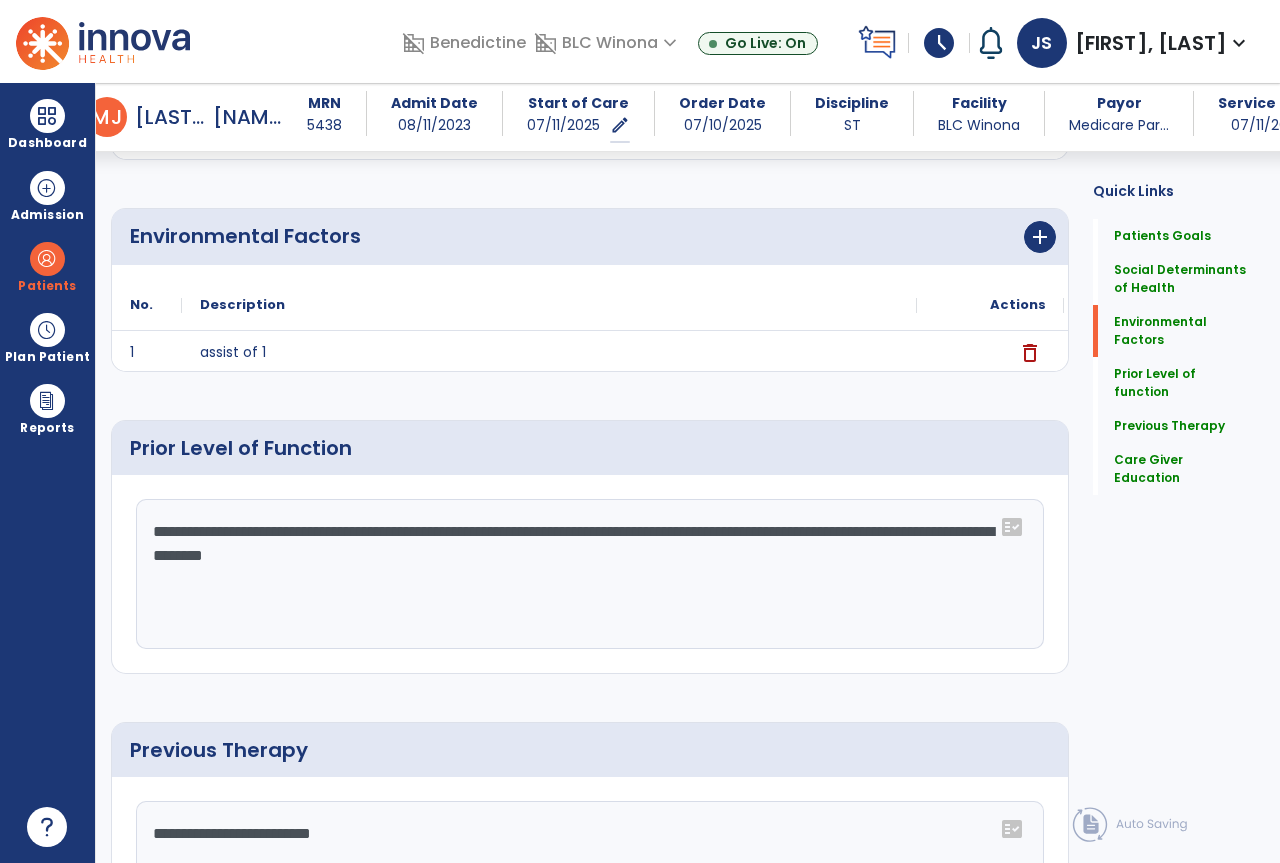 click on "**********" 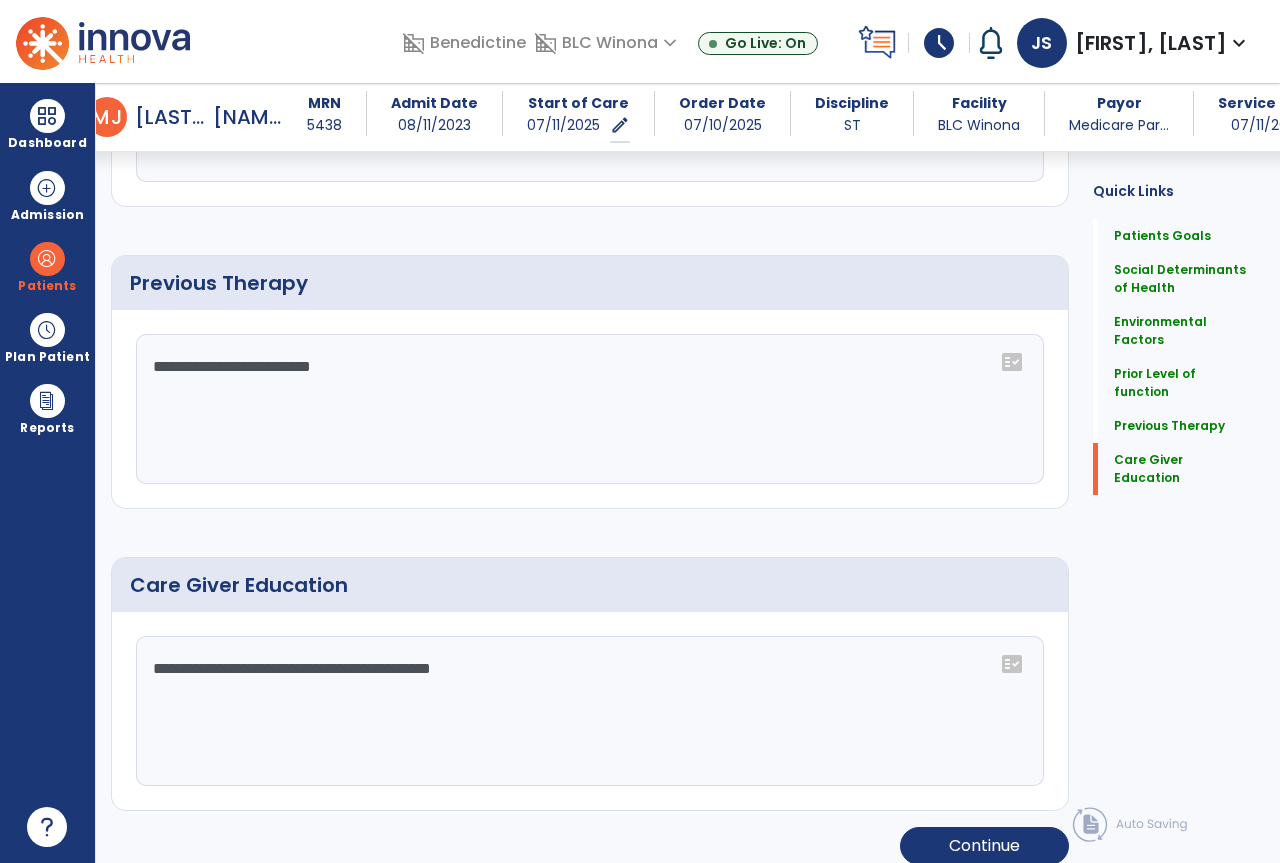 scroll, scrollTop: 1067, scrollLeft: 0, axis: vertical 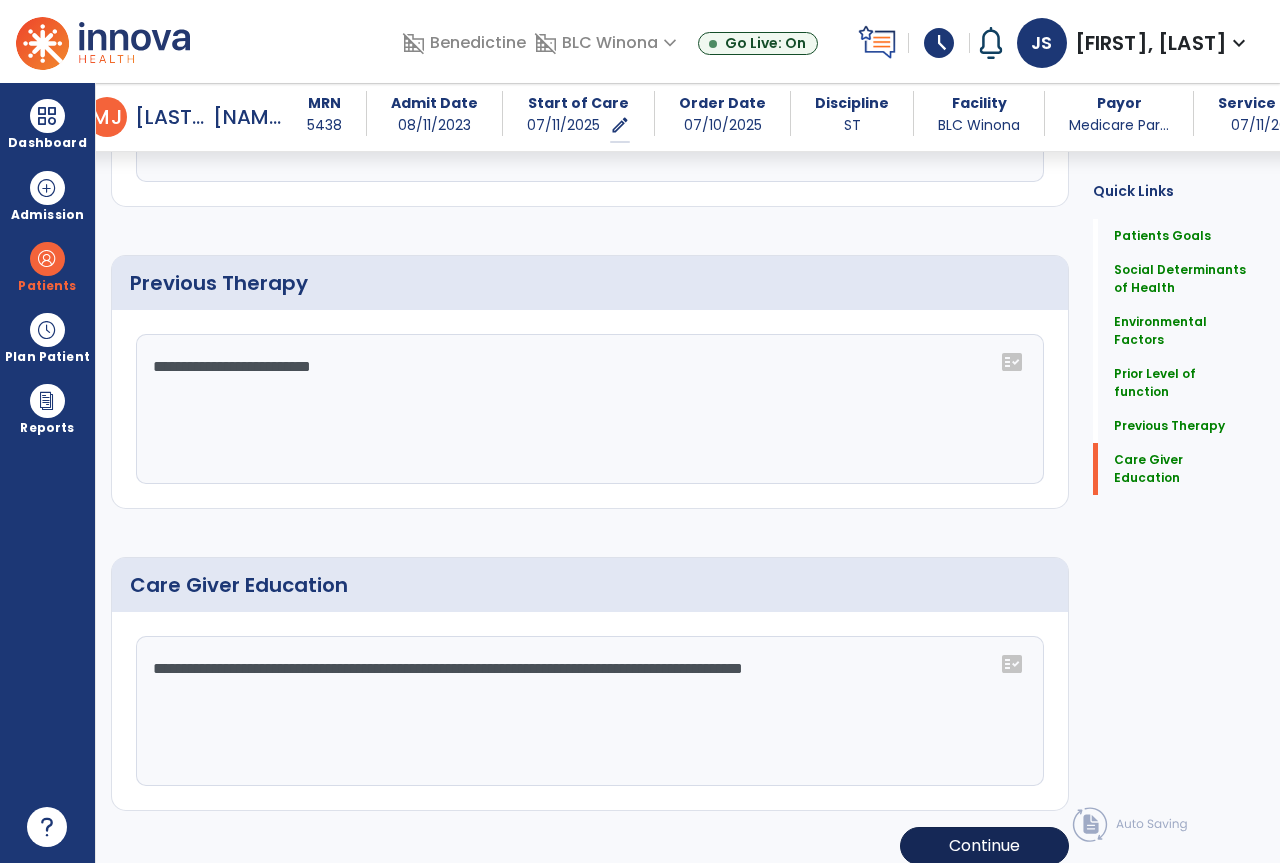 type on "**********" 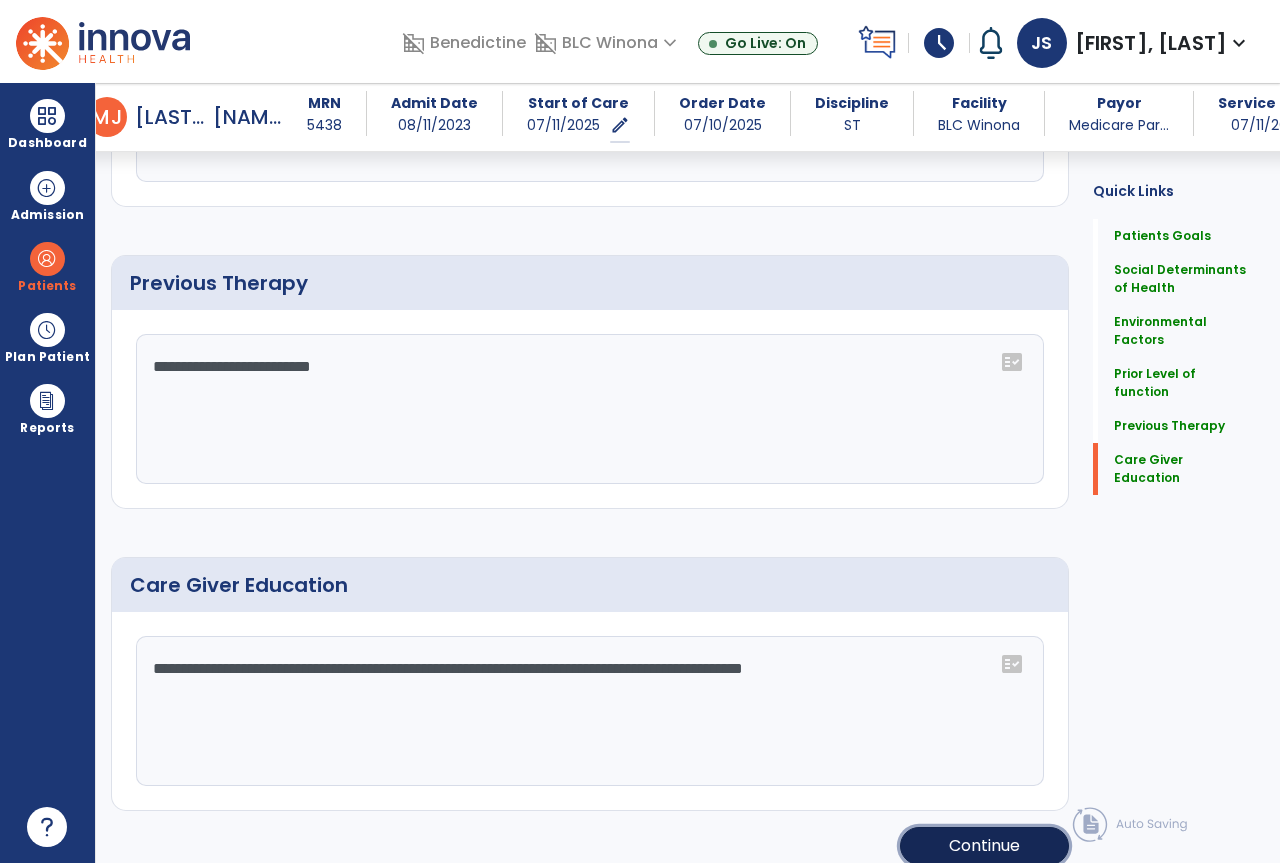 click on "Continue" 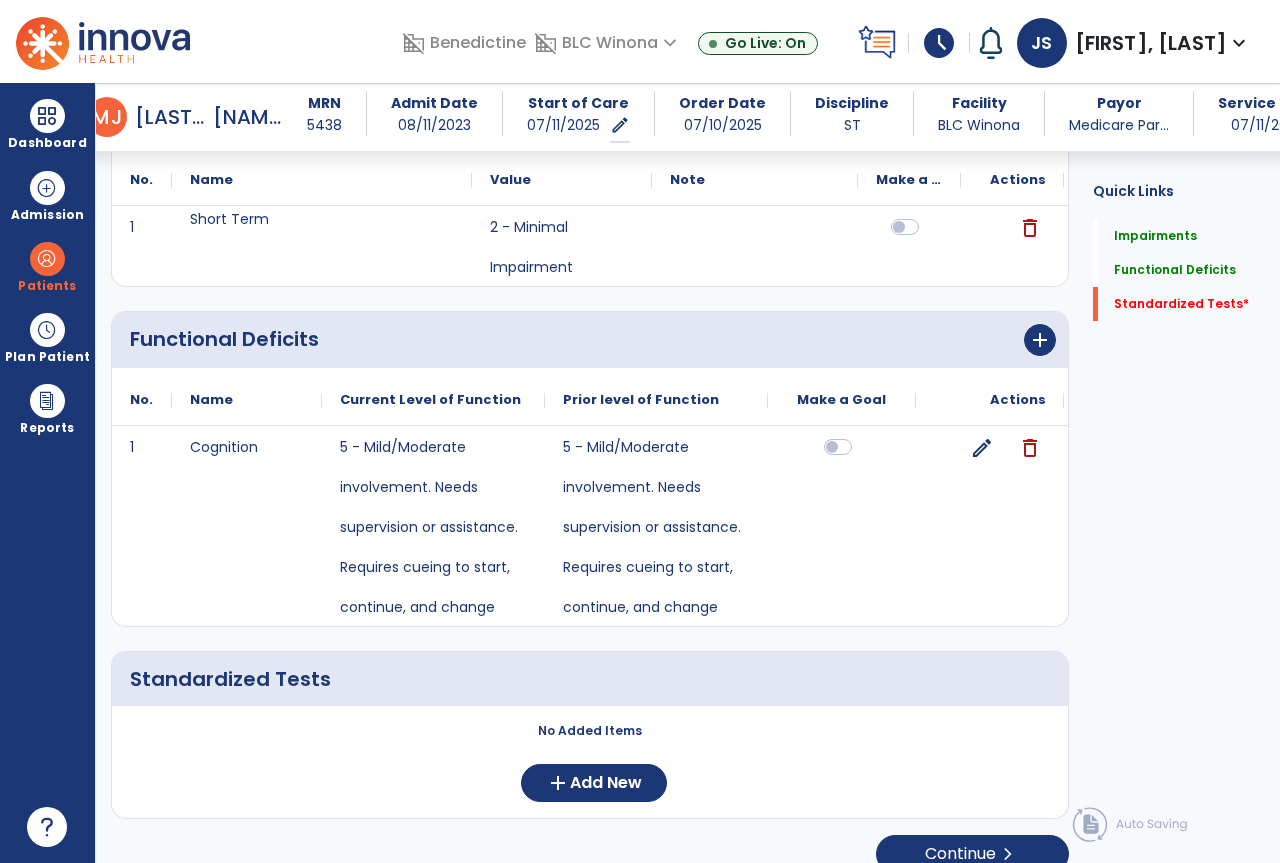 scroll, scrollTop: 263, scrollLeft: 0, axis: vertical 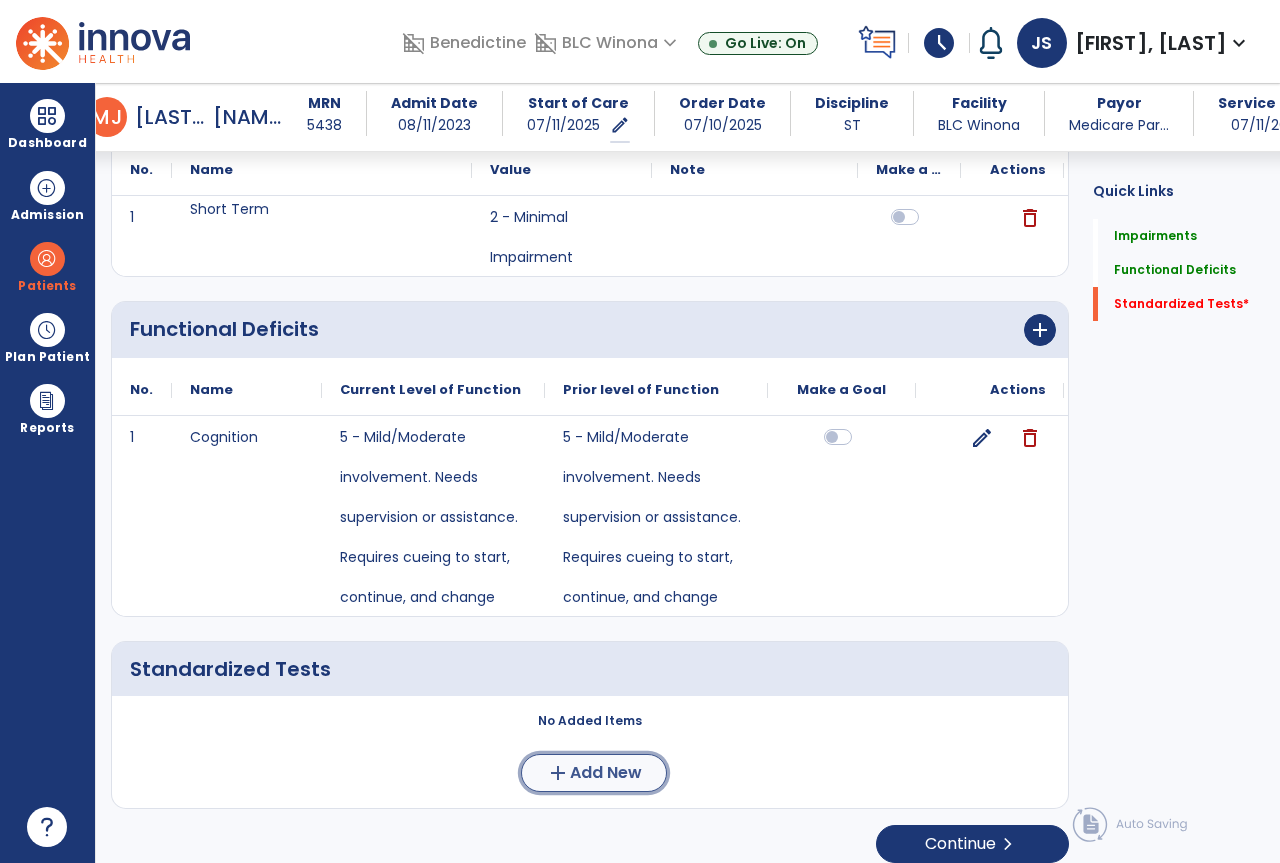 click on "Add New" 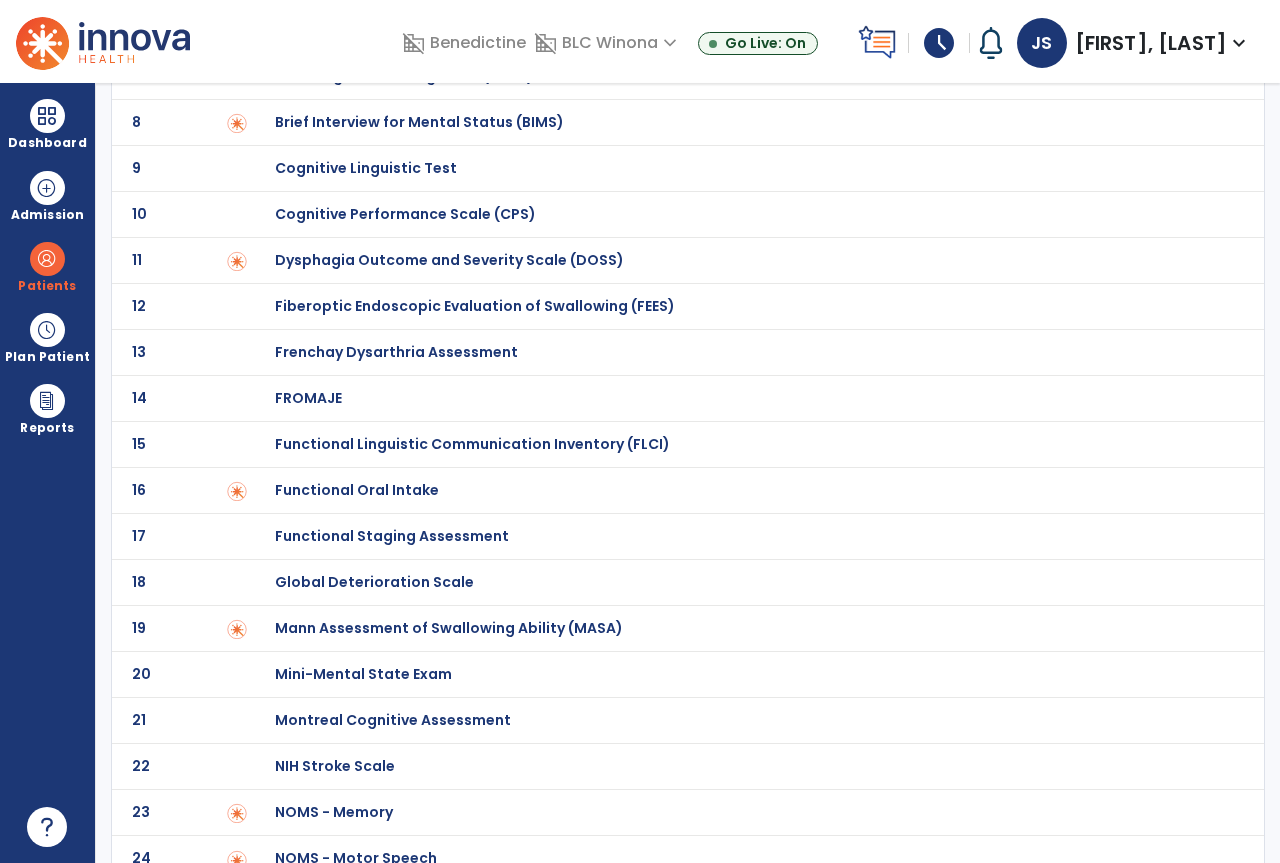 scroll, scrollTop: 500, scrollLeft: 0, axis: vertical 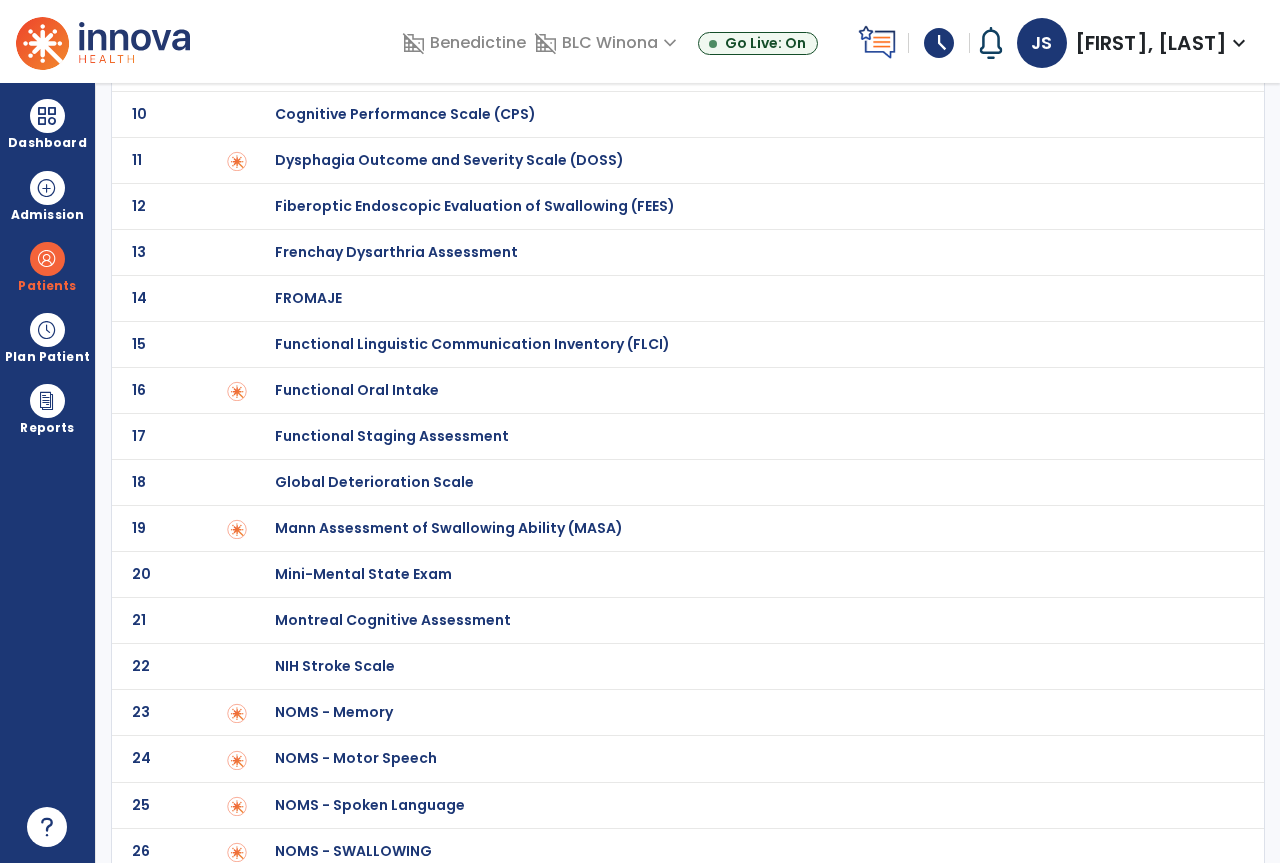 click on "Montreal Cognitive Assessment" at bounding box center [354, -300] 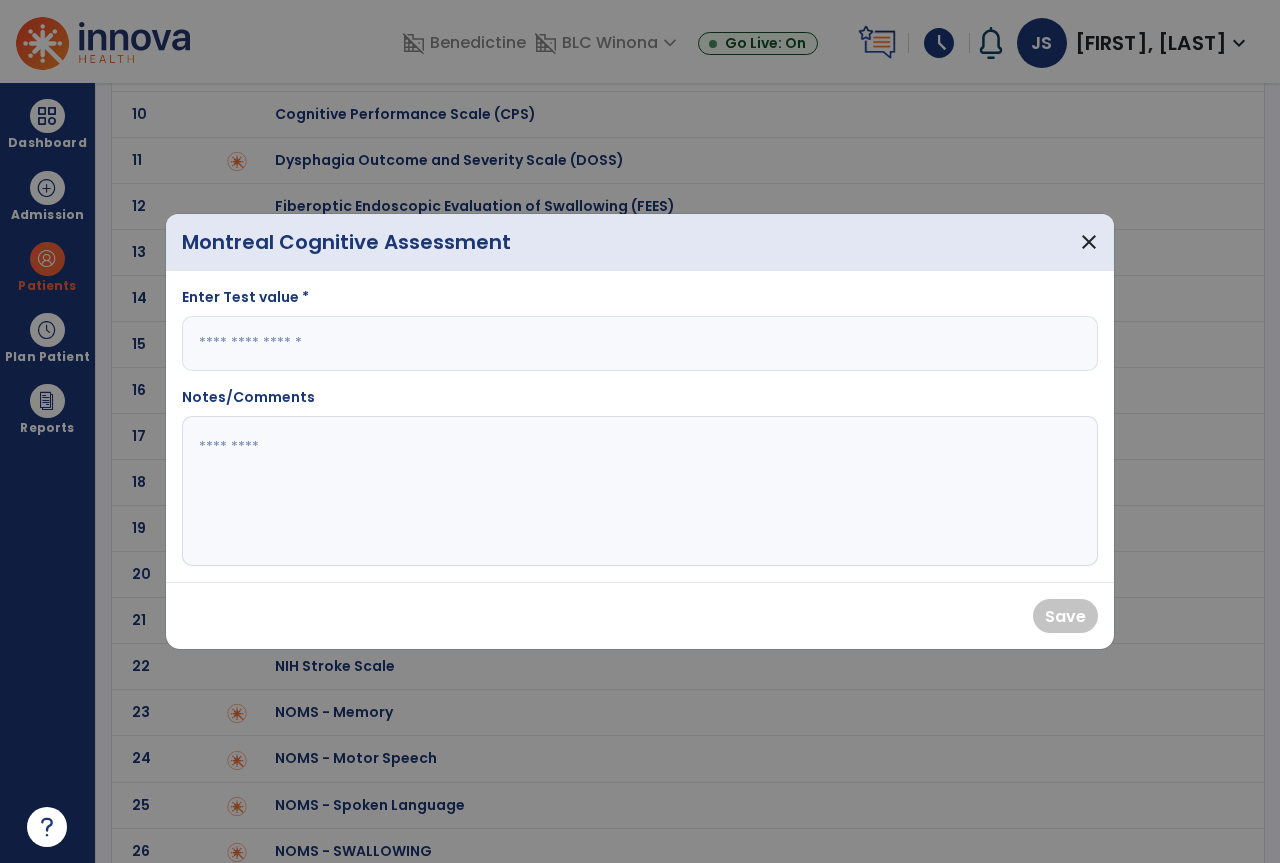 click at bounding box center [640, 343] 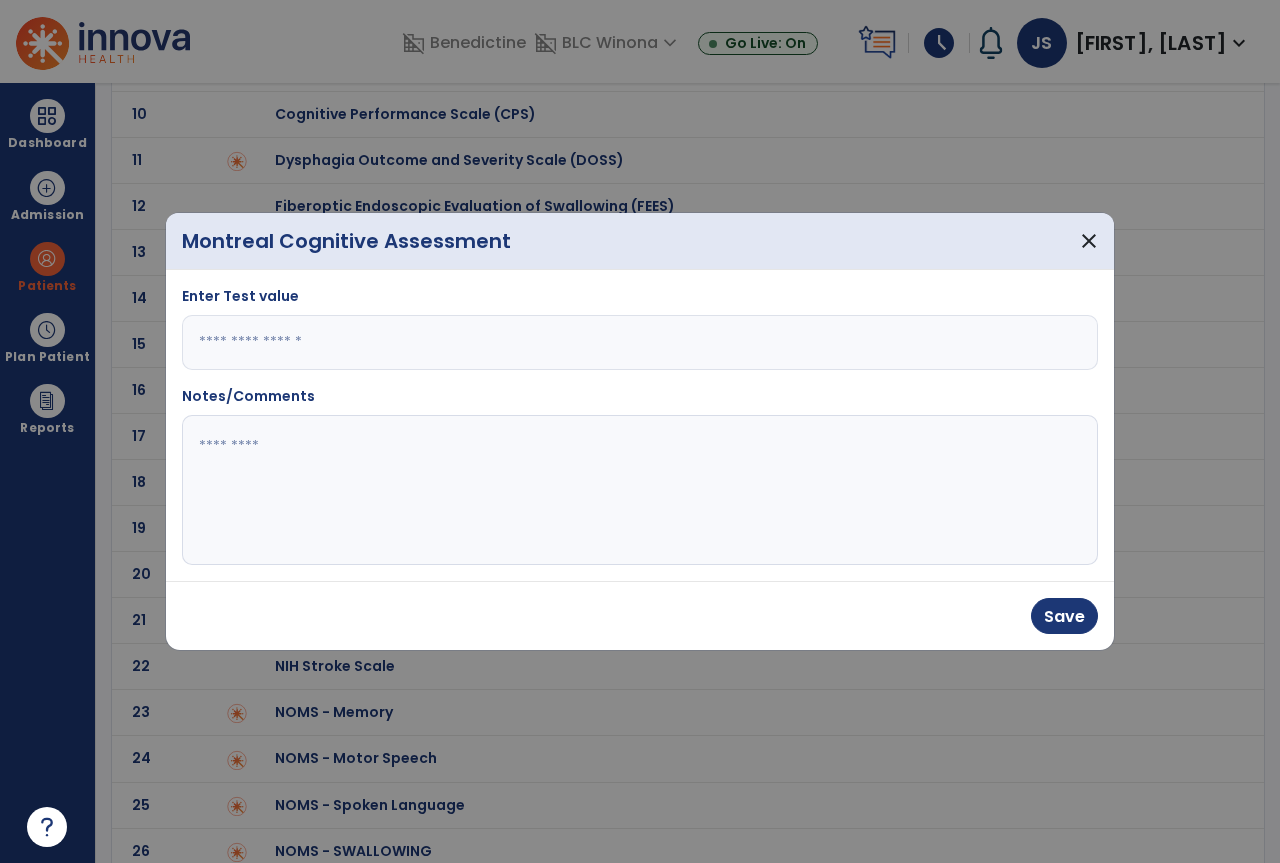 type on "**" 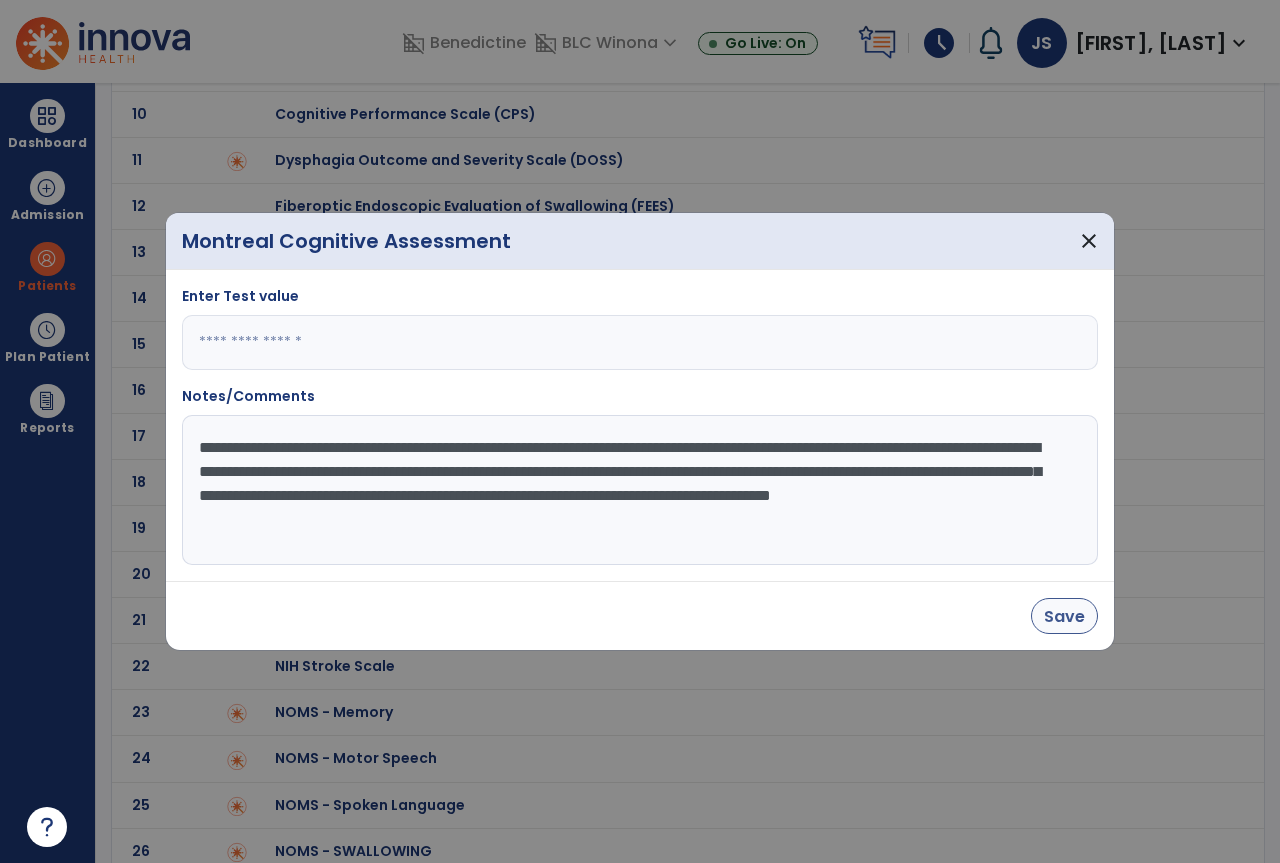 type on "**********" 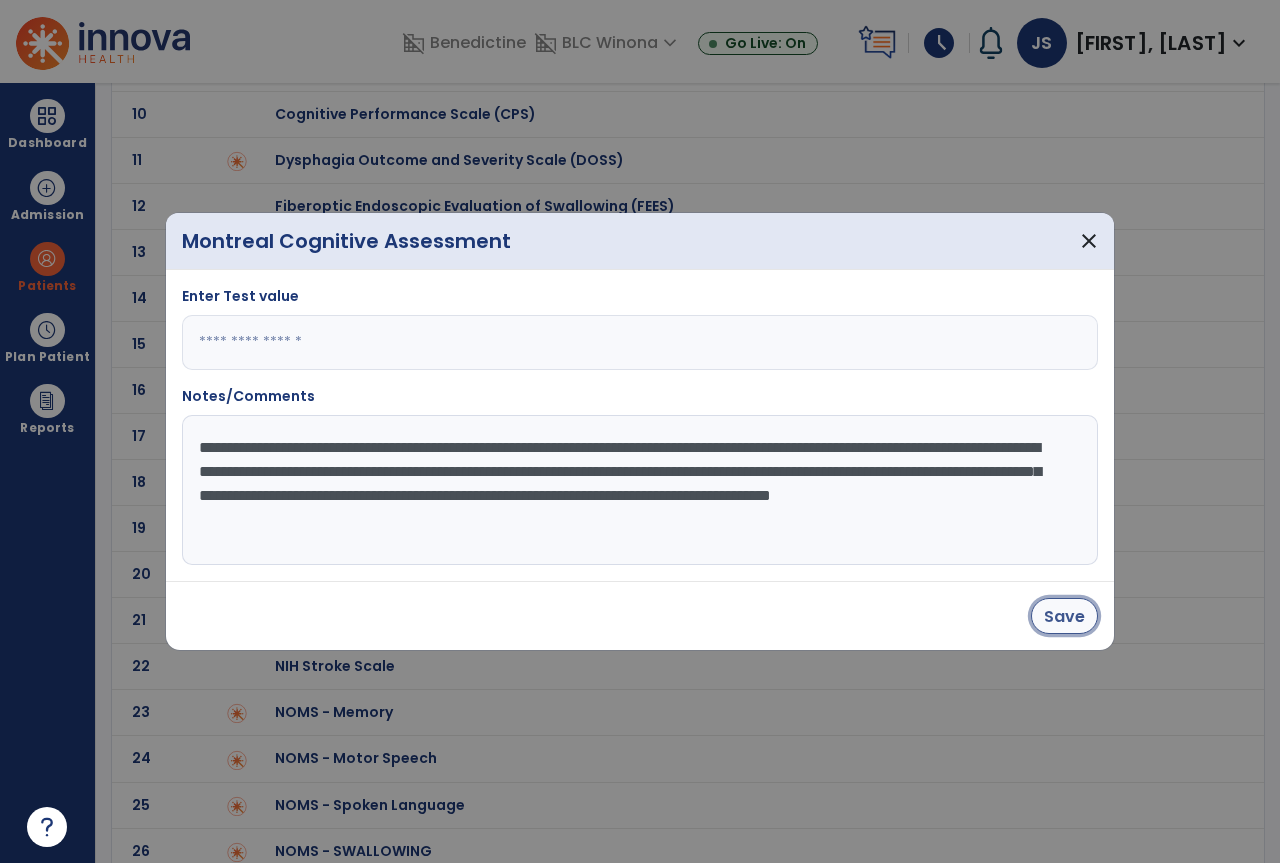 click on "Save" at bounding box center (1064, 616) 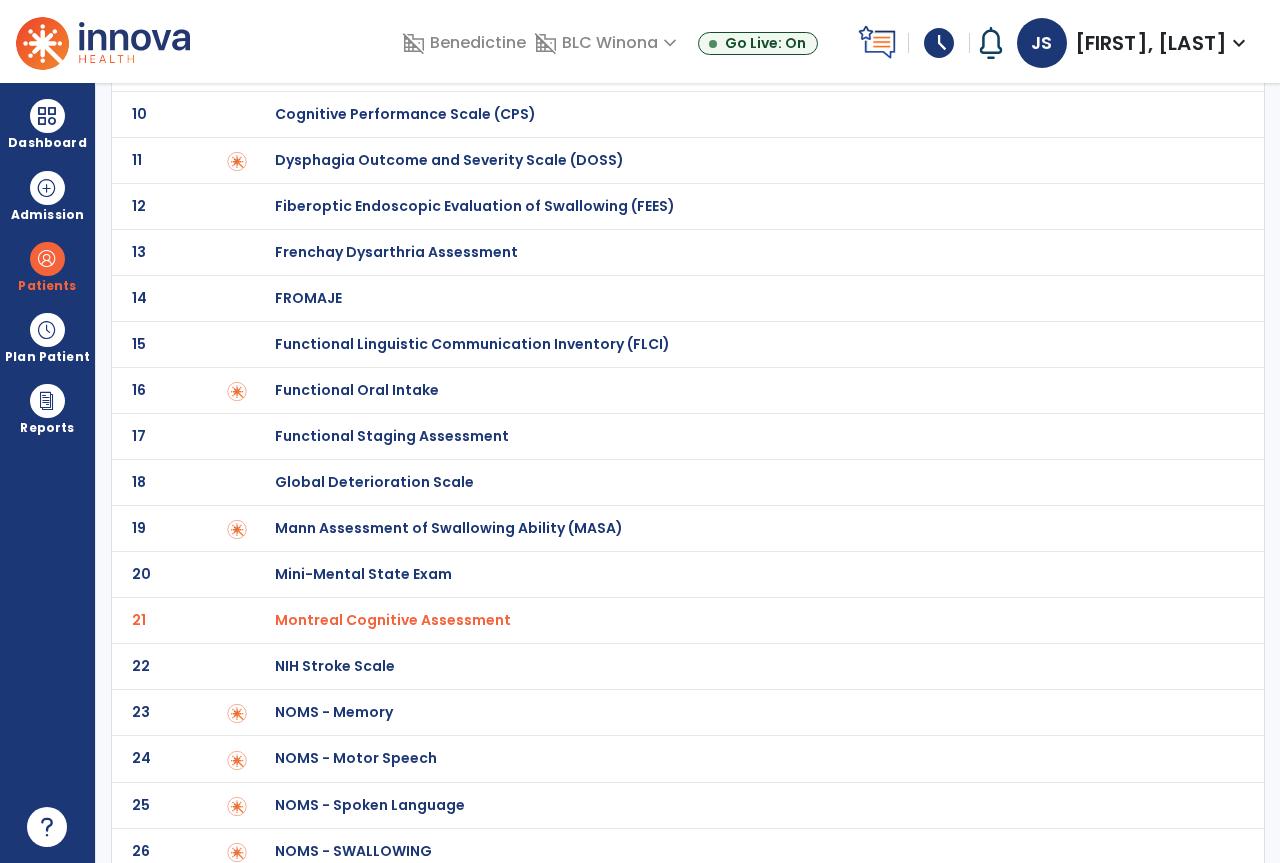 click on "Montreal Cognitive Assessment" at bounding box center (393, 620) 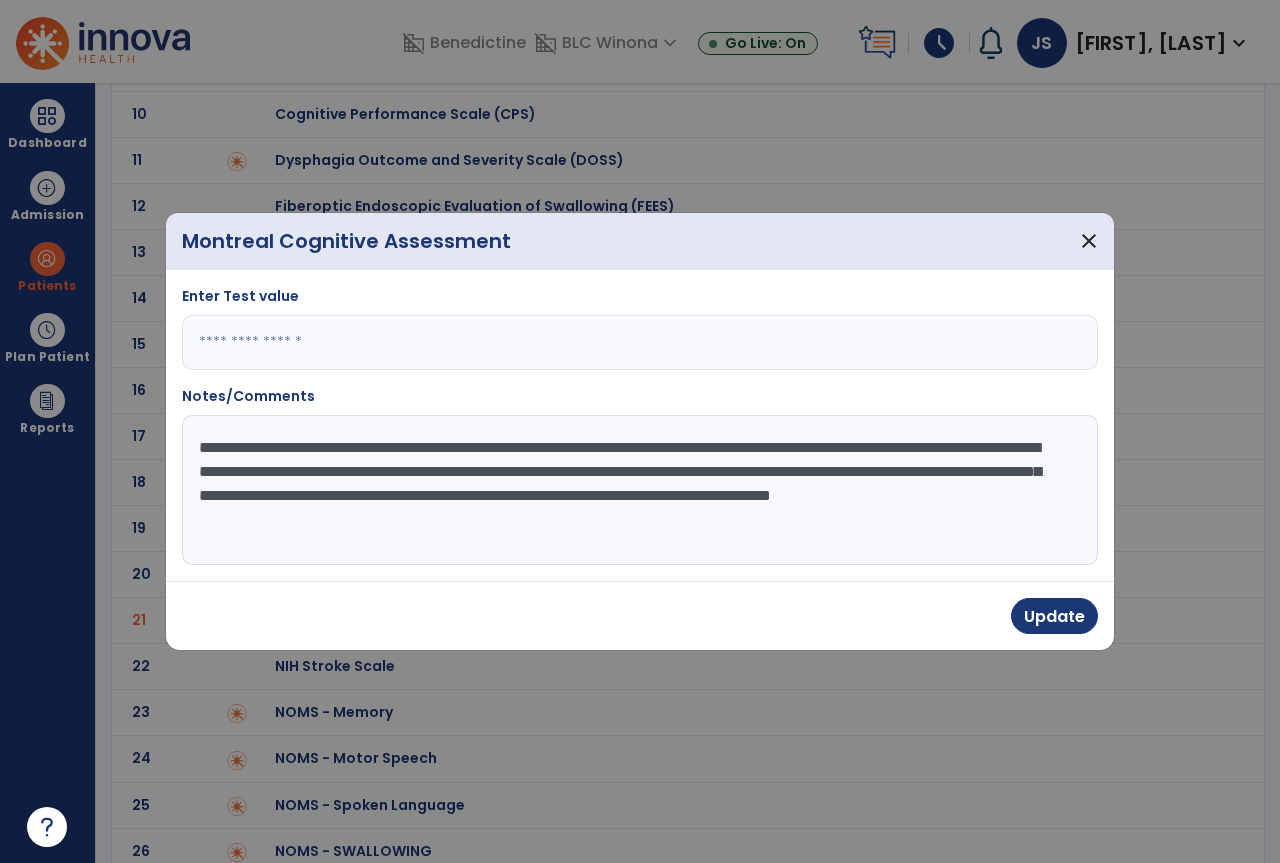 drag, startPoint x: 199, startPoint y: 449, endPoint x: 841, endPoint y: 541, distance: 648.5584 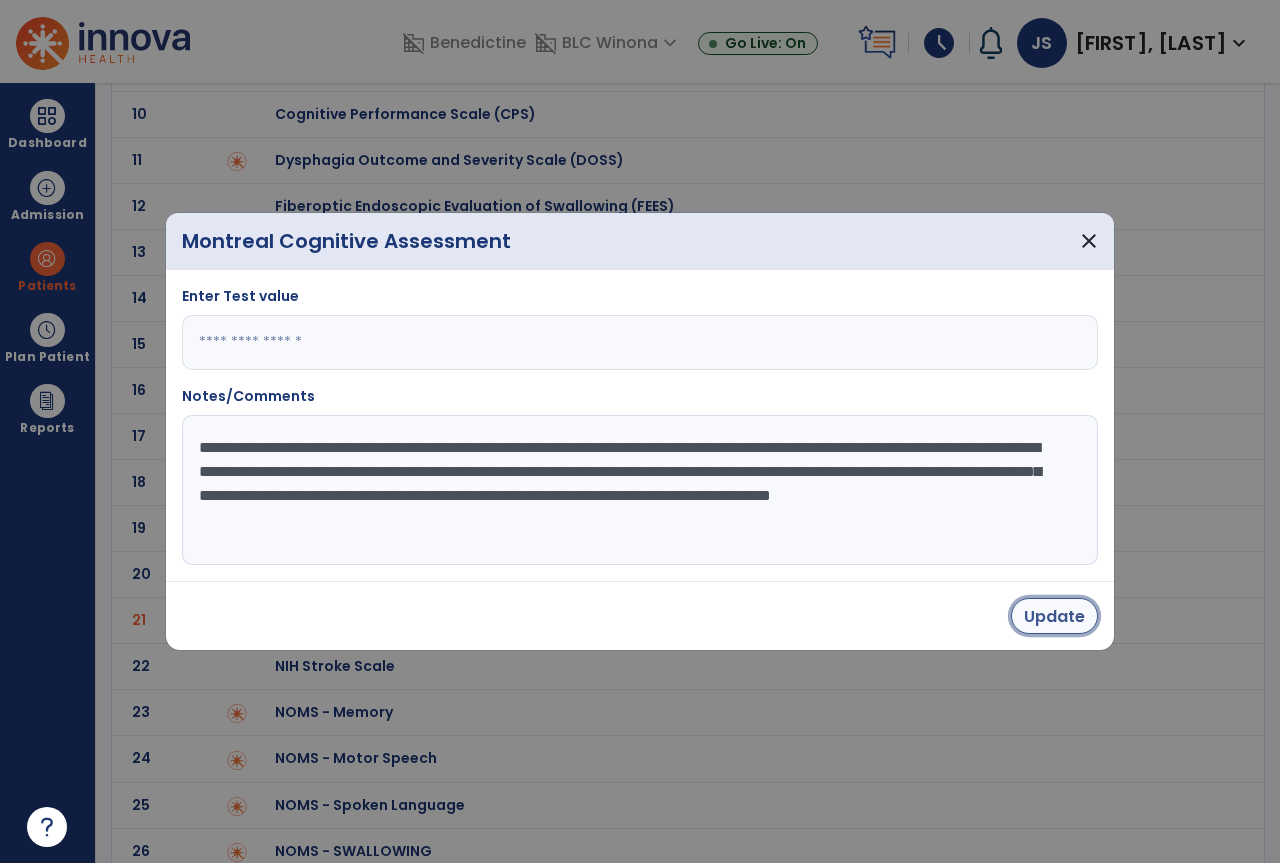click on "Update" at bounding box center (1054, 616) 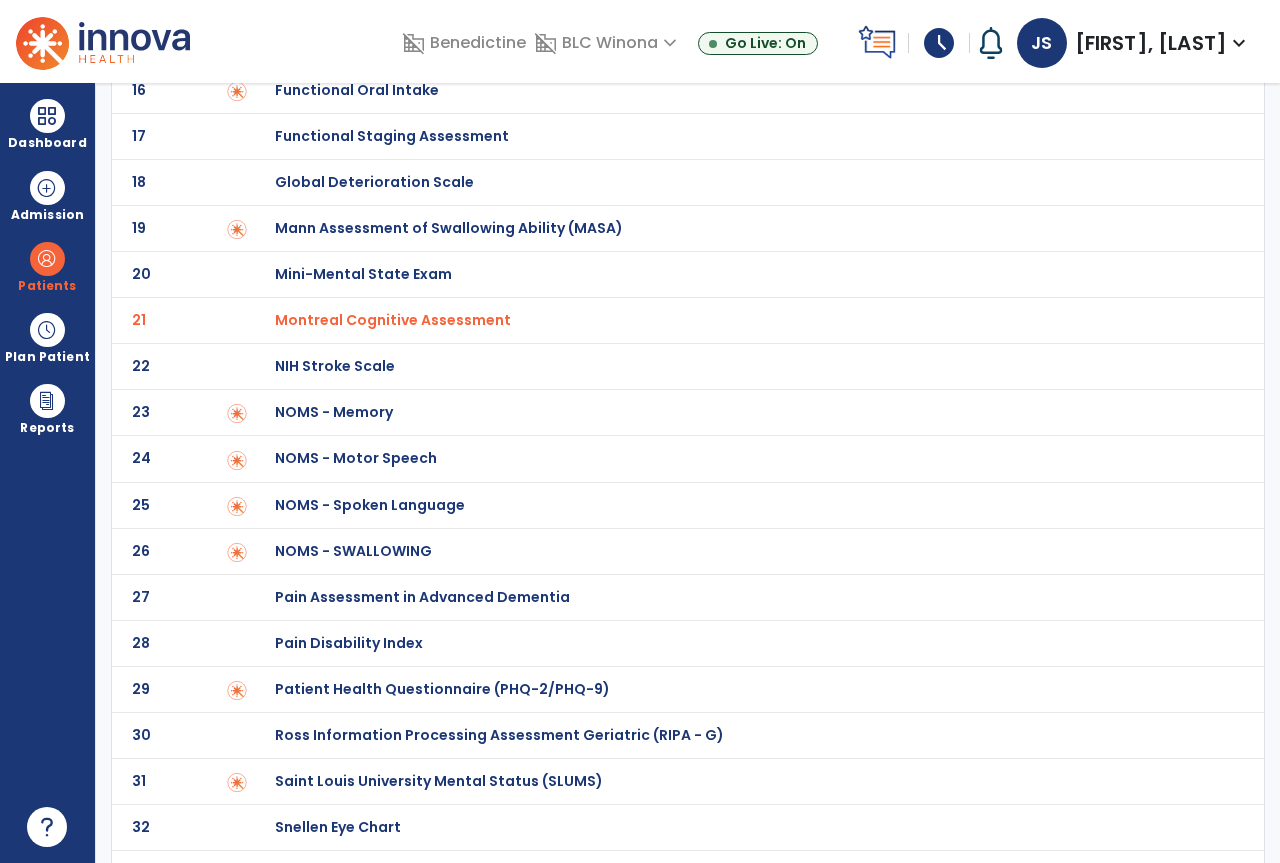 scroll, scrollTop: 834, scrollLeft: 0, axis: vertical 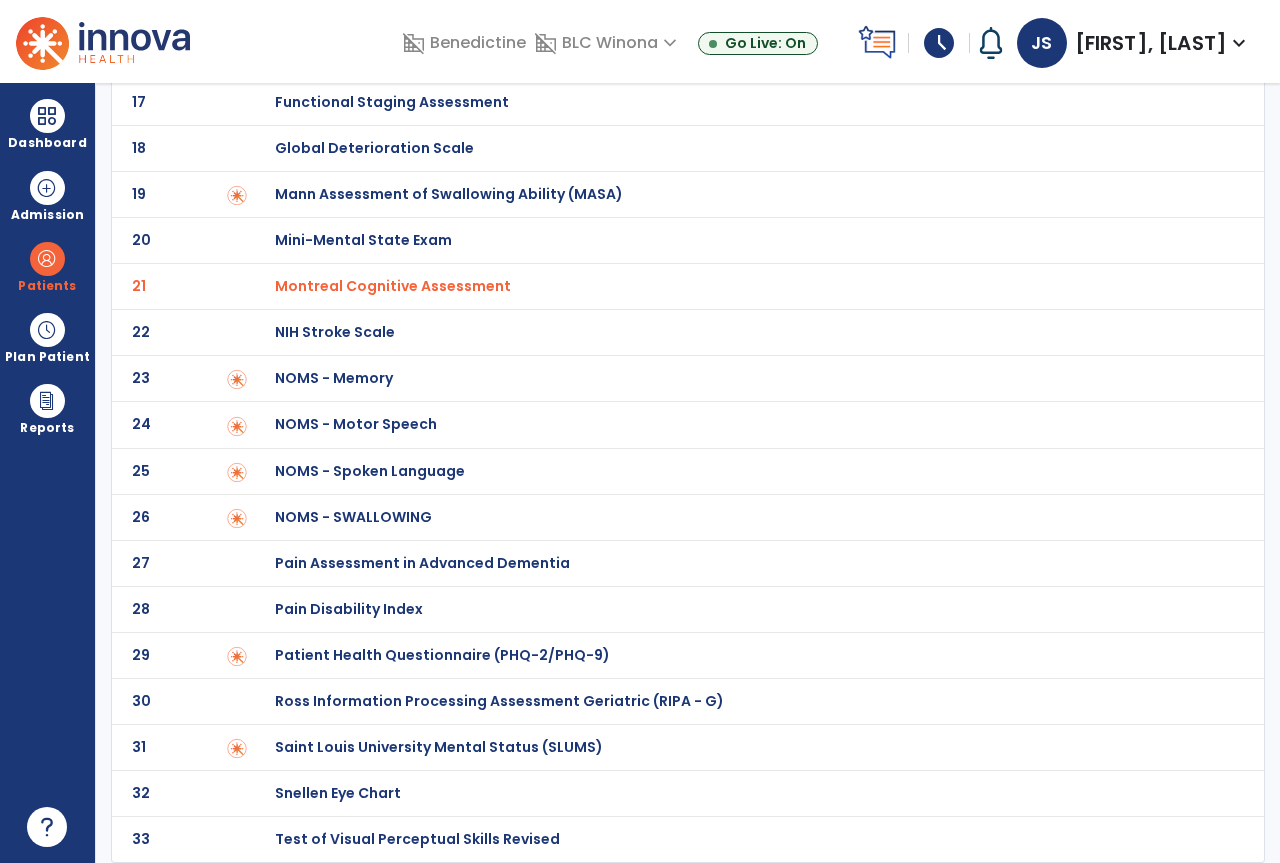 click on "Saint Louis University Mental Status (SLUMS)" at bounding box center (354, -634) 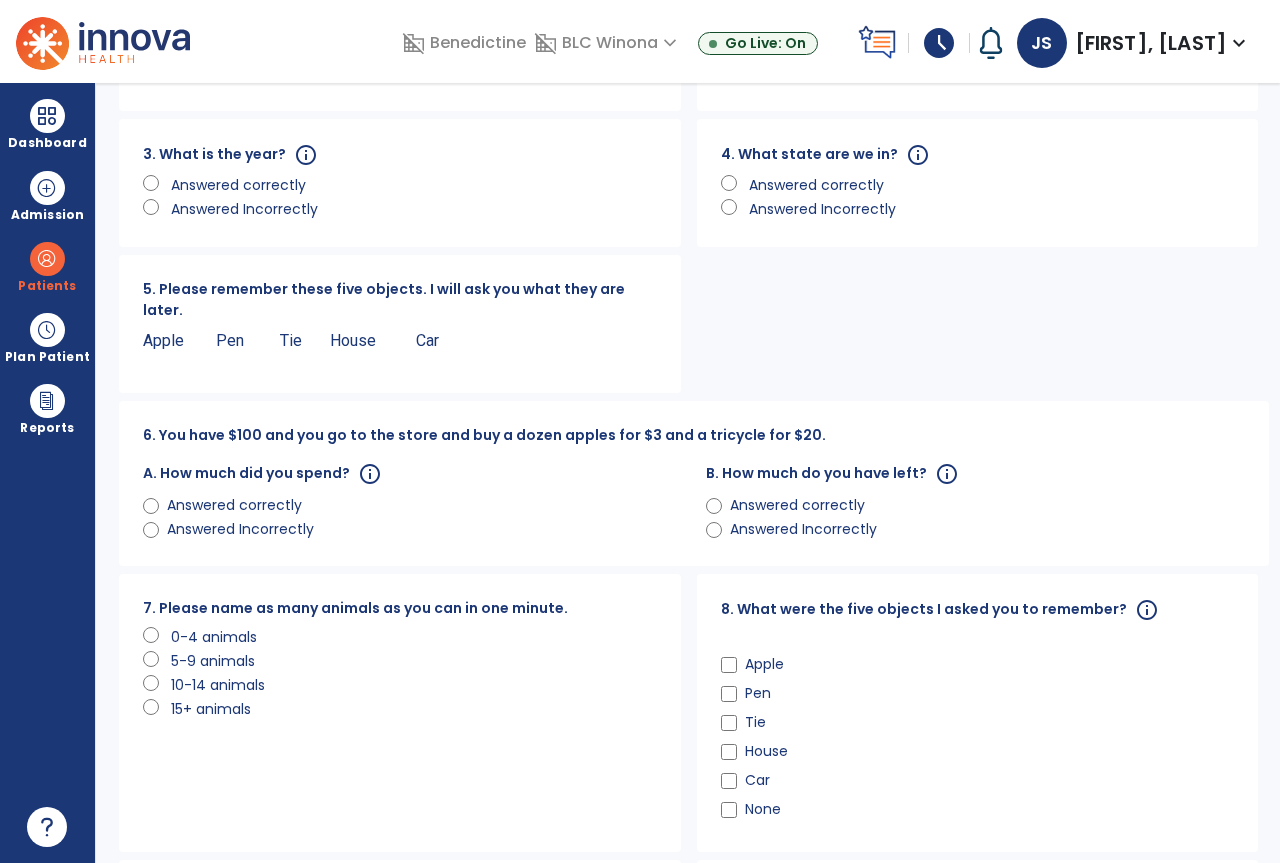 scroll, scrollTop: 200, scrollLeft: 0, axis: vertical 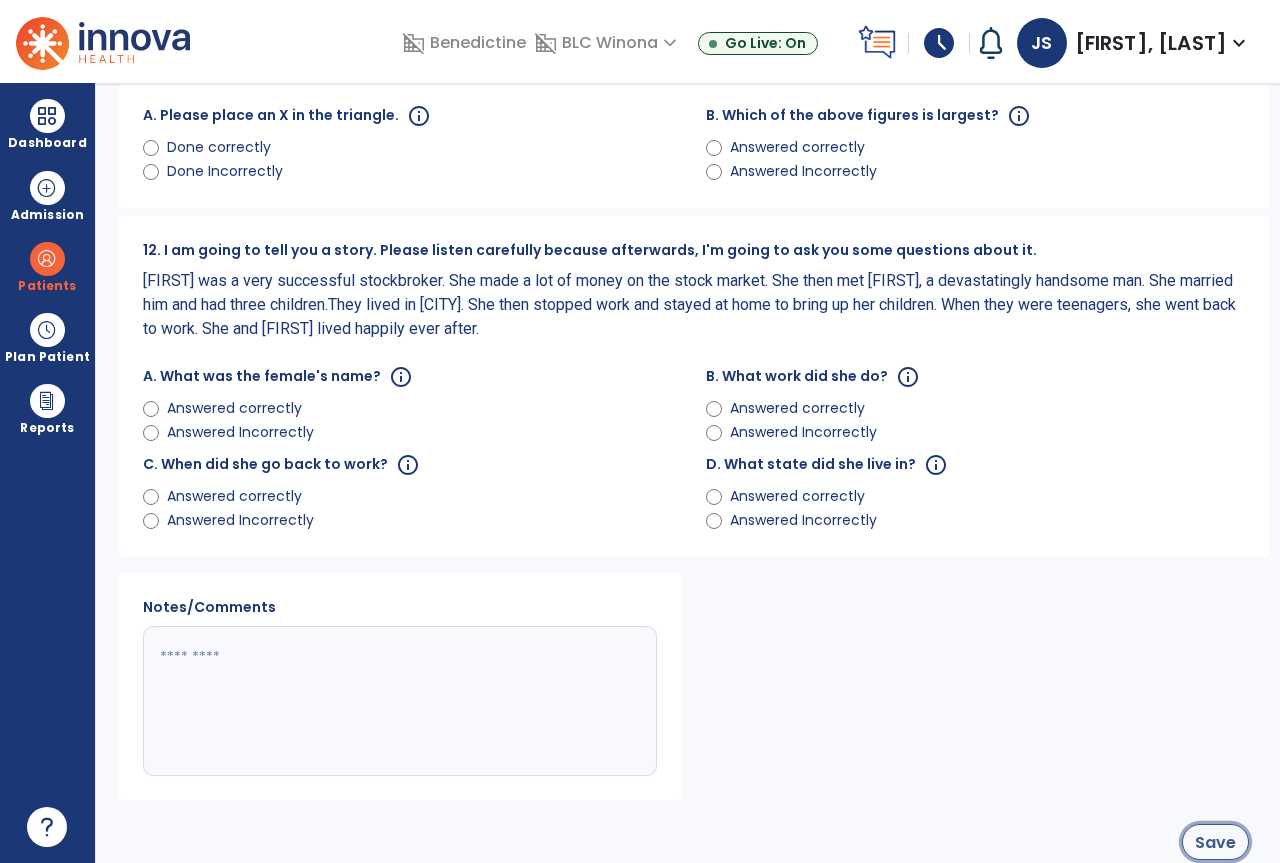 click on "Save" 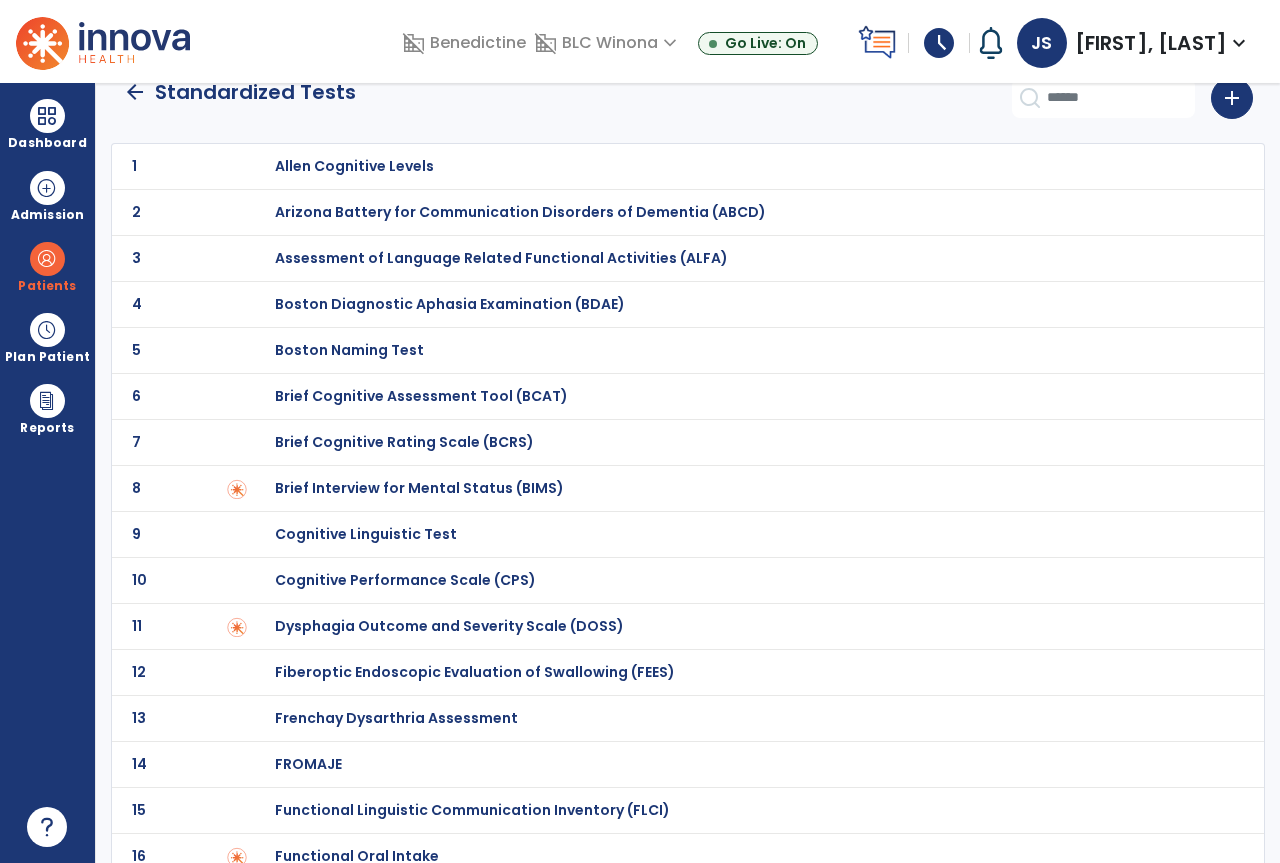scroll, scrollTop: 0, scrollLeft: 0, axis: both 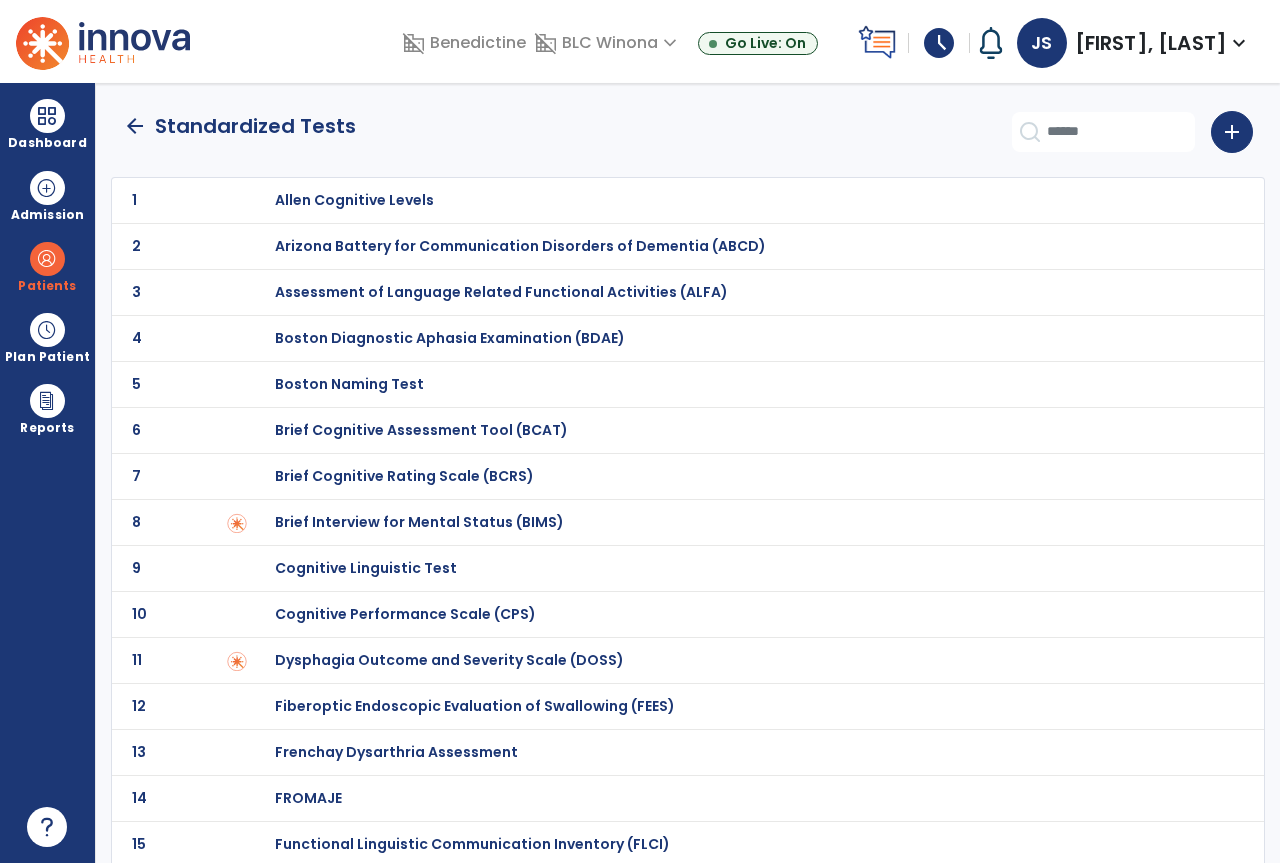 click on "arrow_back" 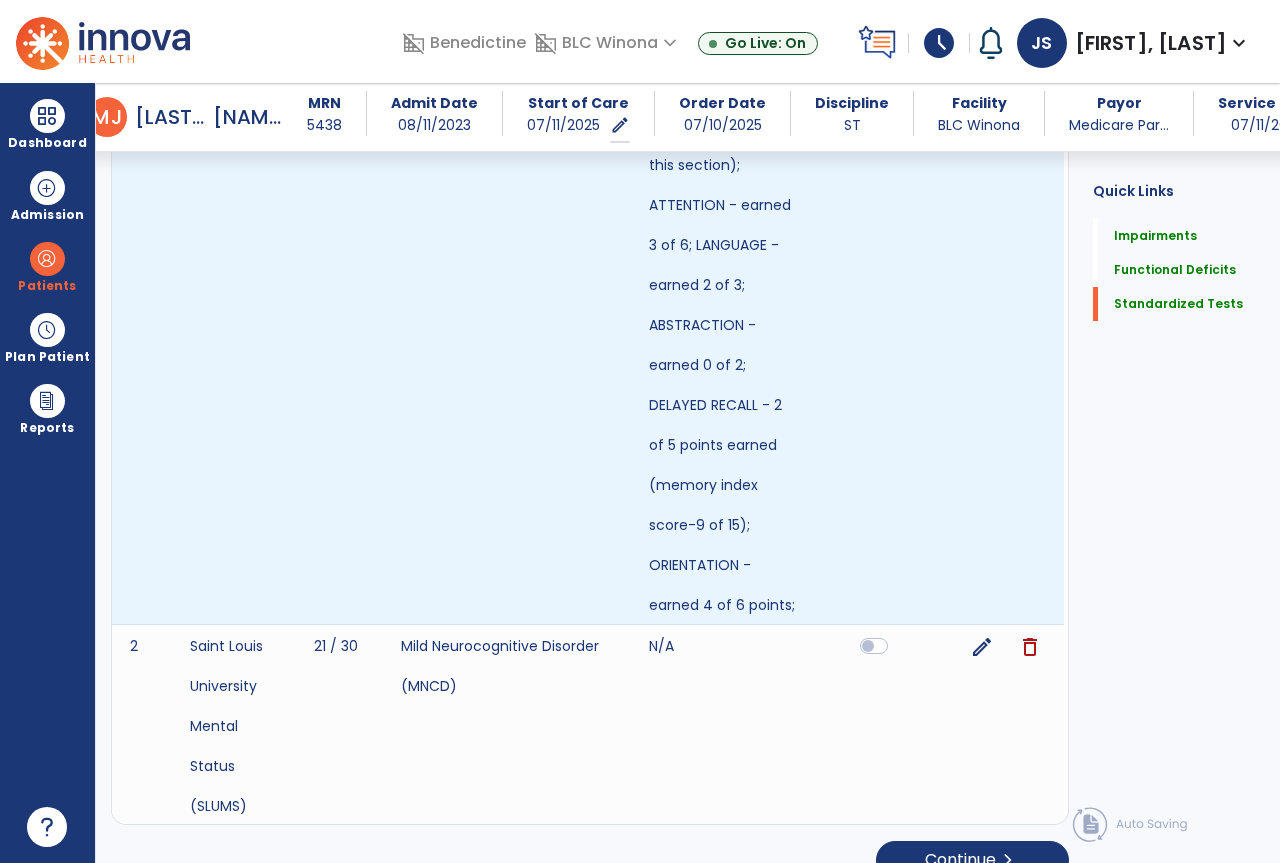 scroll, scrollTop: 1251, scrollLeft: 0, axis: vertical 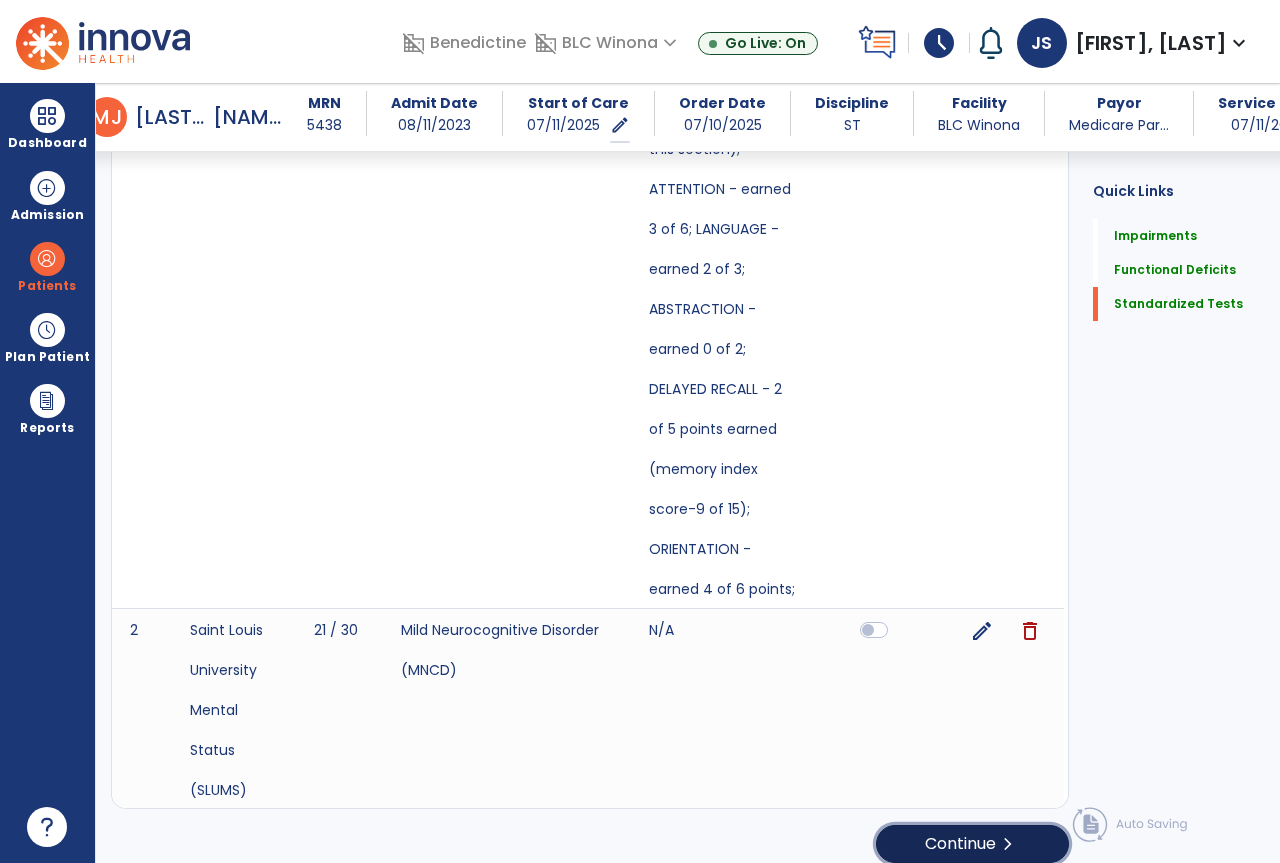 click on "Continue  chevron_right" 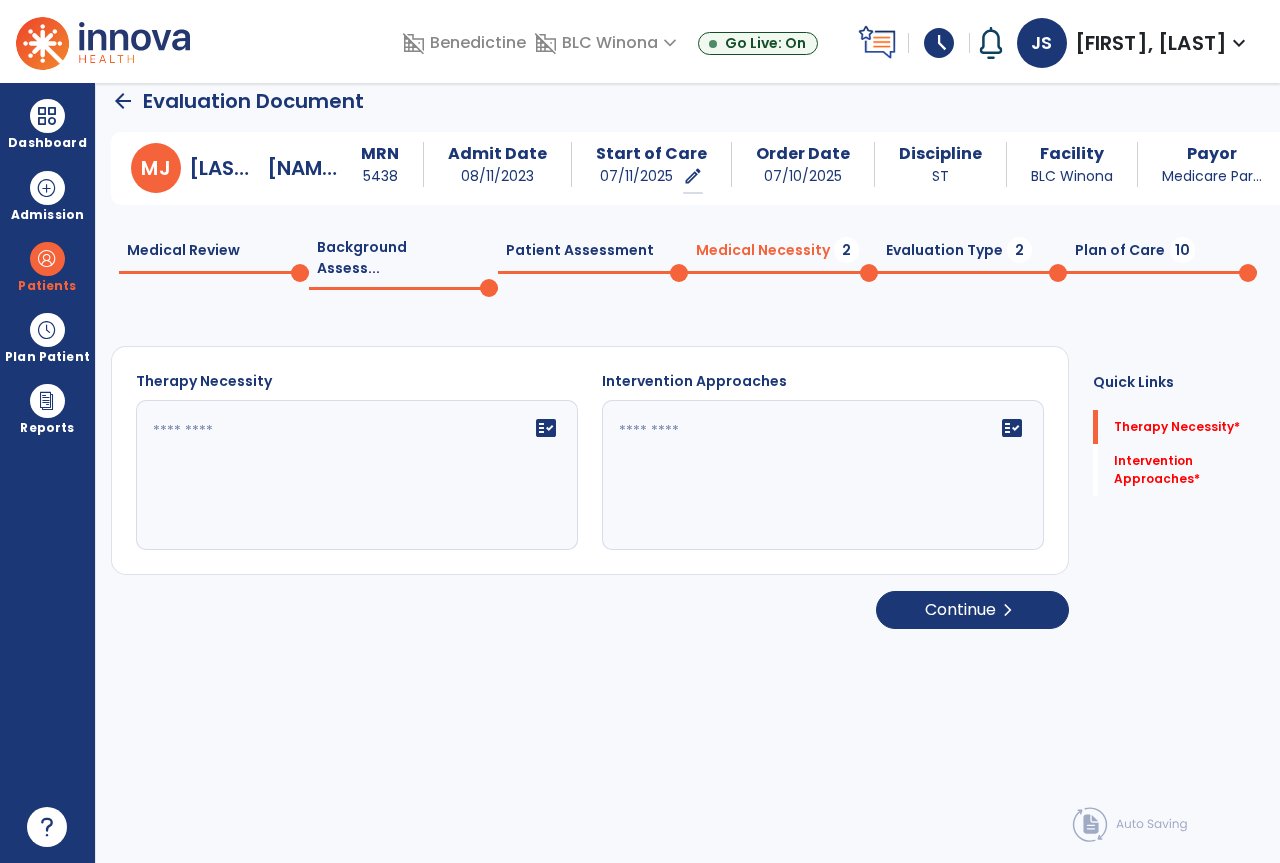 scroll, scrollTop: 0, scrollLeft: 0, axis: both 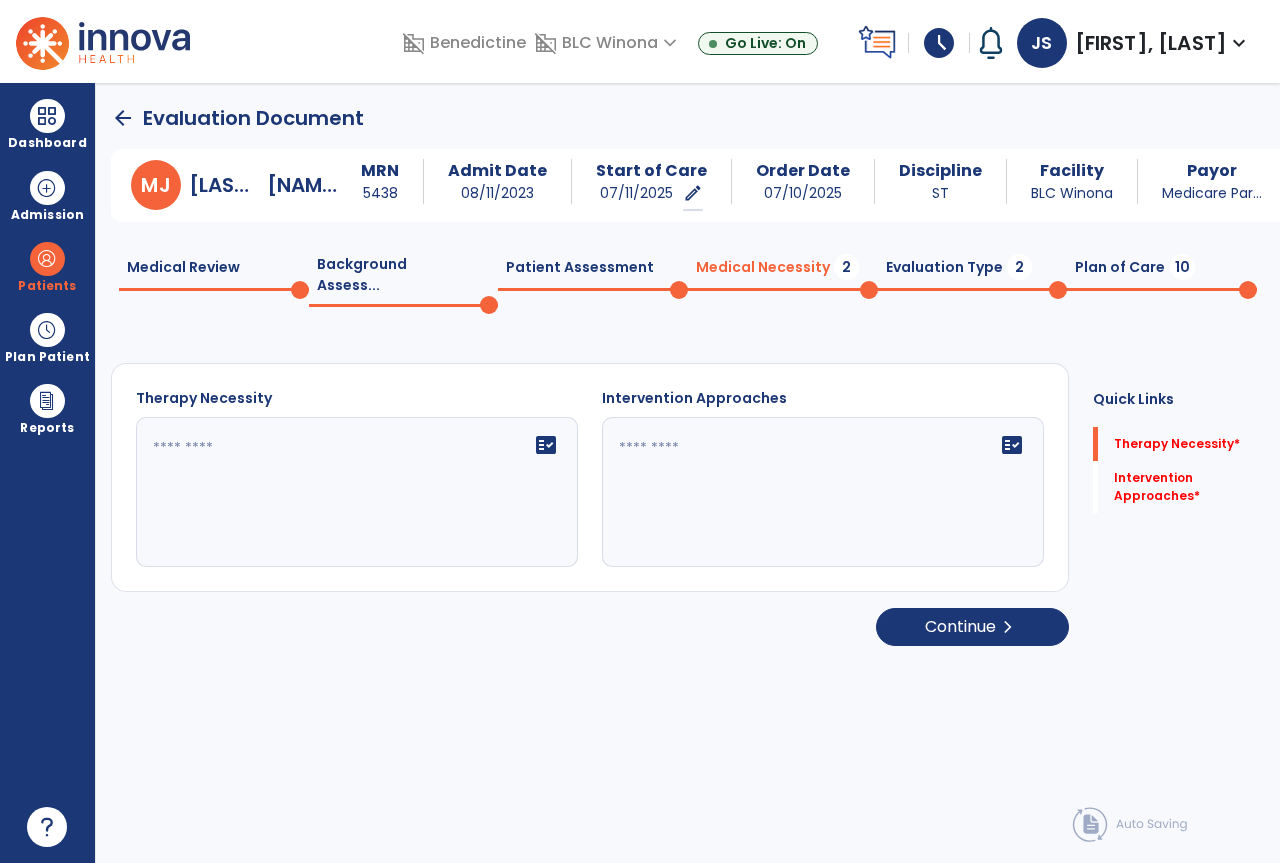click on "fact_check" 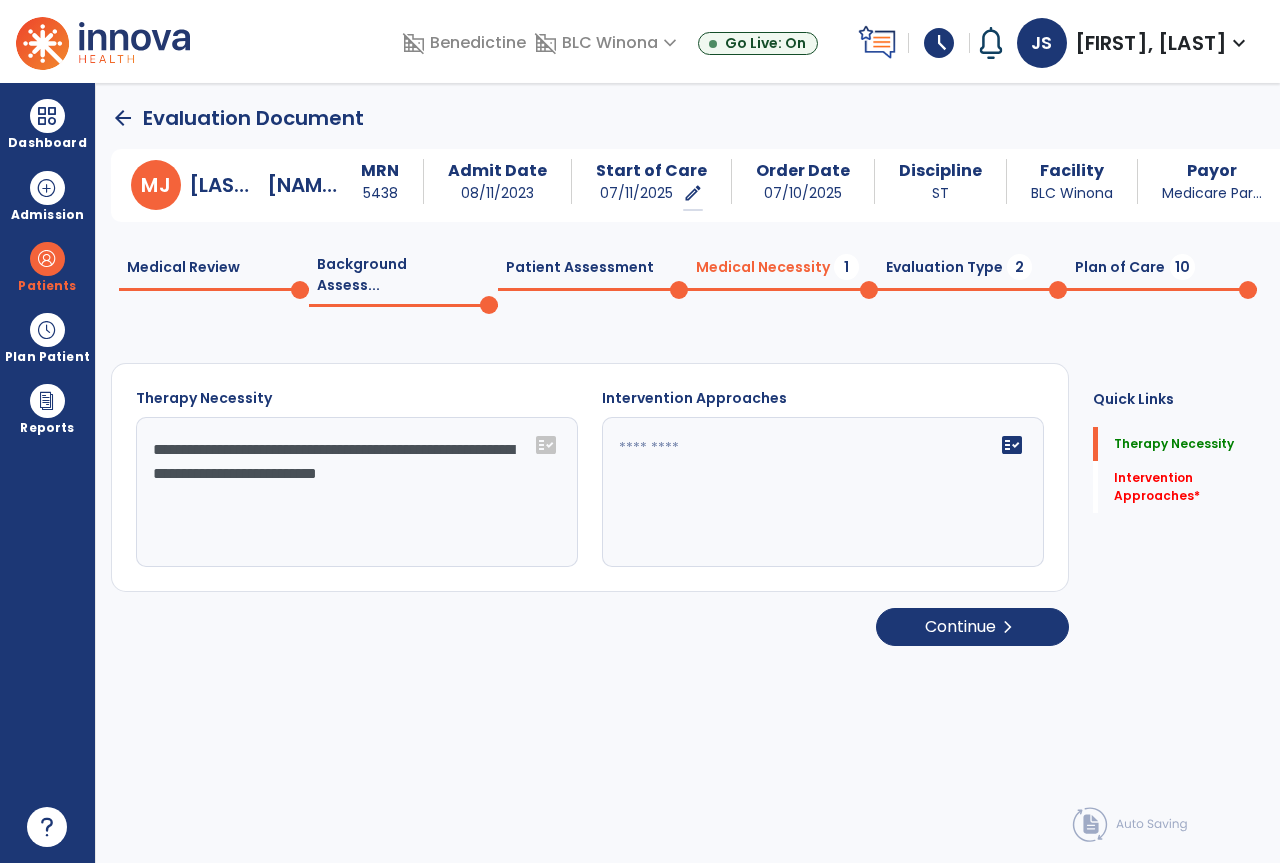 type on "**********" 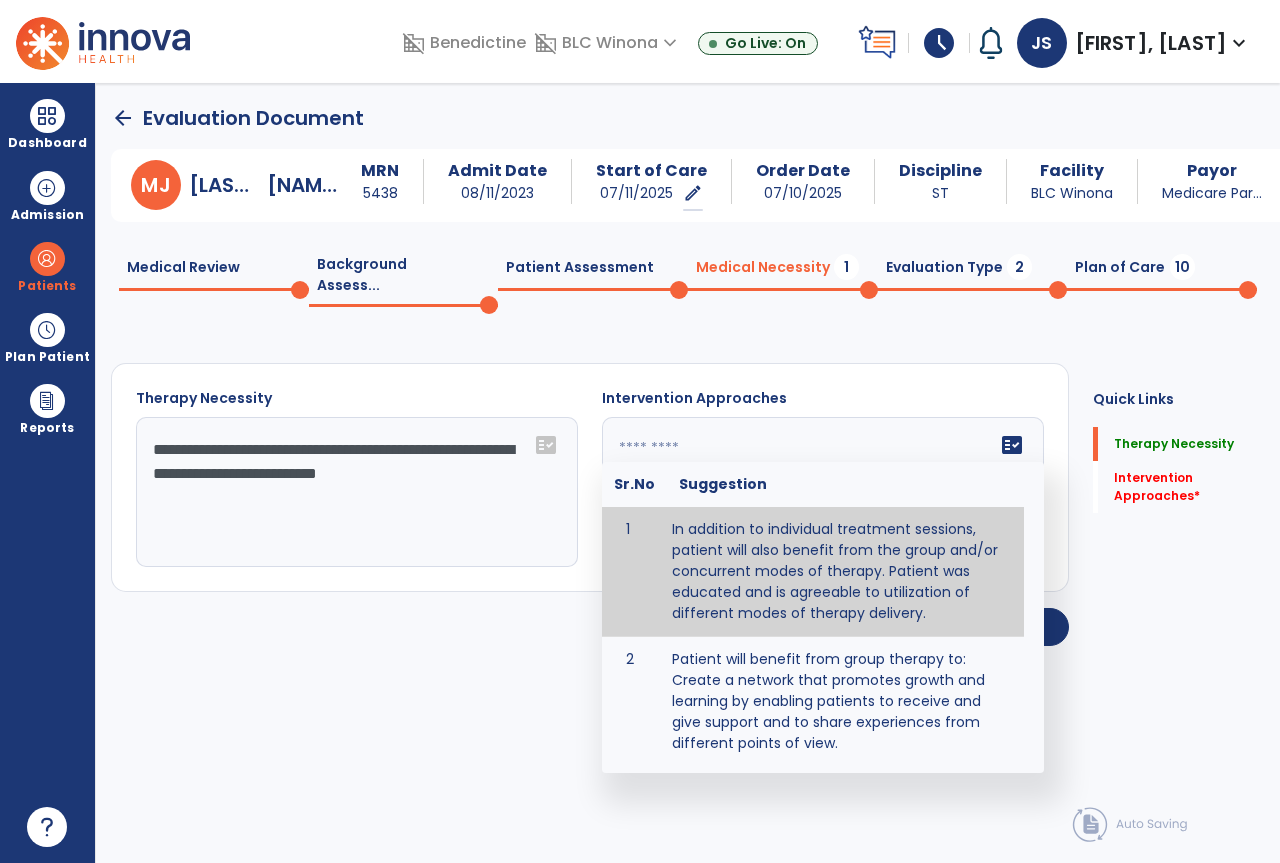 click 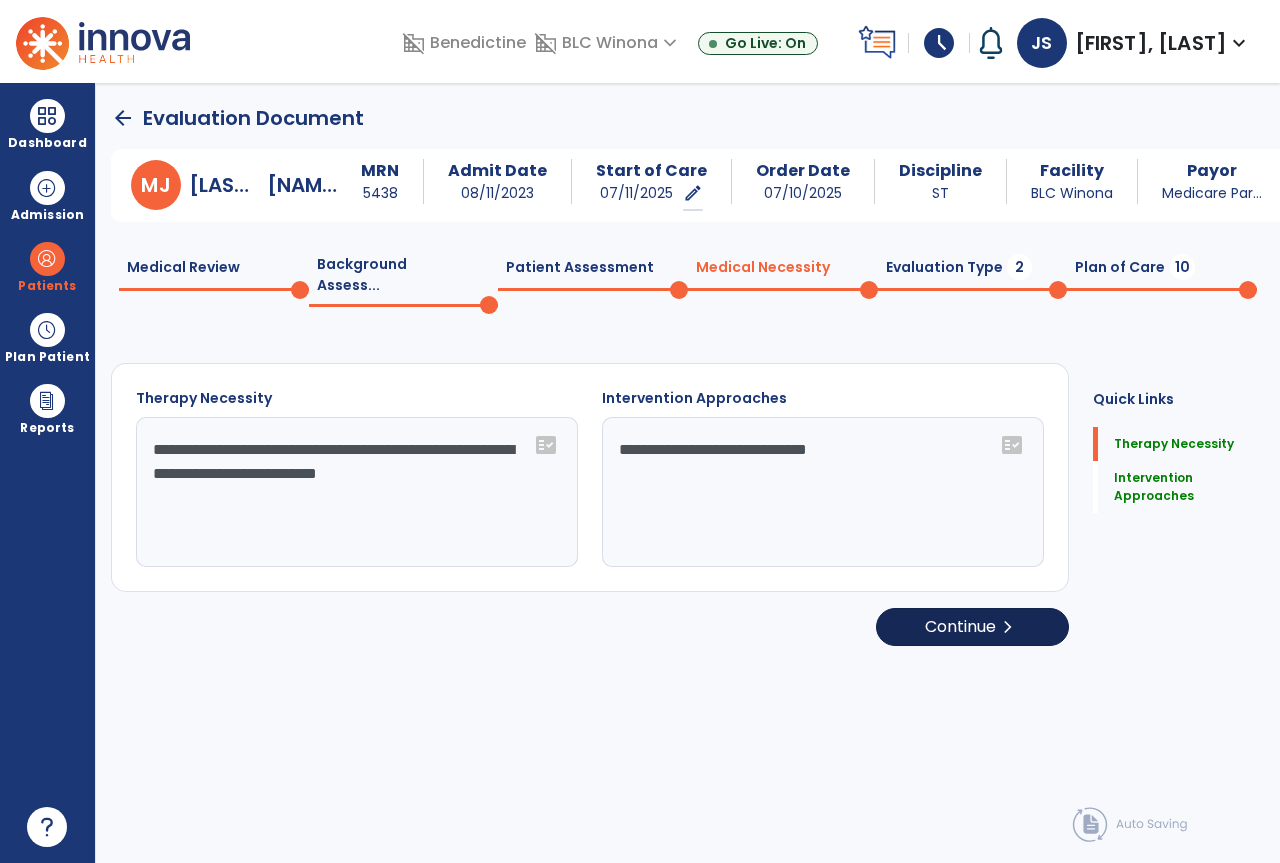 type on "**********" 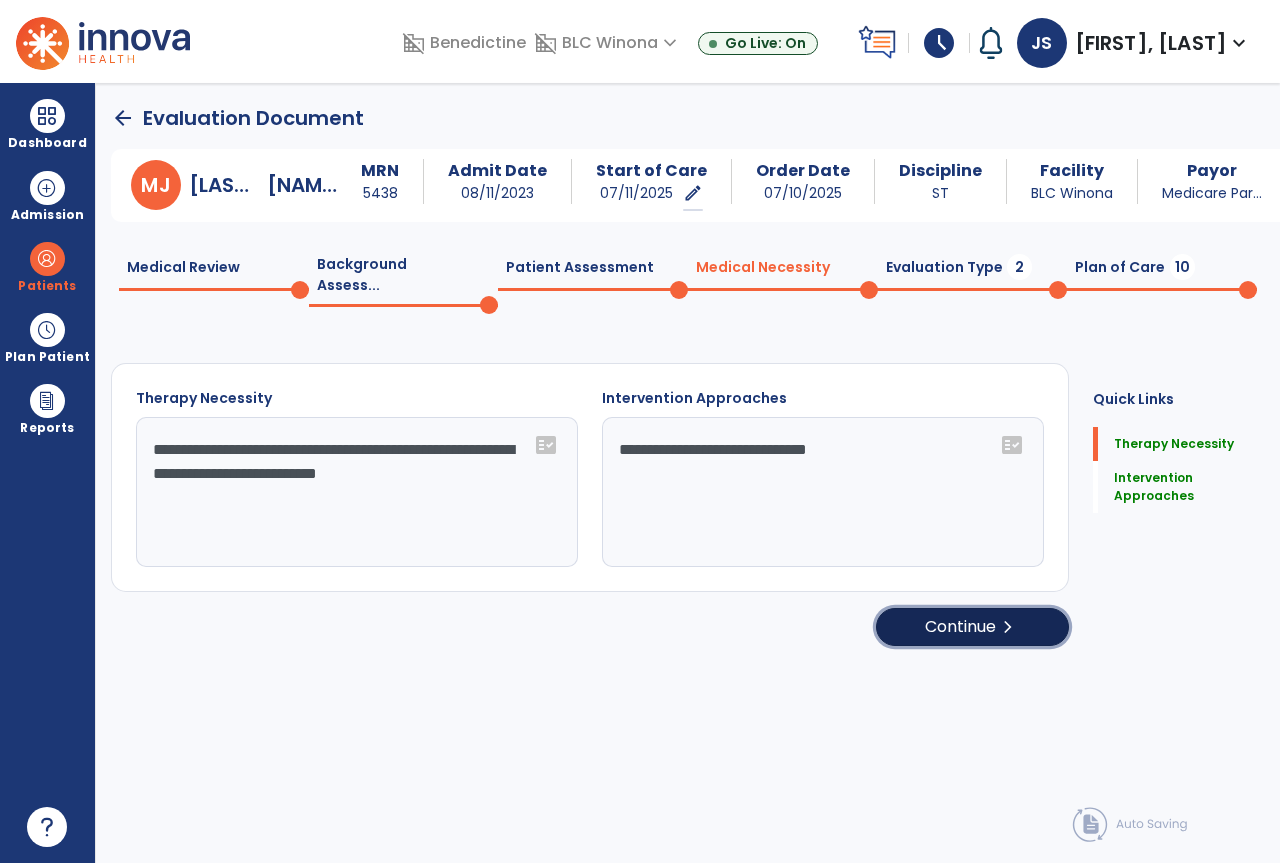click on "Continue  chevron_right" 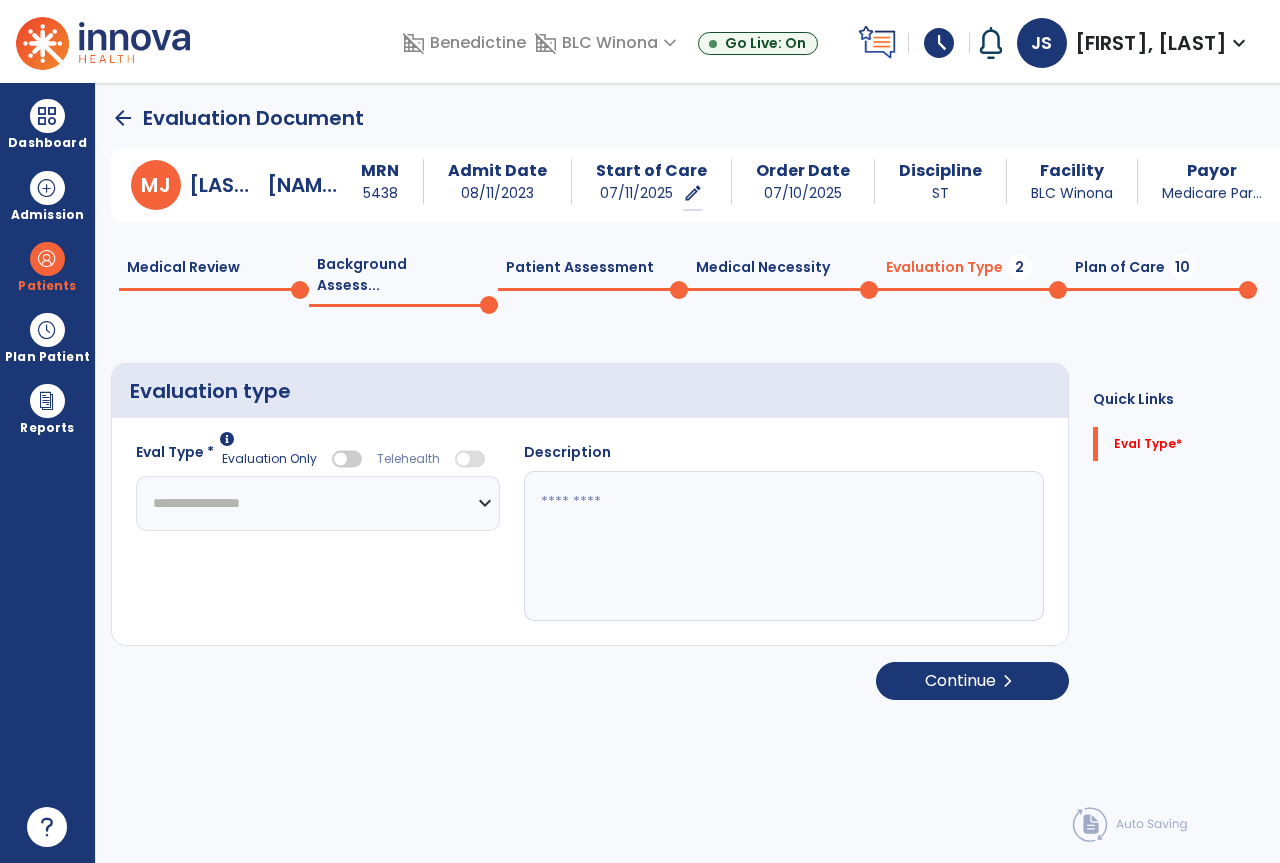 click on "**********" 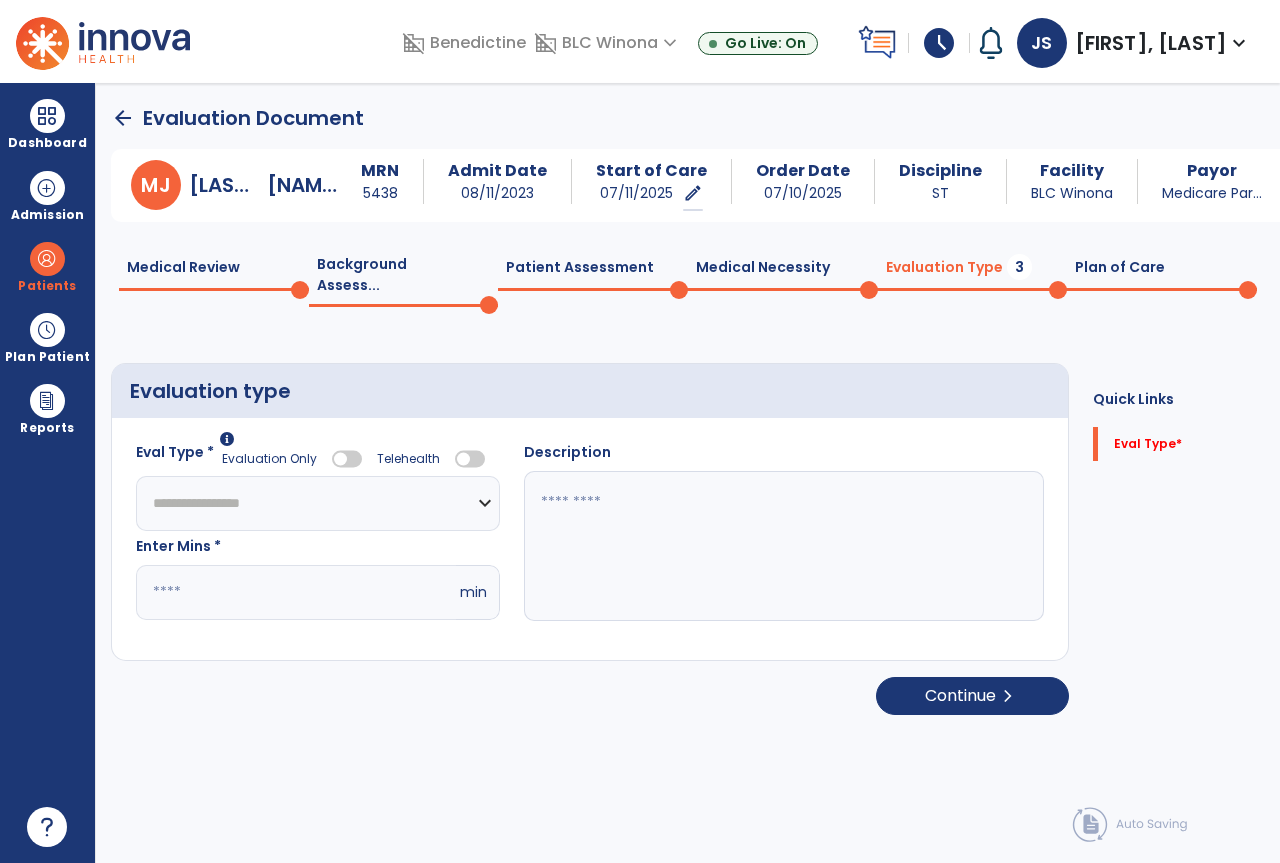 click on "*" 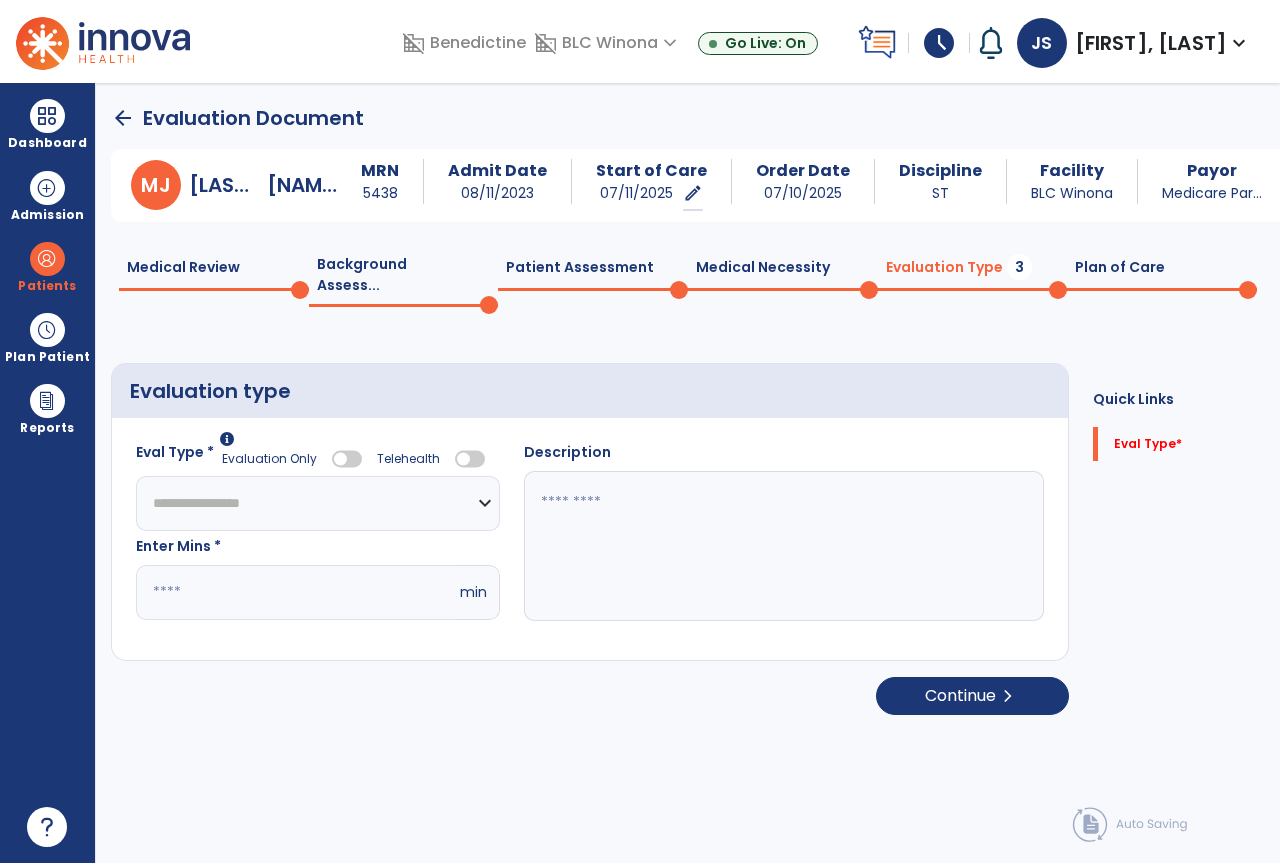 click 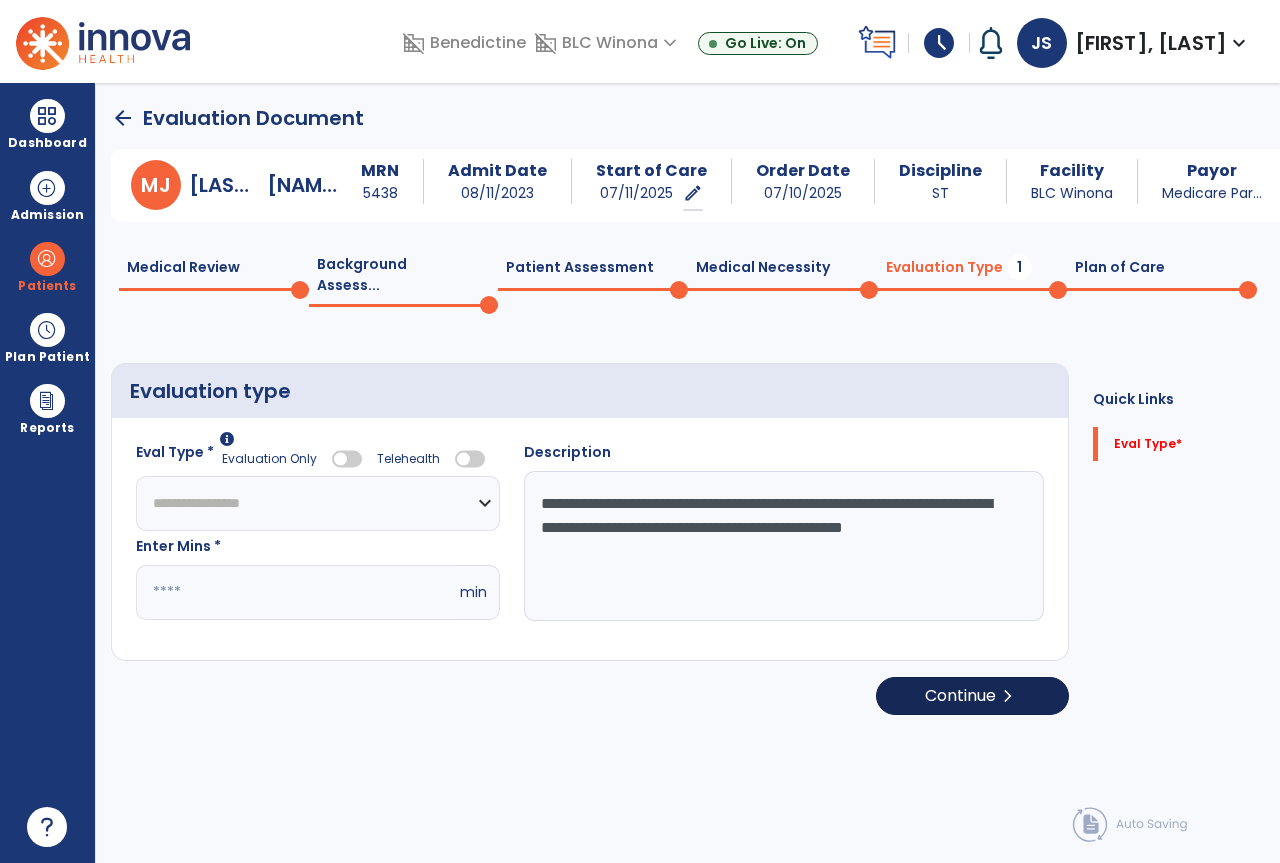 type on "**********" 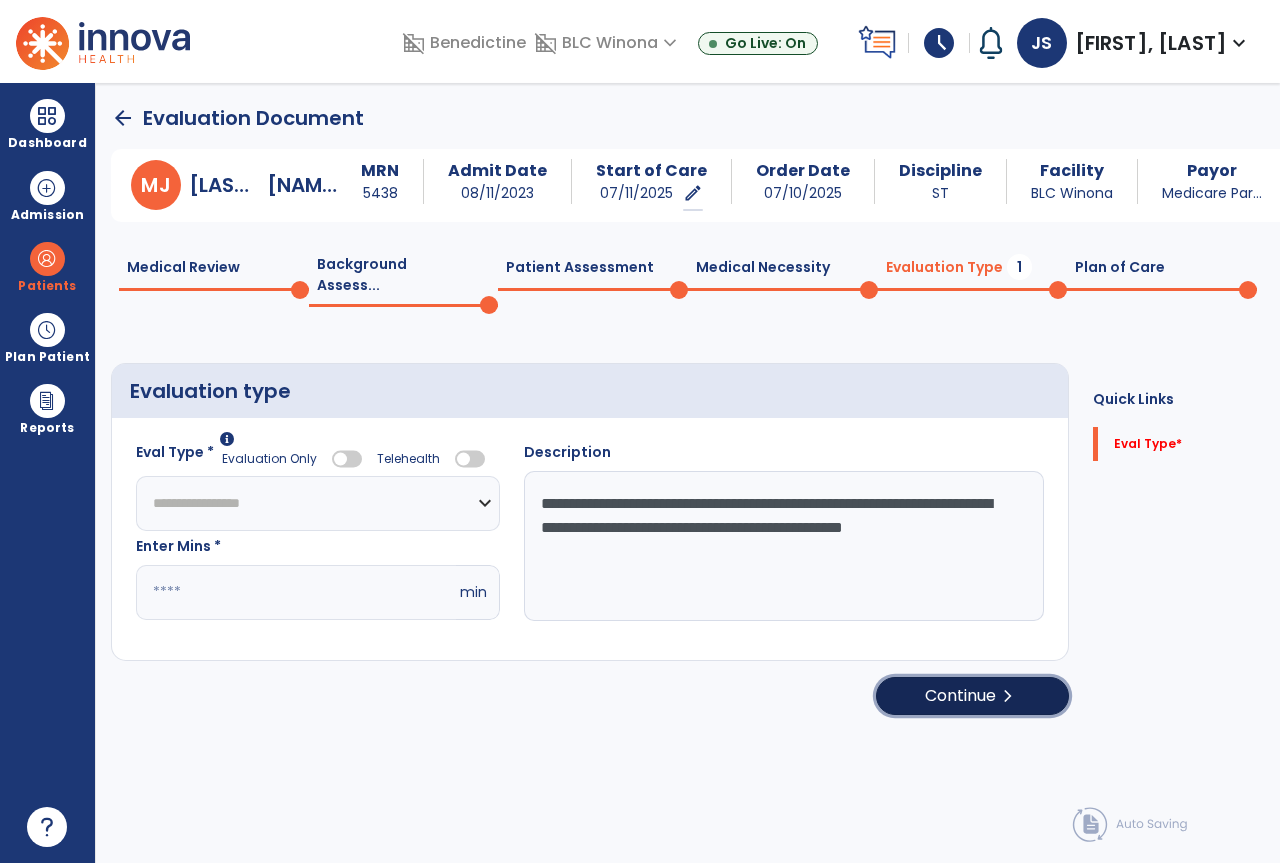 click on "Continue  chevron_right" 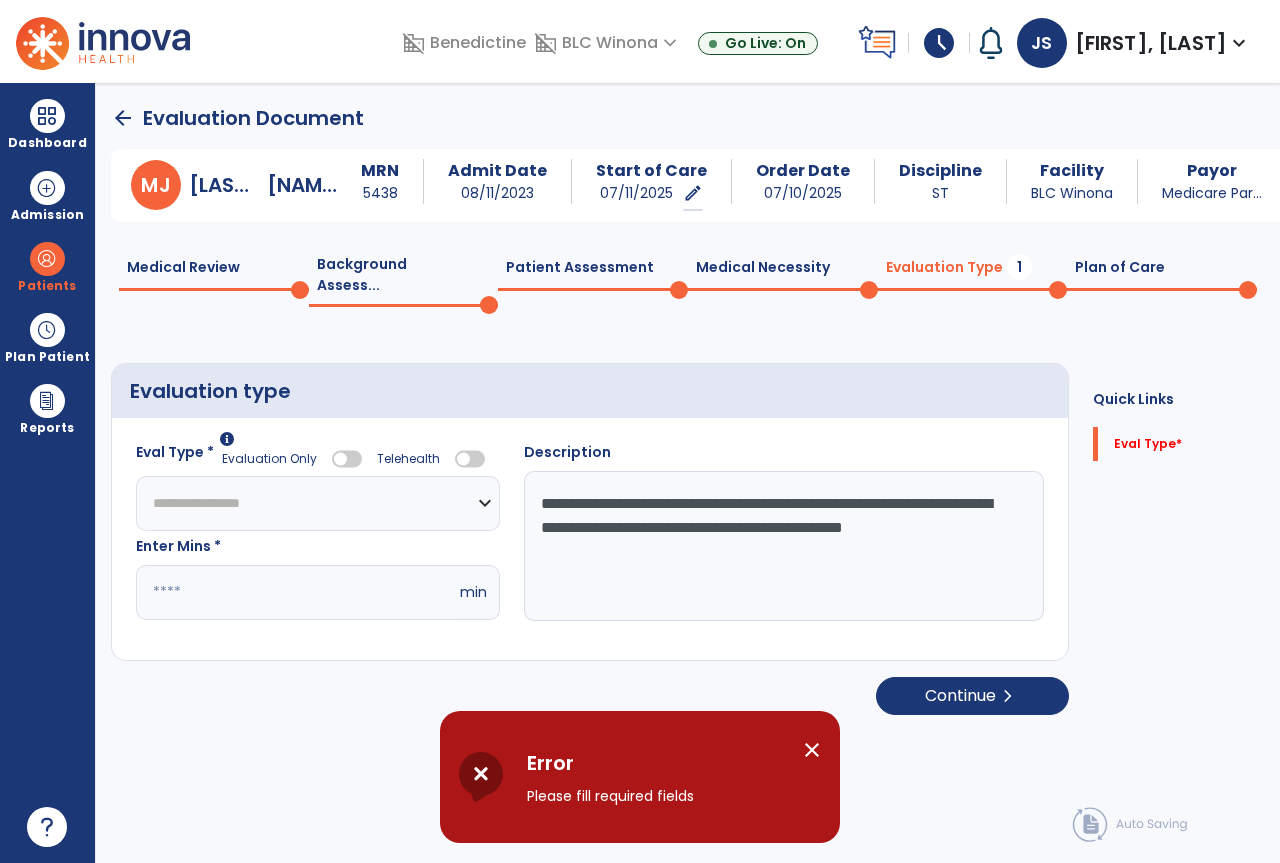 click on "**********" 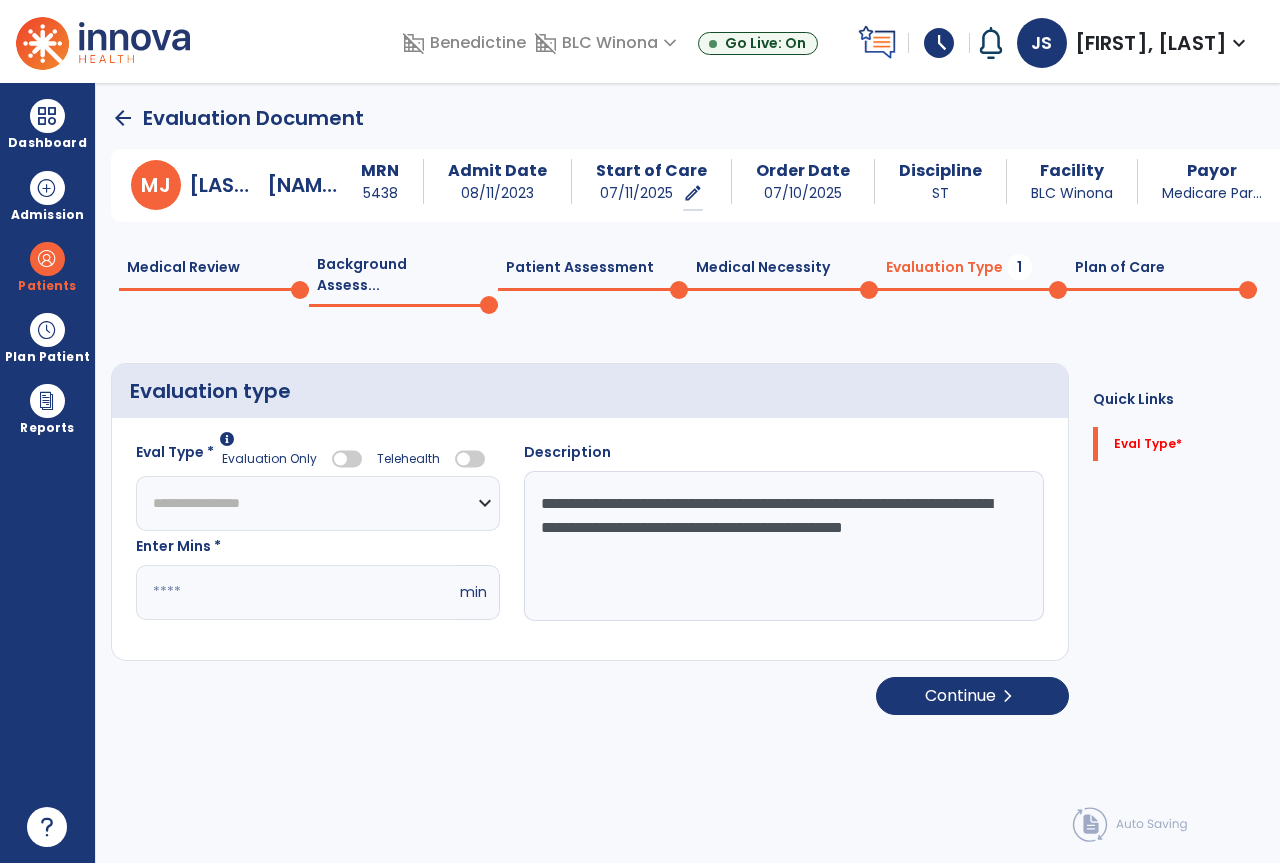 select on "**********" 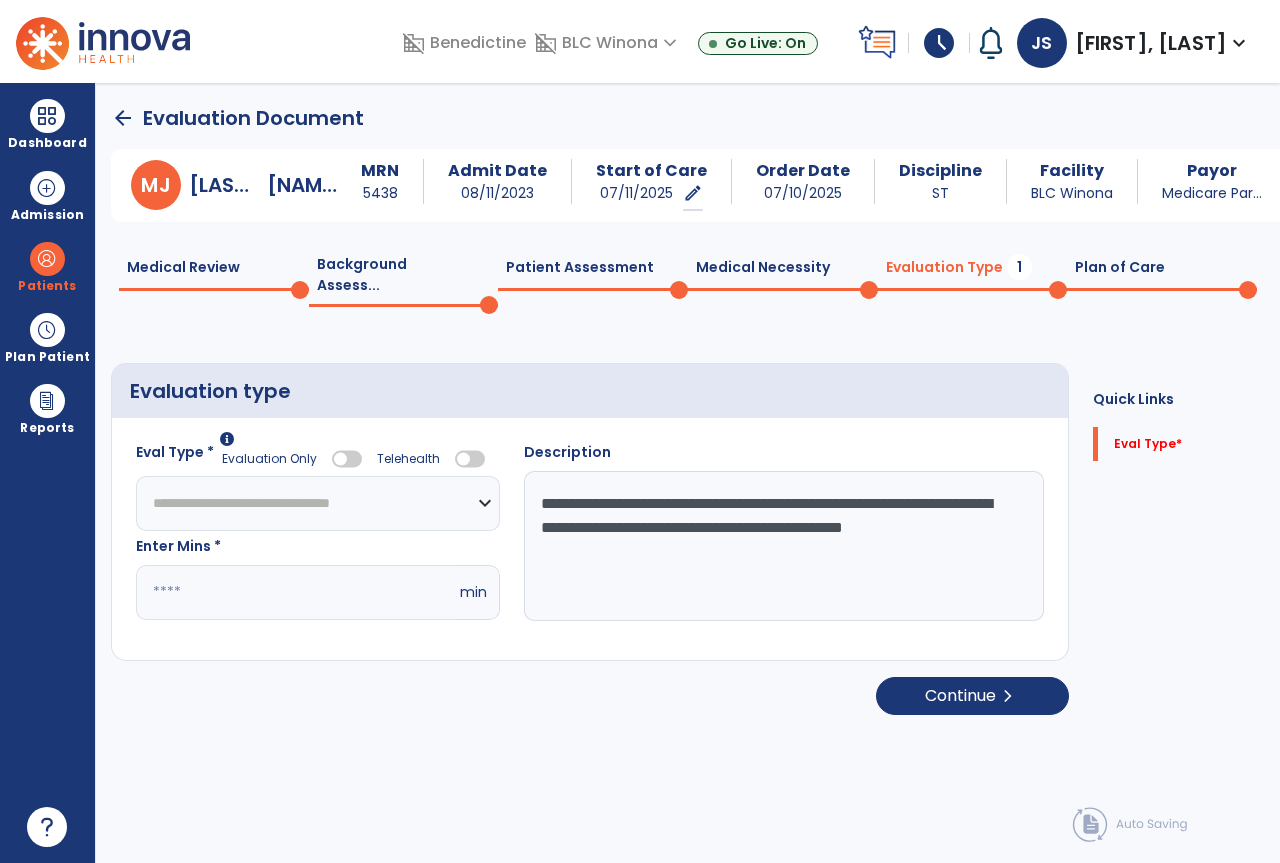 click on "**********" 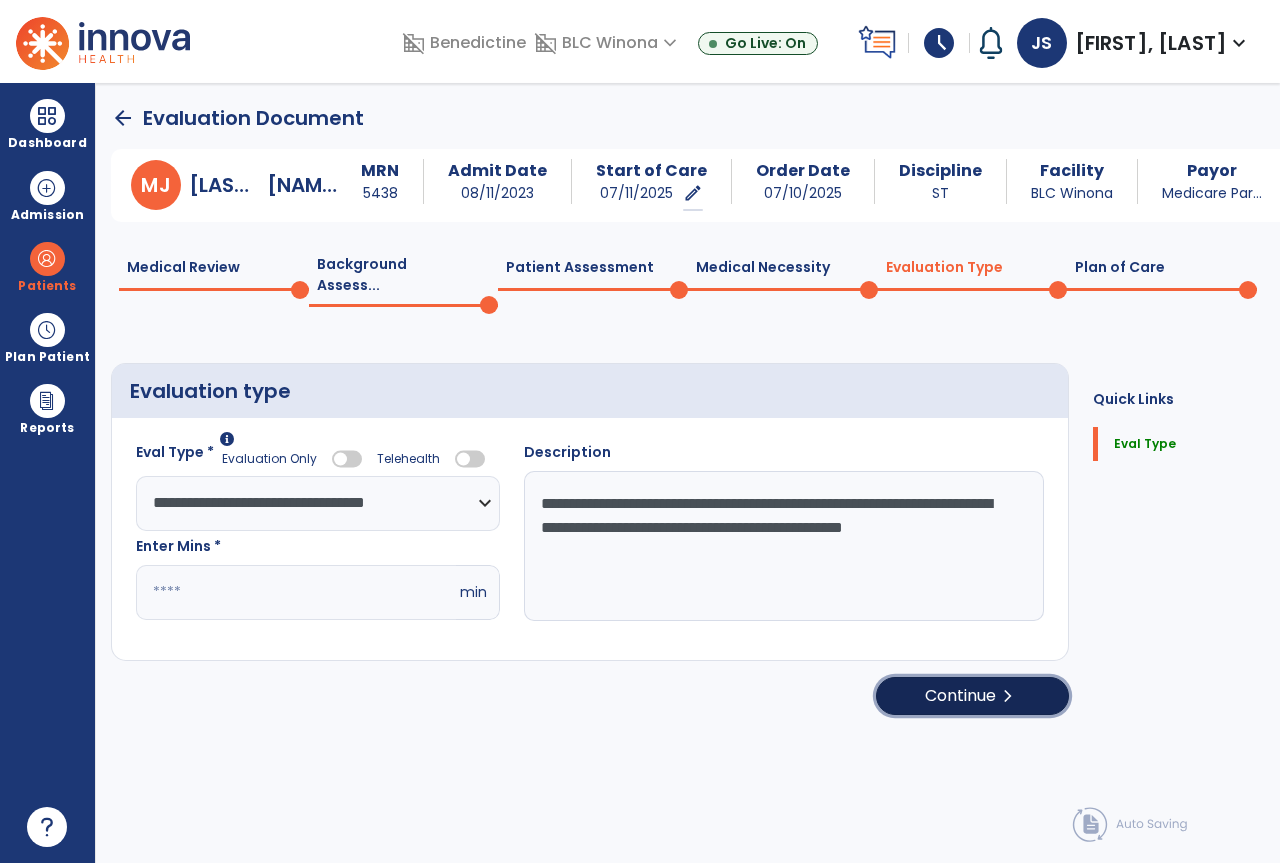 click on "Continue  chevron_right" 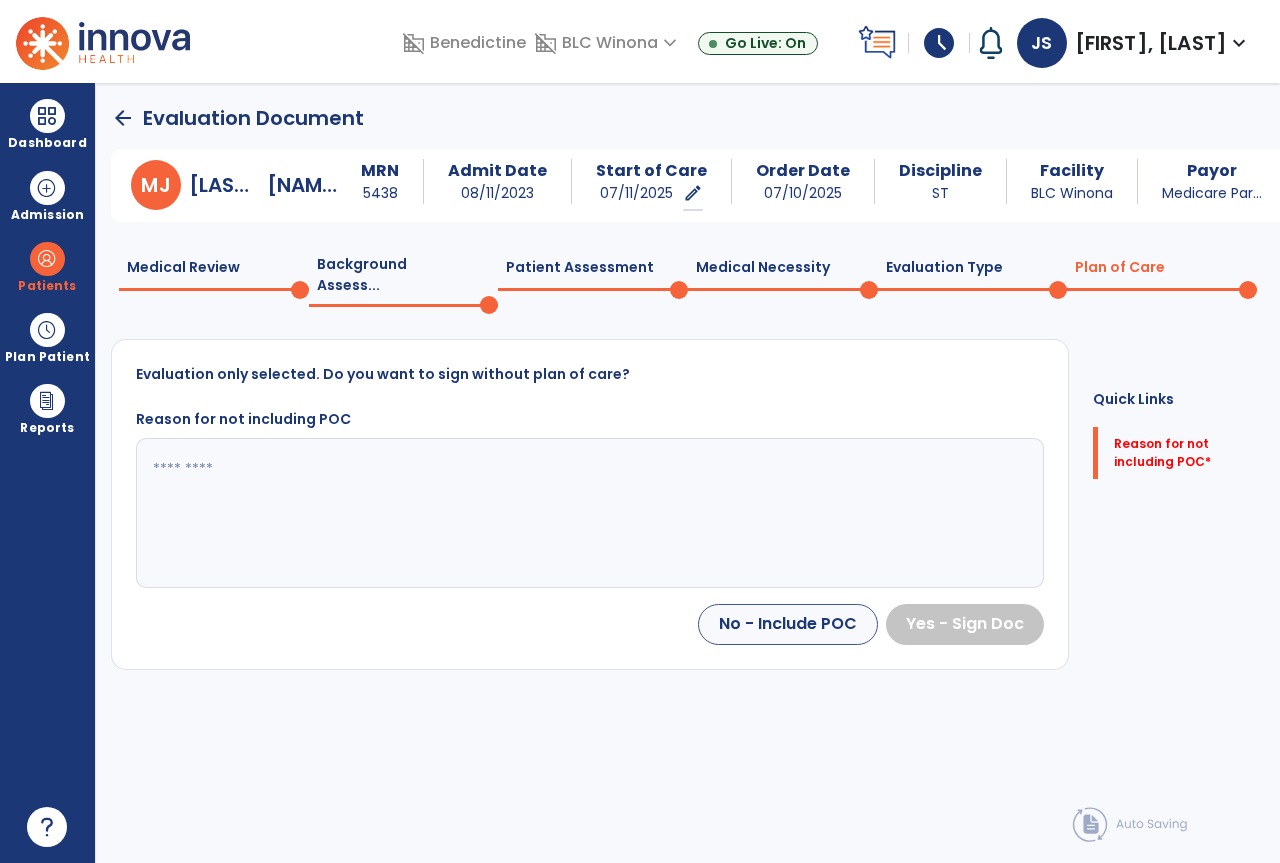click 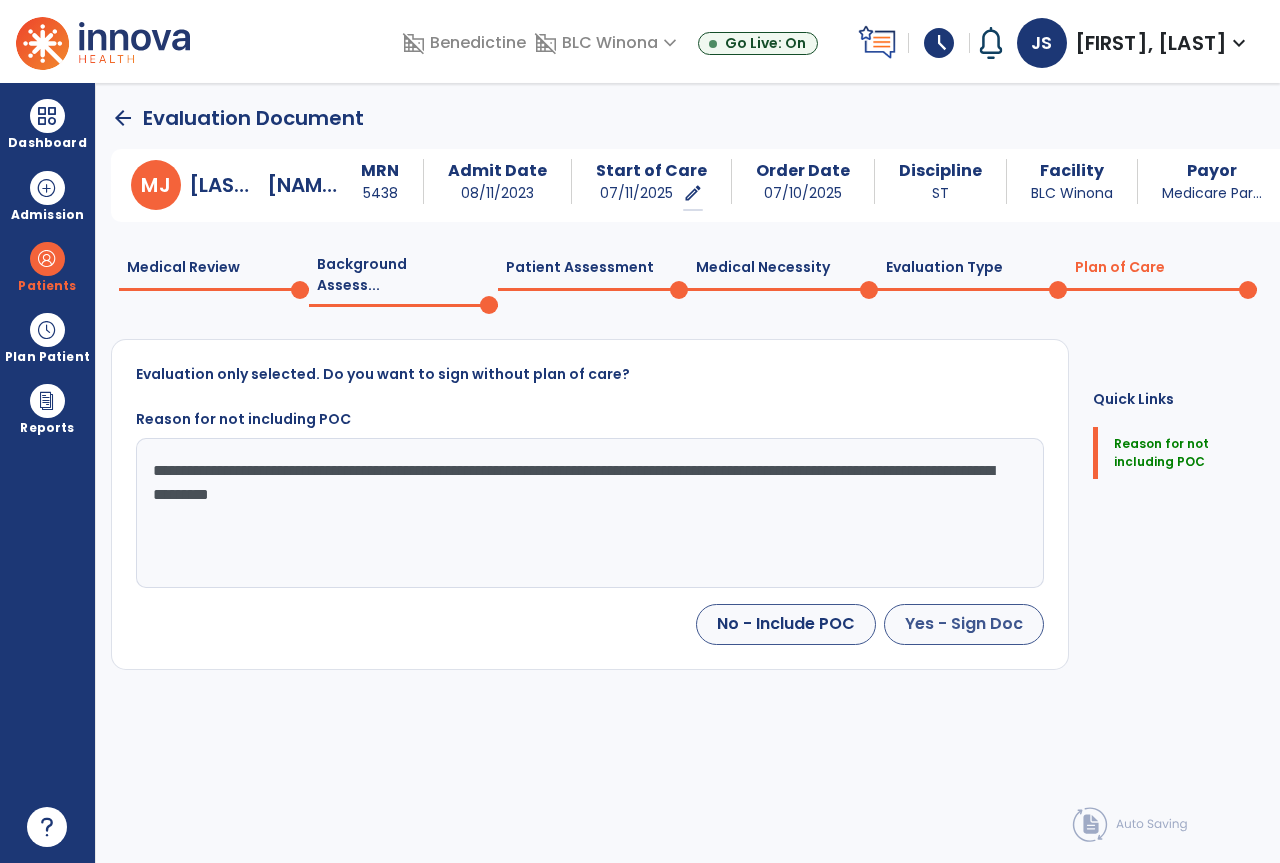 type on "**********" 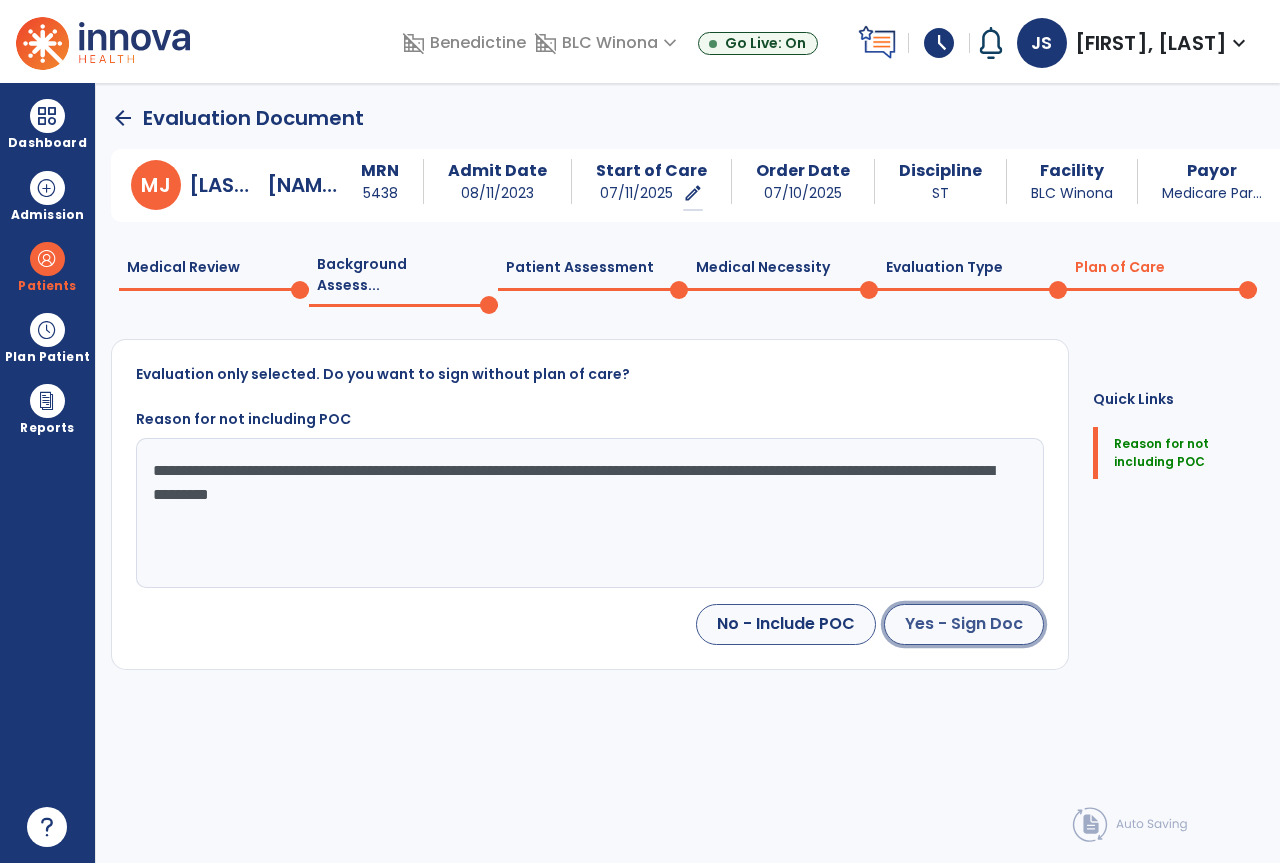 click on "Yes - Sign Doc" 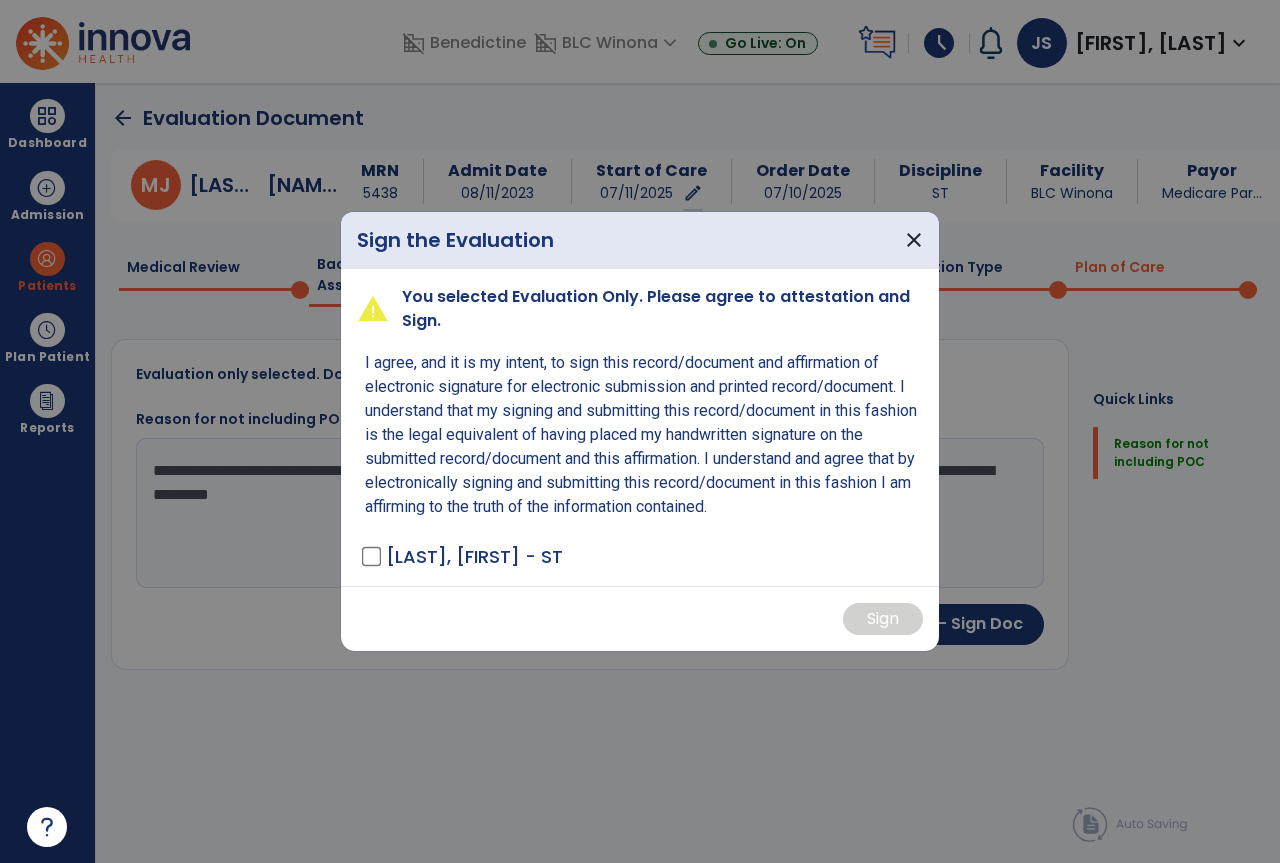 click on "warning   You selected Evaluation Only. Please agree to attestation and Sign.   I agree, and it is my intent, to sign this record/document and affirmation of electronic signature for electronic submission and printed record/document. I understand that my signing and submitting this record/document in this fashion is the legal equivalent of having placed my handwritten signature on the submitted record/document and this affirmation. I understand and agree that by electronically signing and submitting this record/document in this fashion I am affirming to the truth of the information contained.  [LAST], [FIRST]  - ST" at bounding box center (640, 427) 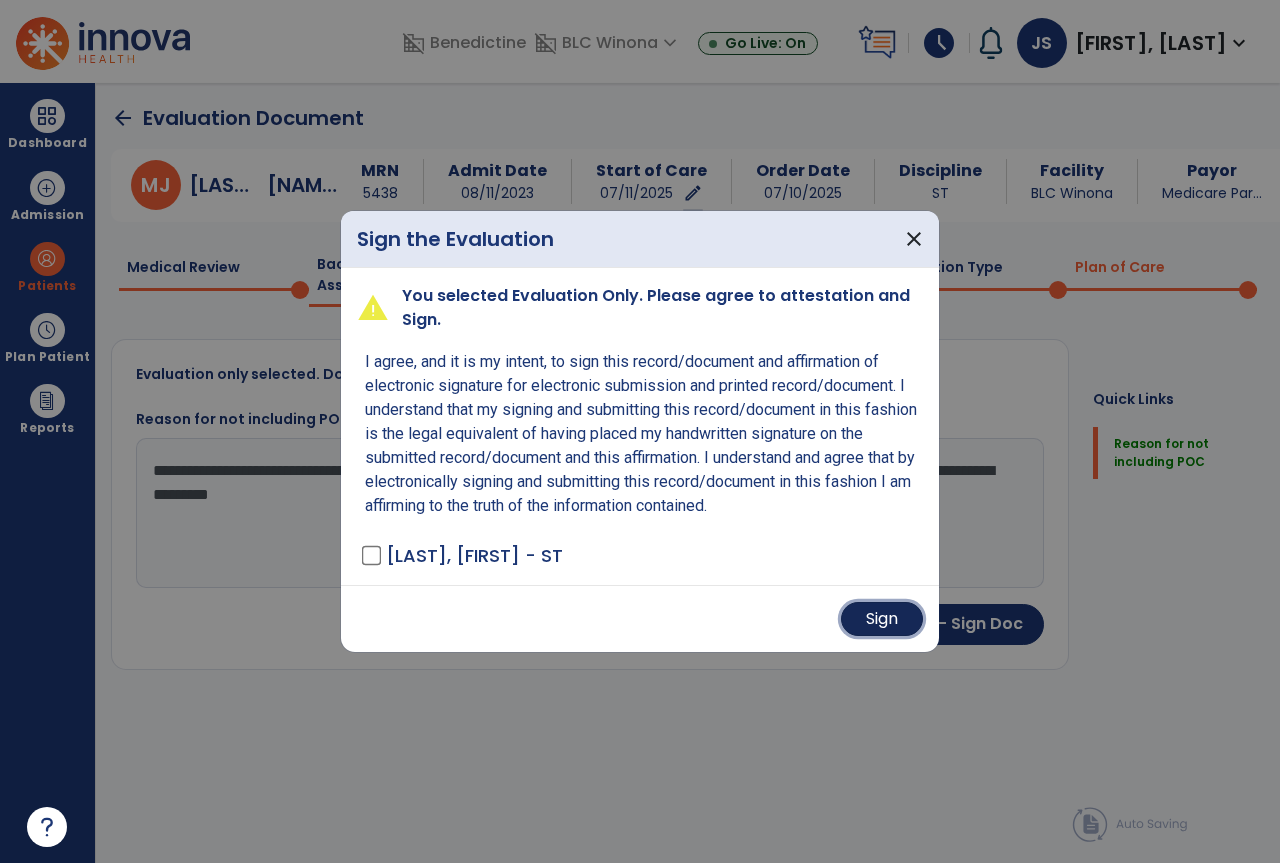 click on "Sign" at bounding box center [882, 619] 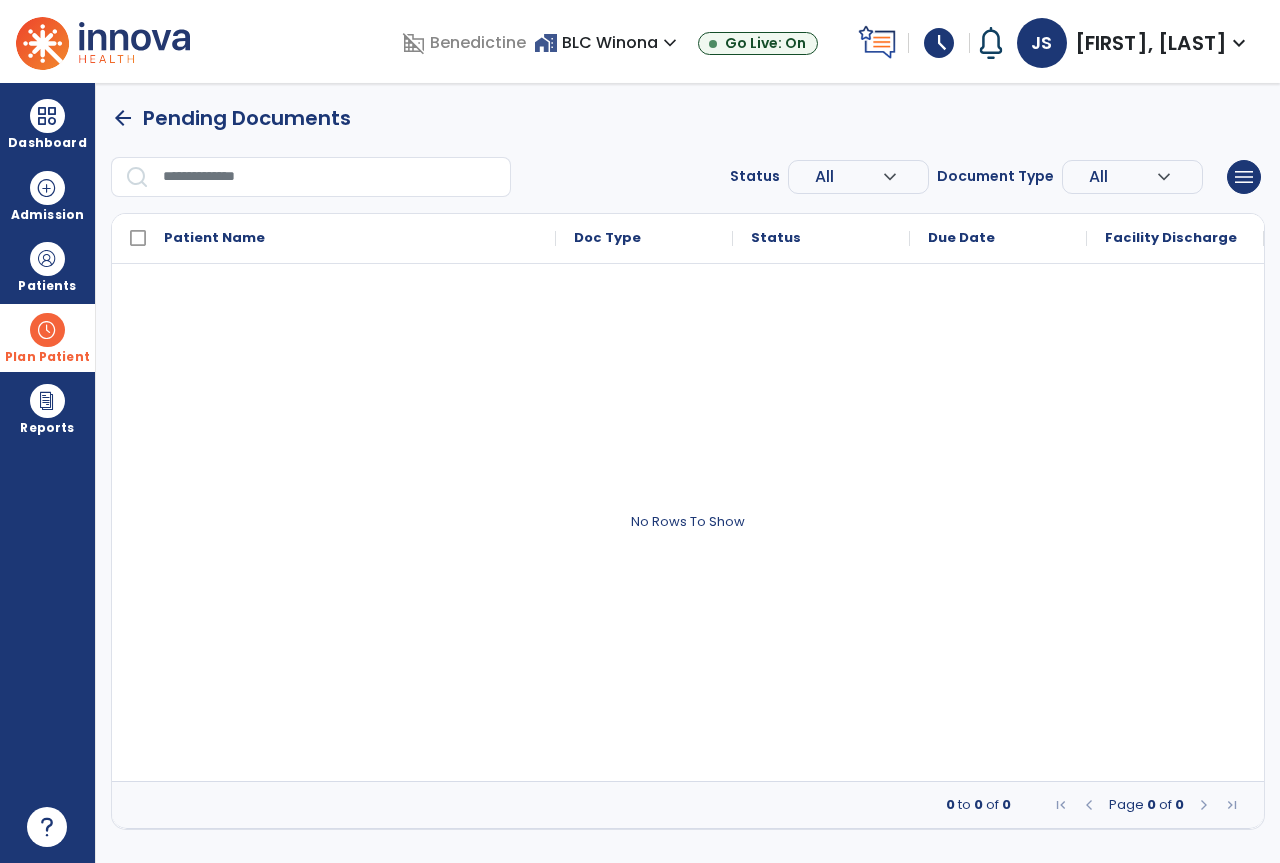 click on "Plan Patient" at bounding box center (47, 266) 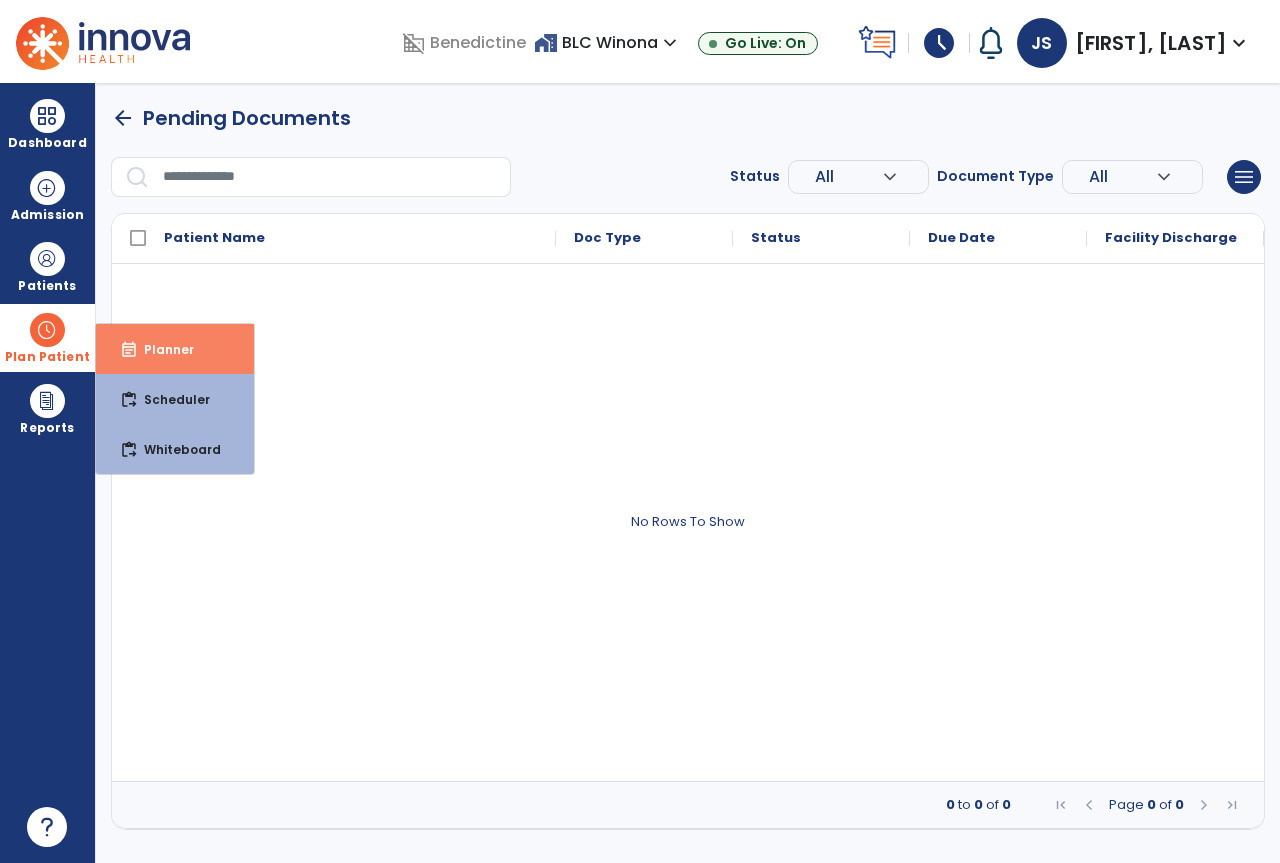 click on "event_note  Planner" at bounding box center [175, 349] 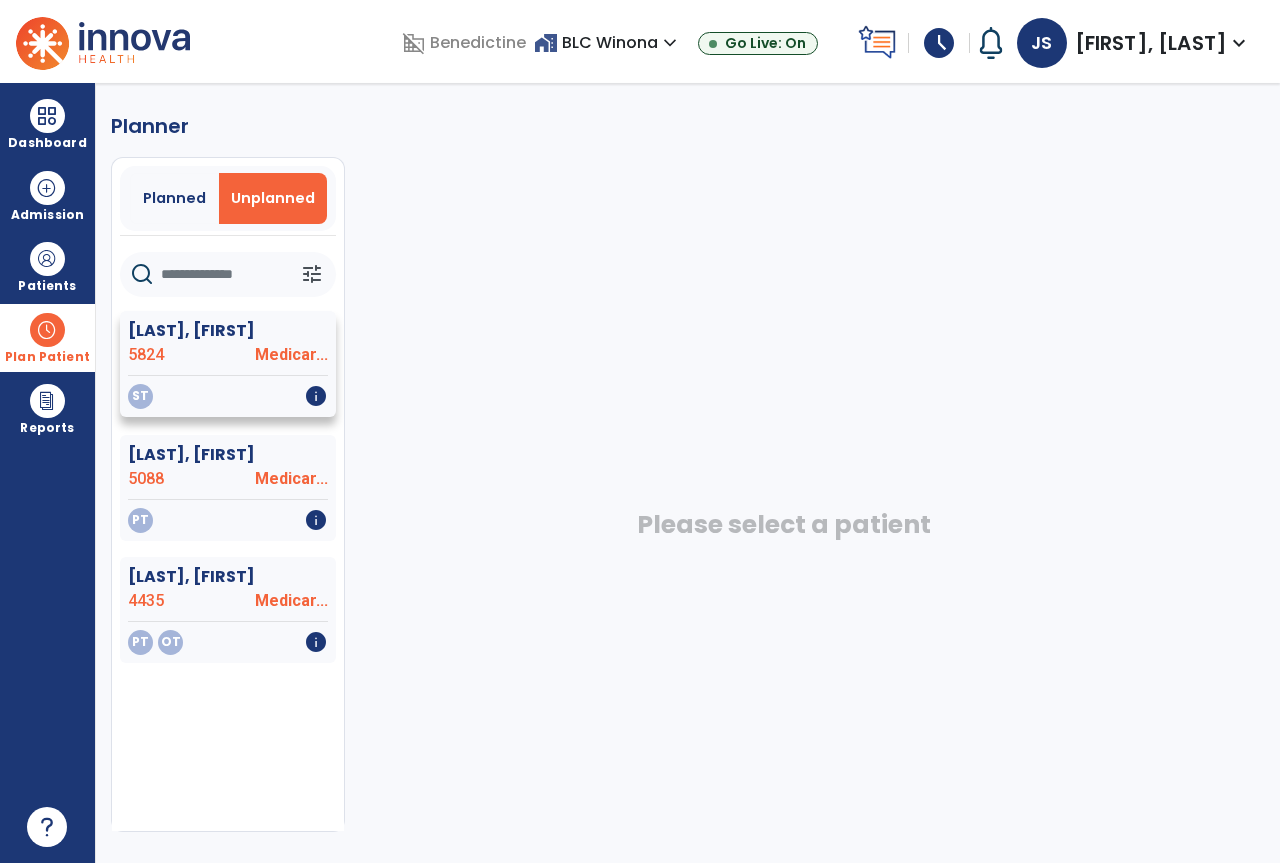 click on "ST   info" 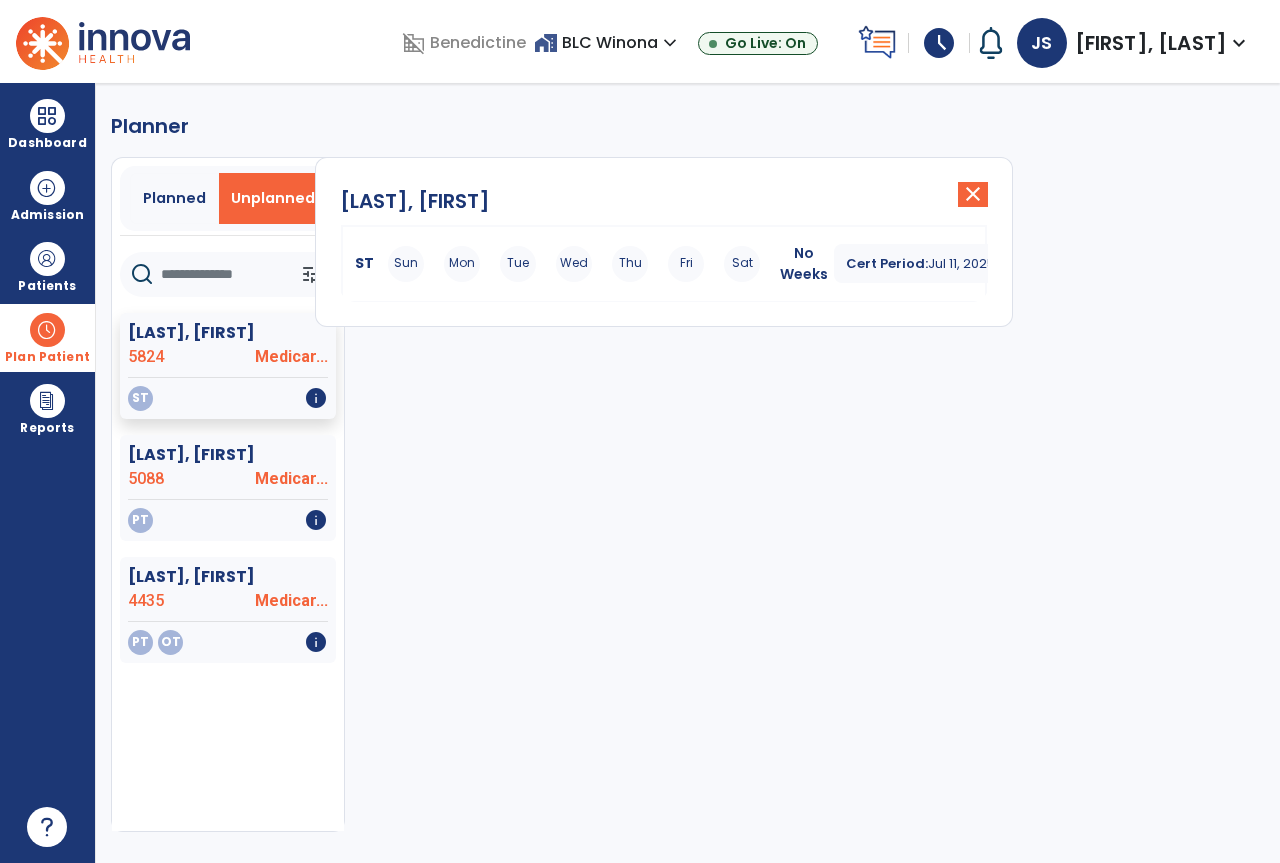 click on "Wed" at bounding box center (574, 264) 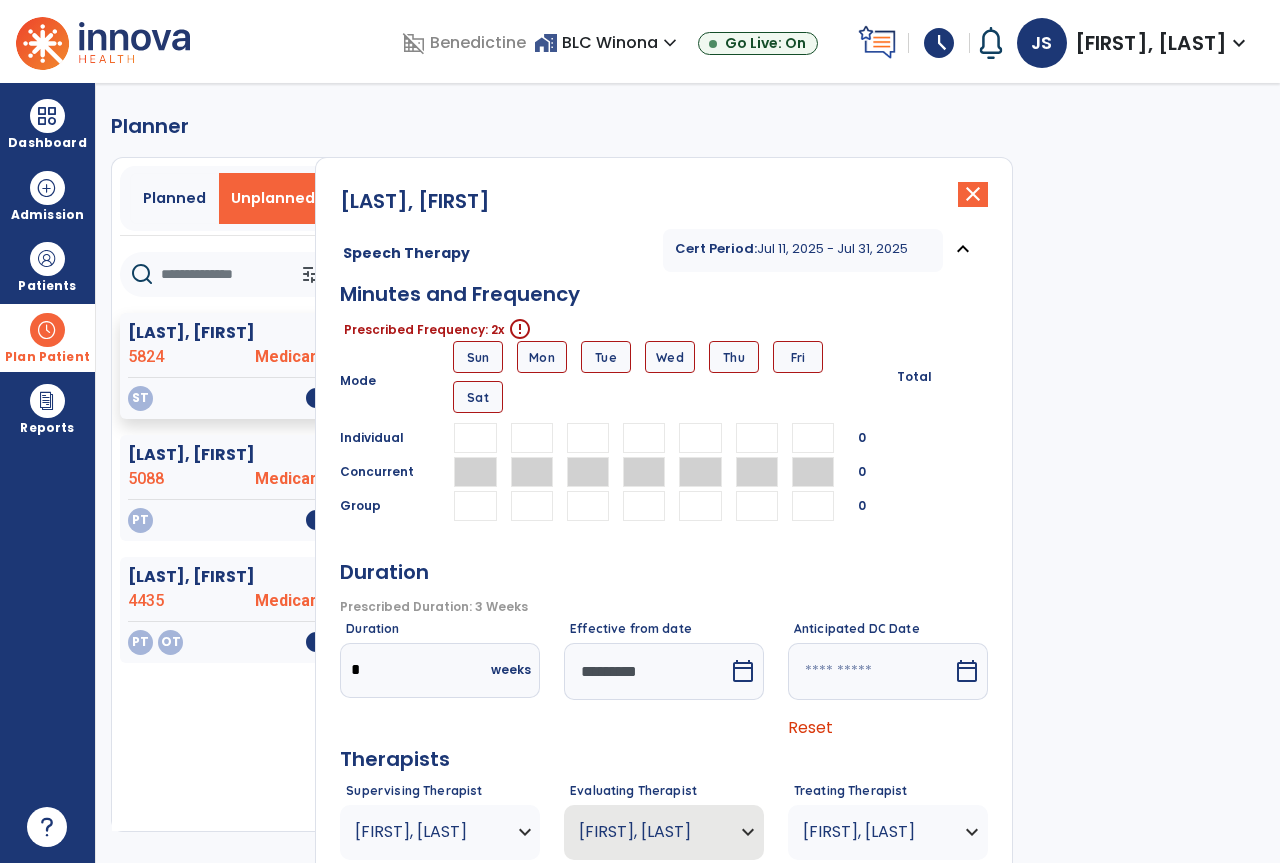 click at bounding box center [644, 438] 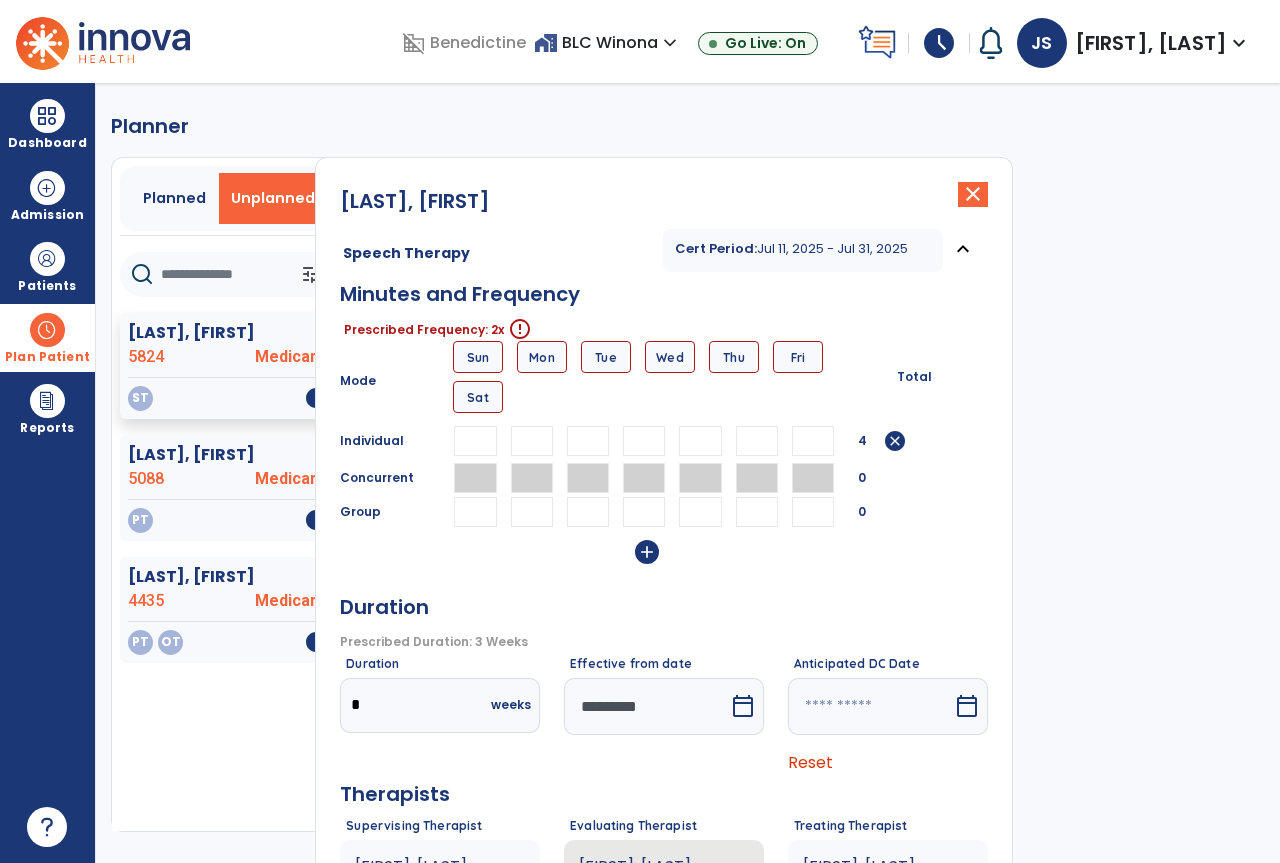 scroll, scrollTop: 0, scrollLeft: 4, axis: horizontal 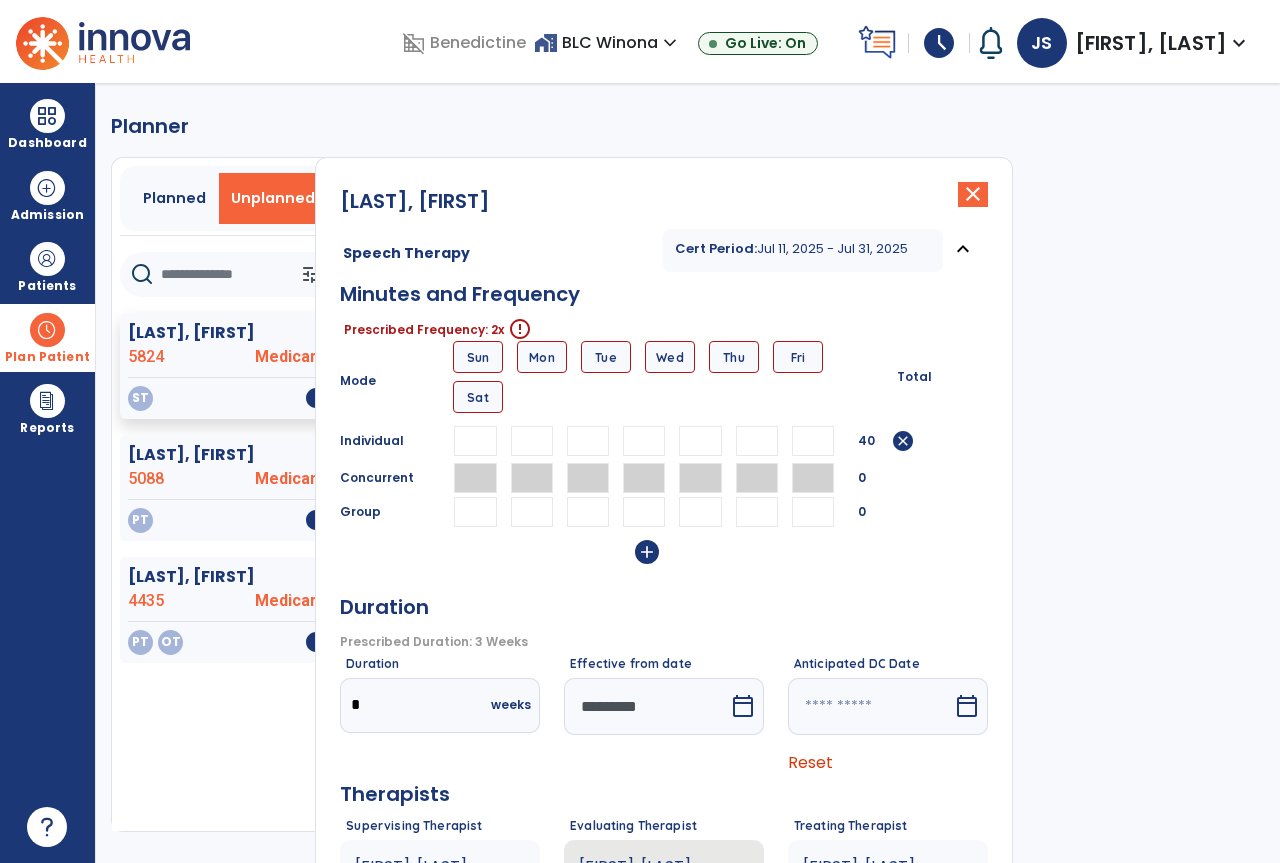 type on "**" 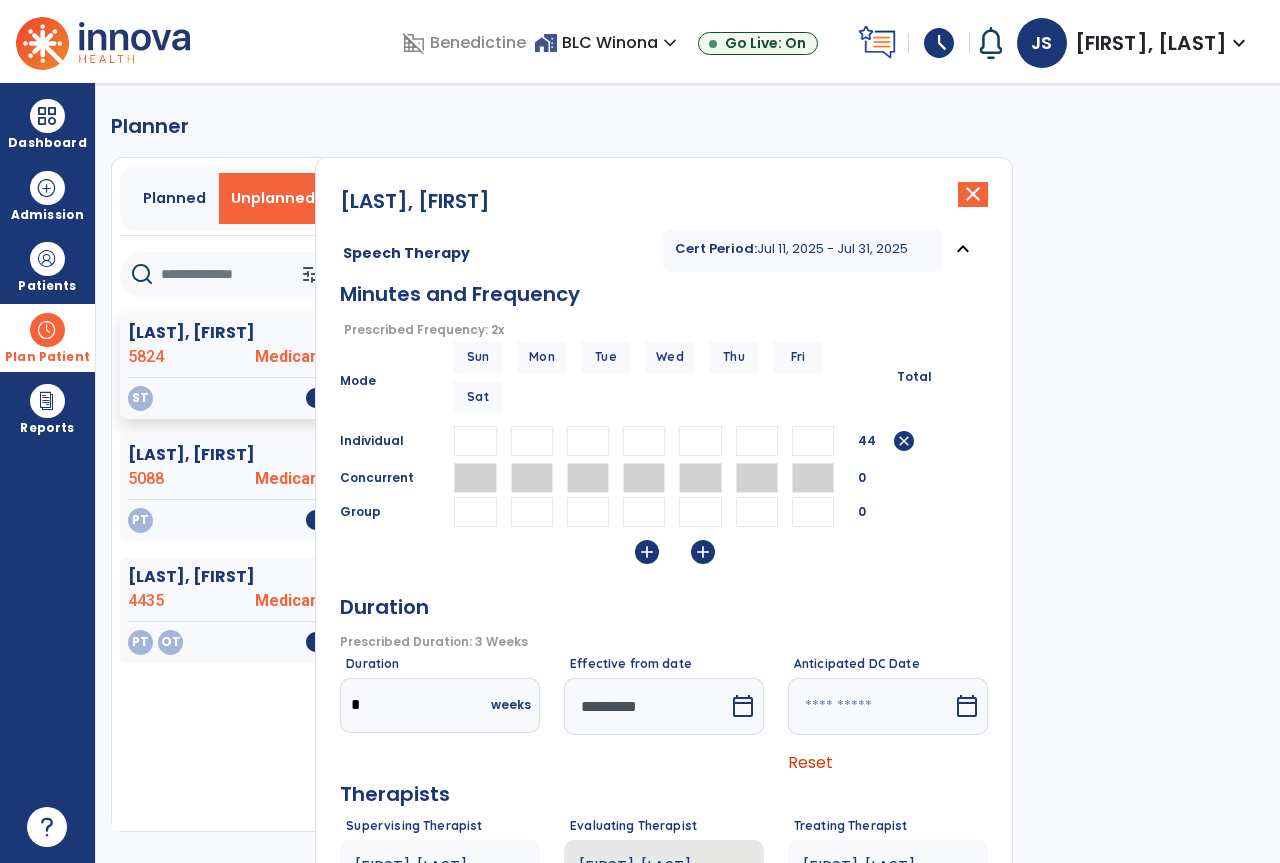 scroll, scrollTop: 0, scrollLeft: 4, axis: horizontal 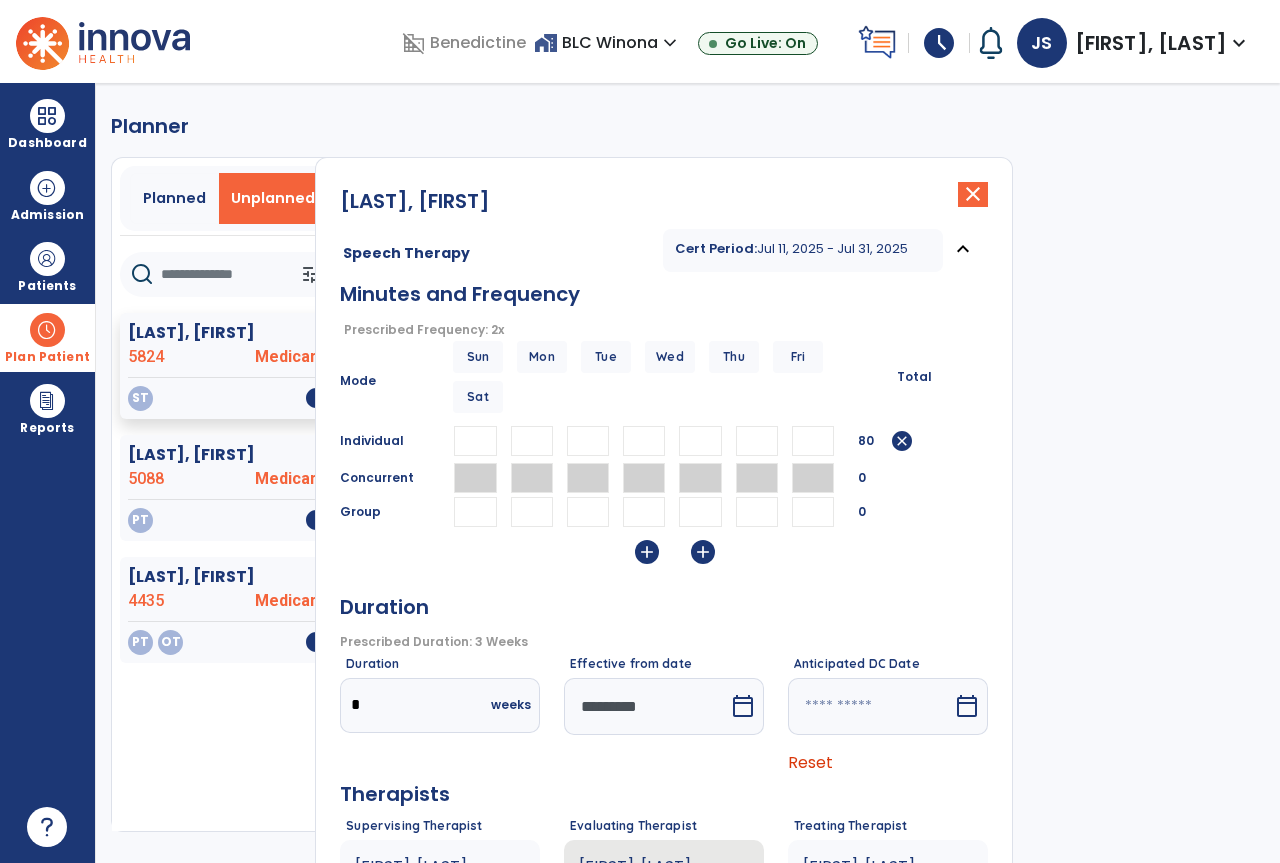 type on "**" 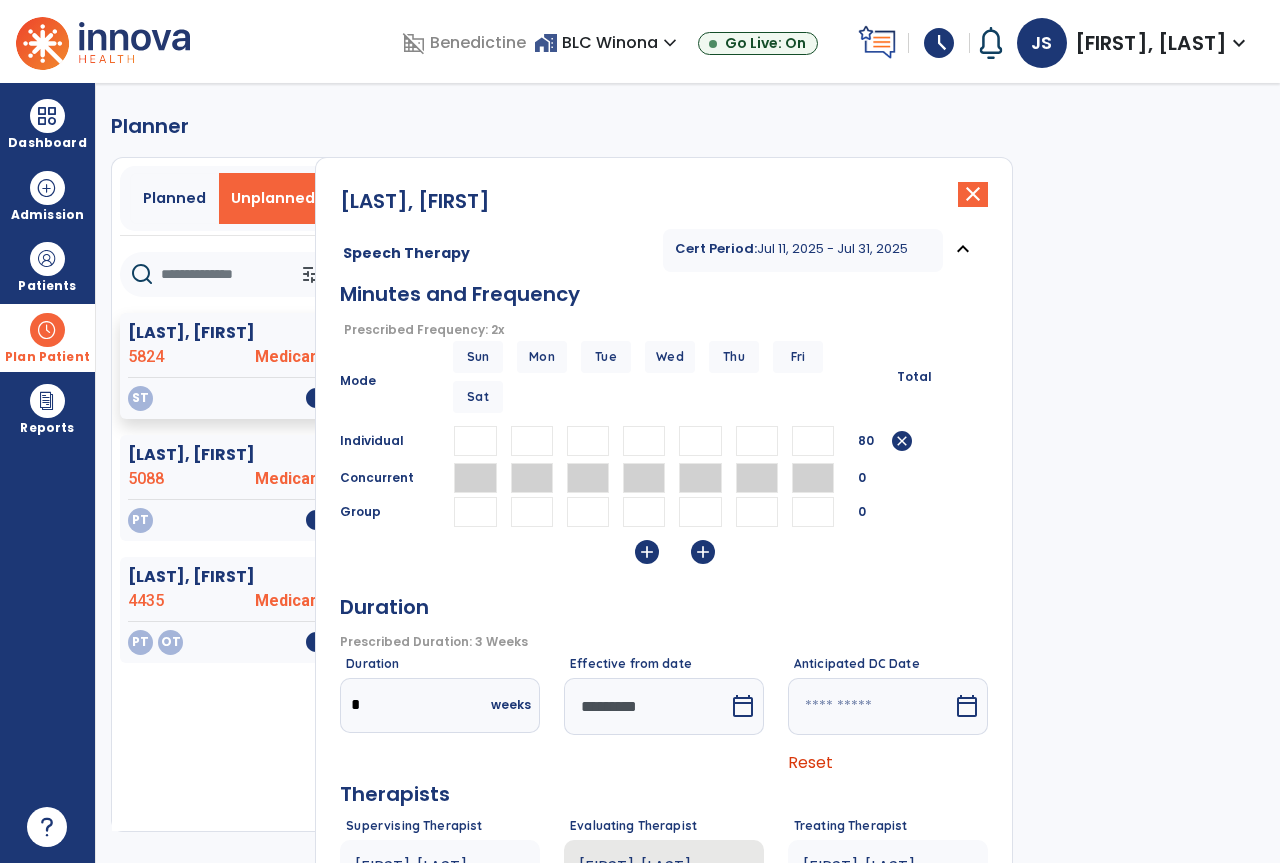 scroll, scrollTop: 0, scrollLeft: 0, axis: both 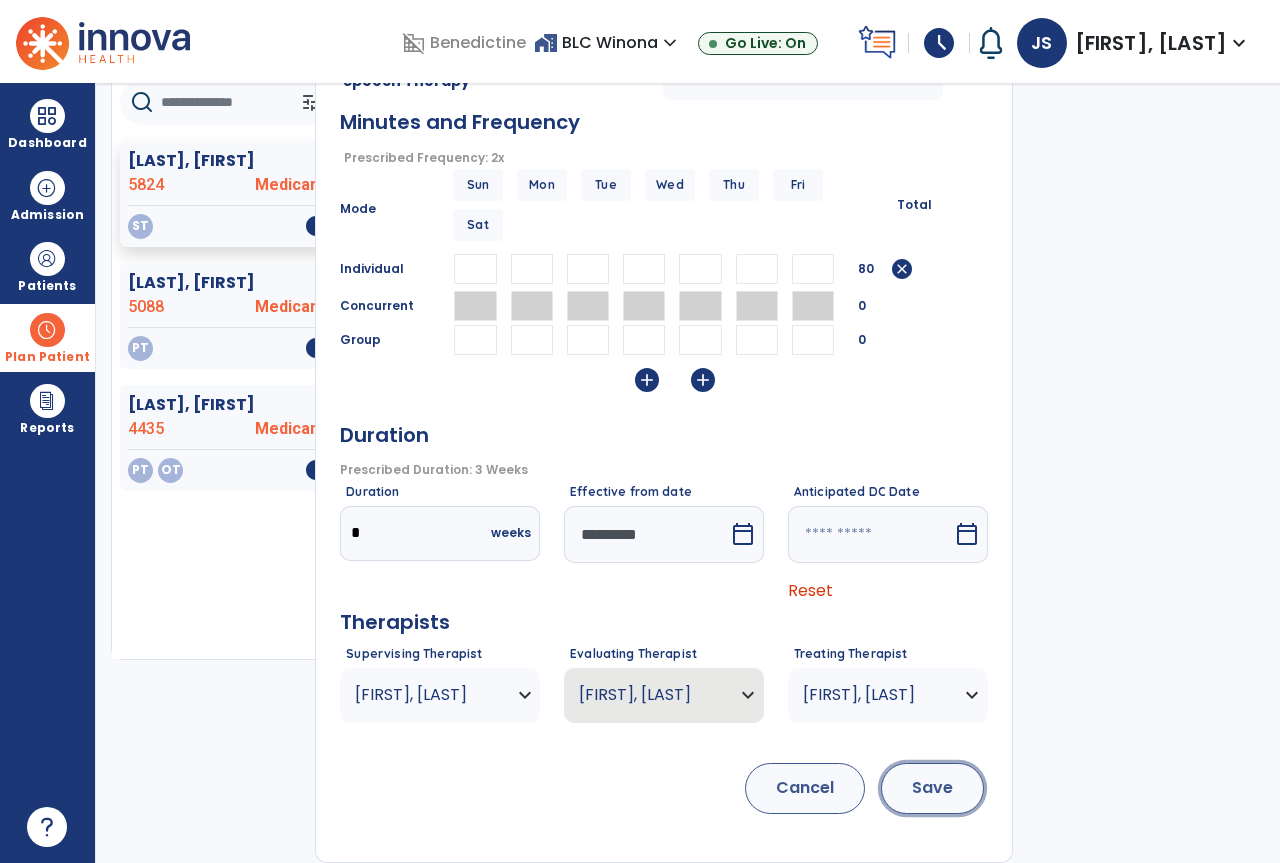click on "Save" at bounding box center (932, 788) 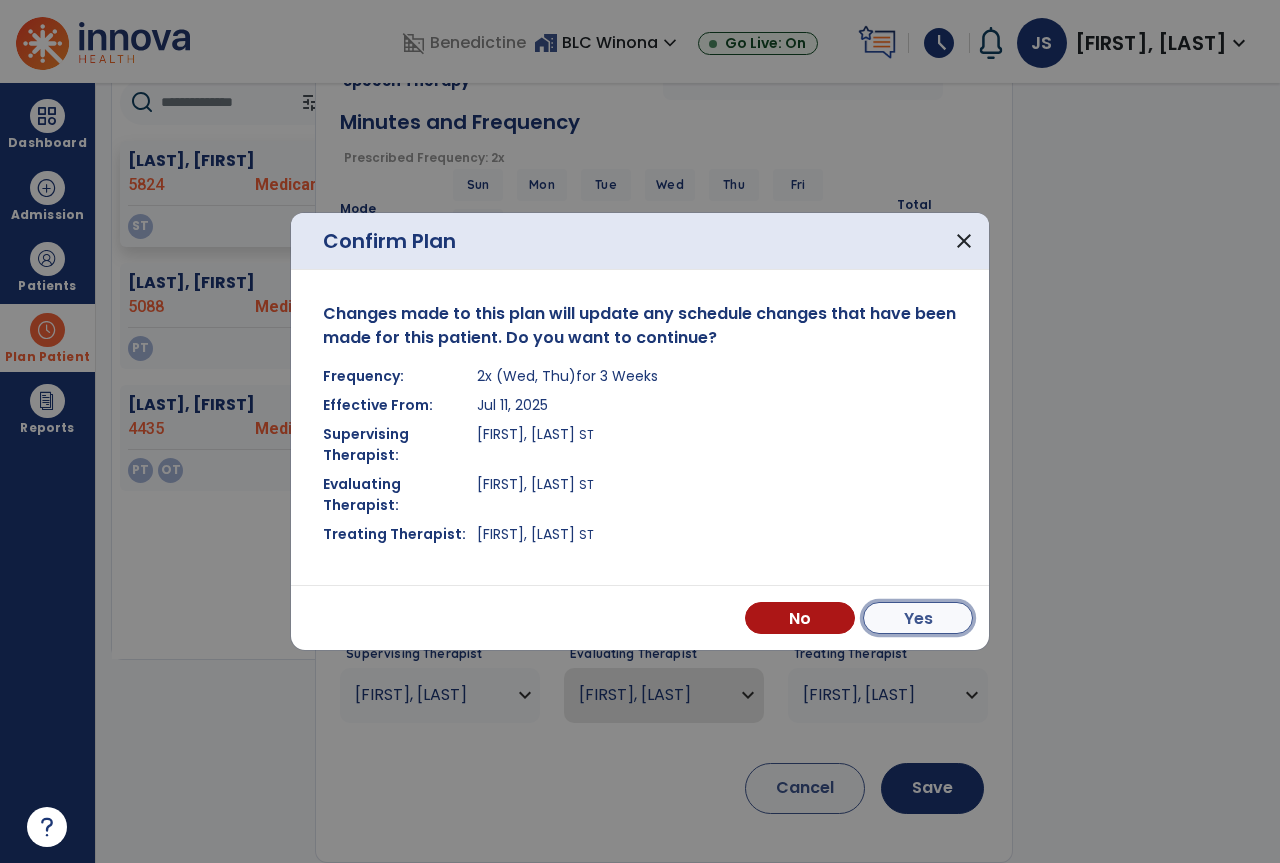 click on "Yes" at bounding box center [918, 618] 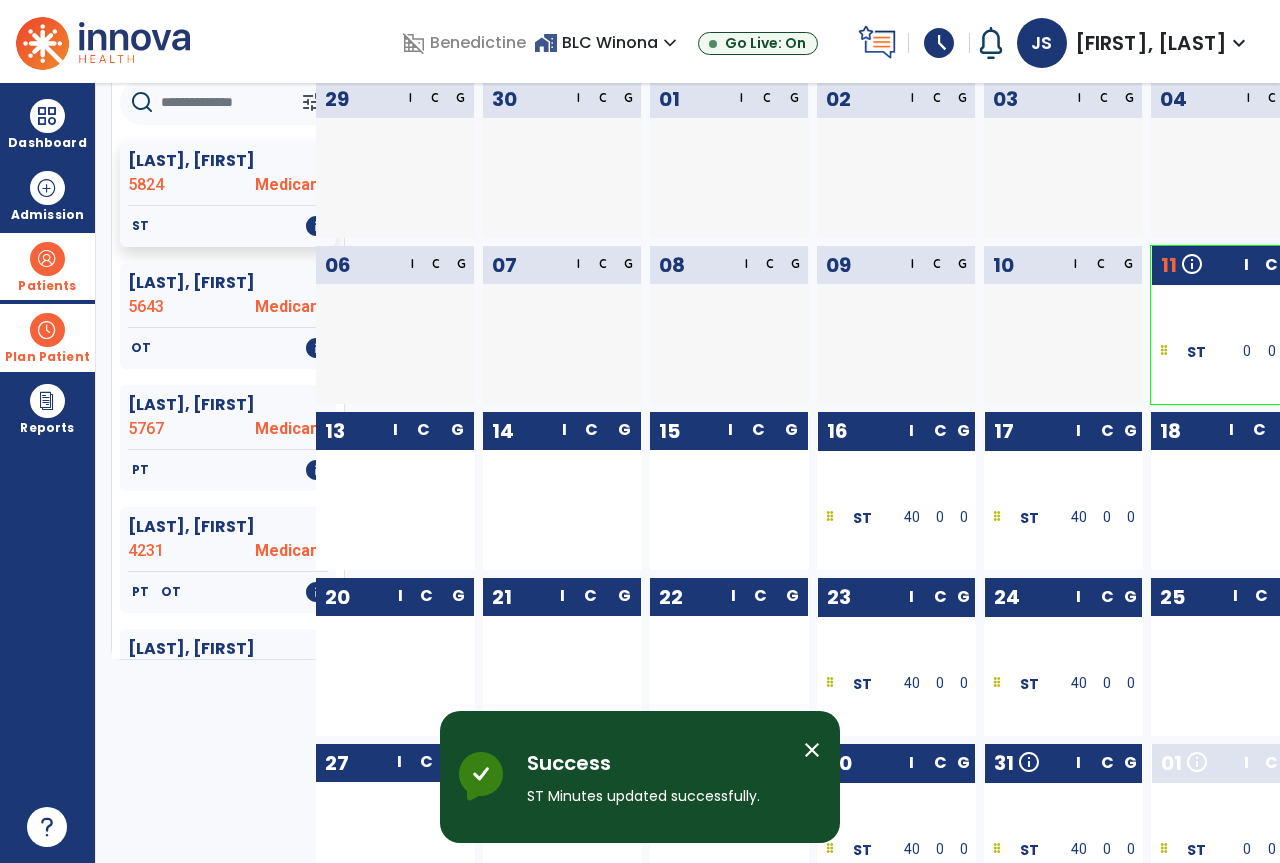 click at bounding box center [47, 259] 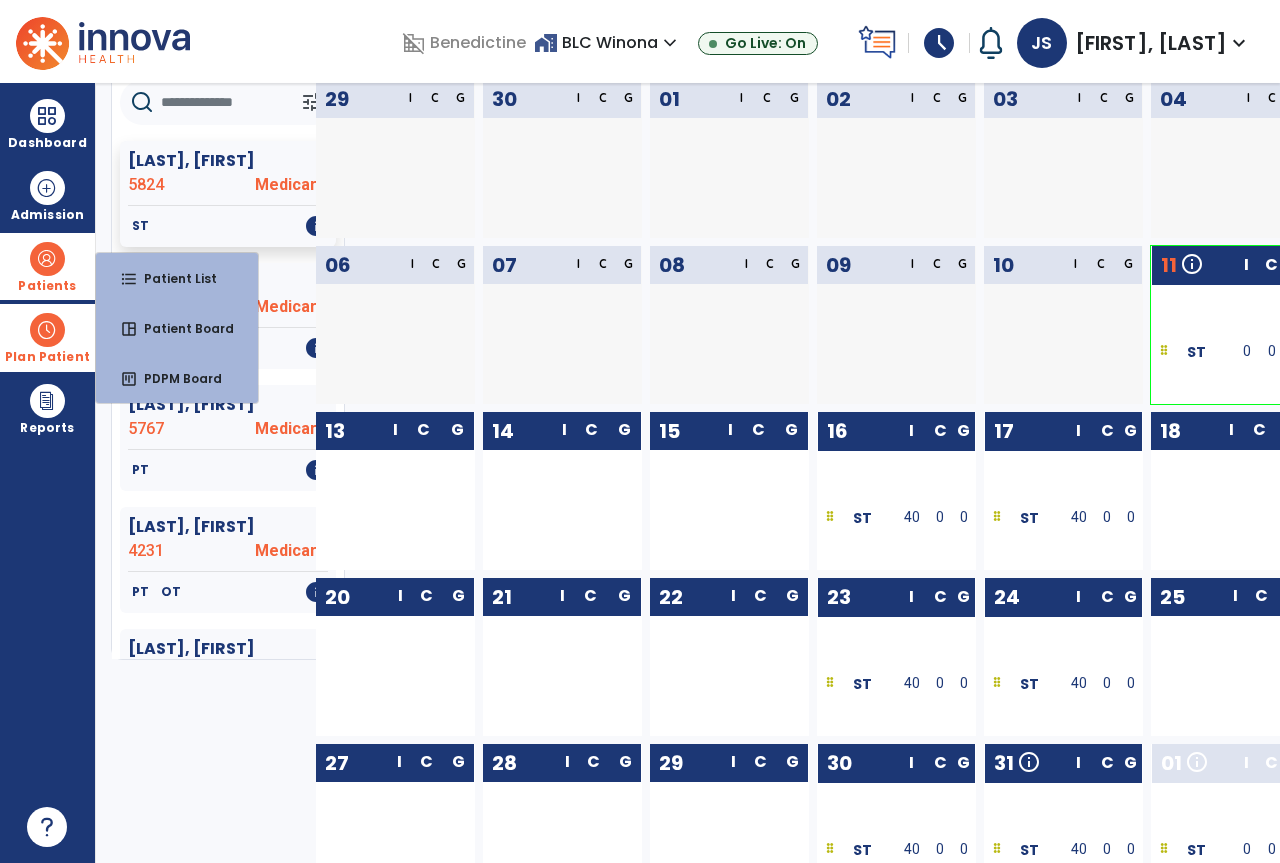 click on "Patients" at bounding box center [47, 286] 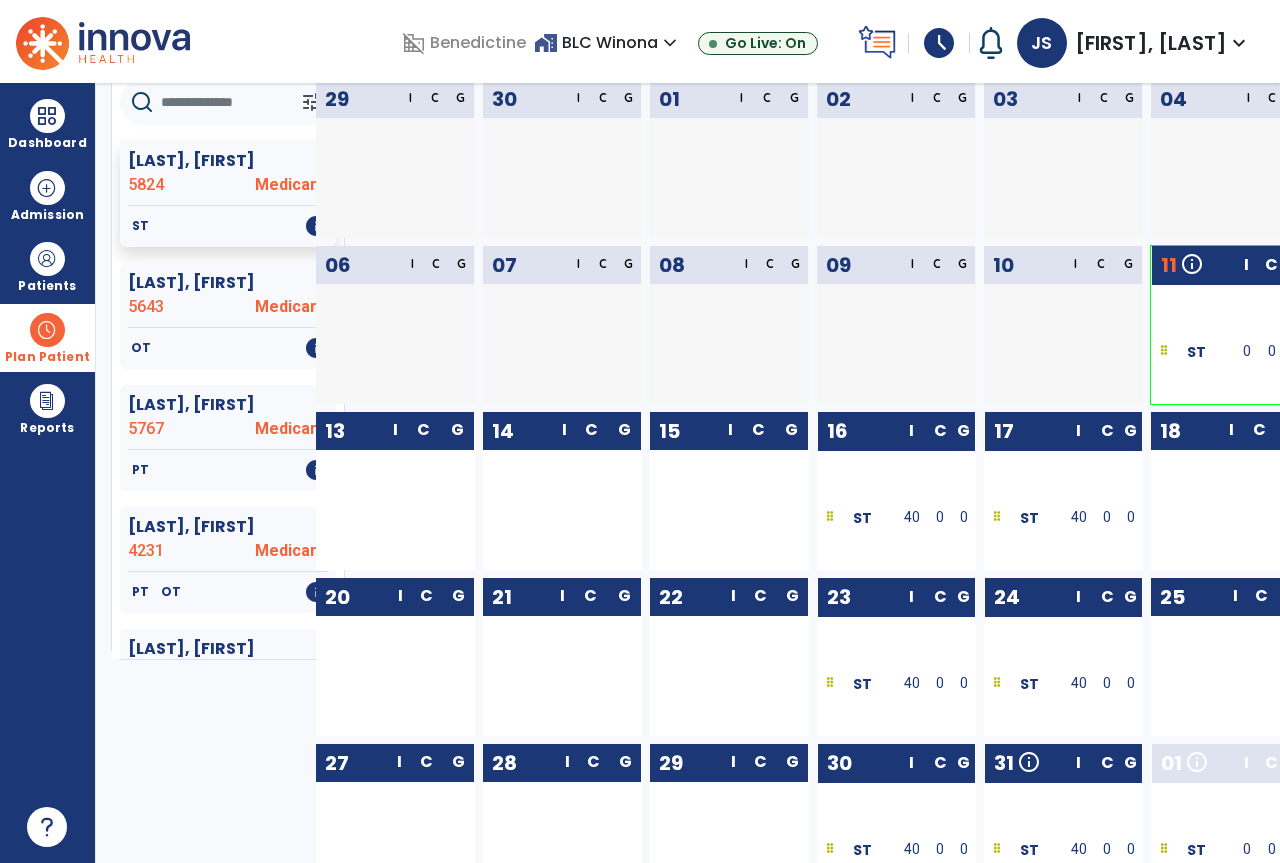 click at bounding box center [47, 330] 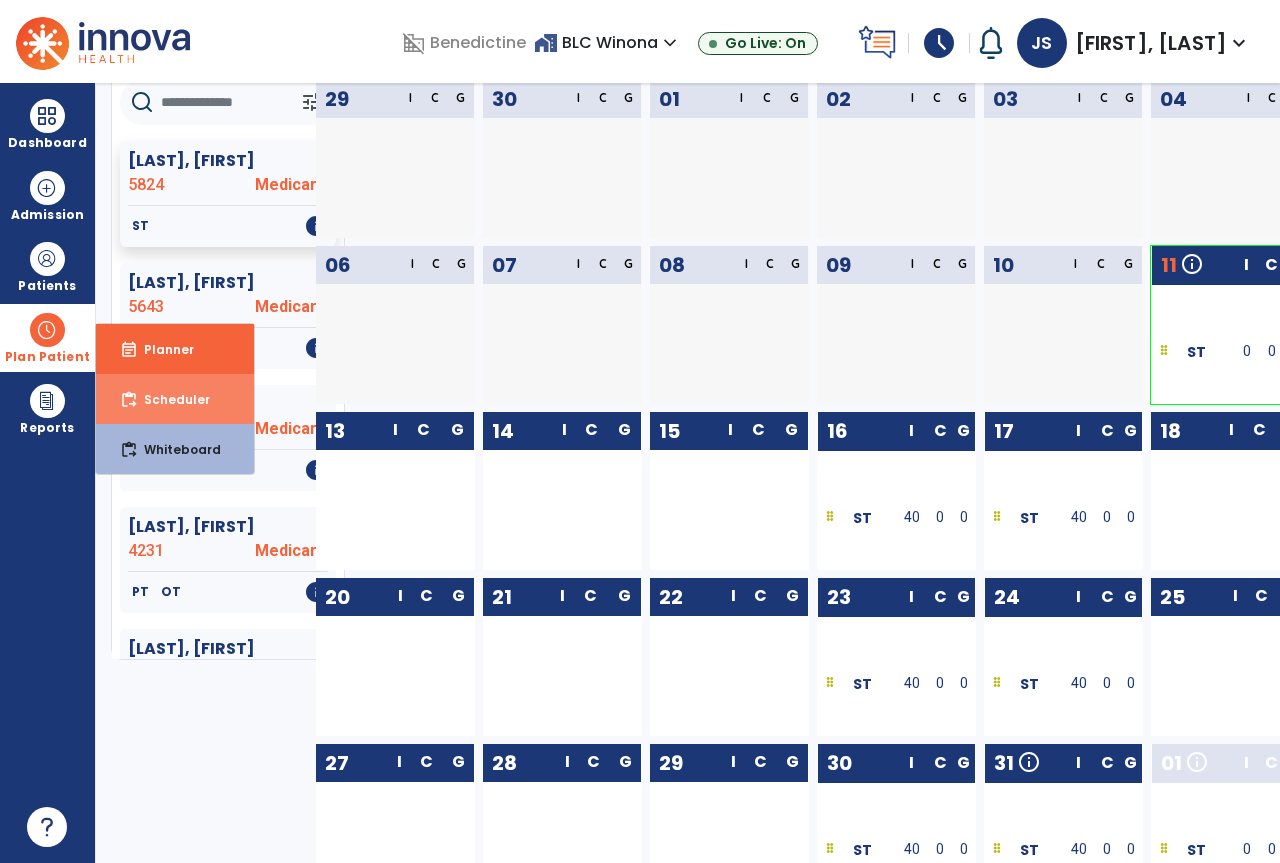 click on "content_paste_go  Scheduler" at bounding box center (175, 399) 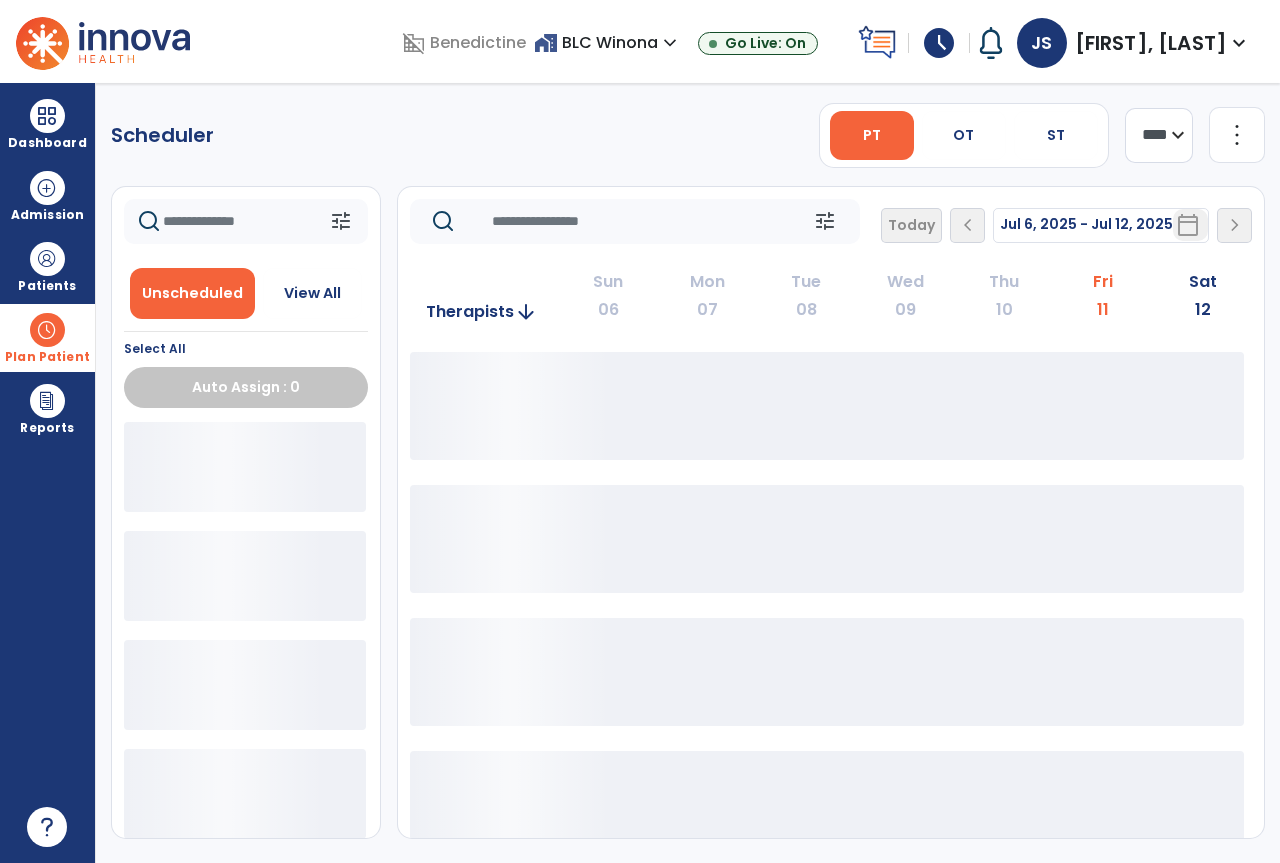 scroll, scrollTop: 0, scrollLeft: 0, axis: both 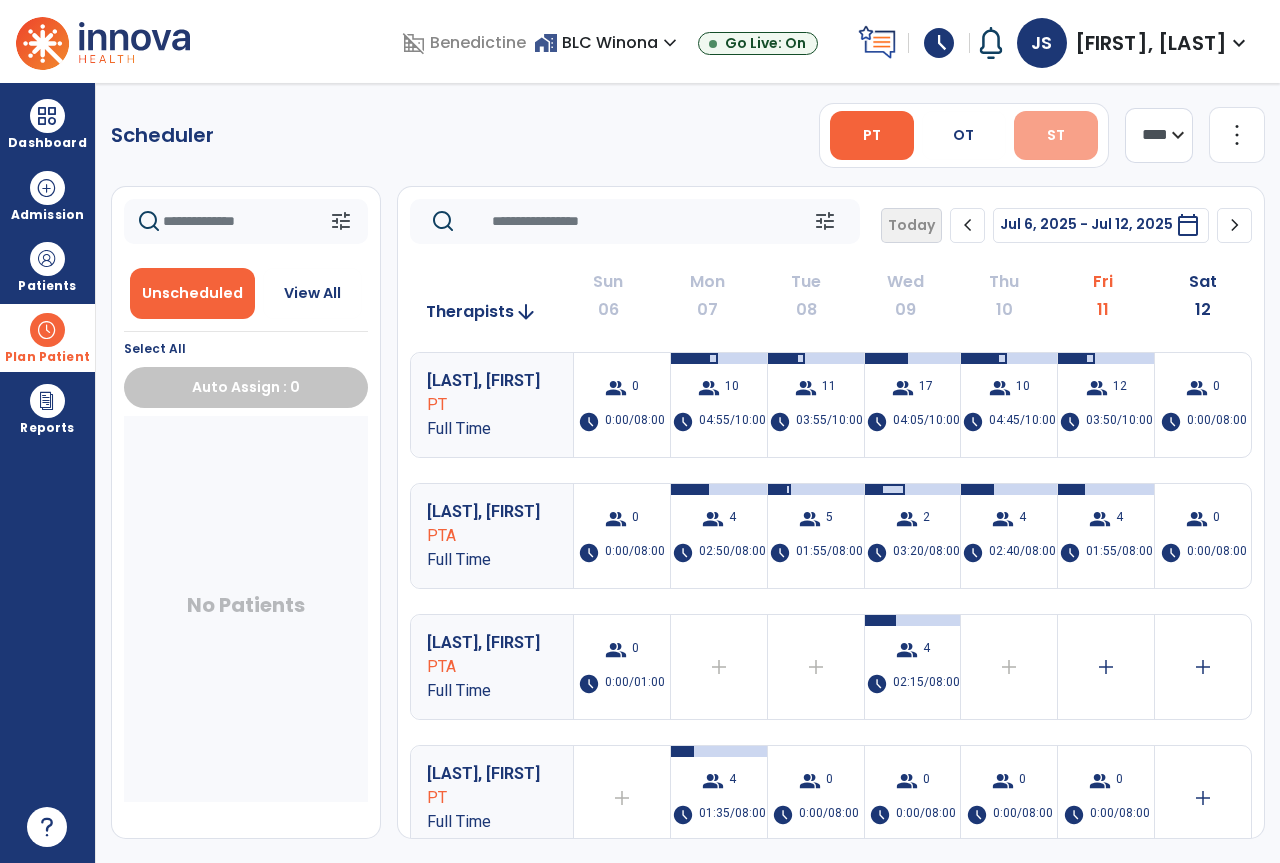 click on "ST" at bounding box center [1056, 135] 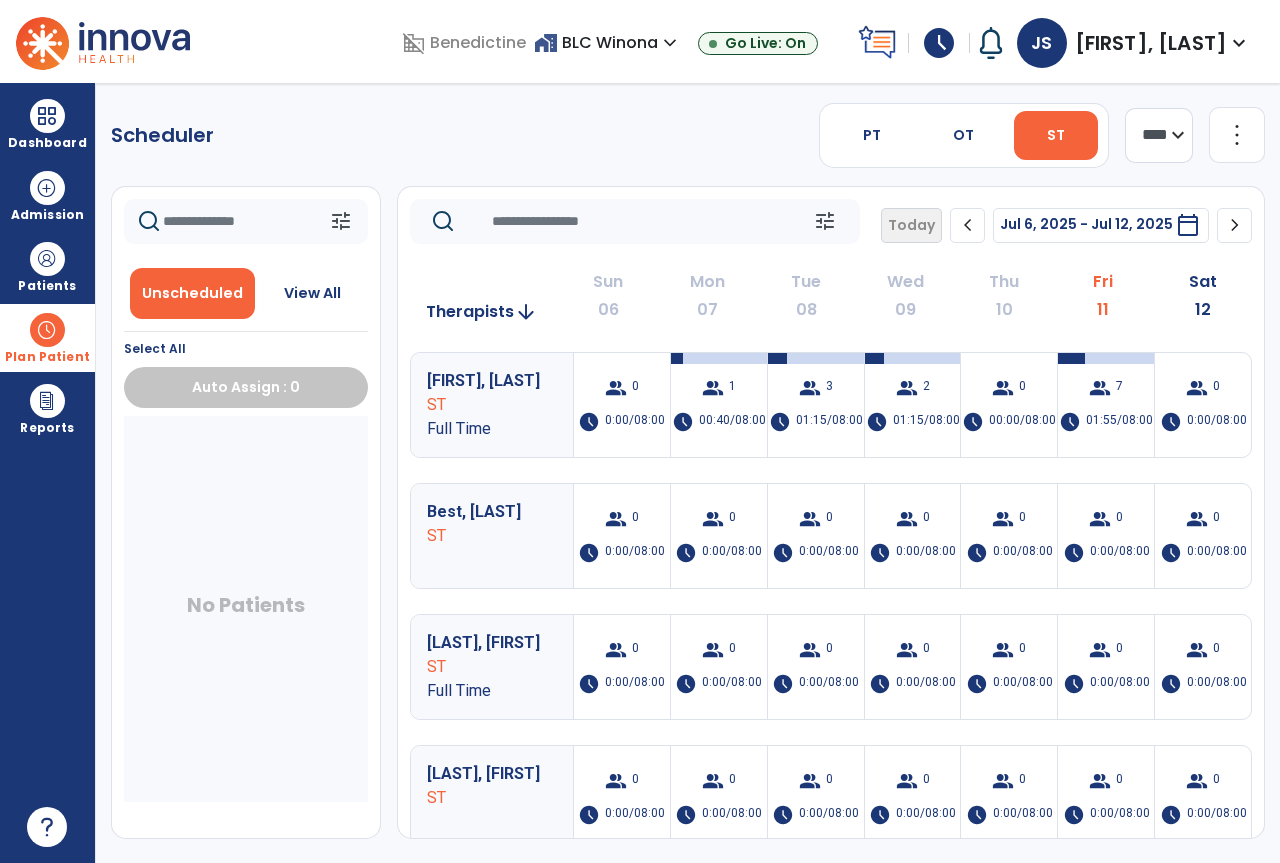 click on "chevron_right" 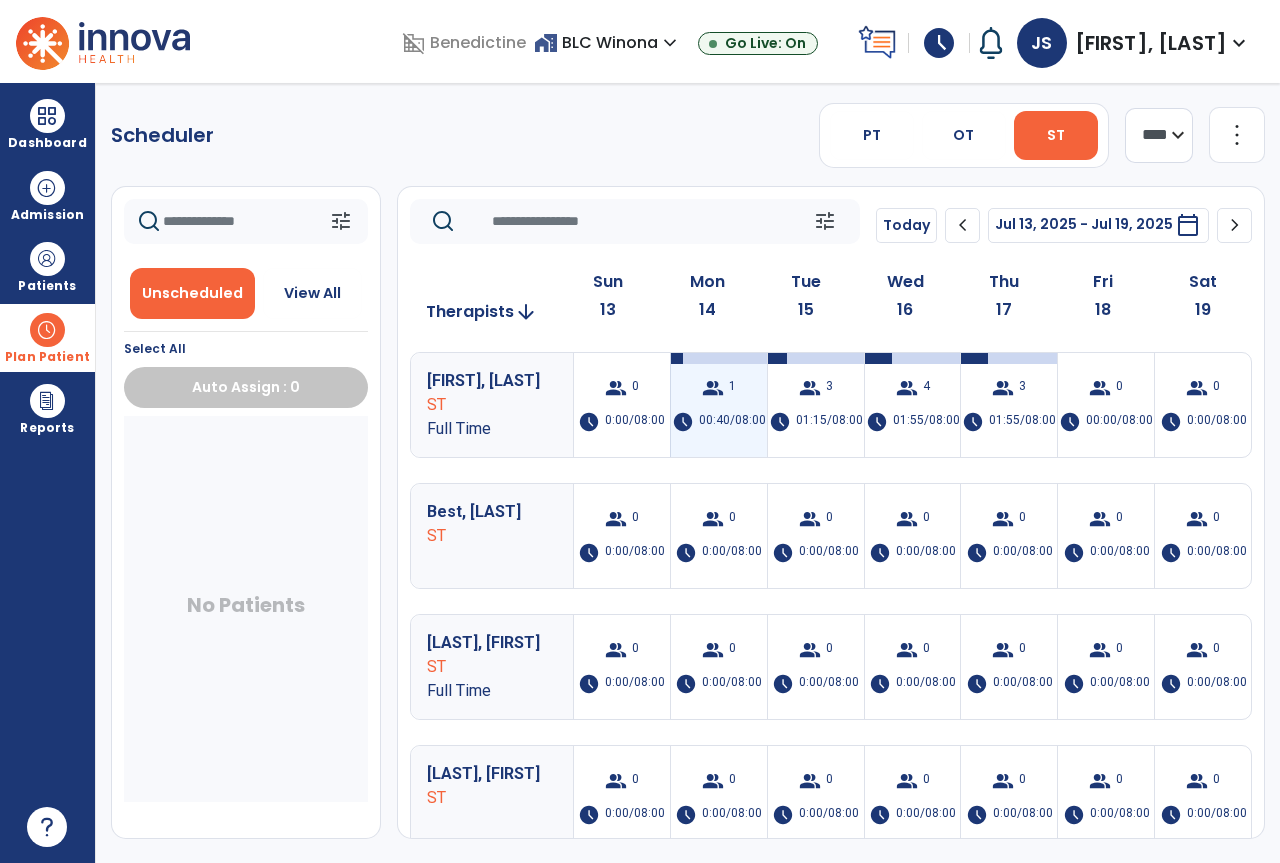 click on "00:40/08:00" at bounding box center (732, 422) 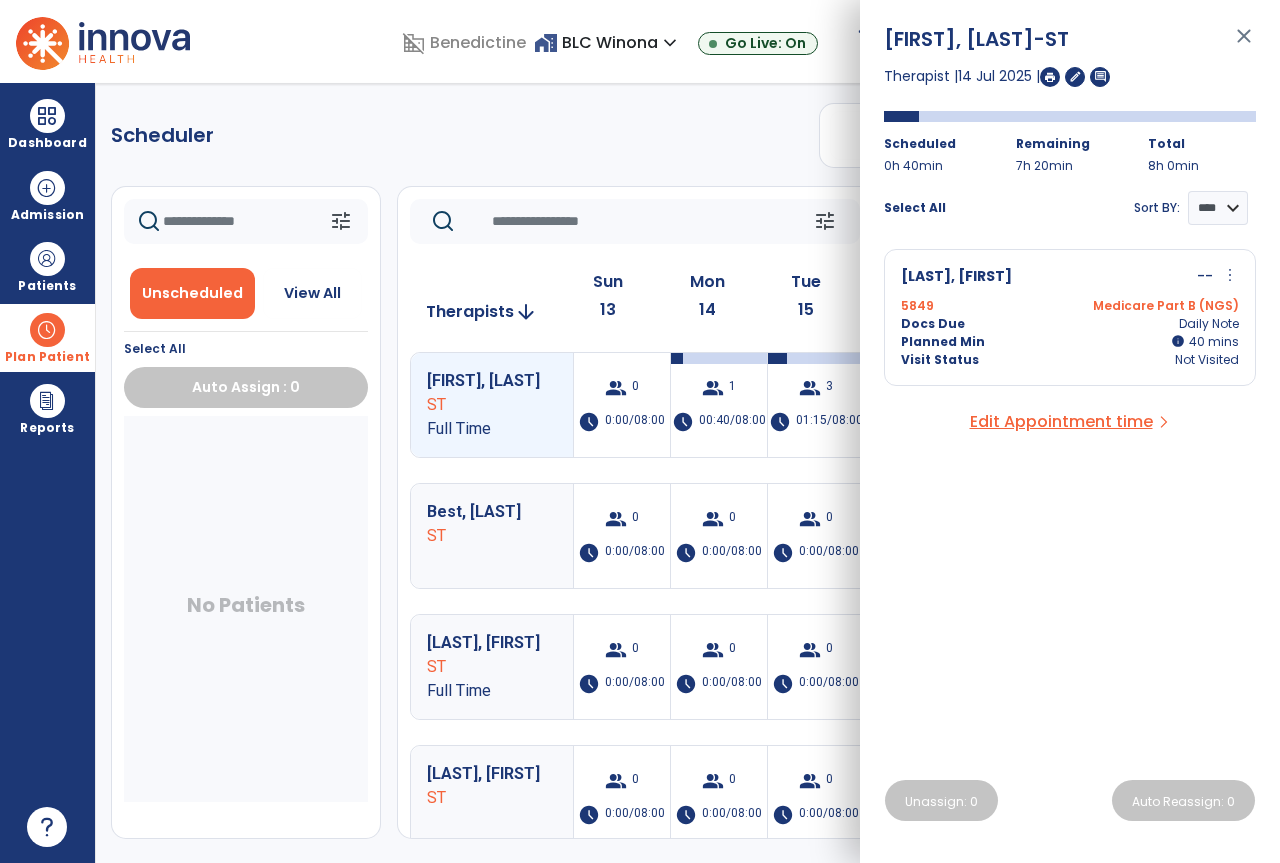 click on "close" at bounding box center [1244, 45] 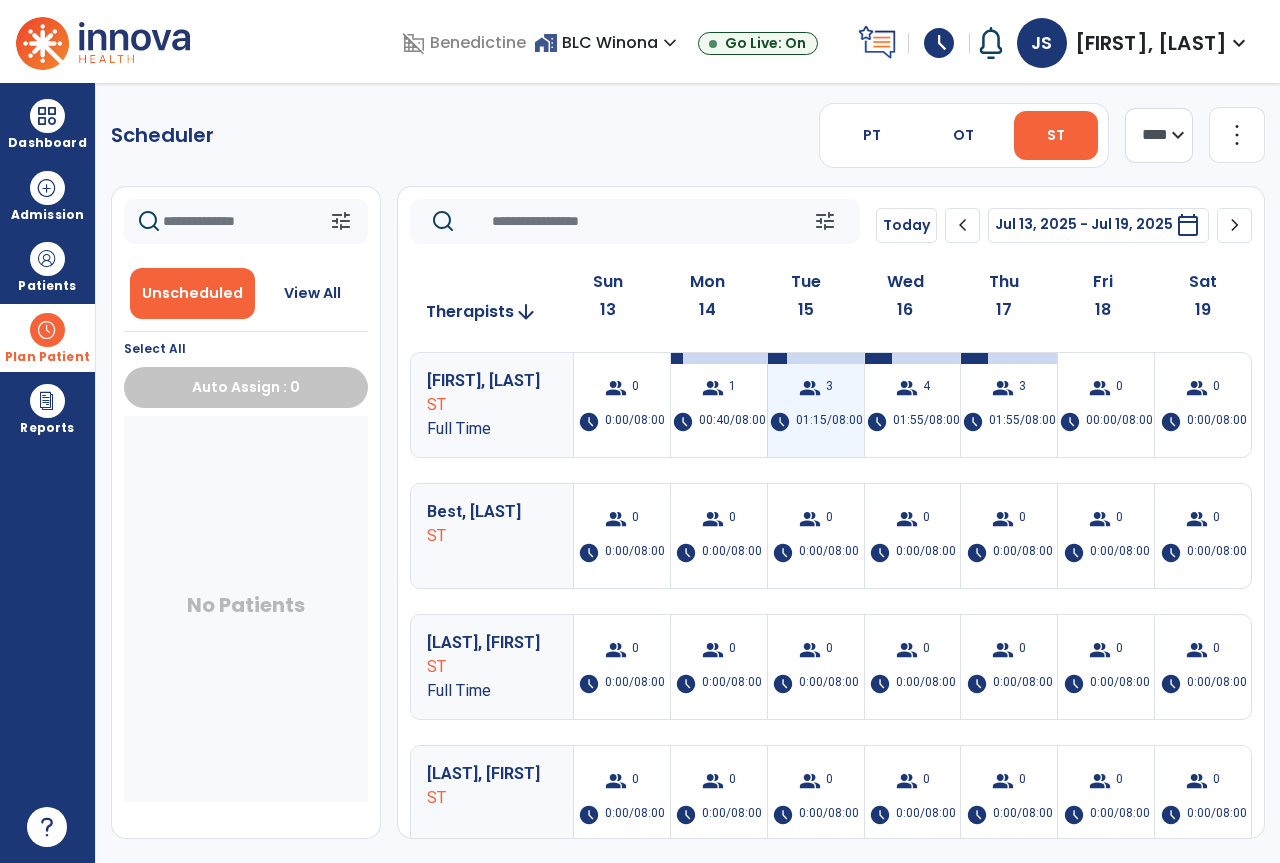 click on "01:15/08:00" at bounding box center (829, 422) 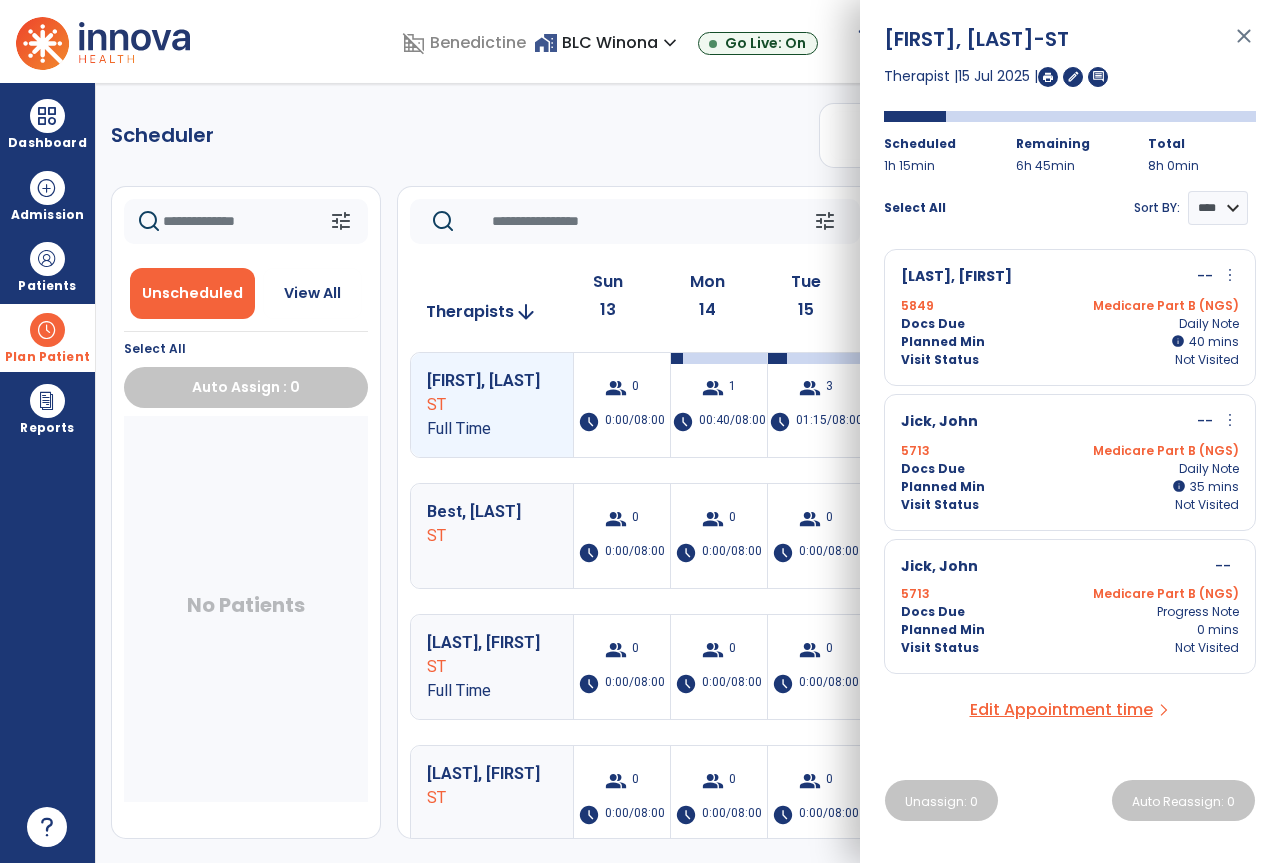 click on "close" at bounding box center [1244, 45] 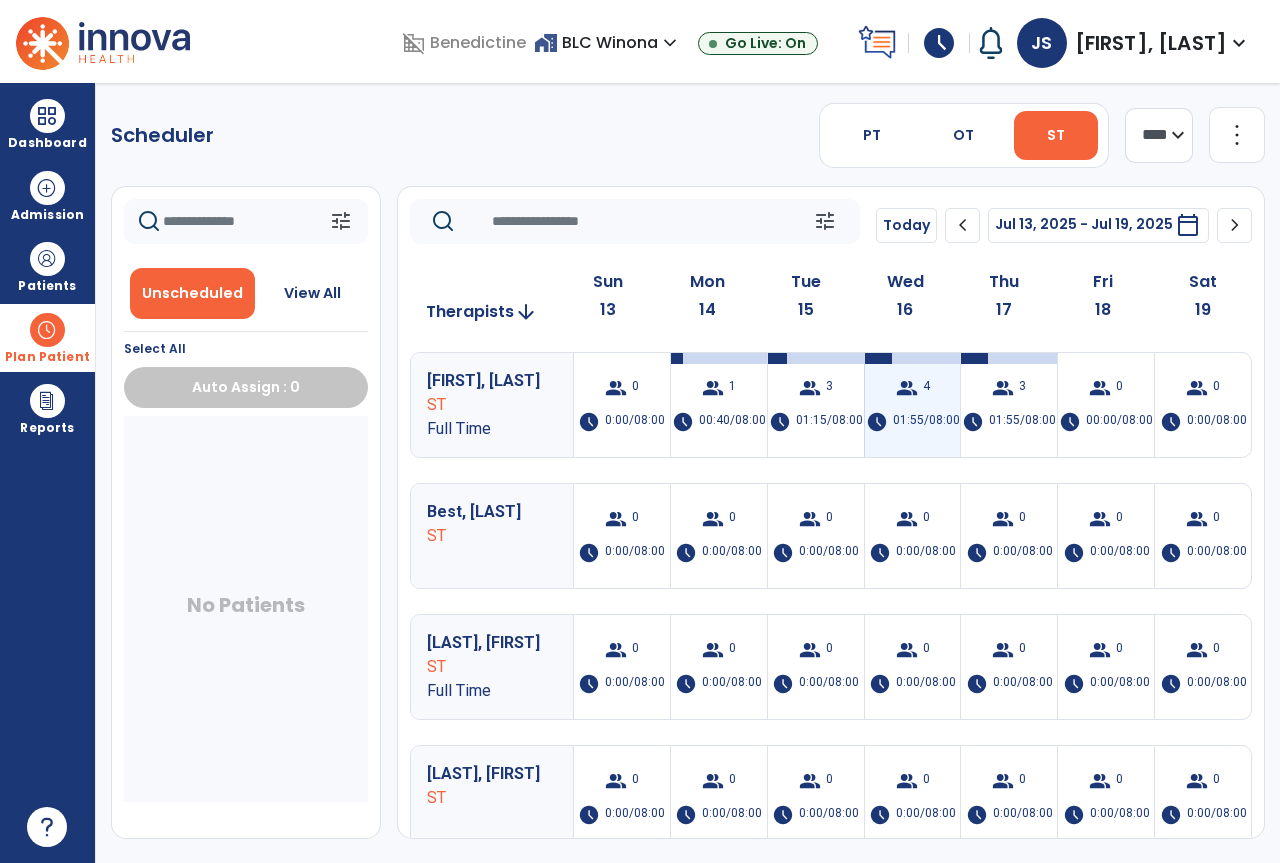 click on "group  4  schedule  01:55/08:00" at bounding box center [913, 405] 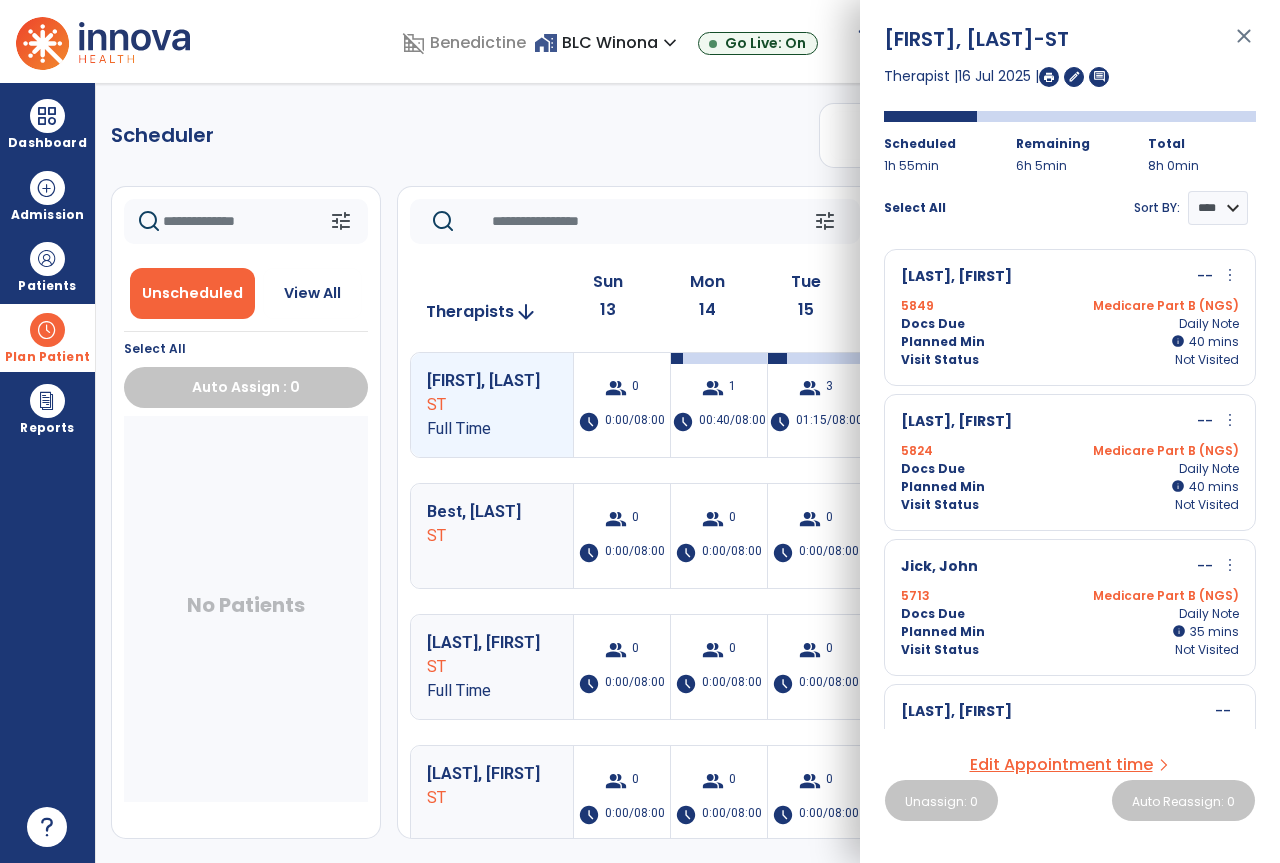 click on "close" at bounding box center (1244, 45) 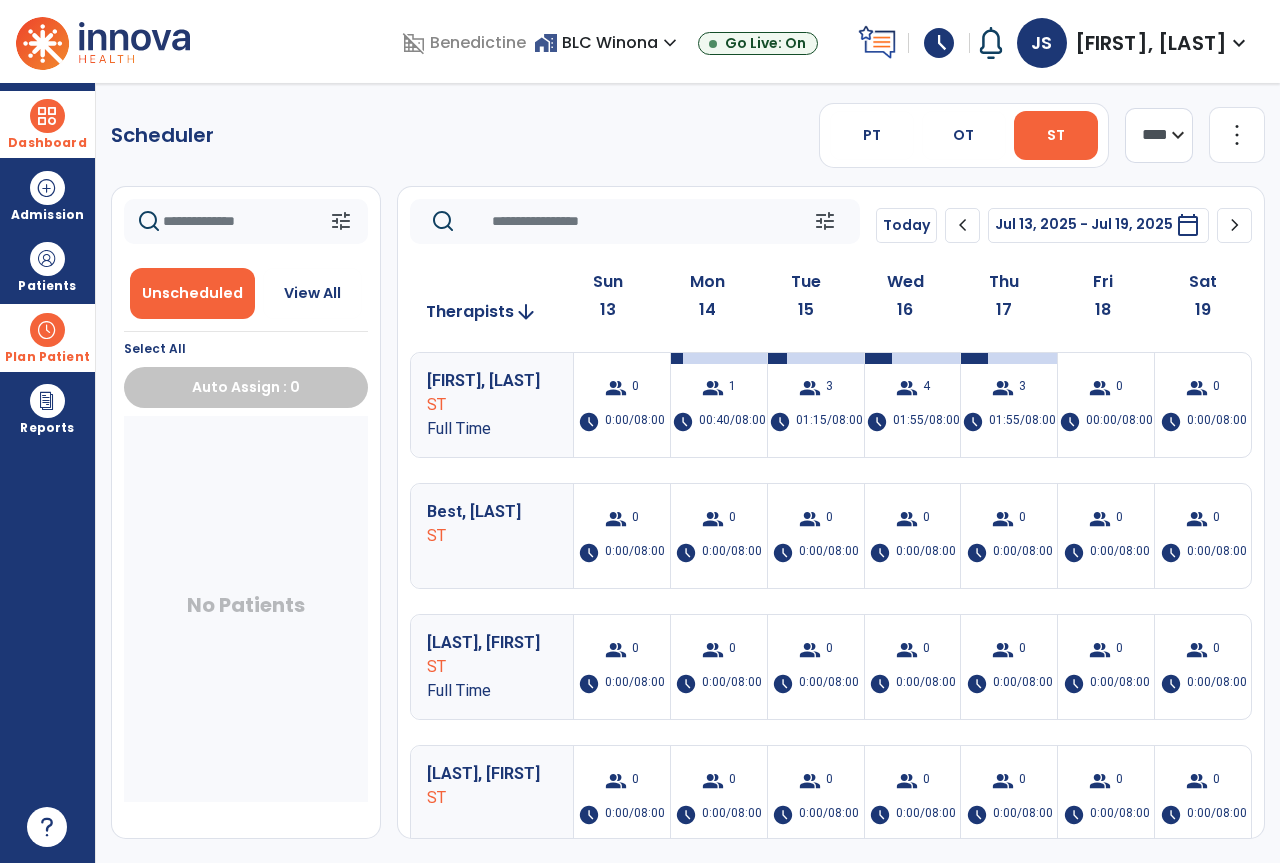 click on "Dashboard" at bounding box center [47, 124] 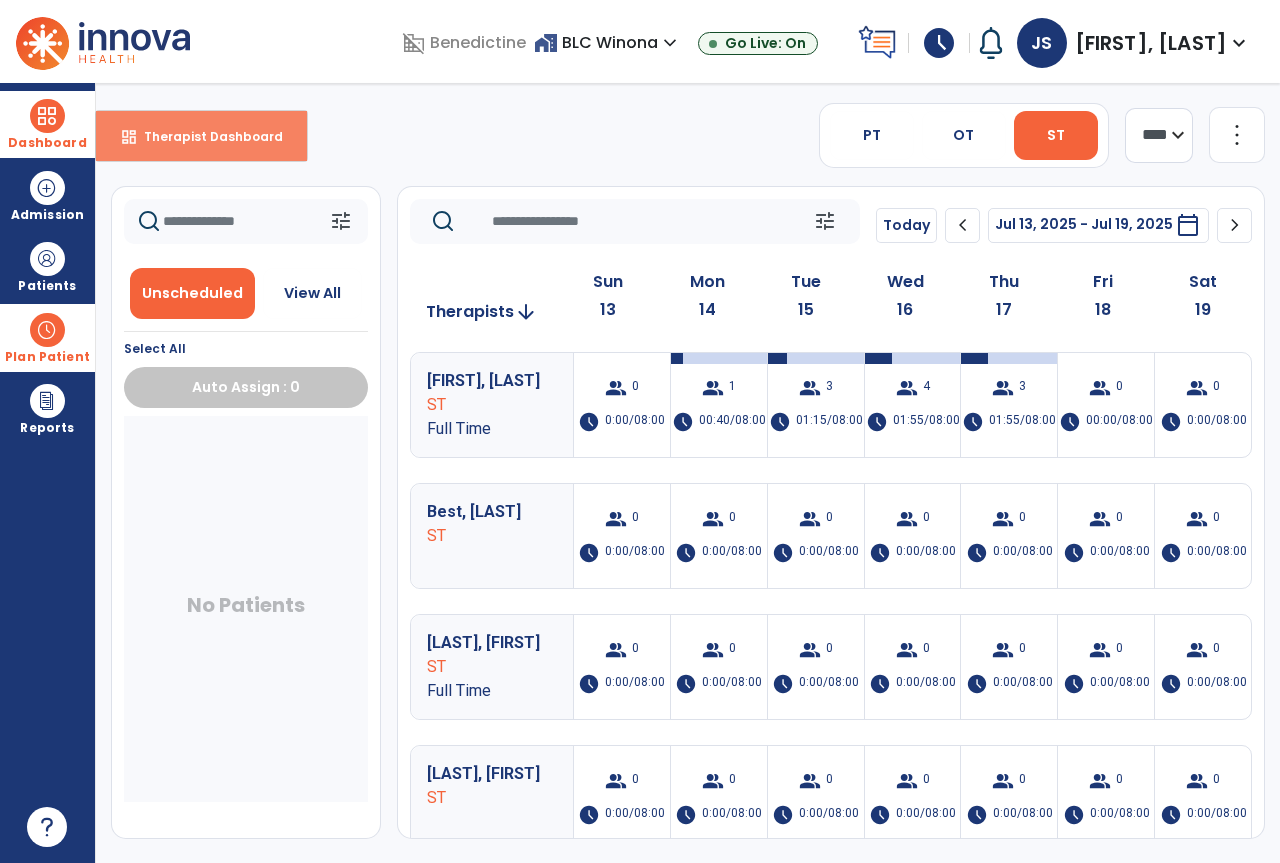 click on "dashboard" at bounding box center [129, 137] 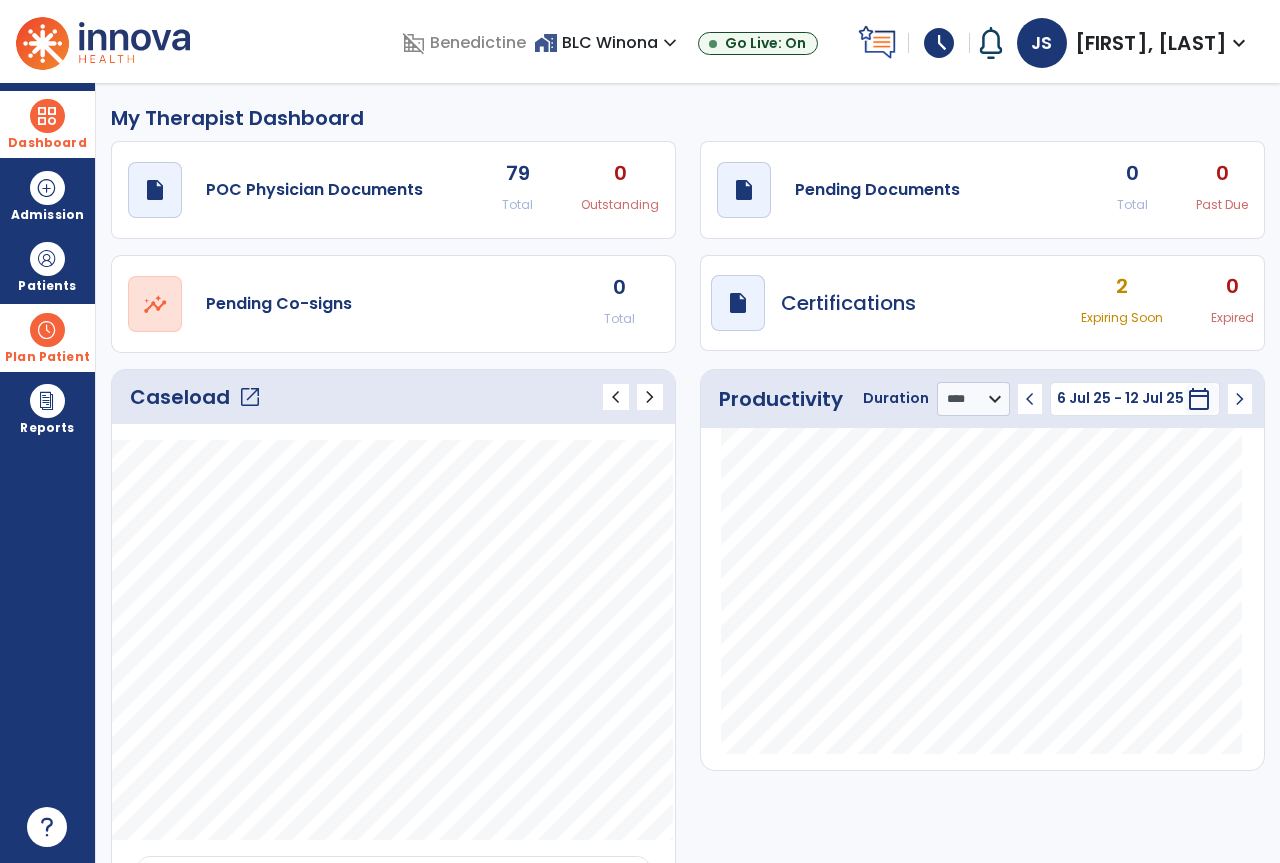 click on "schedule" at bounding box center (939, 43) 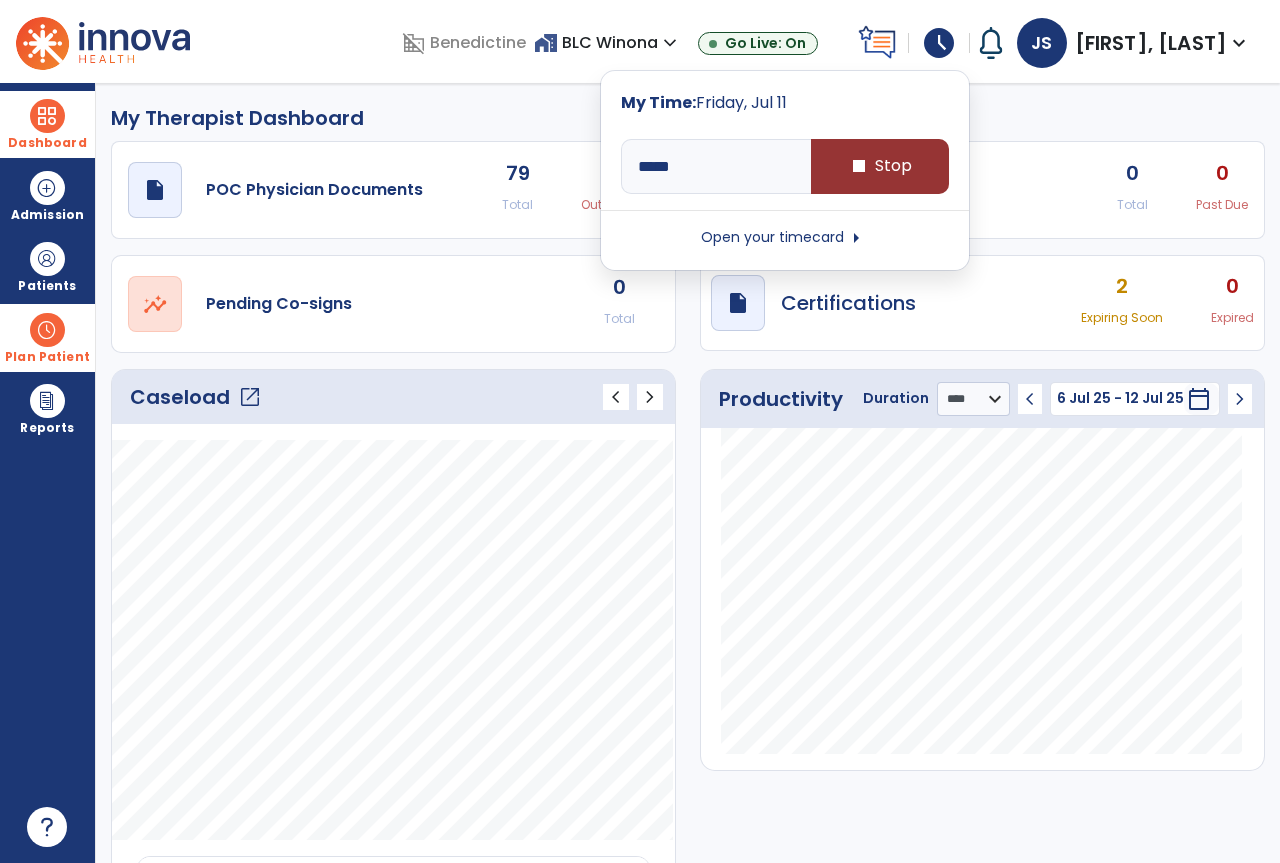 click on "stop  Stop" at bounding box center (880, 166) 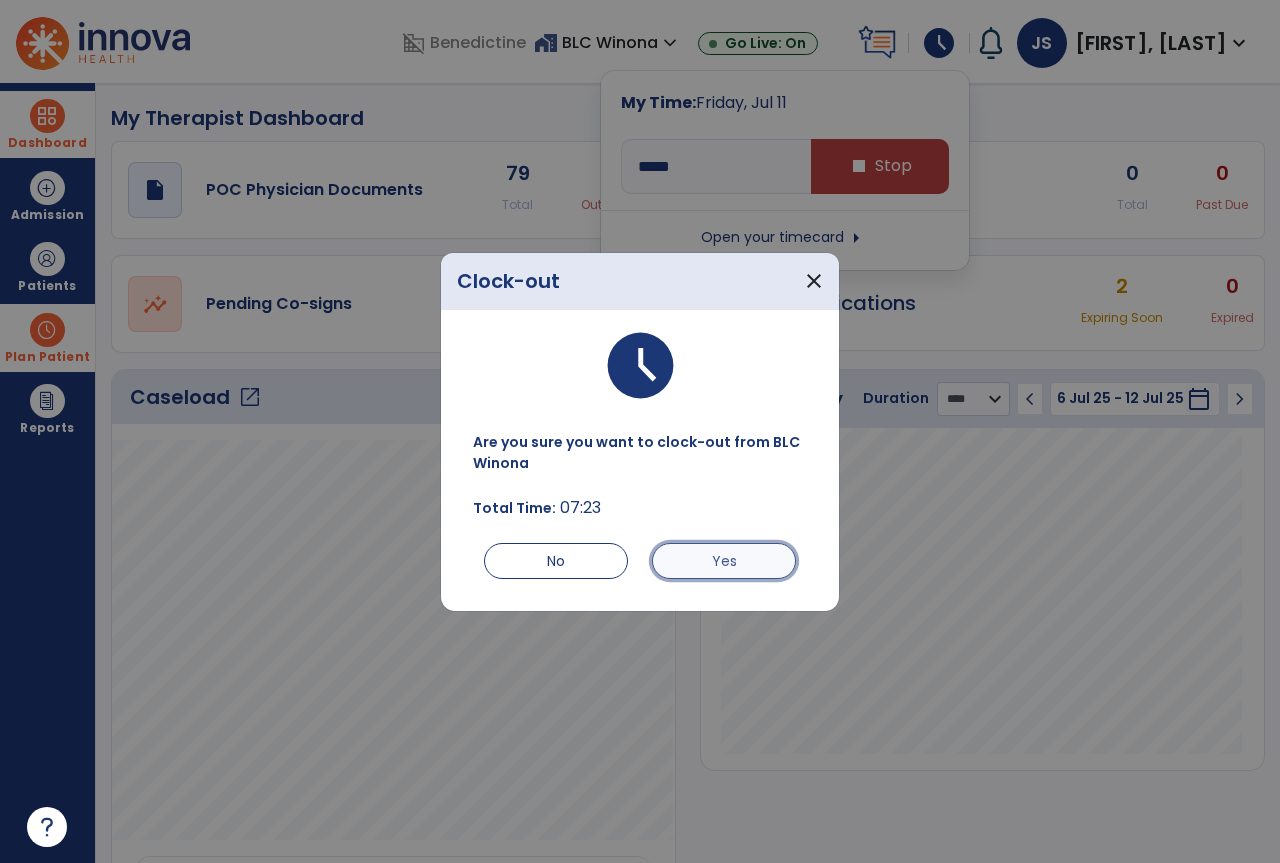 click on "Yes" at bounding box center (724, 561) 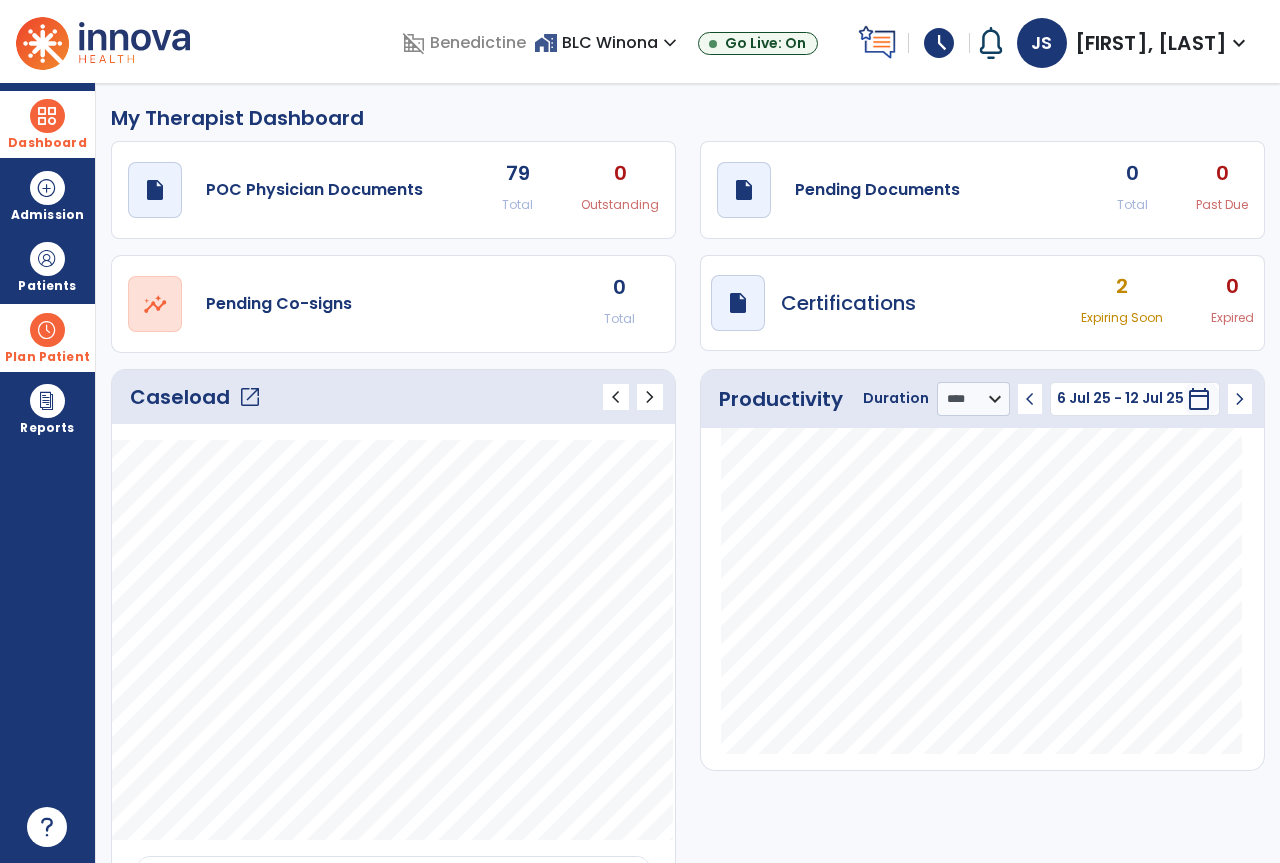 click on "schedule" at bounding box center [939, 43] 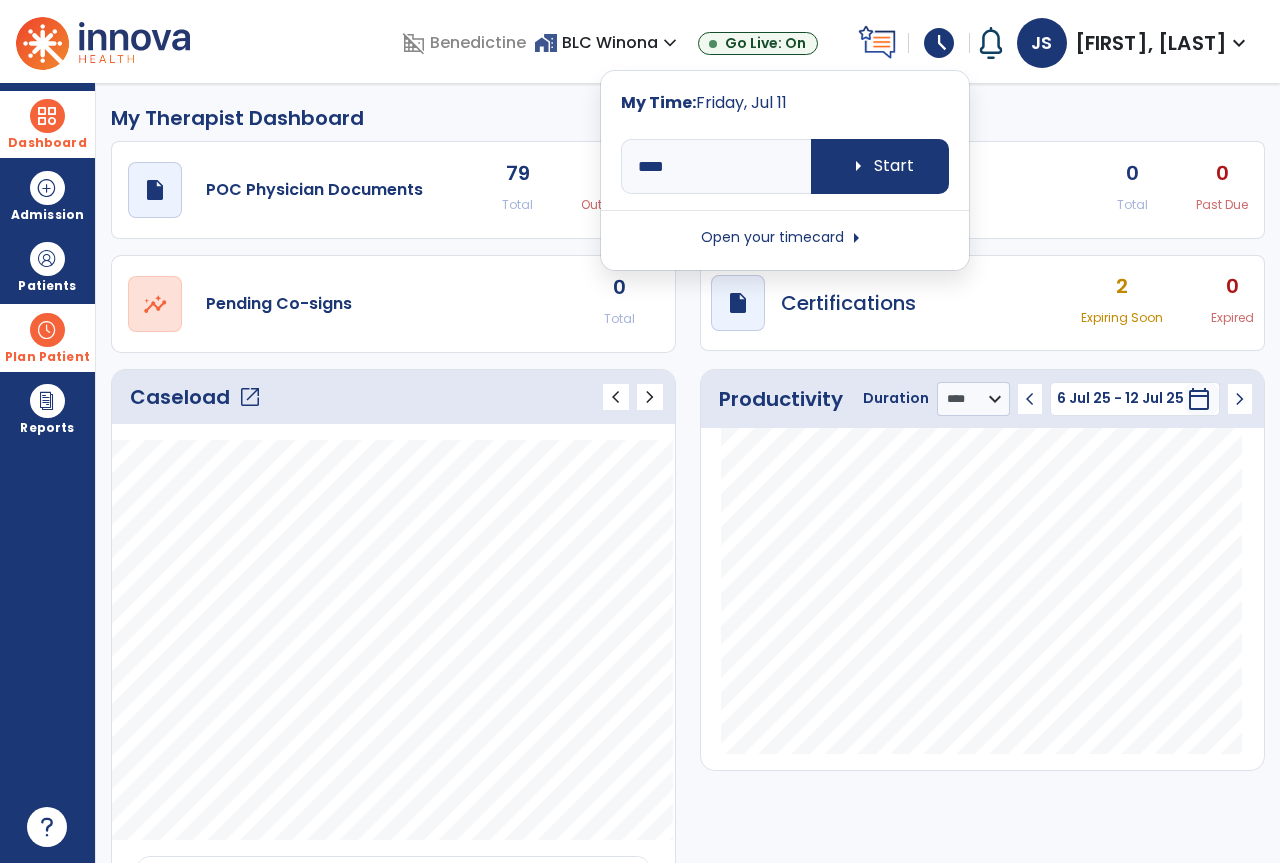 click on "Open your timecard  arrow_right" at bounding box center (785, 238) 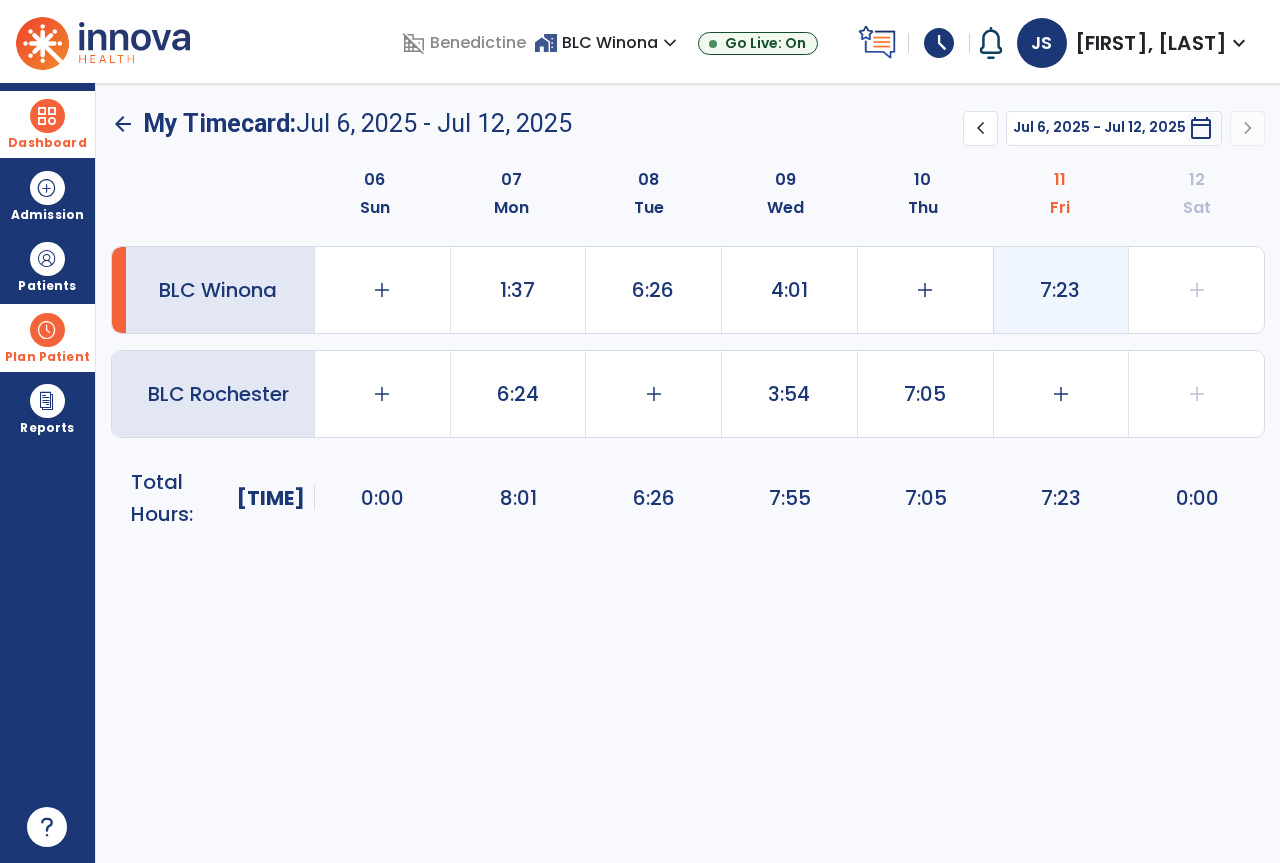 click on "7:23" 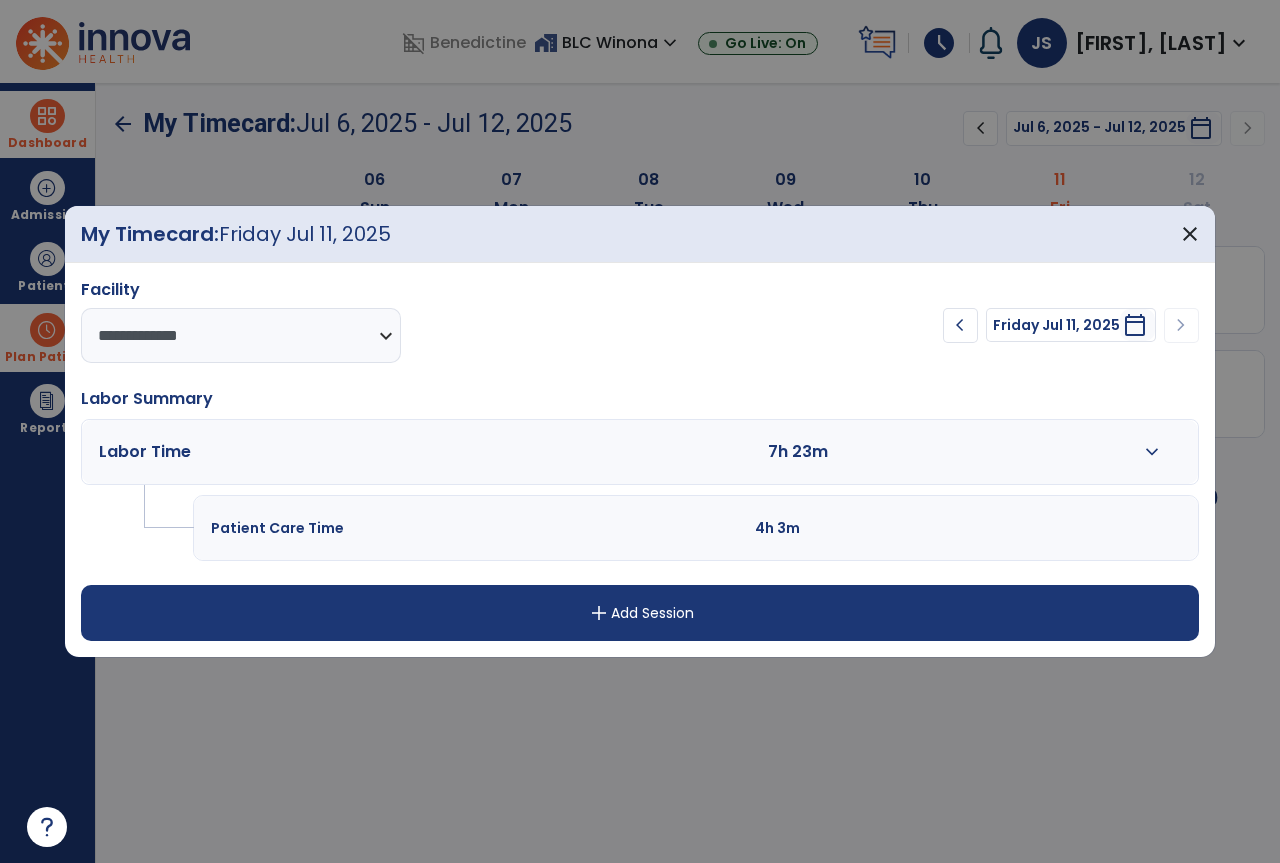 click on "expand_more" at bounding box center (1152, 452) 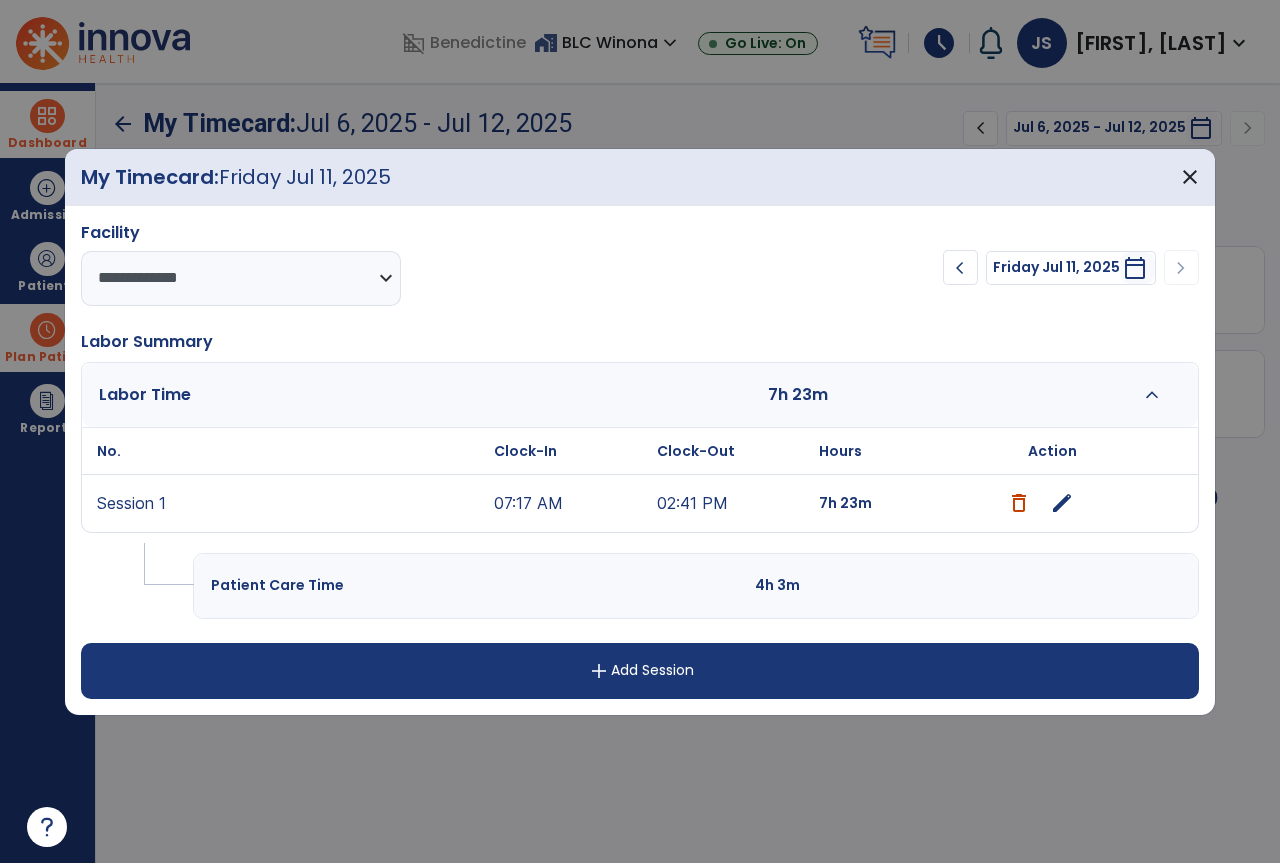 click on "edit" at bounding box center (1062, 503) 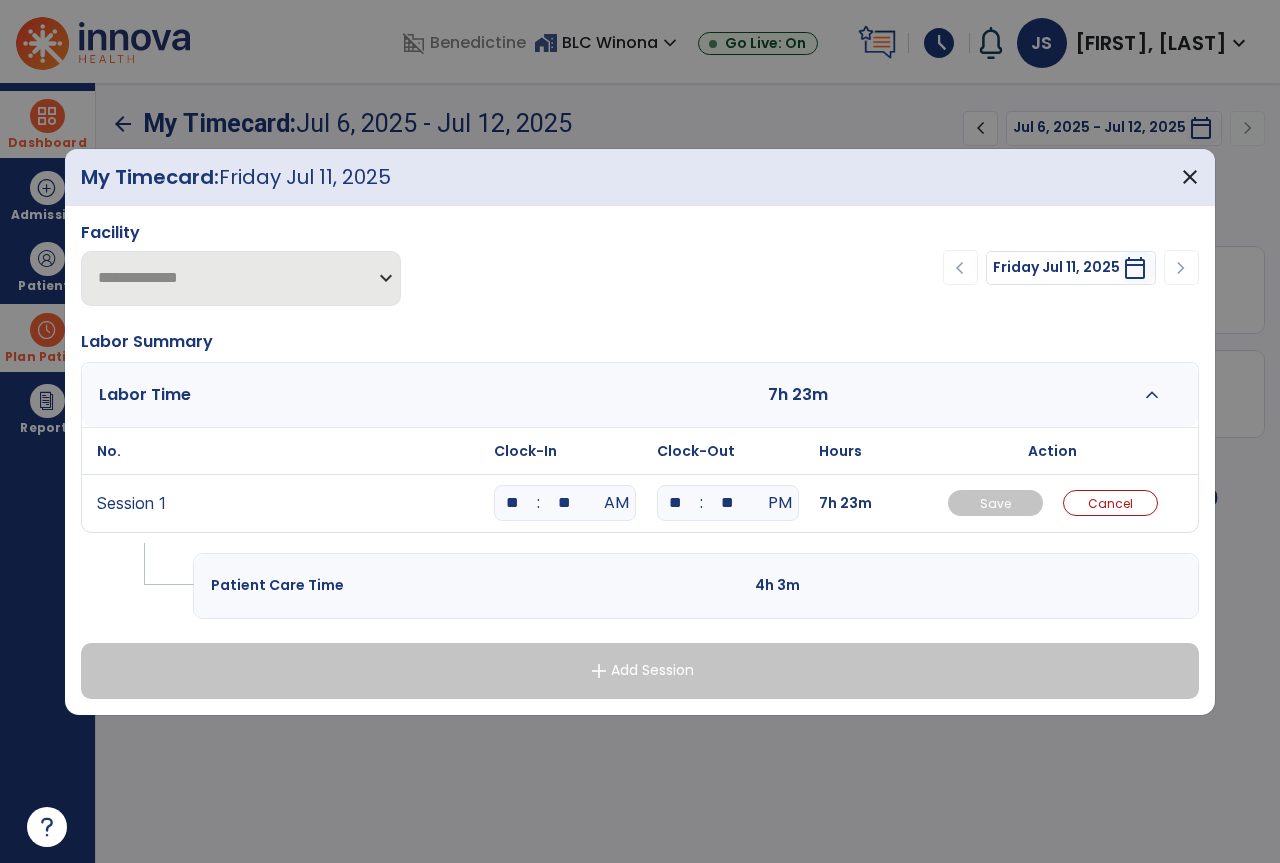 click on "**" at bounding box center (565, 503) 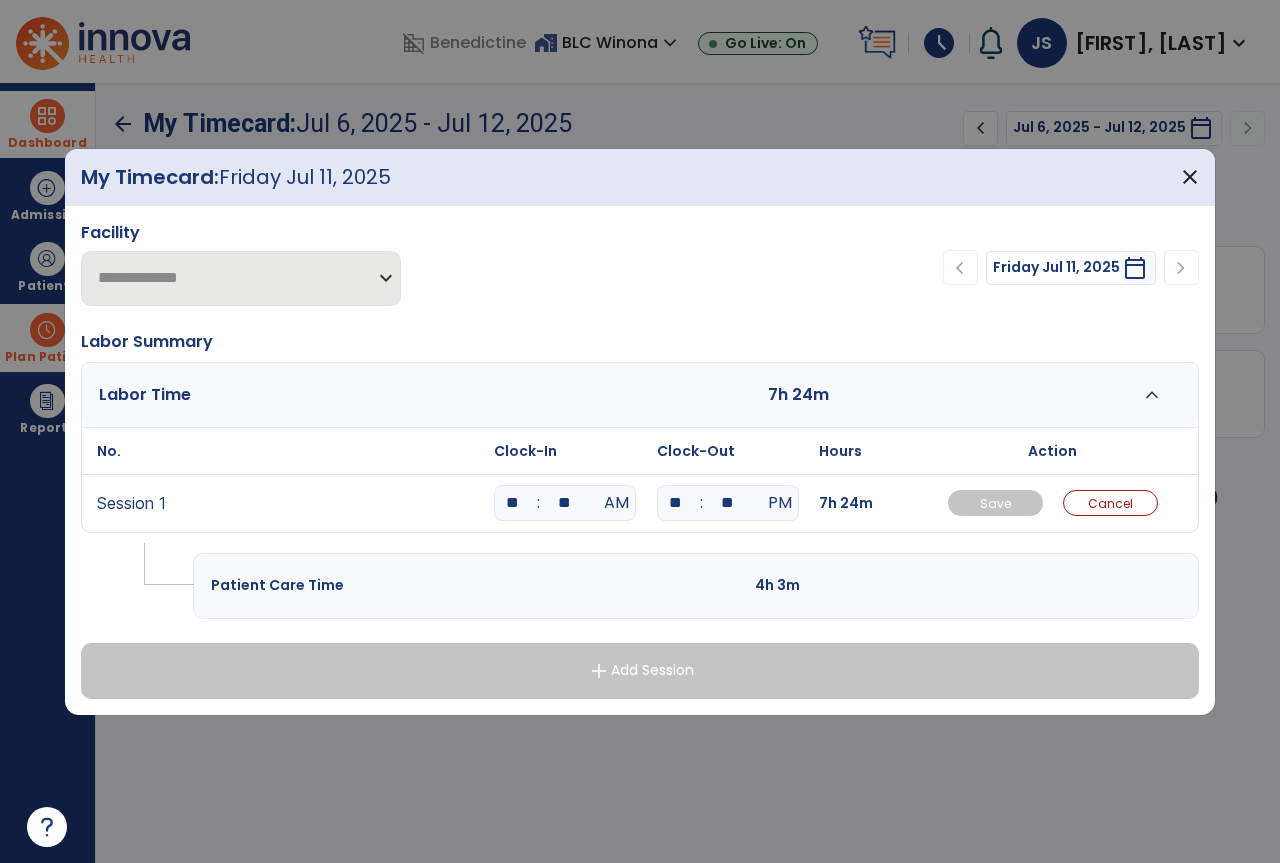 click on "**" at bounding box center (565, 503) 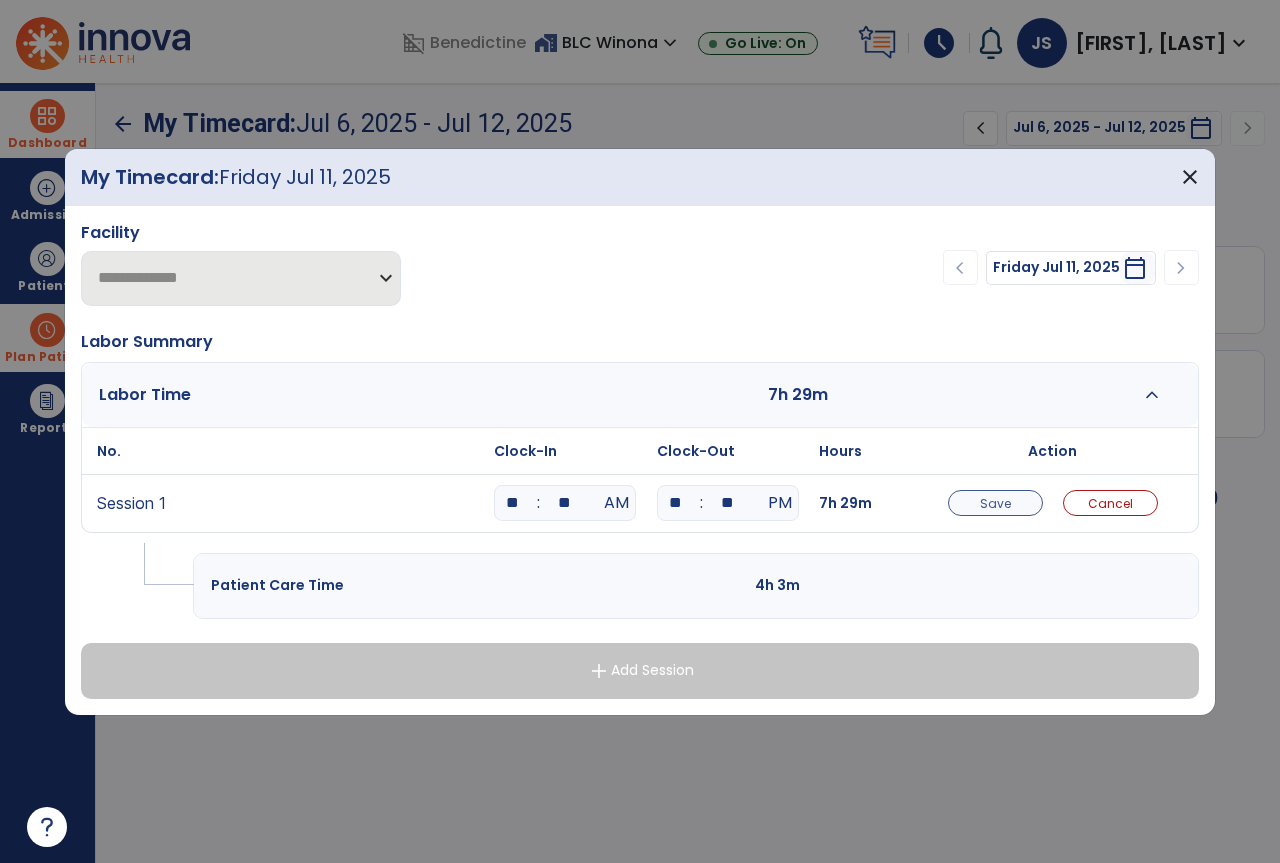 type on "**" 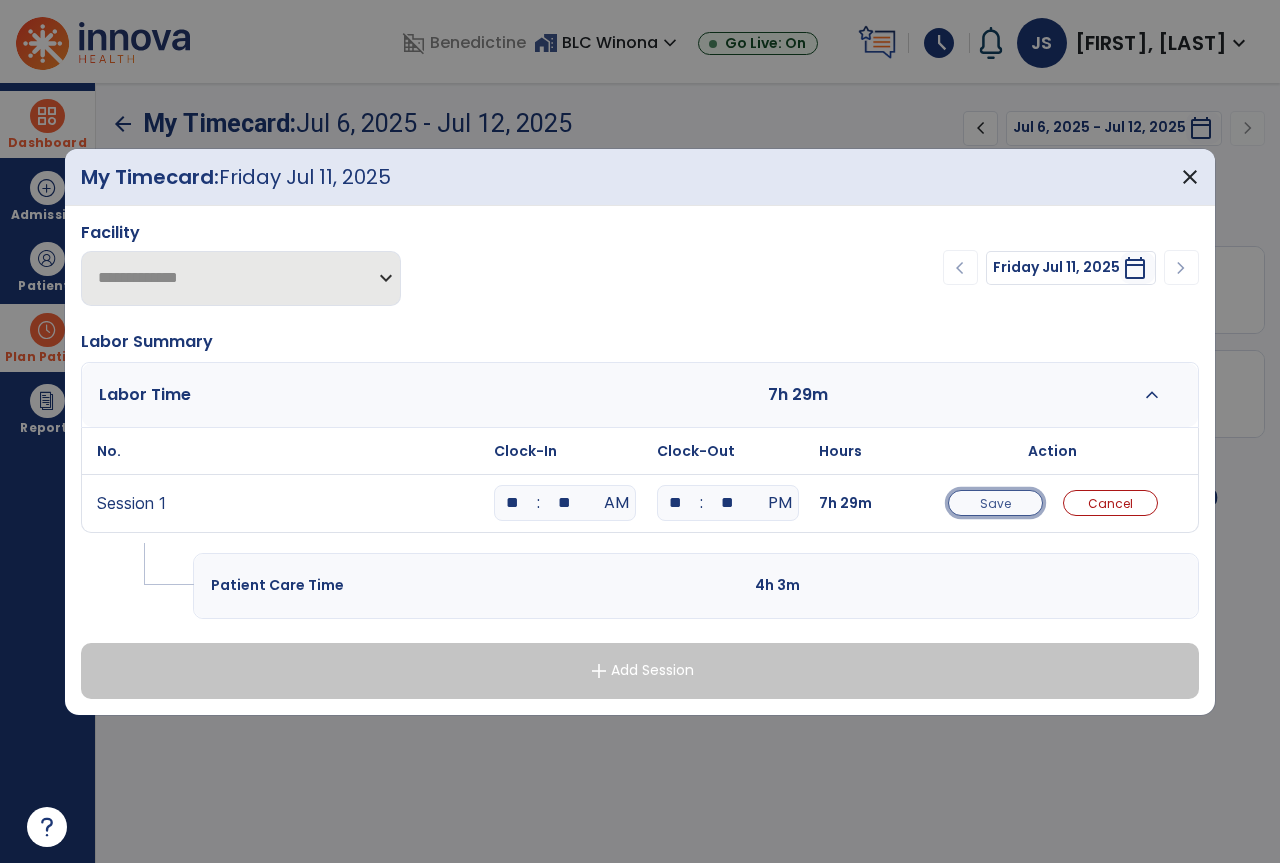 click on "Save" at bounding box center [995, 503] 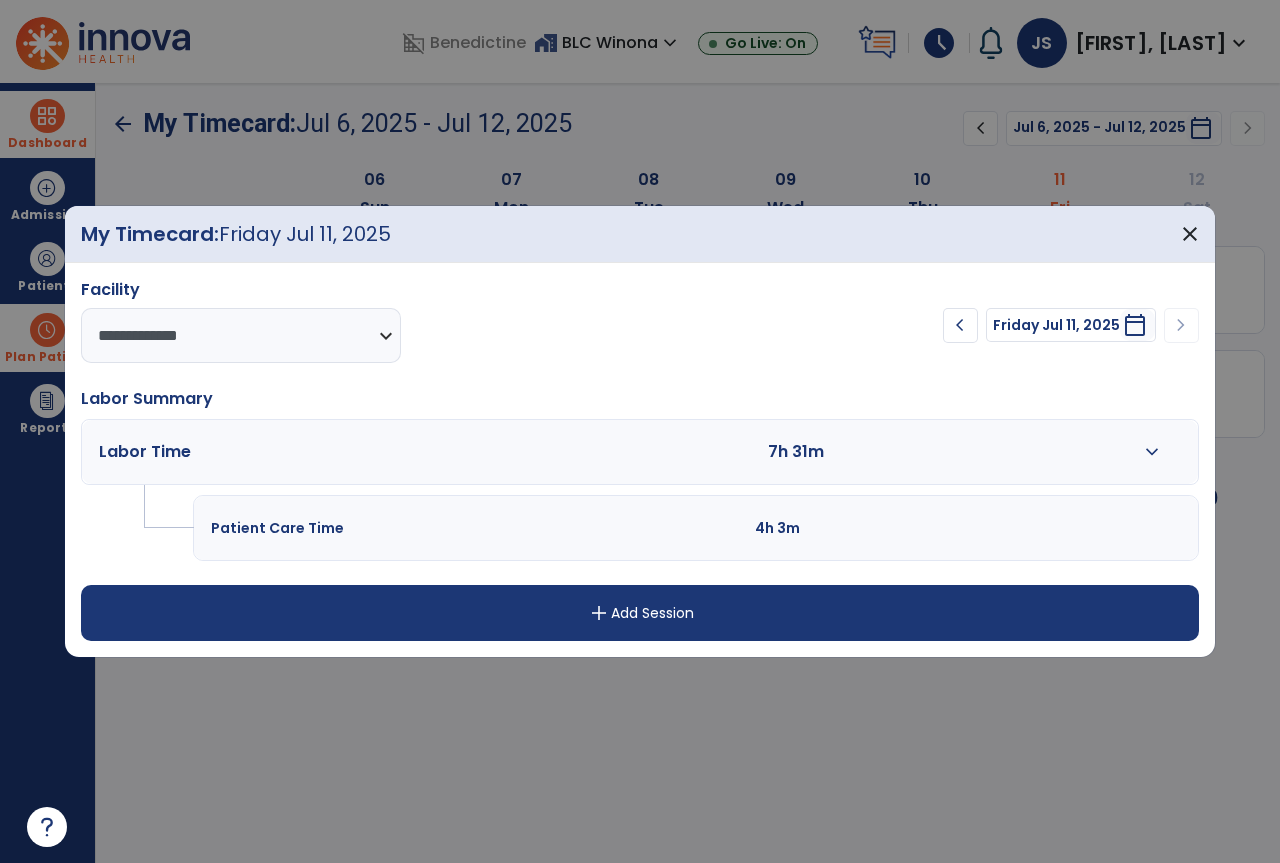 click at bounding box center (988, 452) 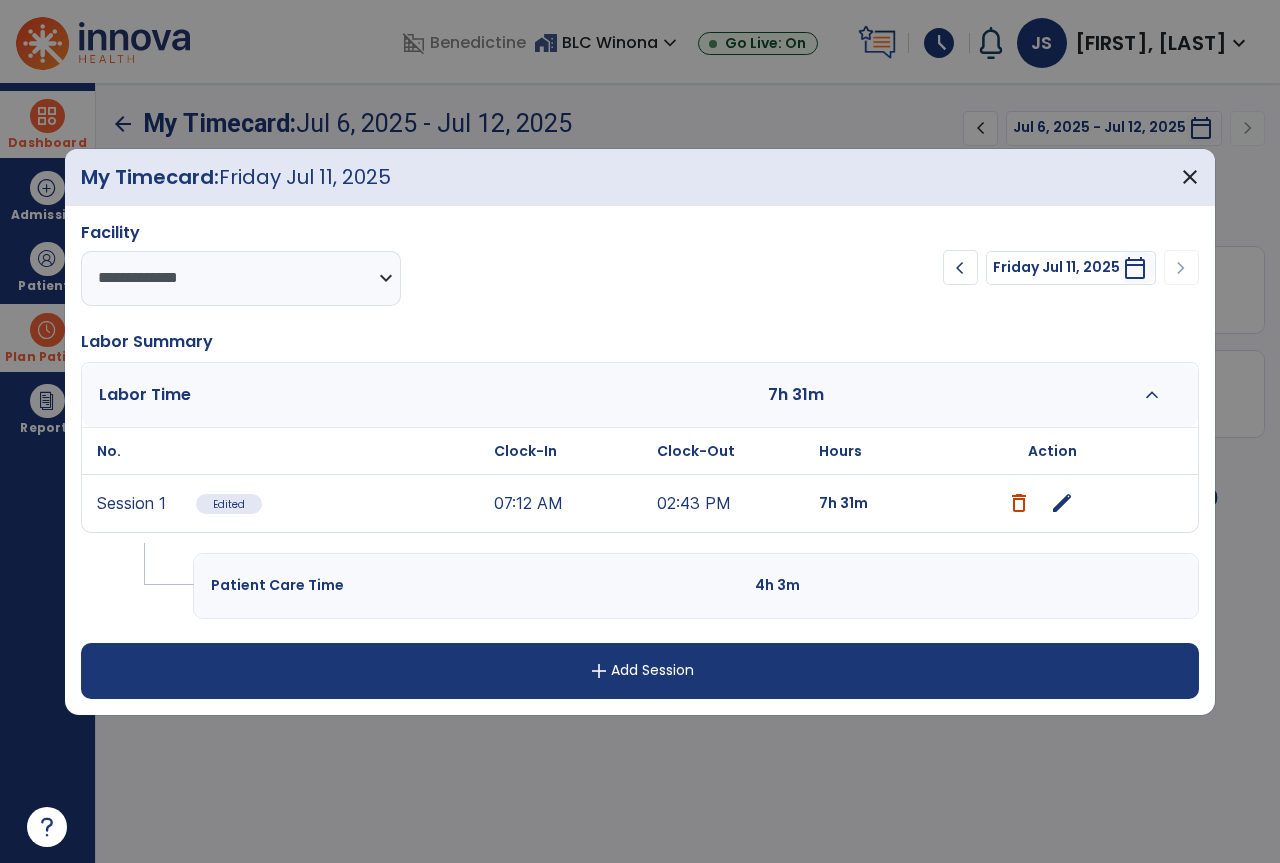 click on "edit" at bounding box center (1062, 503) 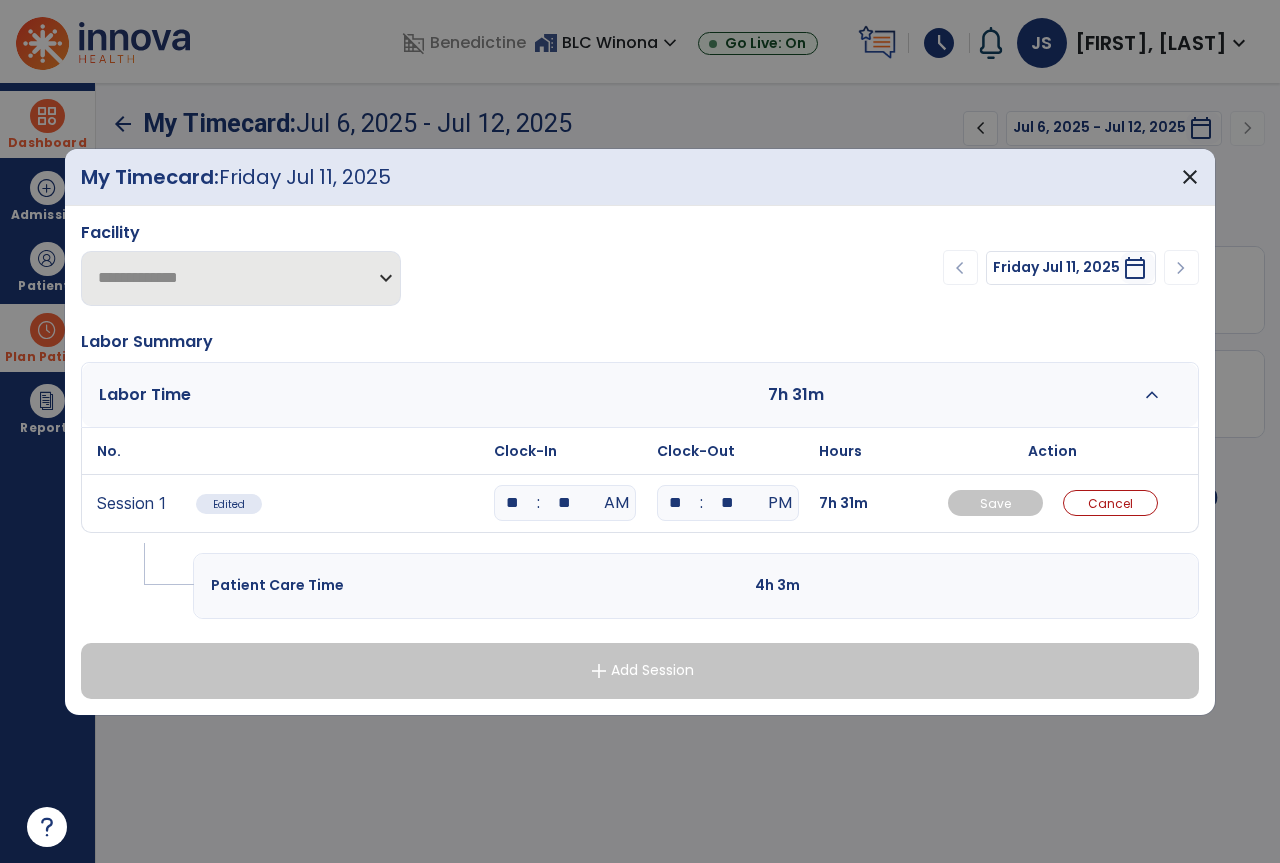 click on "**" at bounding box center (728, 503) 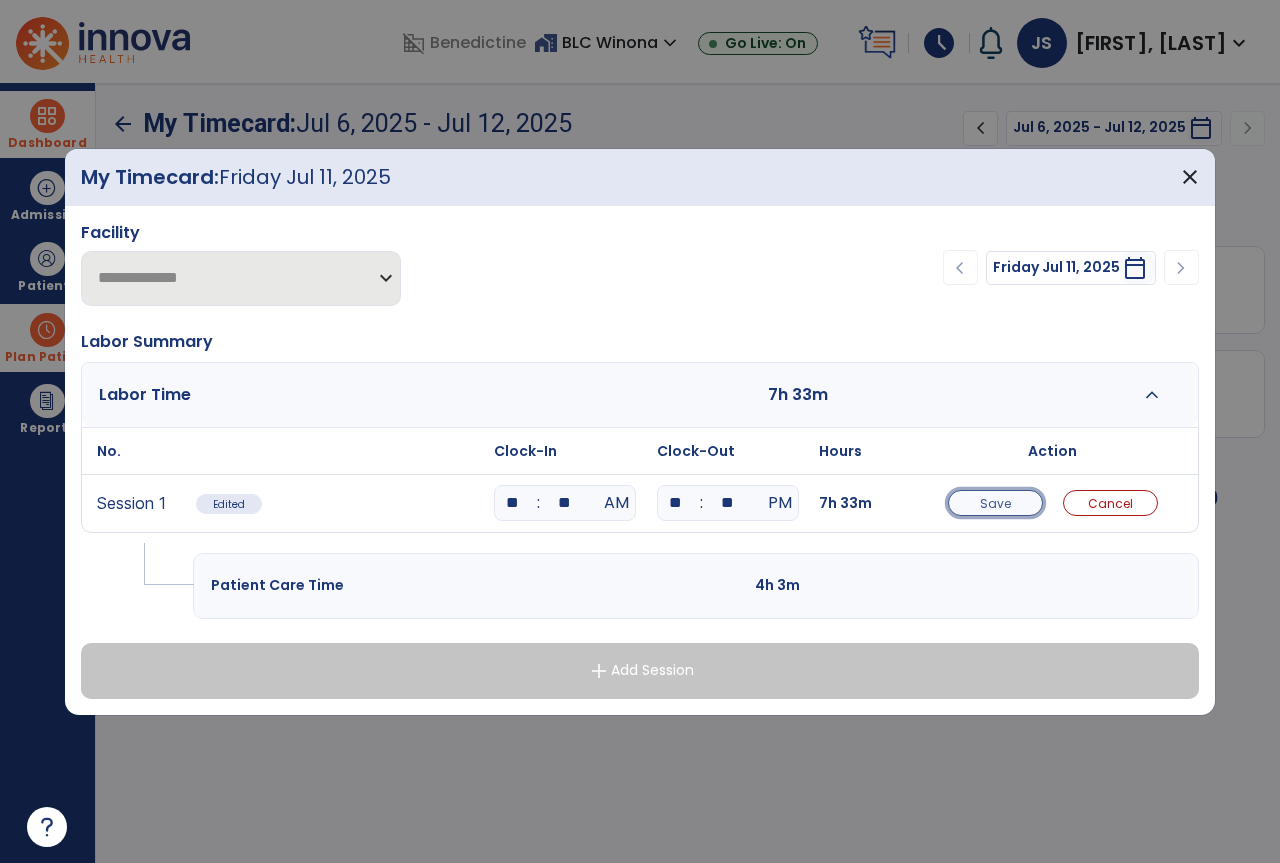 click on "Save" at bounding box center (995, 503) 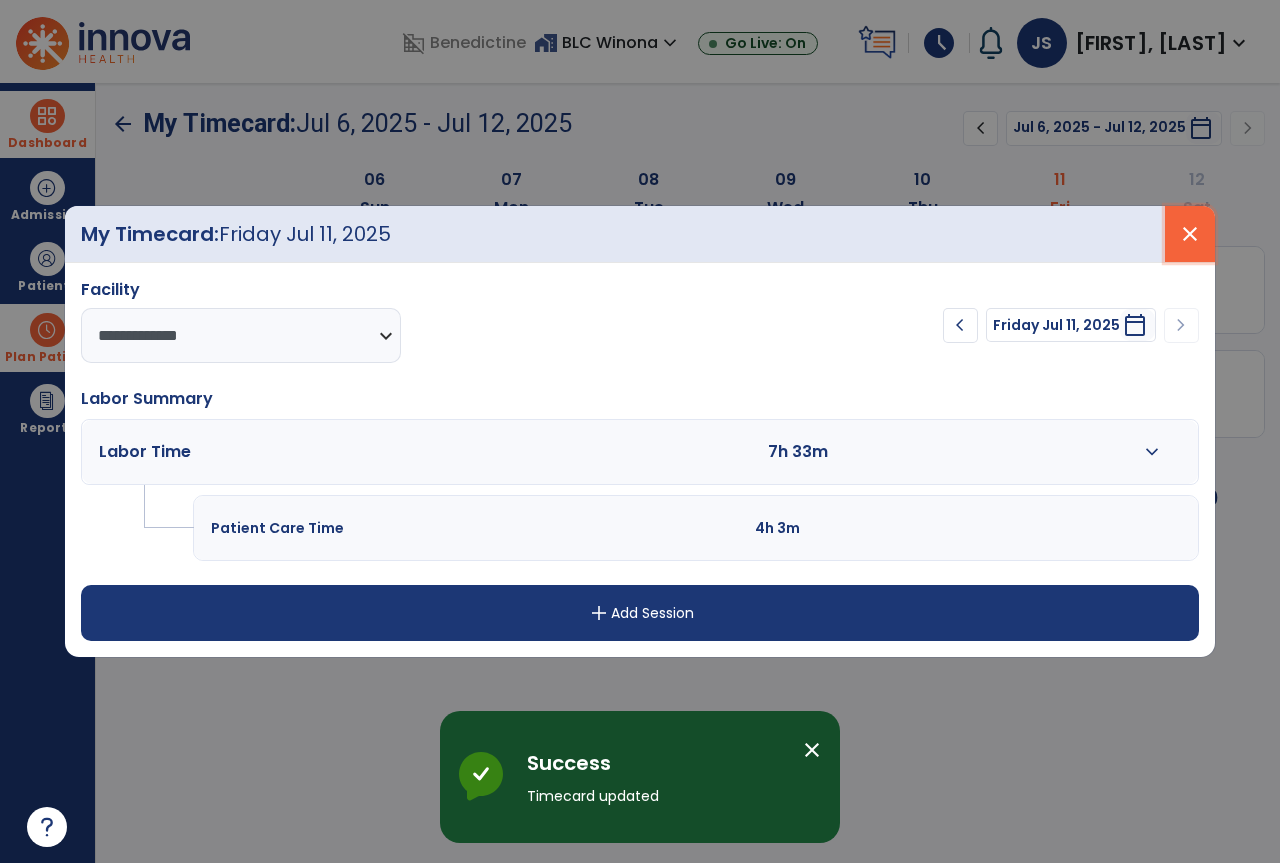click on "close" at bounding box center (1190, 234) 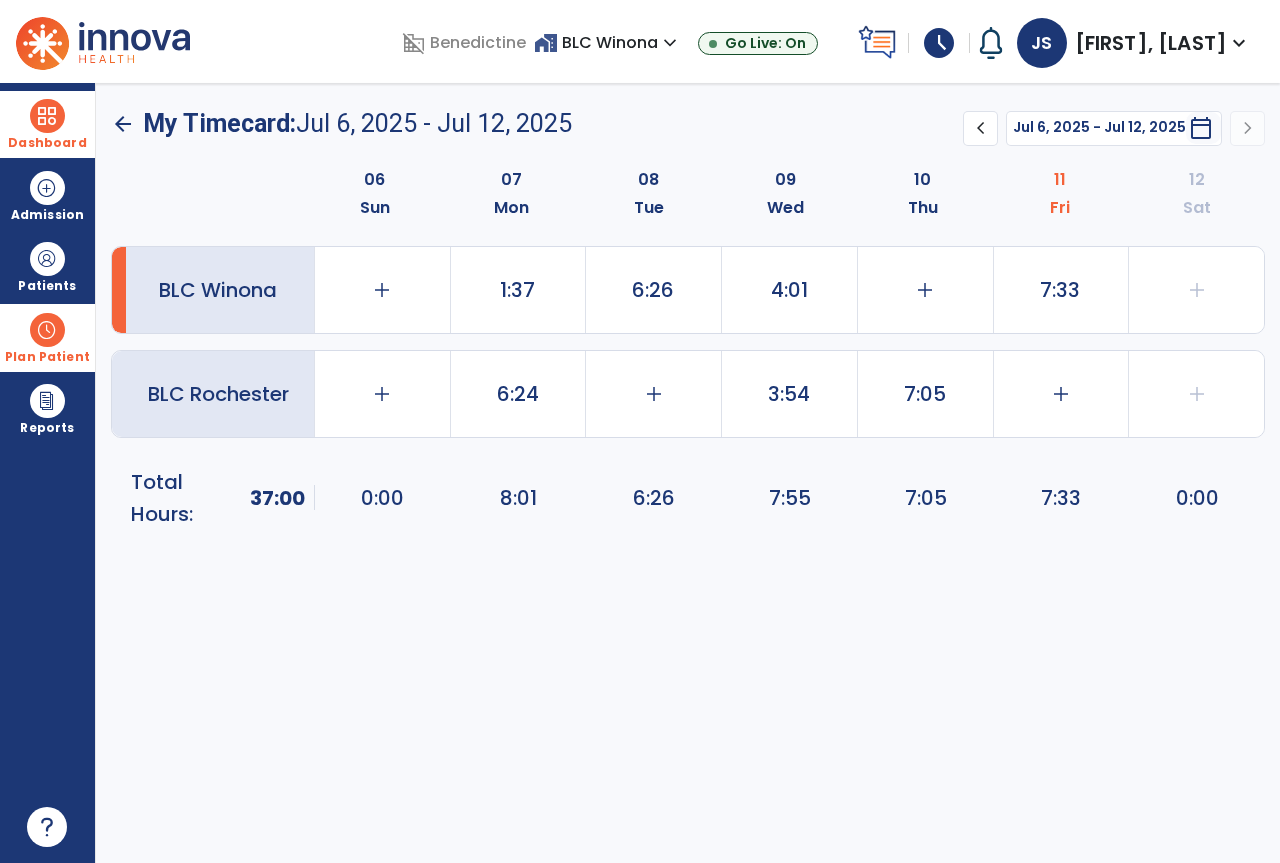 click at bounding box center (47, 116) 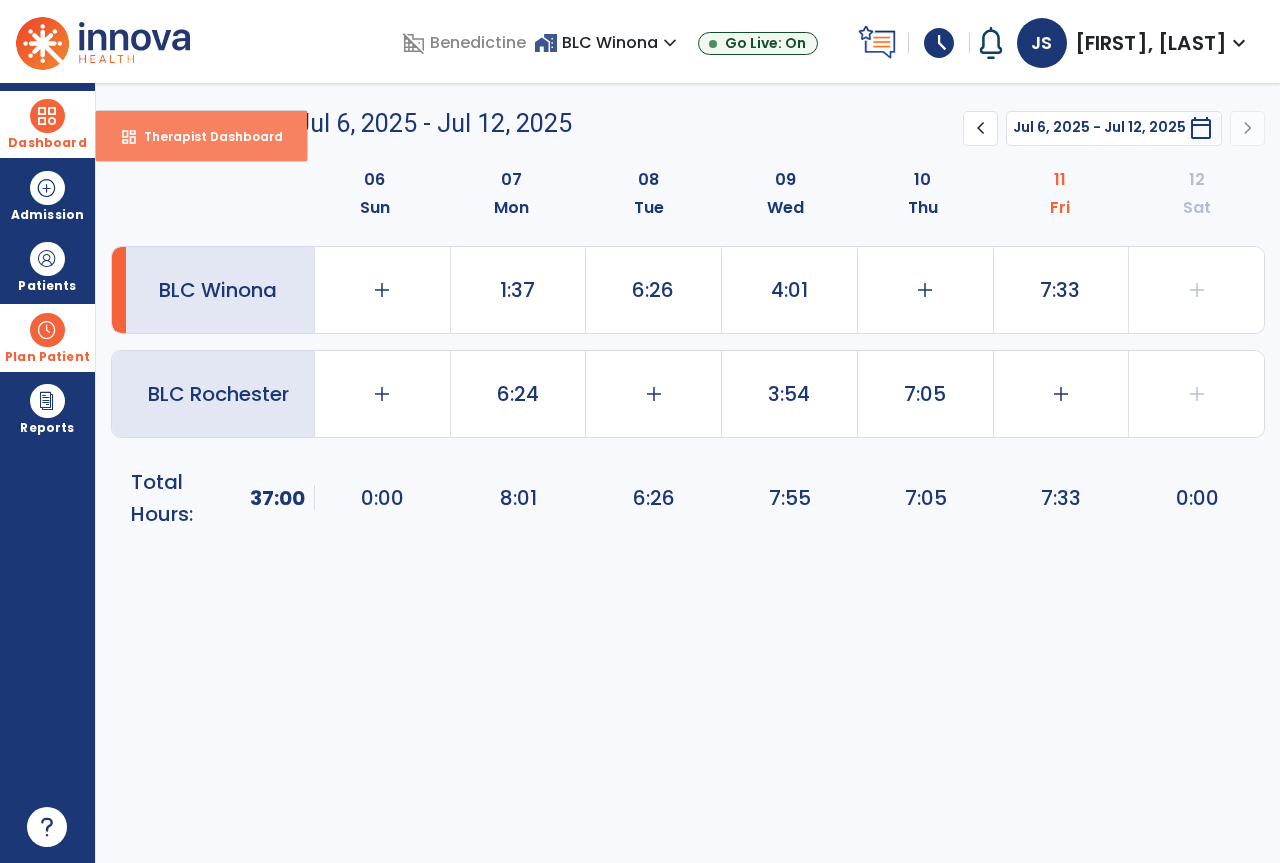 click on "dashboard  Therapist Dashboard" at bounding box center (201, 136) 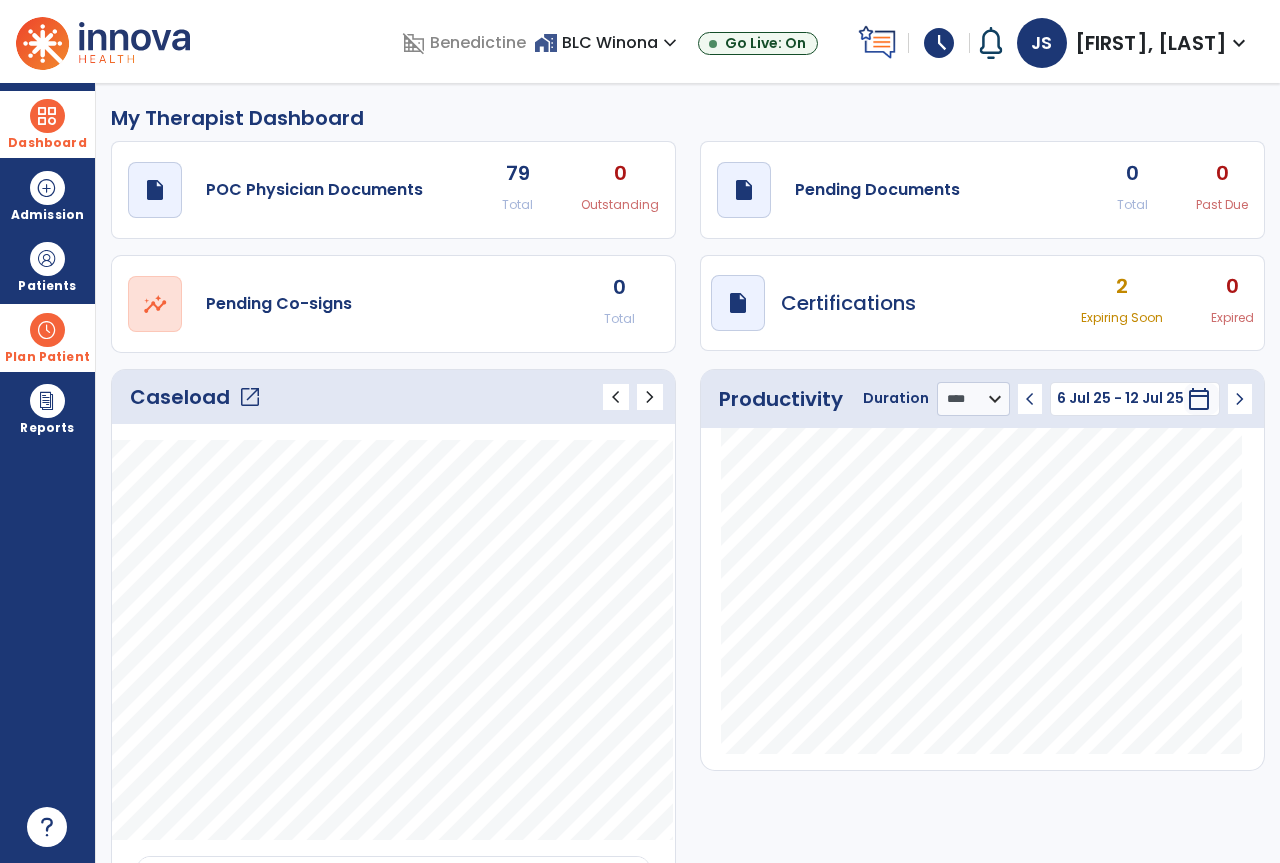 click on "[FIRST], [LAST]" at bounding box center (1151, 43) 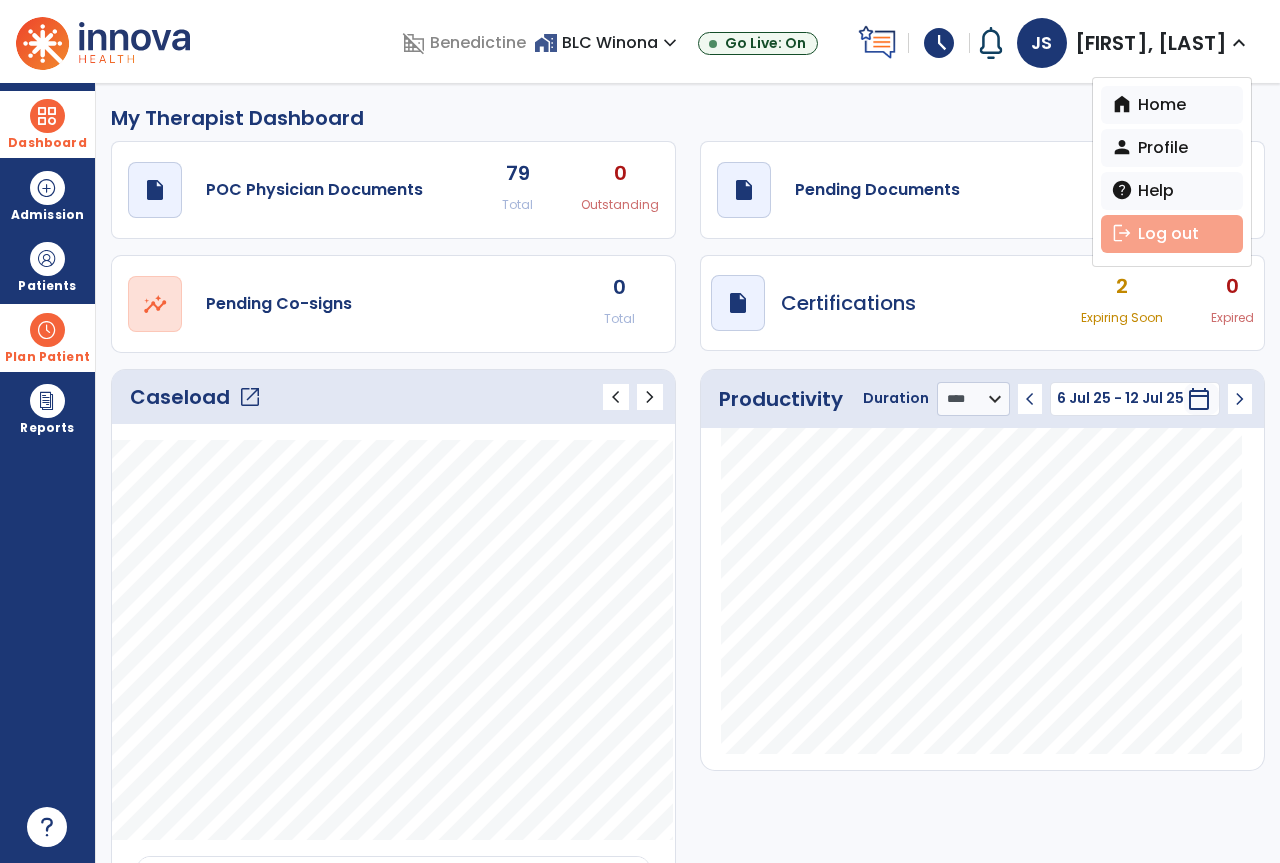 click on "logout   Log out" at bounding box center (1172, 234) 